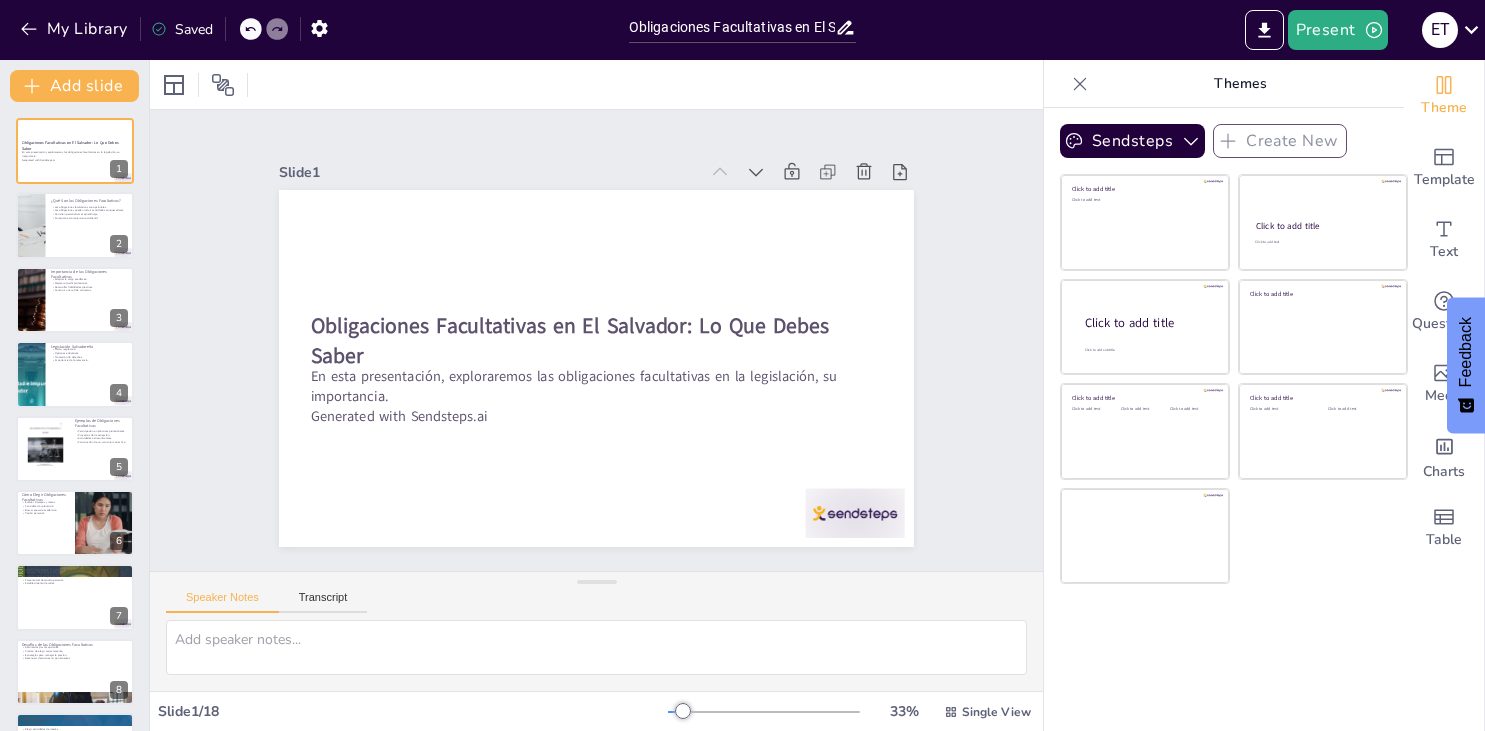 type on "Obligaciones Facultativas en El Salvador: Lo Que Debes Saber" 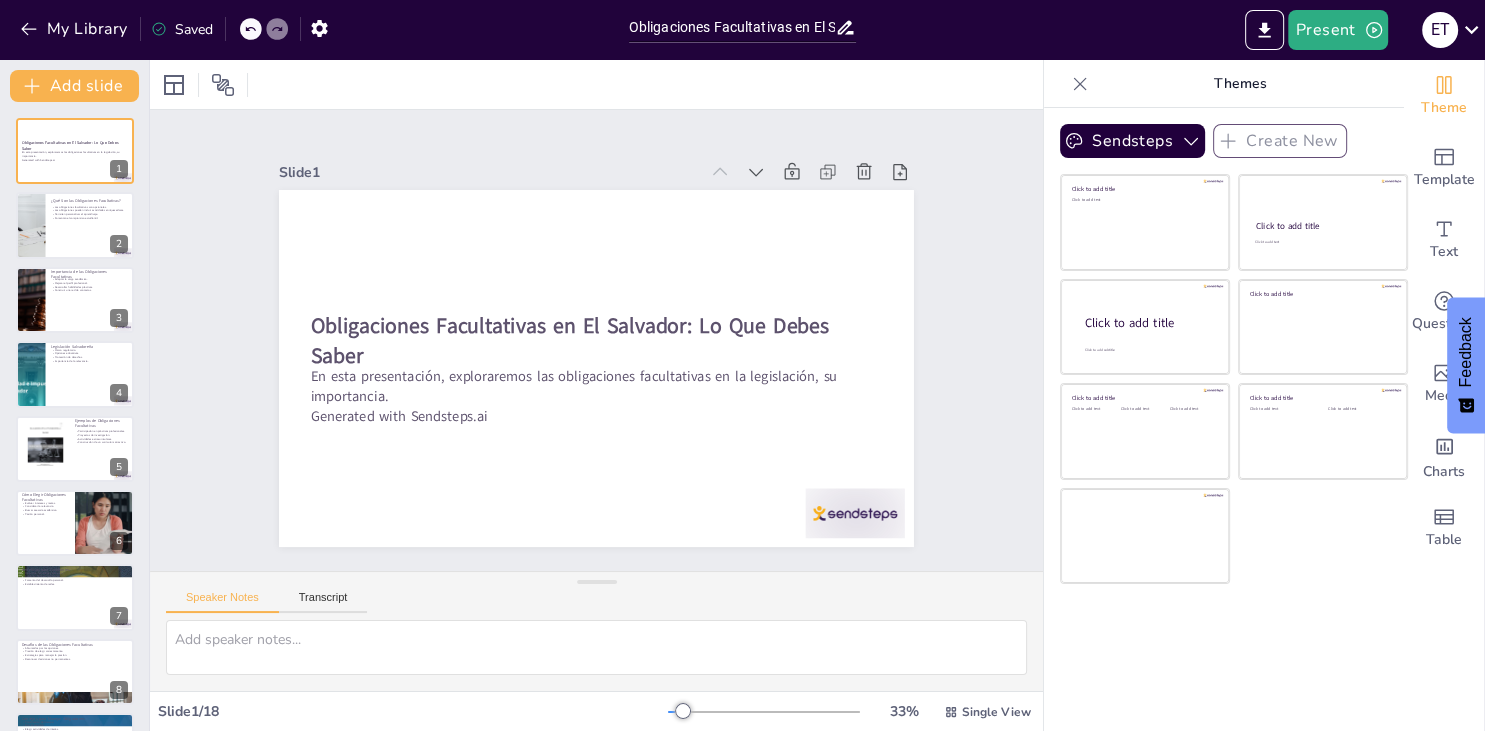 checkbox on "true" 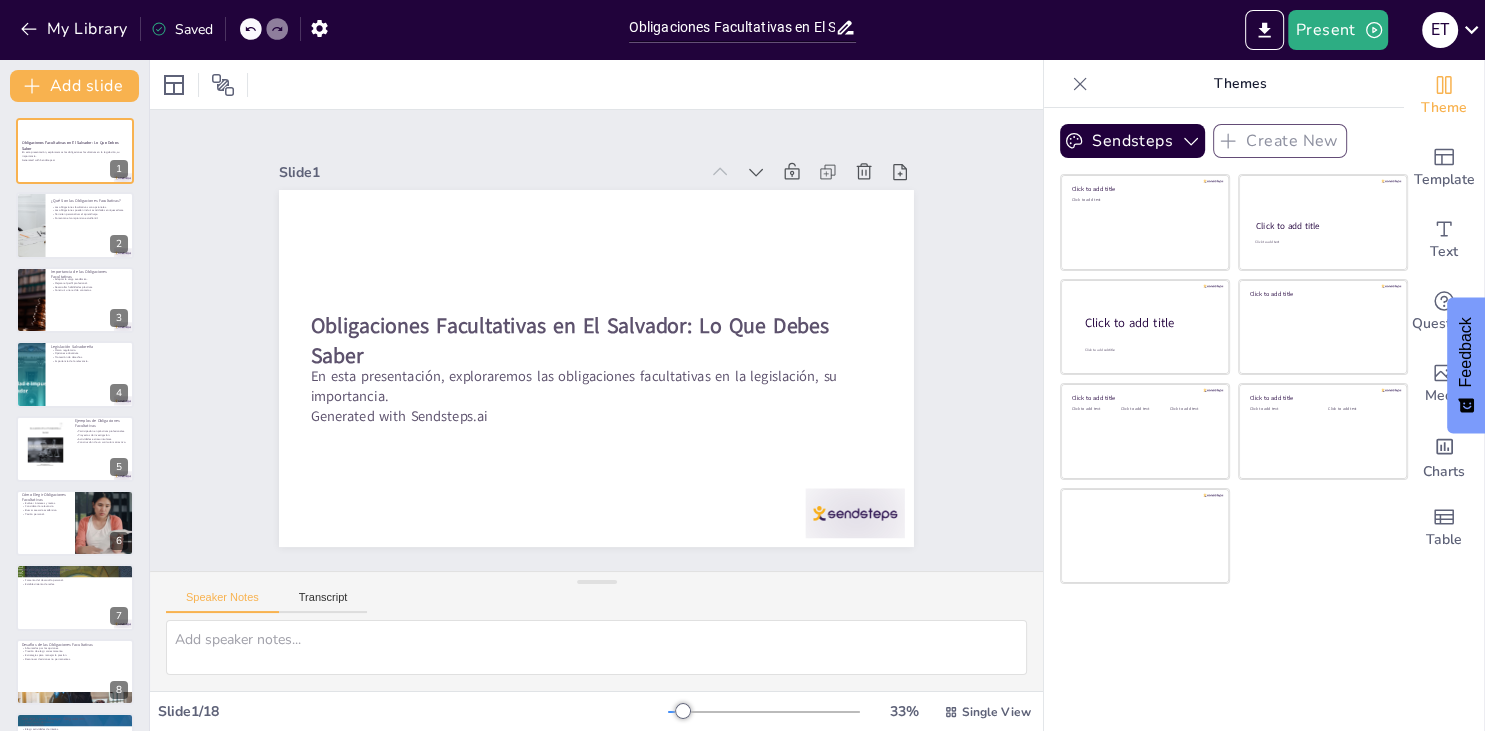 checkbox on "true" 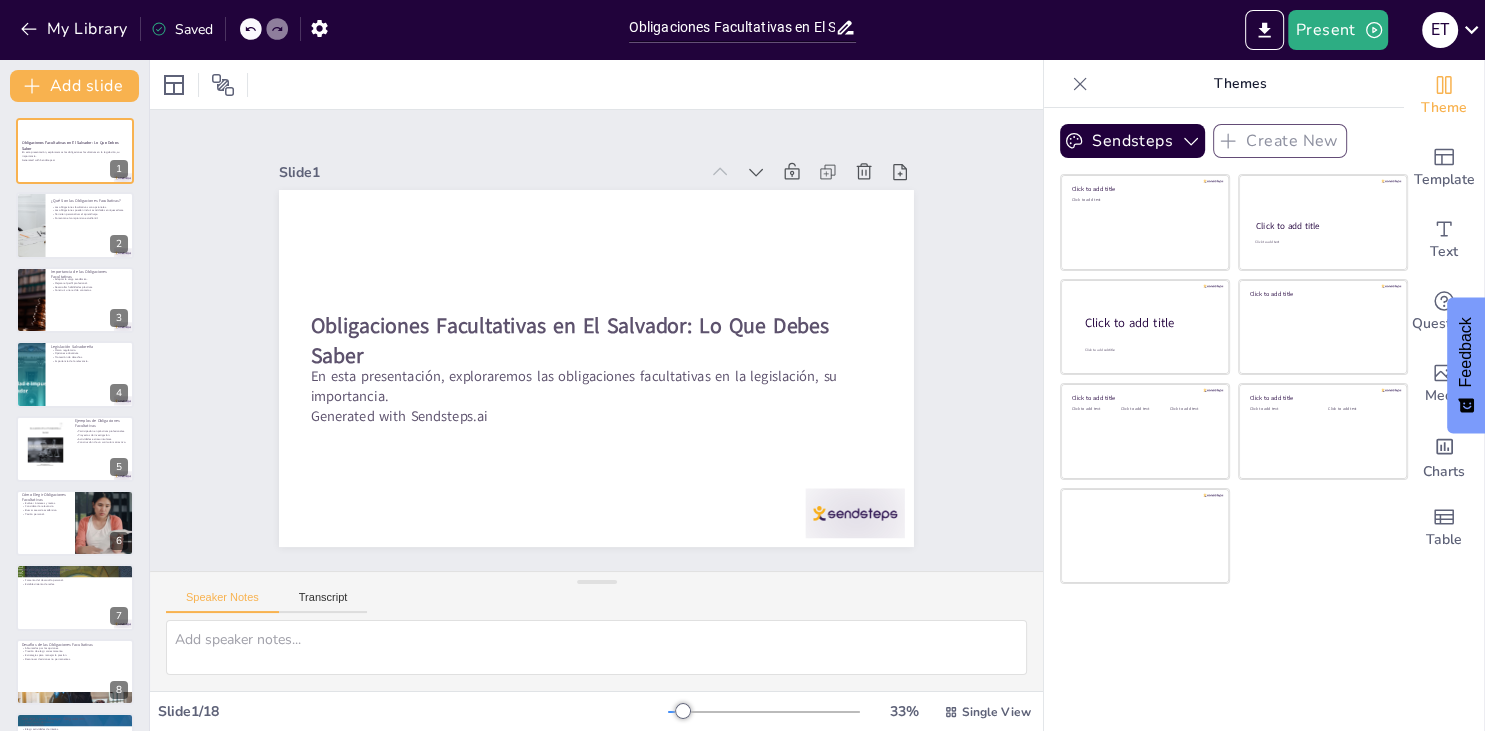 checkbox on "true" 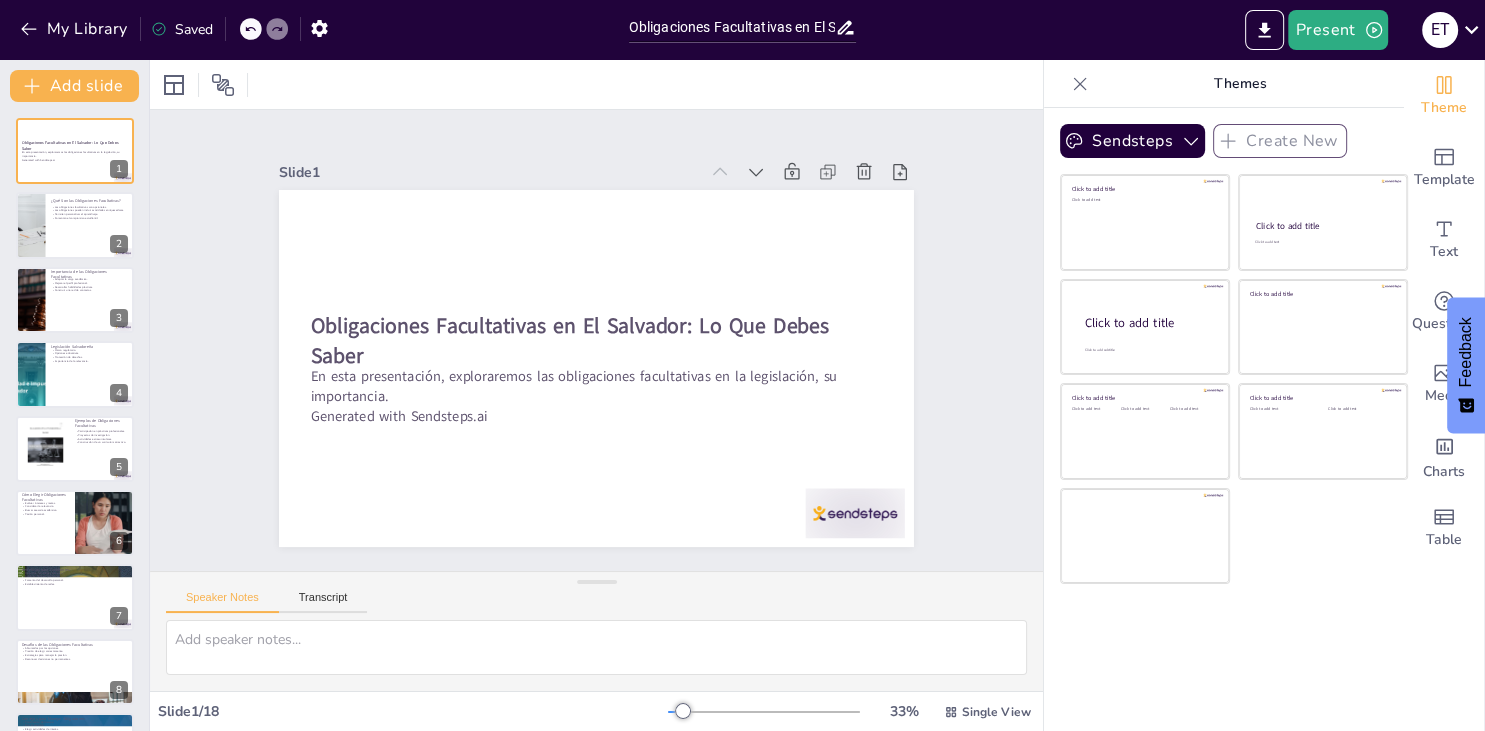 checkbox on "true" 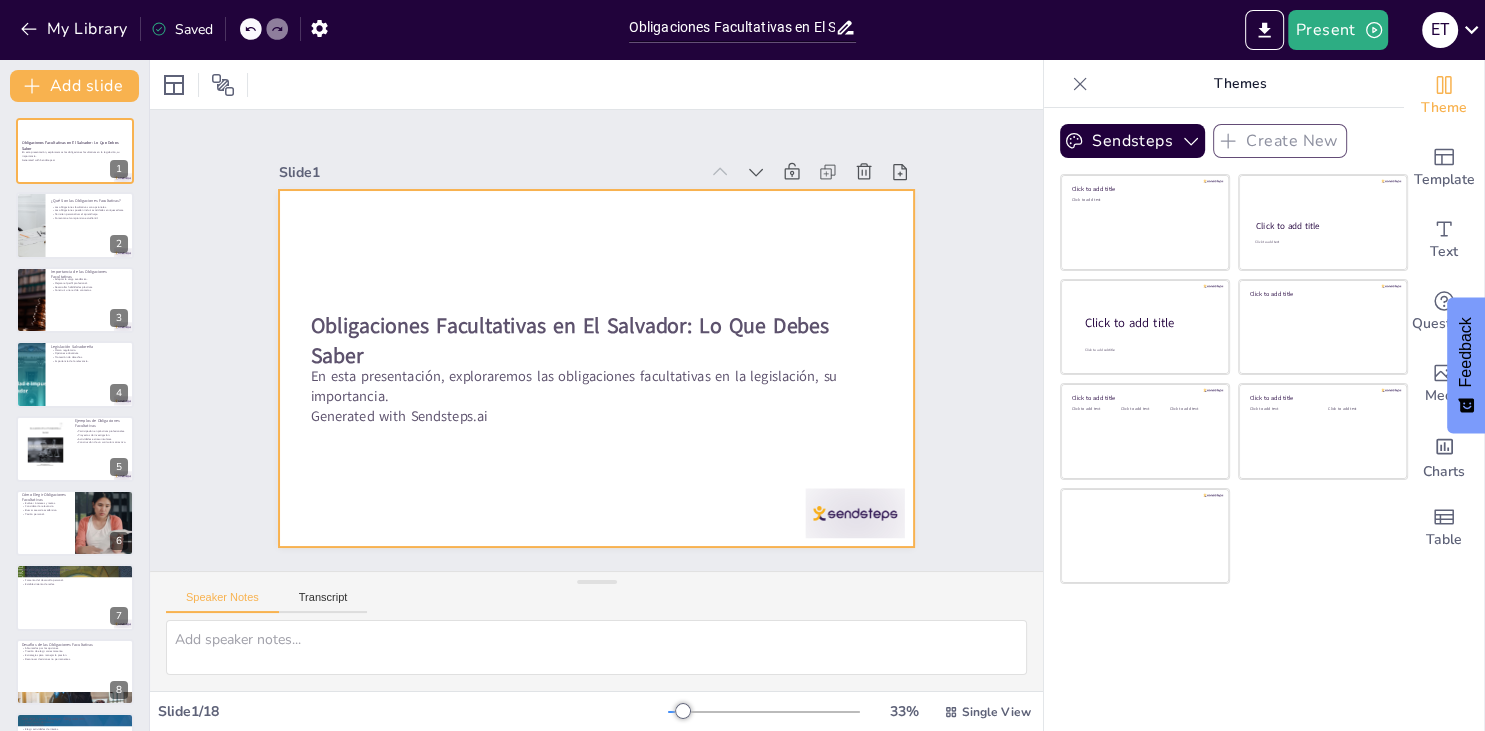 checkbox on "true" 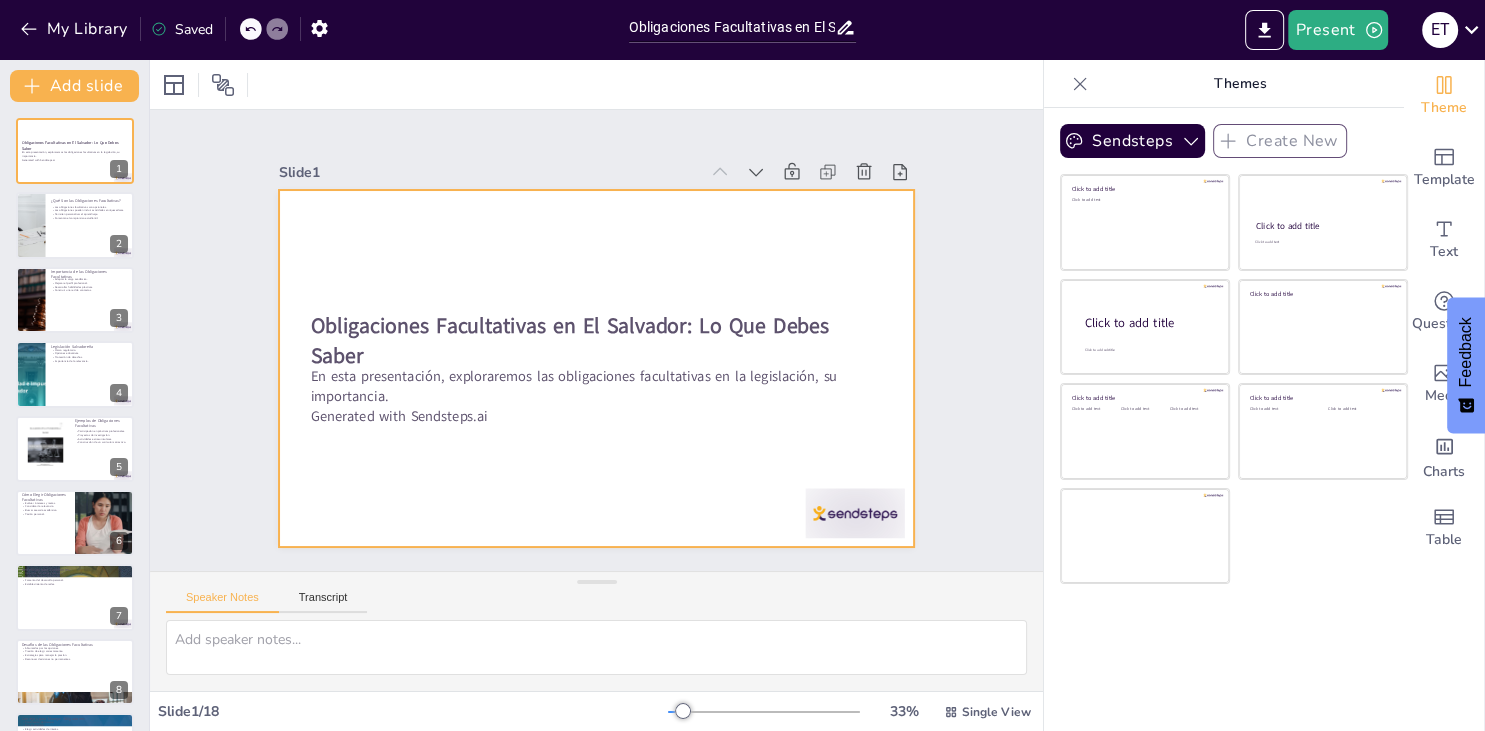 checkbox on "true" 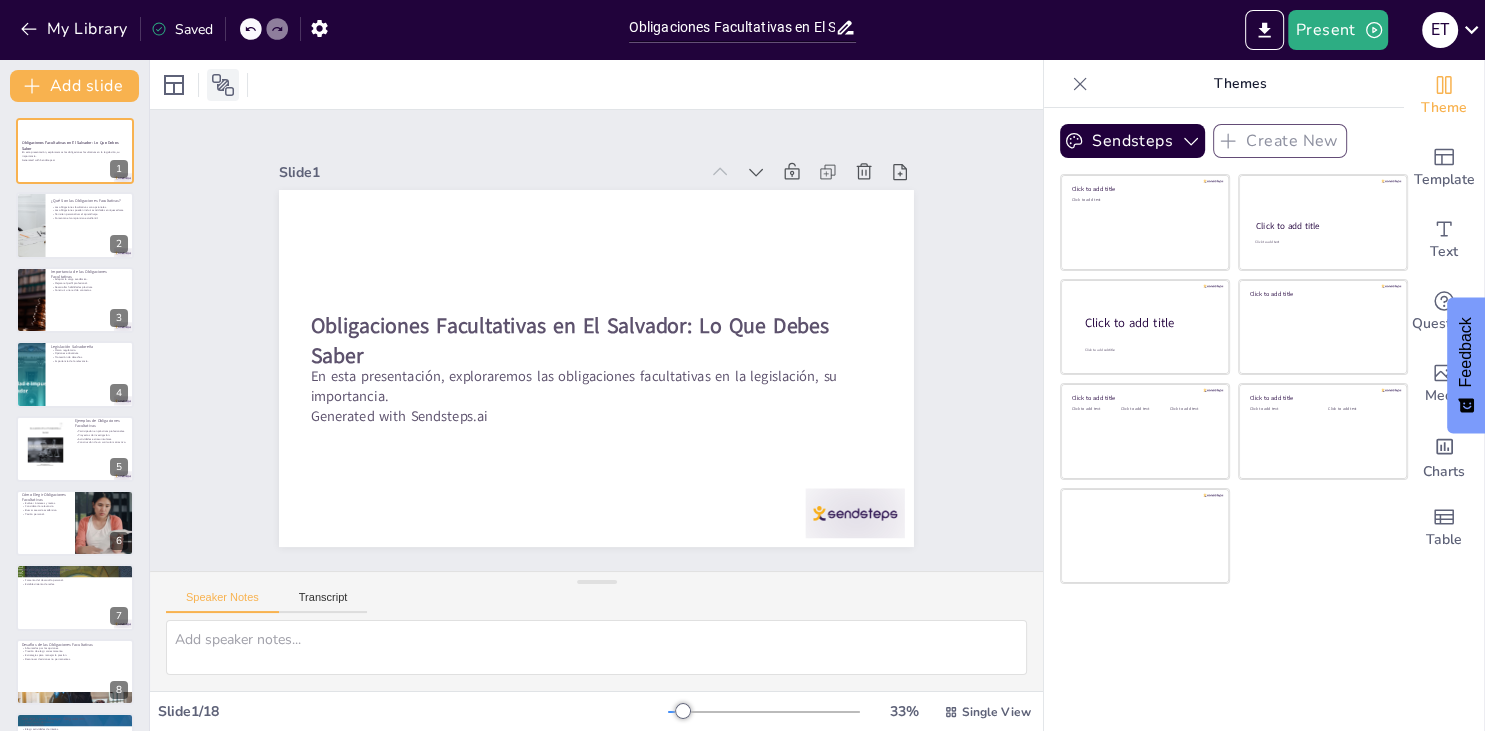 checkbox on "true" 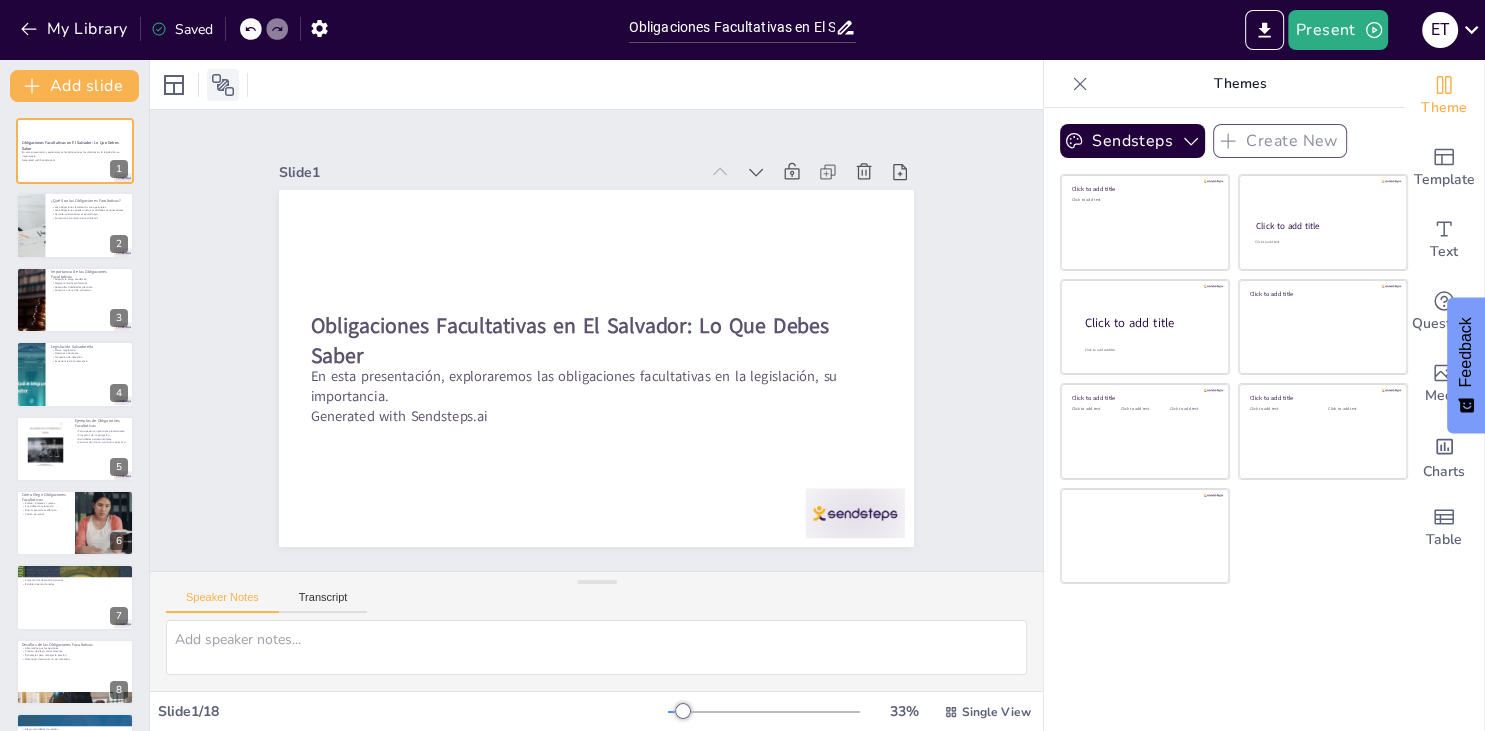 checkbox on "true" 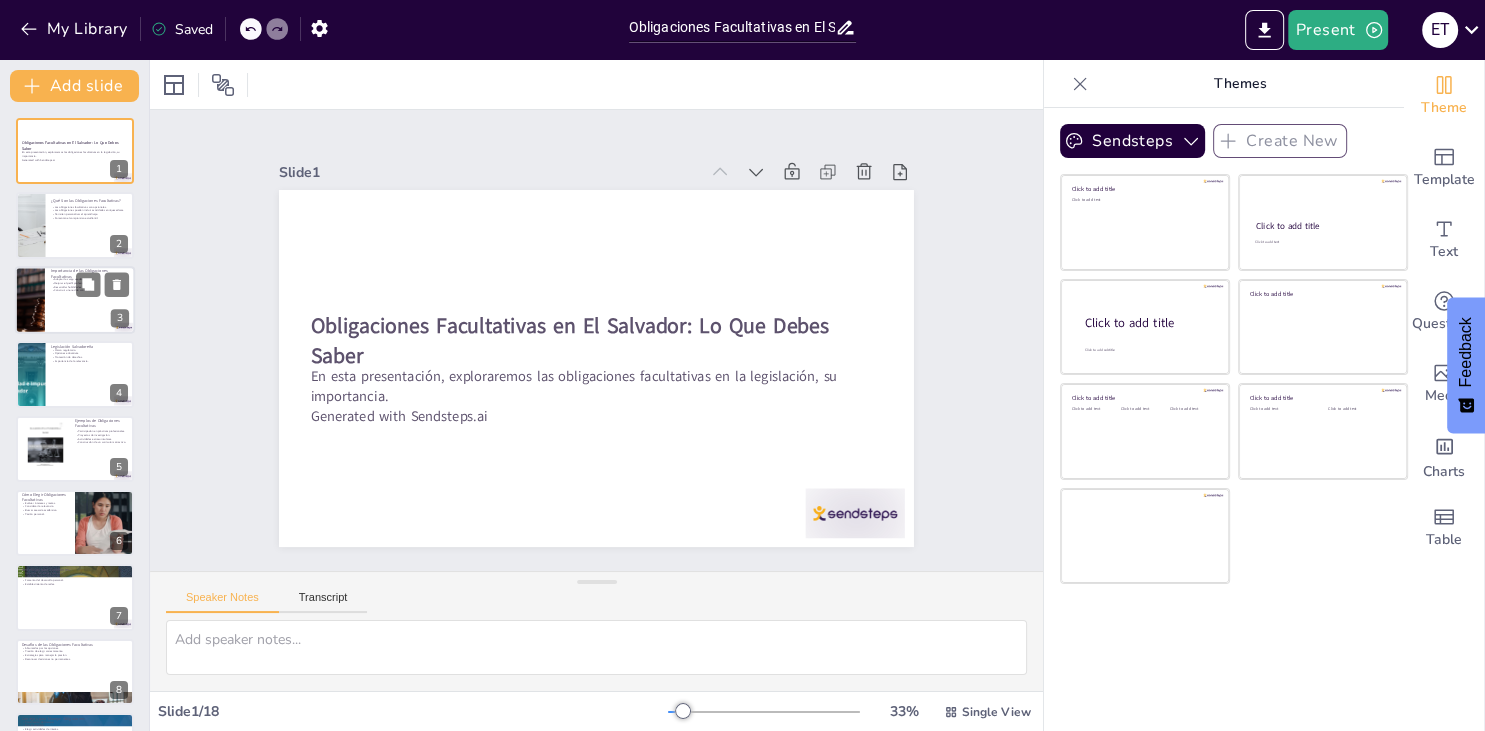 checkbox on "true" 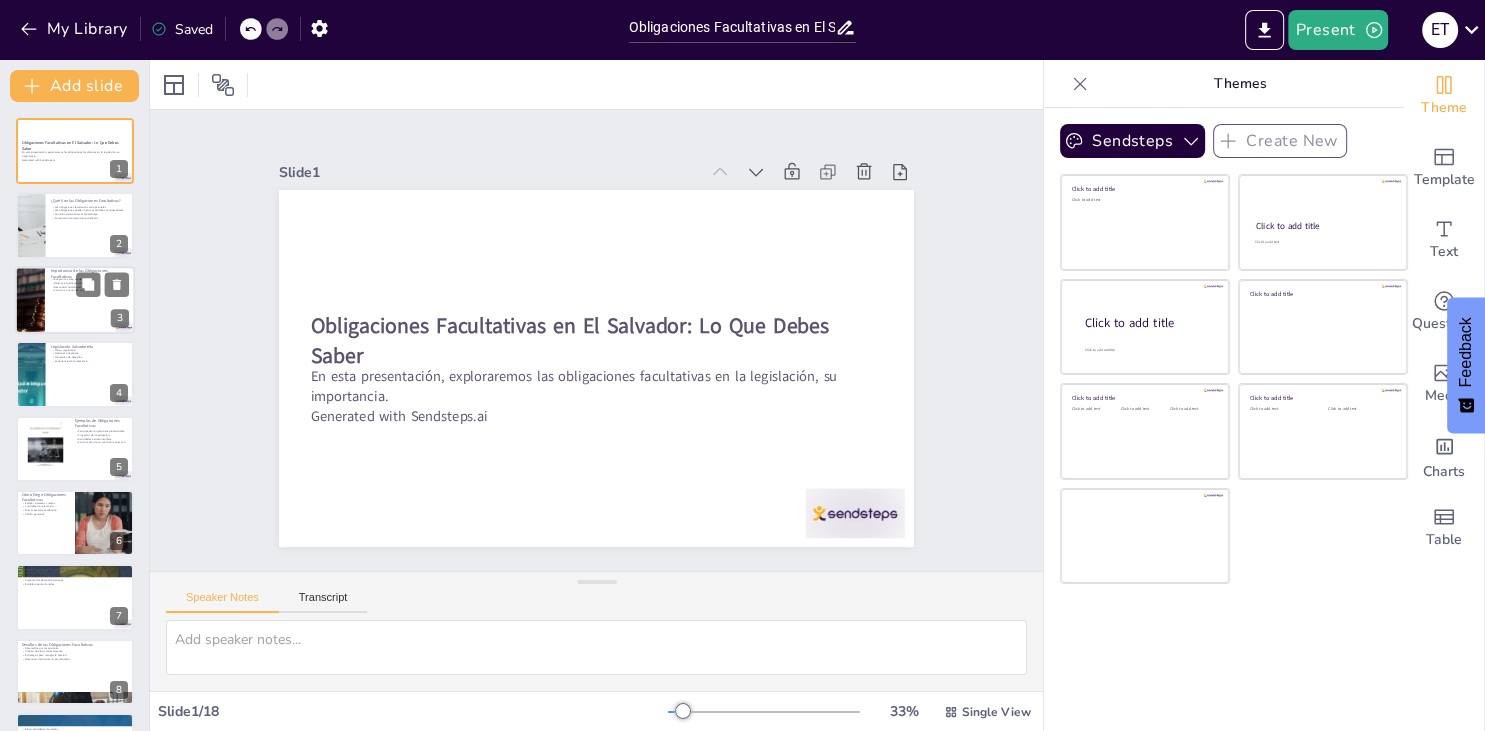 checkbox on "true" 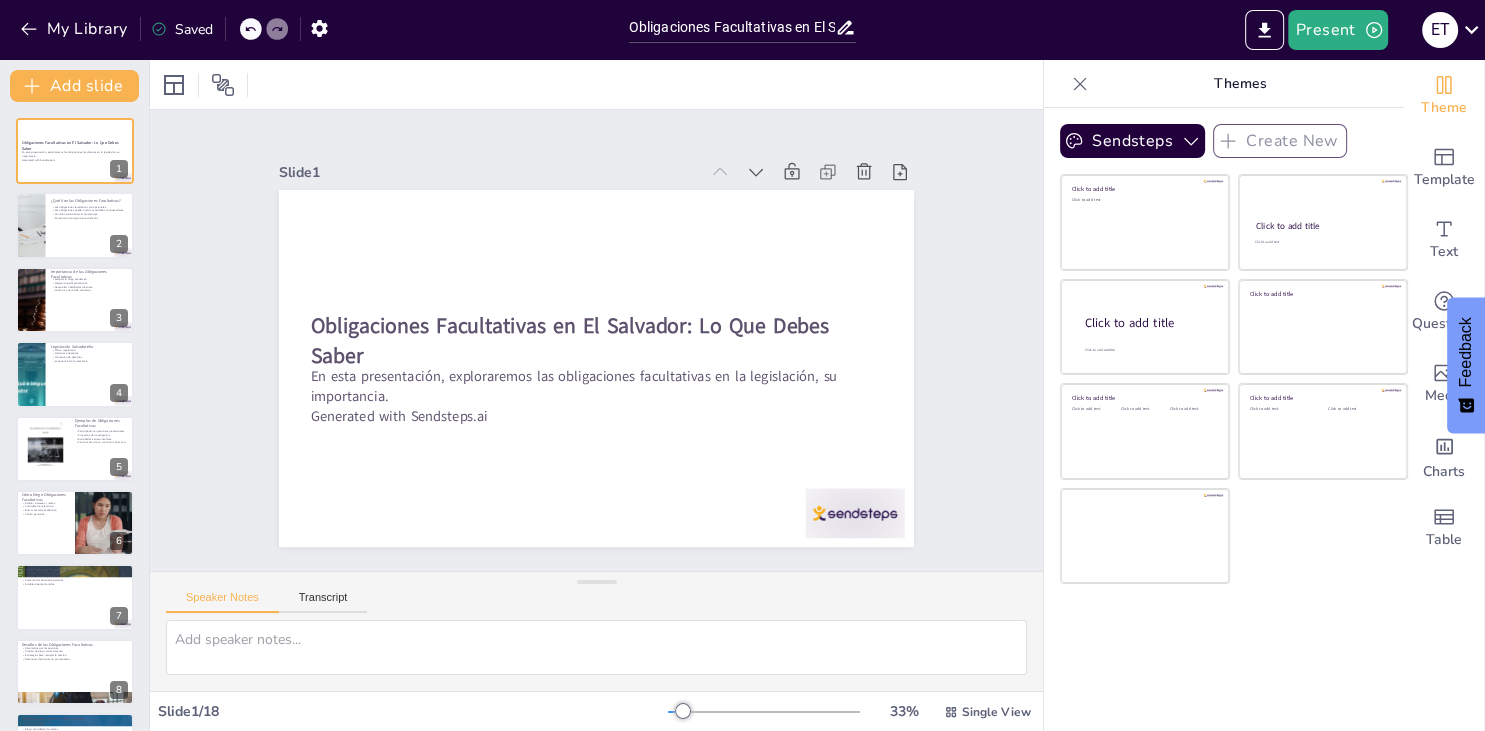 checkbox on "true" 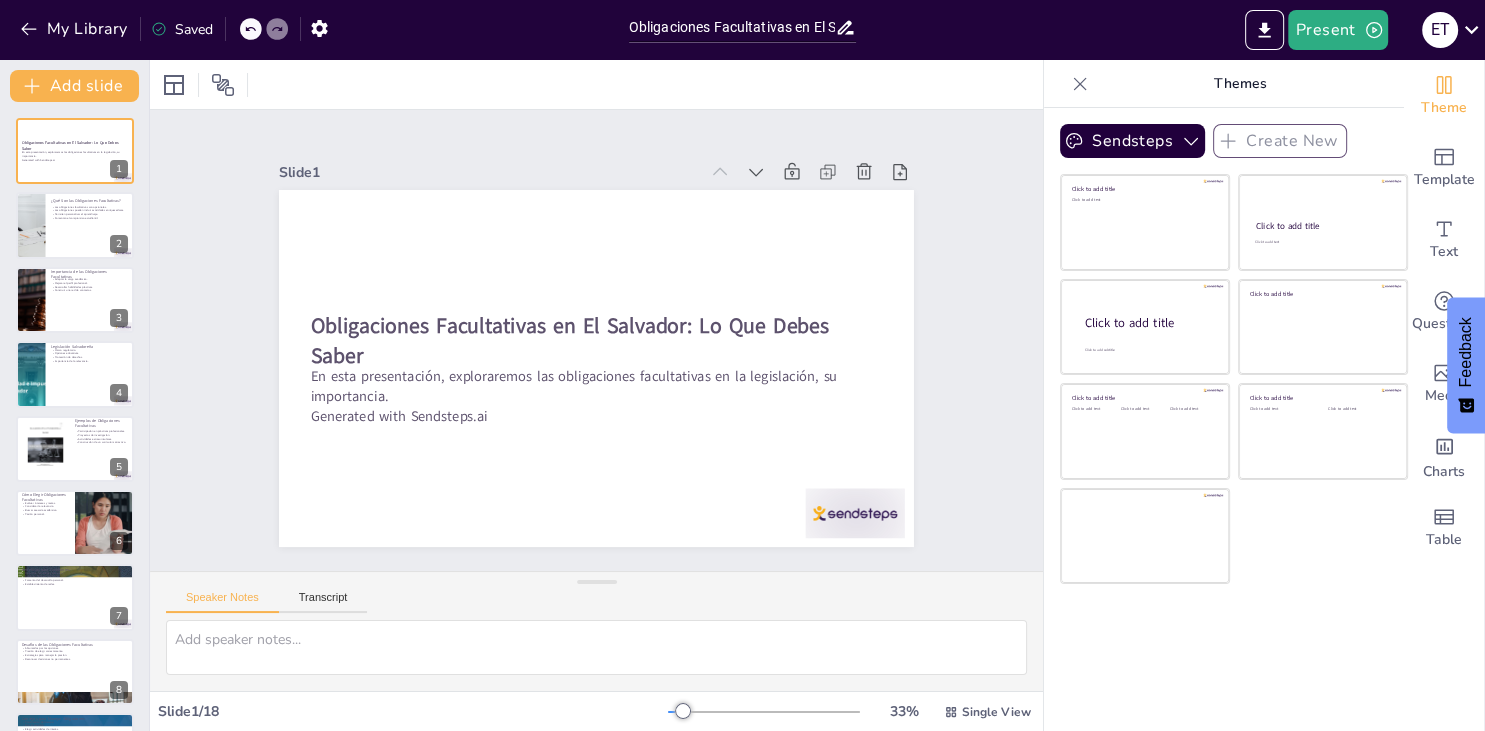 checkbox on "true" 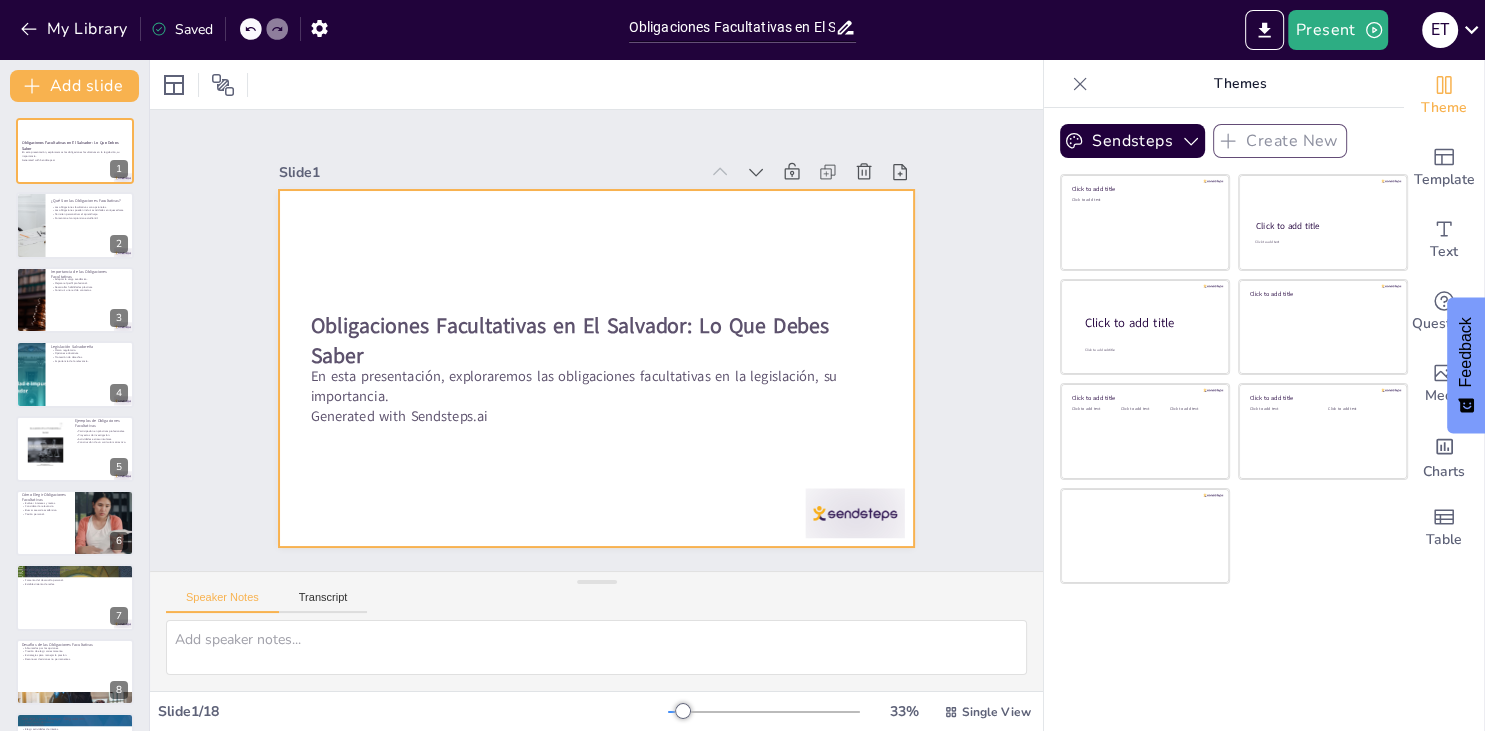 checkbox on "true" 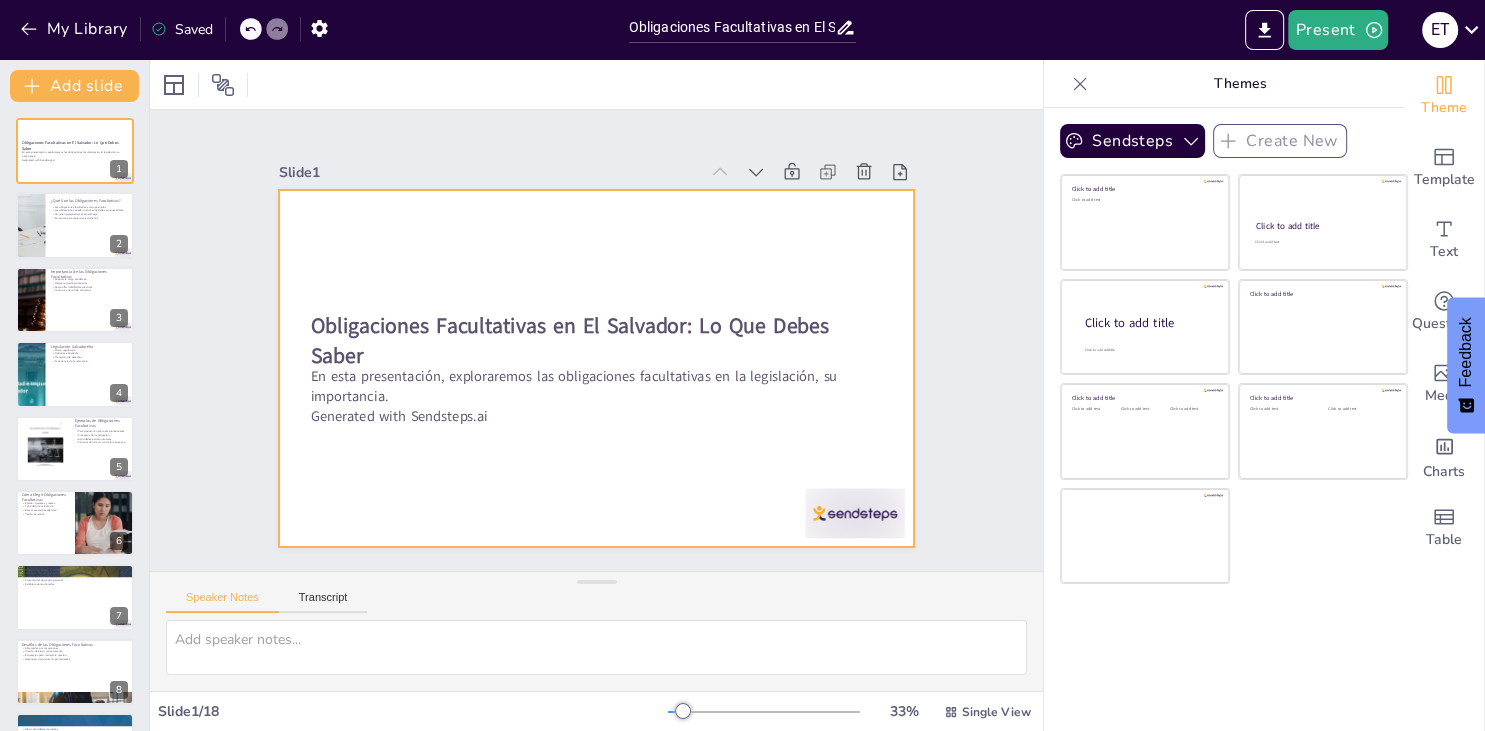 checkbox on "true" 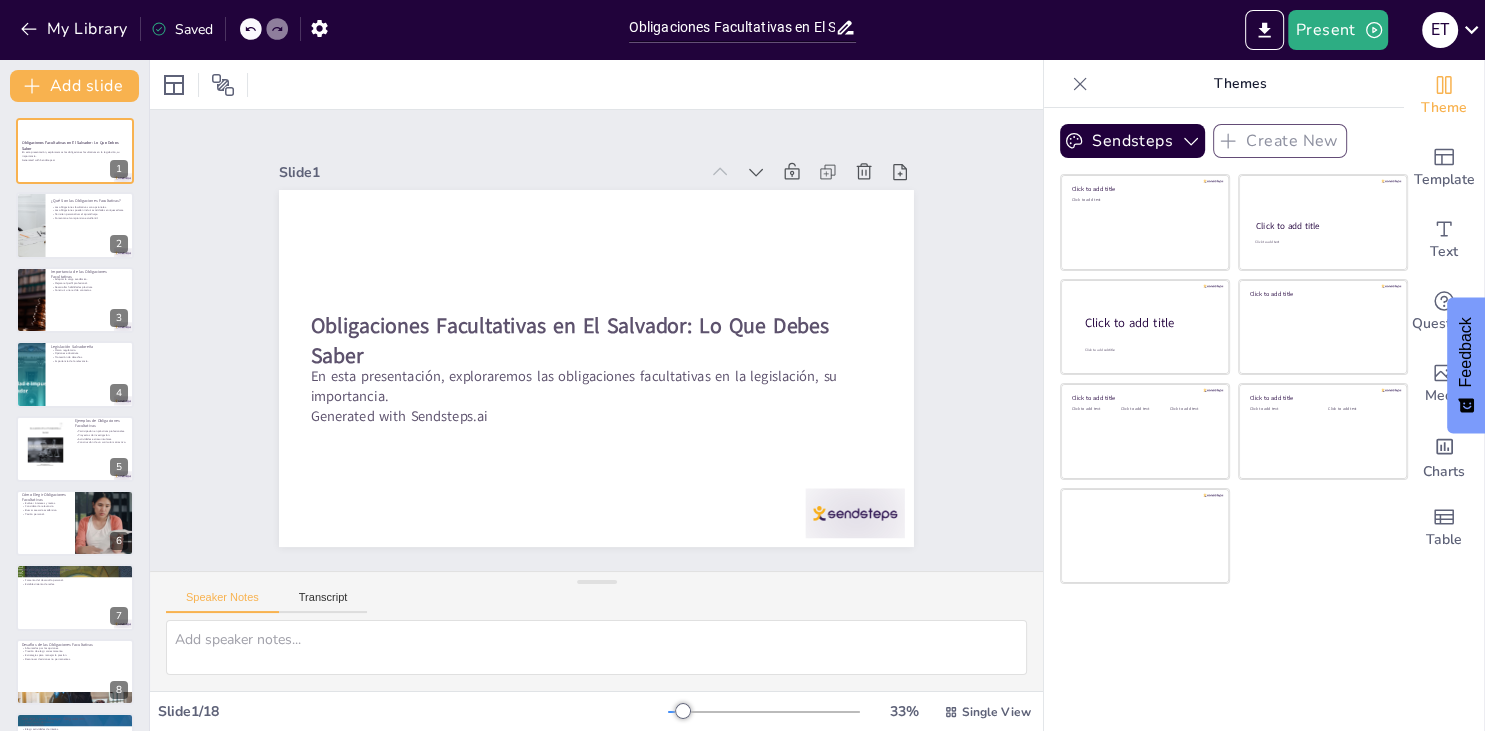 checkbox on "true" 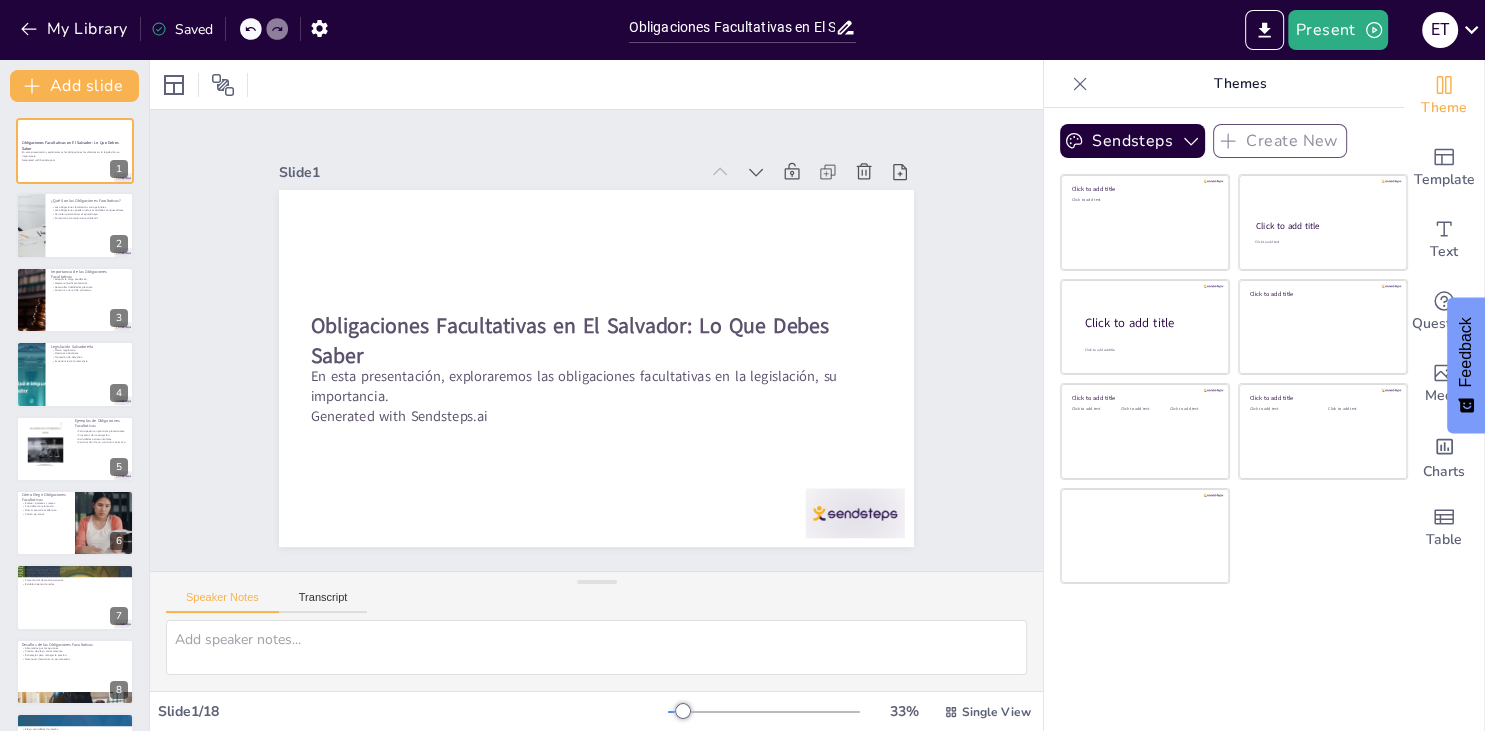 checkbox on "true" 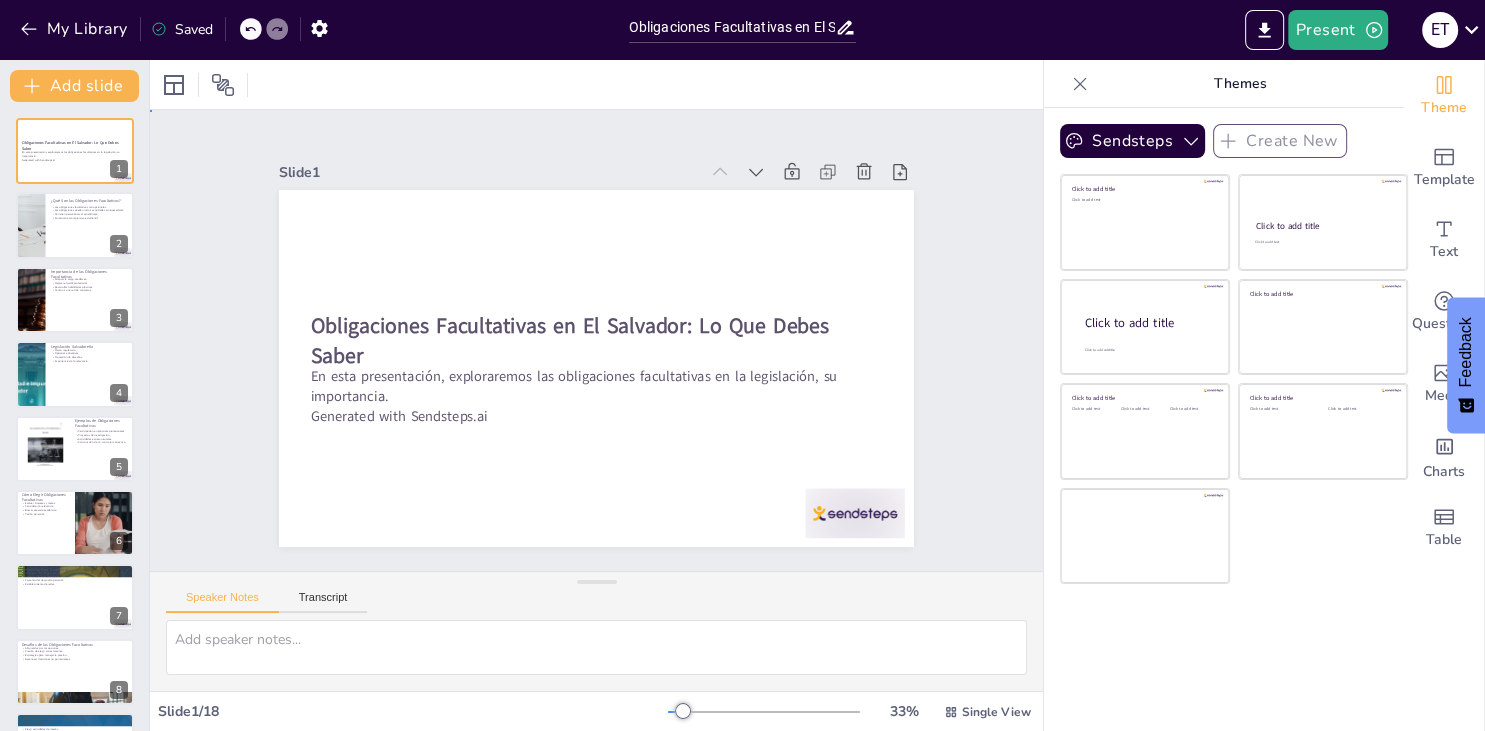 click on "Slide  1 Obligaciones Facultativas en El Salvador: Lo Que Debes Saber En esta presentación, exploraremos las obligaciones facultativas en la legislación, su importancia. Generated with Sendsteps.ai Slide  2 ¿Qué Son las Obligaciones Facultativas? Las obligaciones facultativas son opcionales. Las obligaciones pueden incluir actividades enriquecedoras. Permiten personalizar el aprendizaje. Fomentan el compromiso estudiantil. Slide  3 Importancia de las Obligaciones Facultativas Adaptar la carga académica. Mejorar el perfil profesional. Desarrollar habilidades prácticas. Construir una red de contactos. Slide  4 Legislación Salvadoreña Marco regulatorio. Opciones educativas. Protección de derechos. Importancia de la relevancia. Slide  5 Ejemplos de Obligaciones Facultativas Participación en prácticas profesionales. Proyectos de investigación. Actividades extracurriculares. Construcción de un currículum atractivo. Slide  6 Cómo Elegir Obligaciones Facultativas Evaluar intereses y metas. Slide  7 8 9" at bounding box center [596, 340] 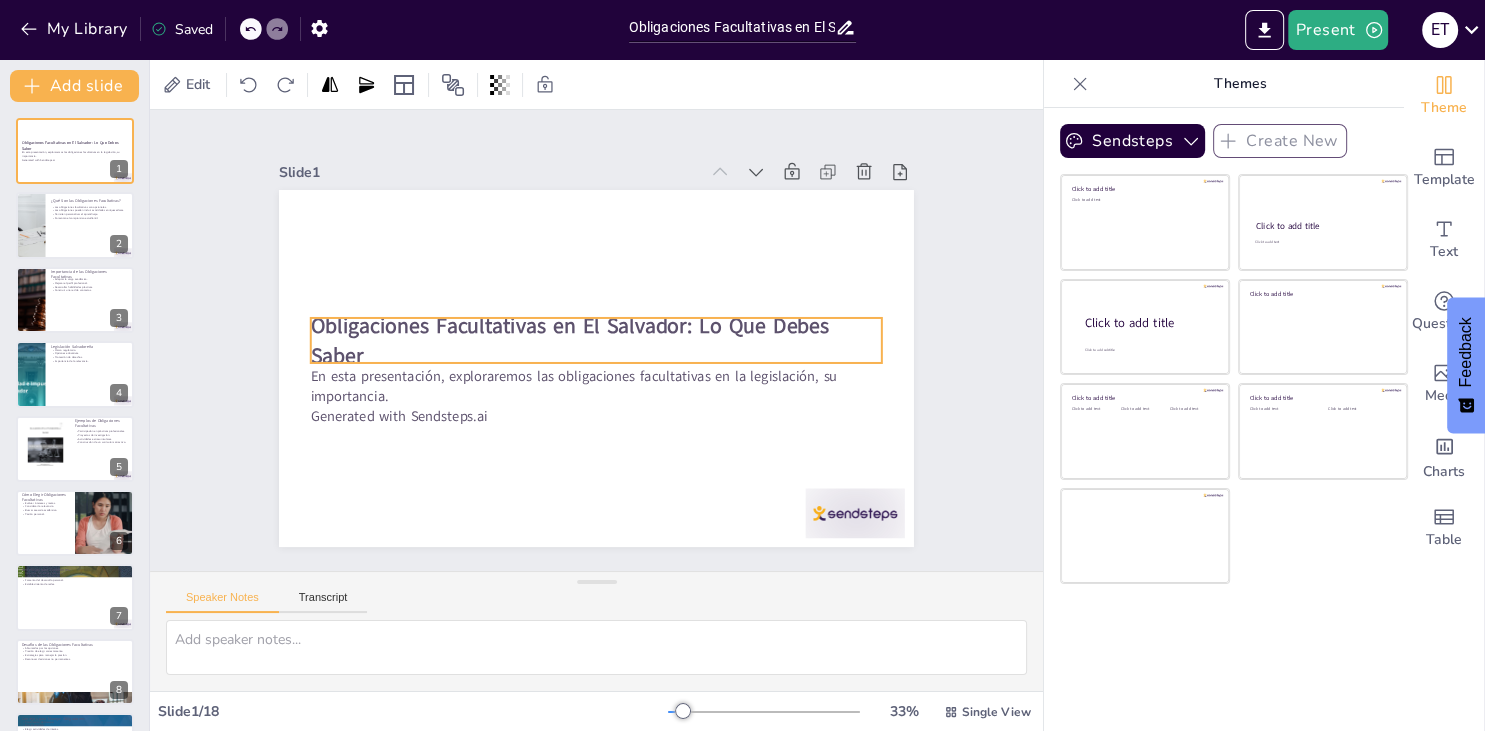 checkbox on "true" 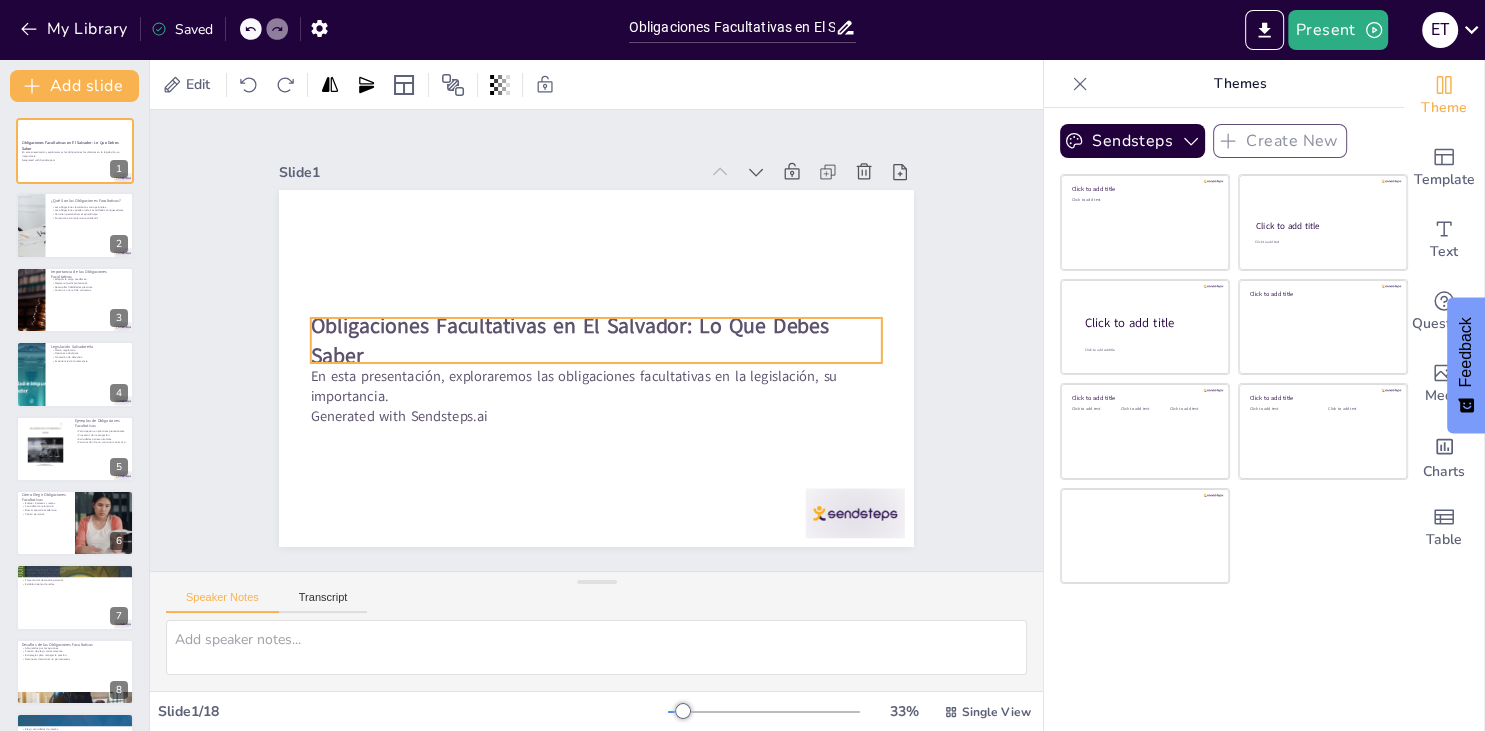checkbox on "true" 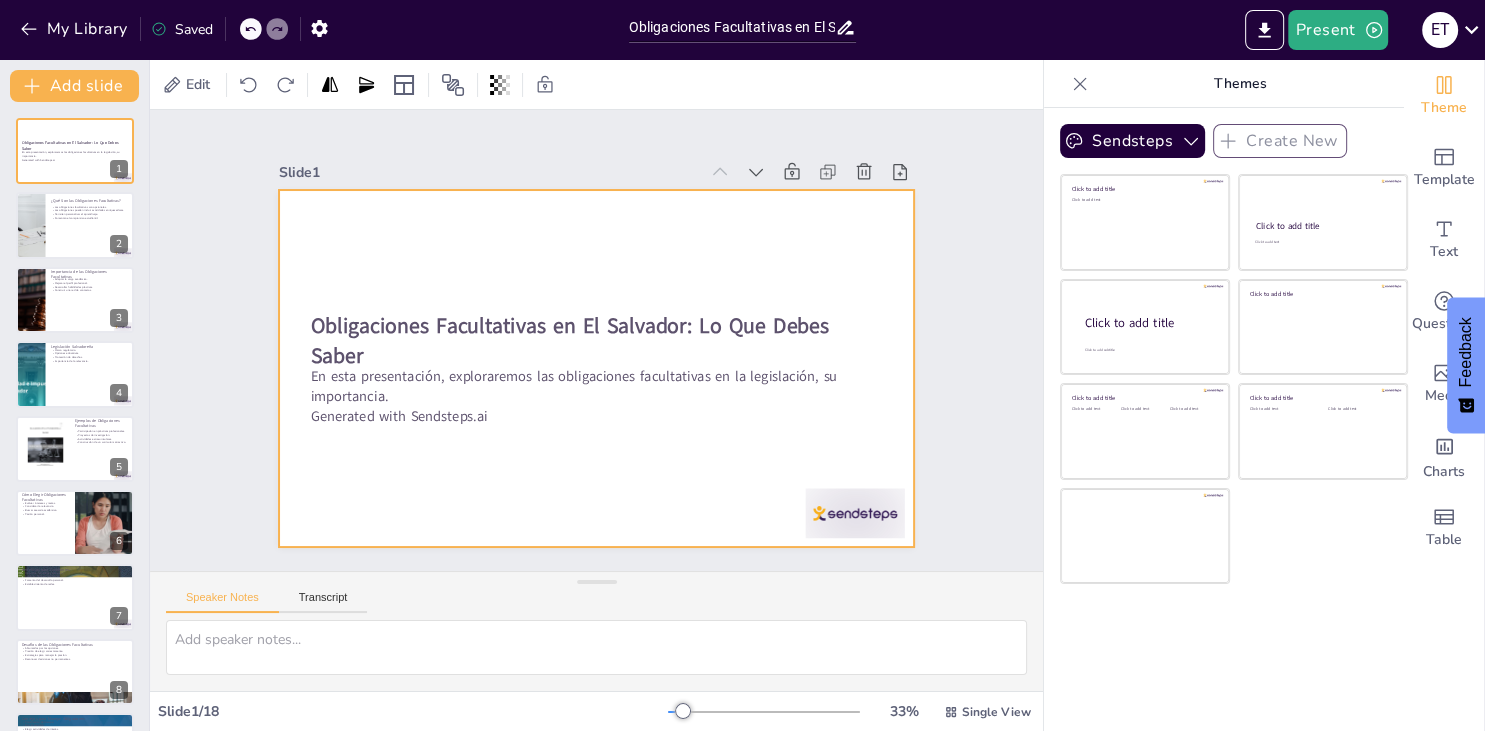 checkbox on "true" 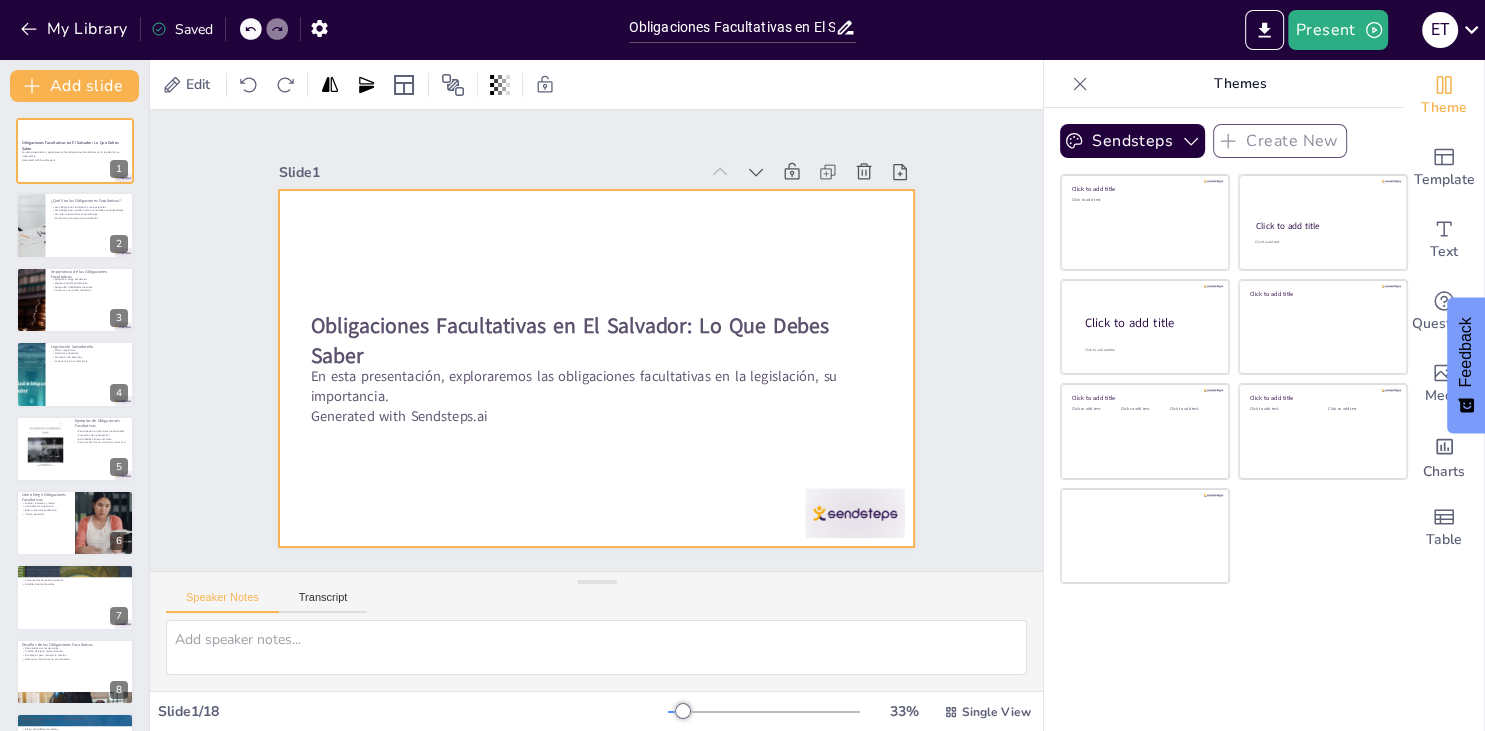 checkbox on "true" 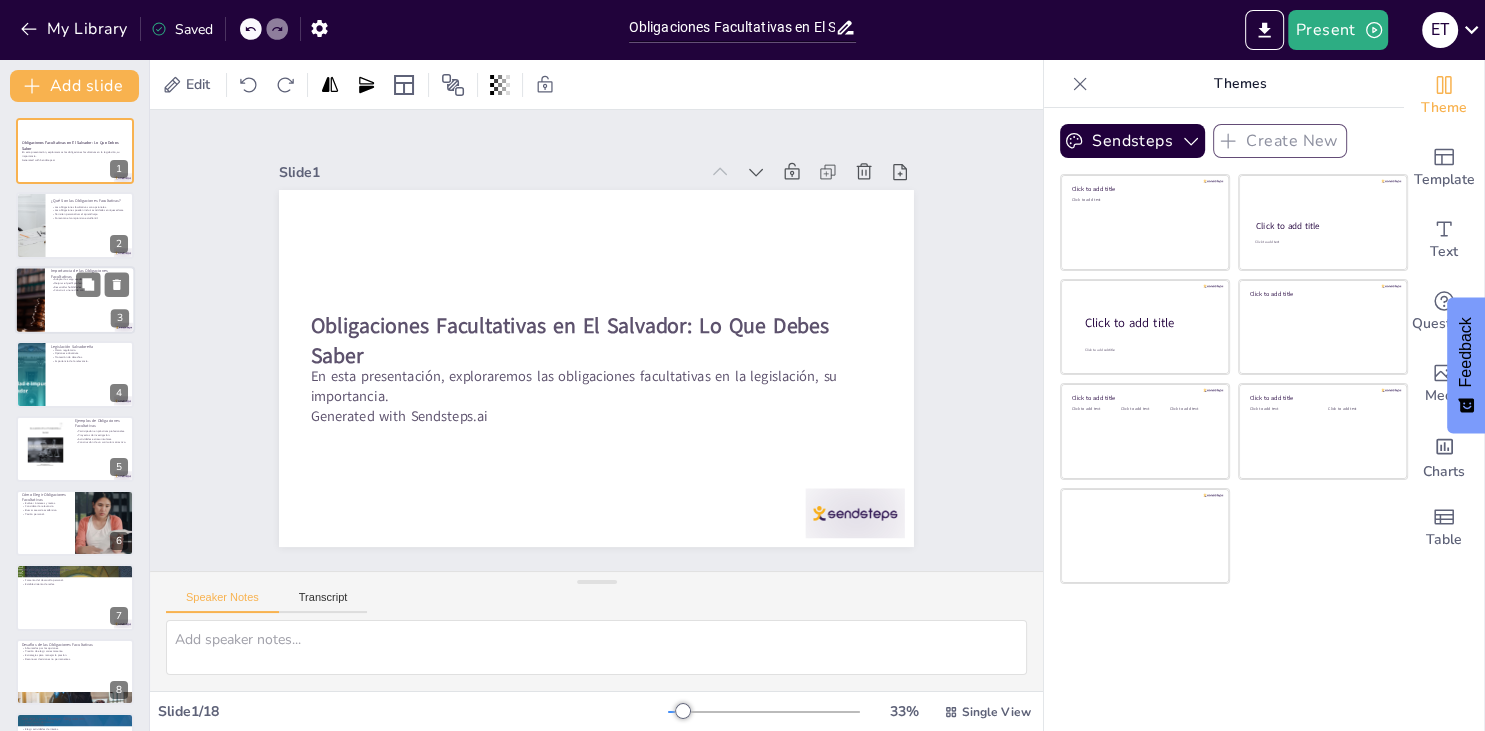 checkbox on "true" 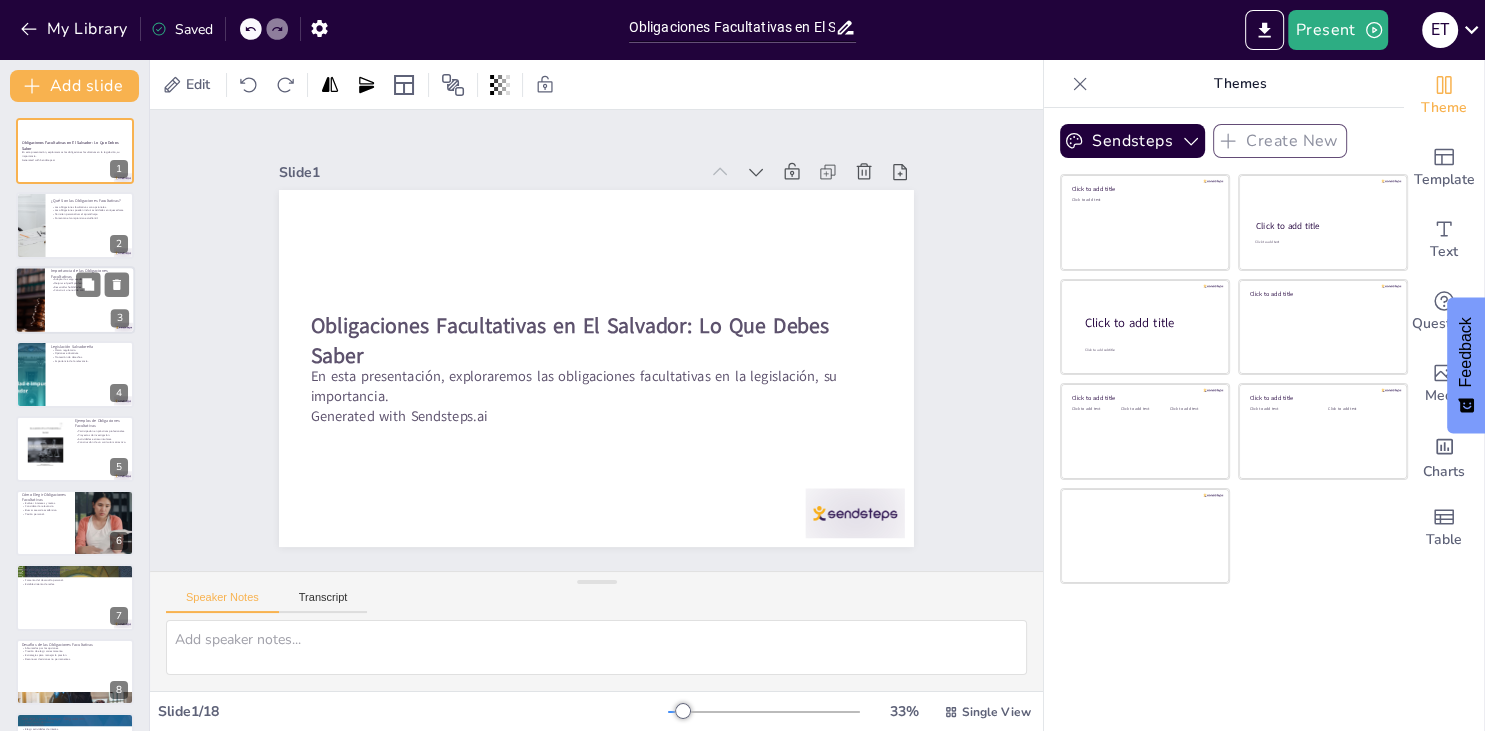 checkbox on "true" 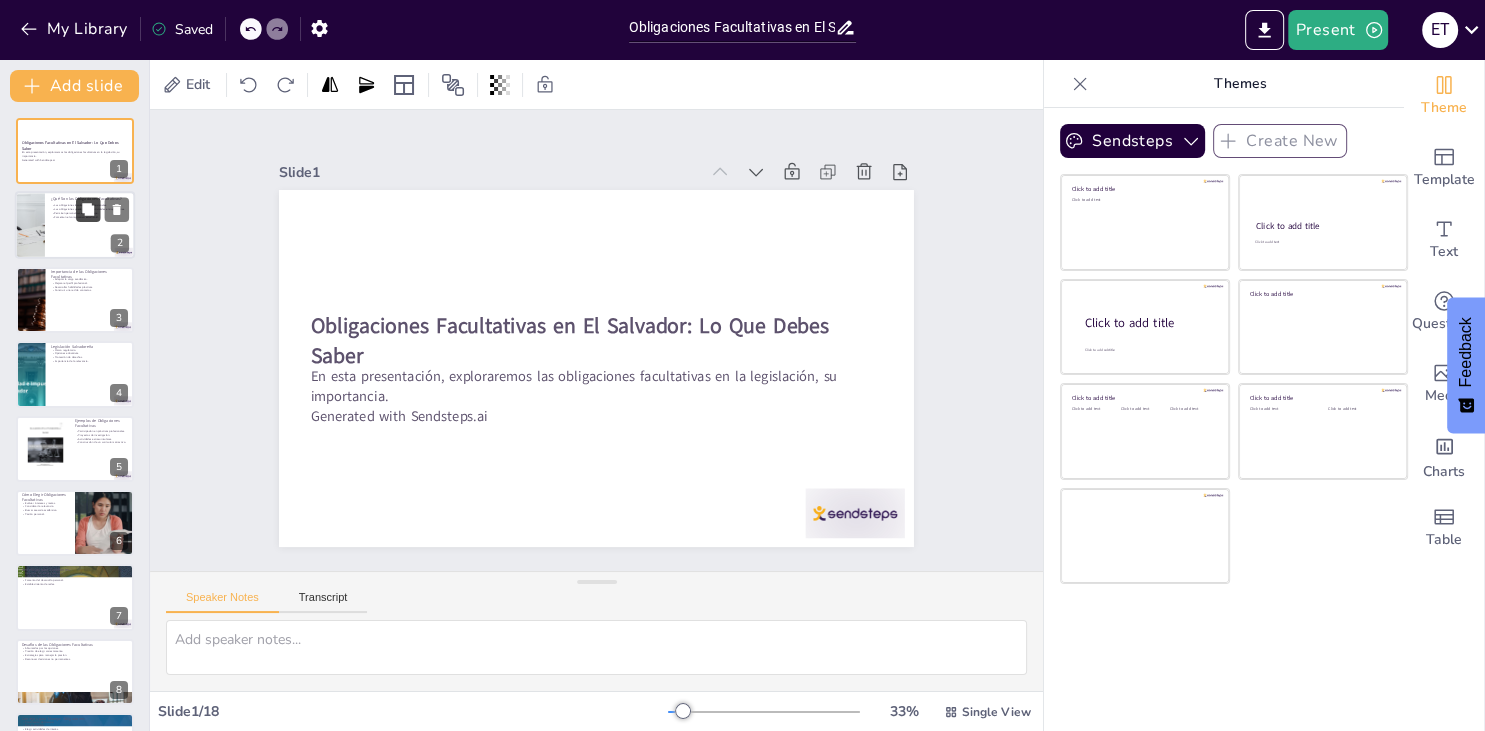 checkbox on "true" 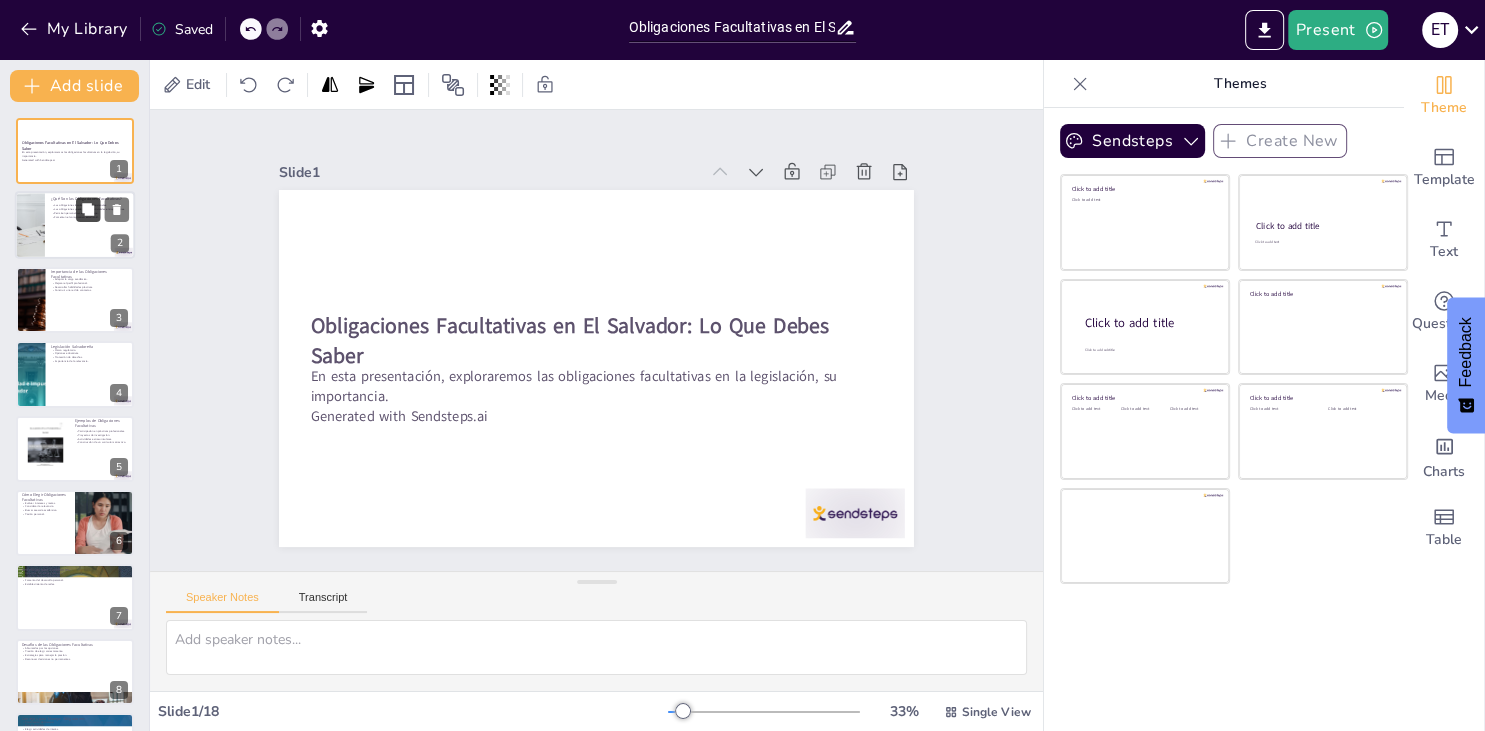 checkbox on "true" 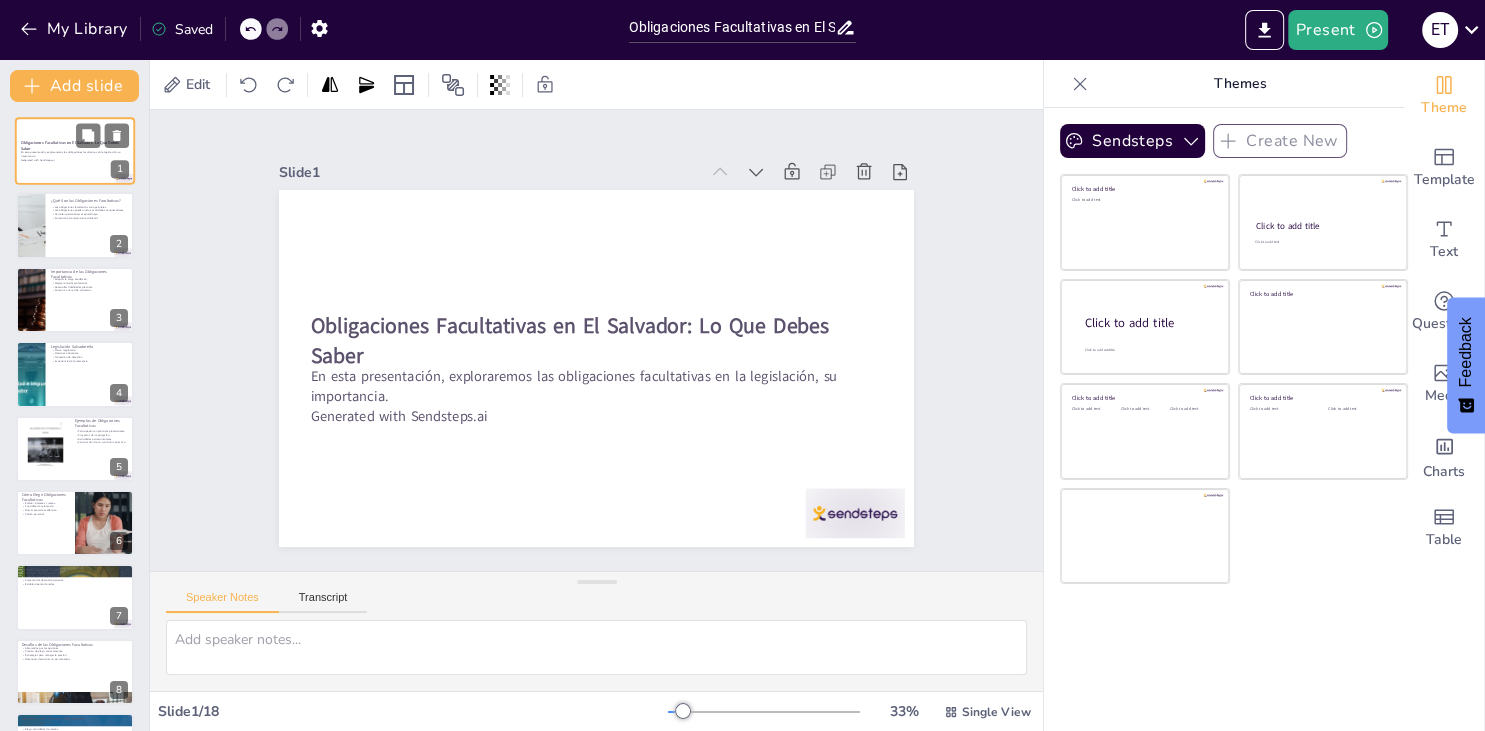 checkbox on "true" 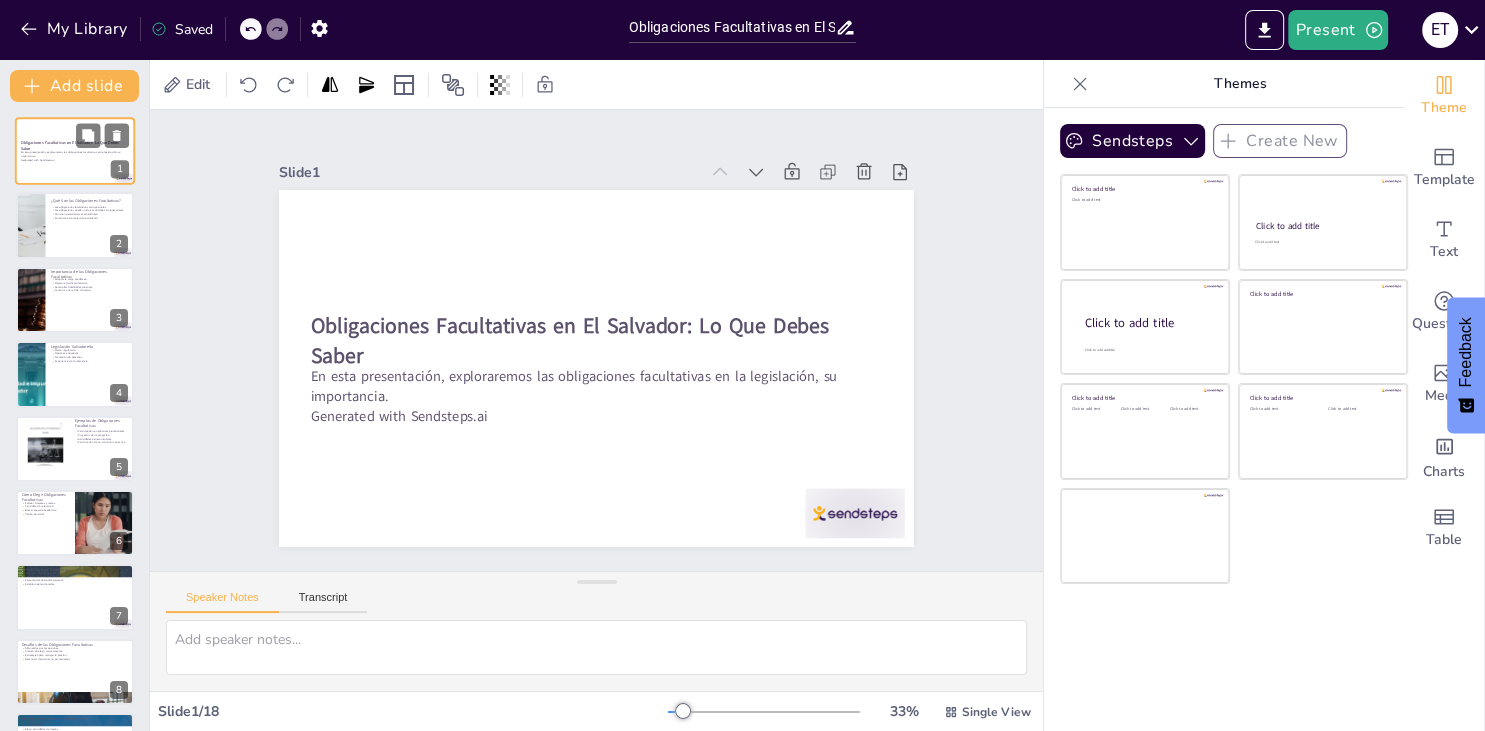 checkbox on "true" 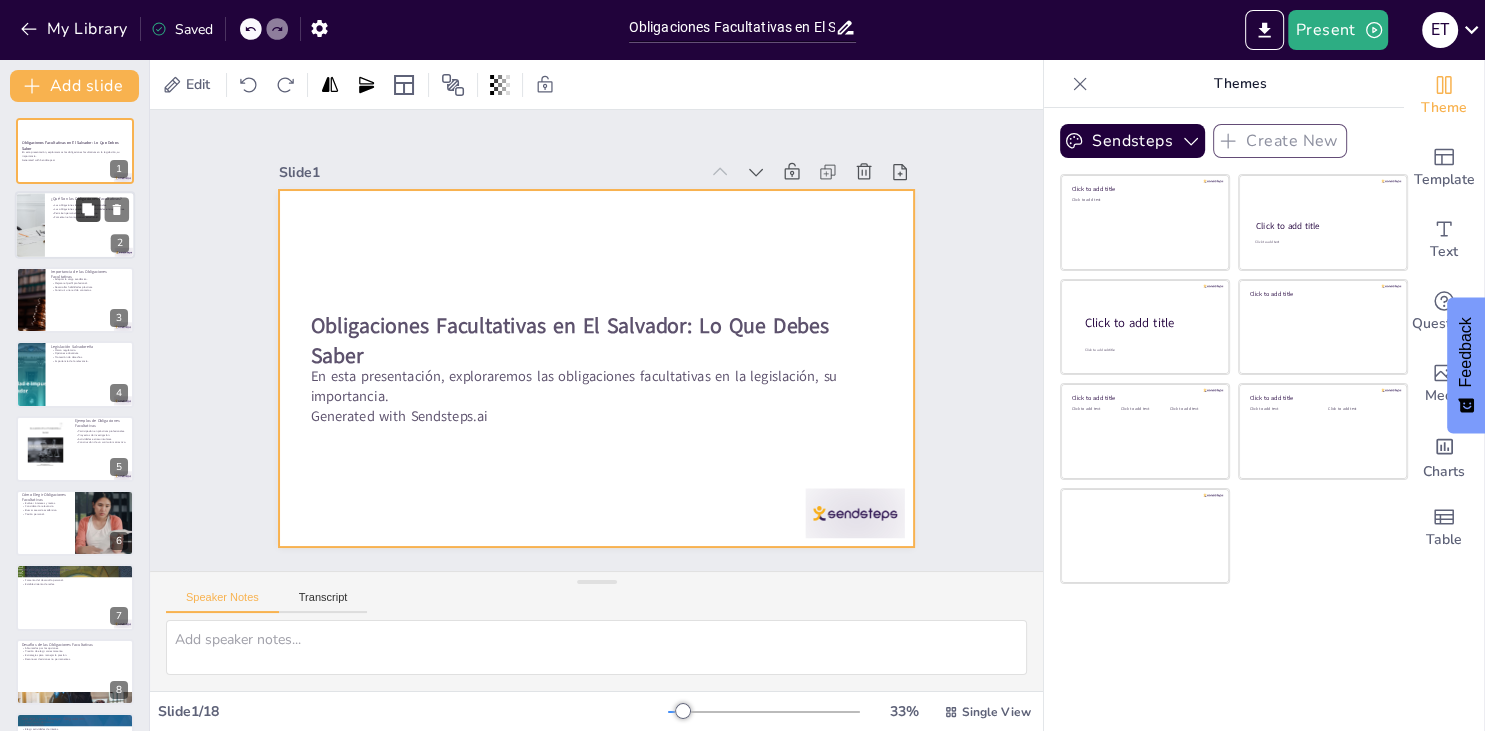 checkbox on "true" 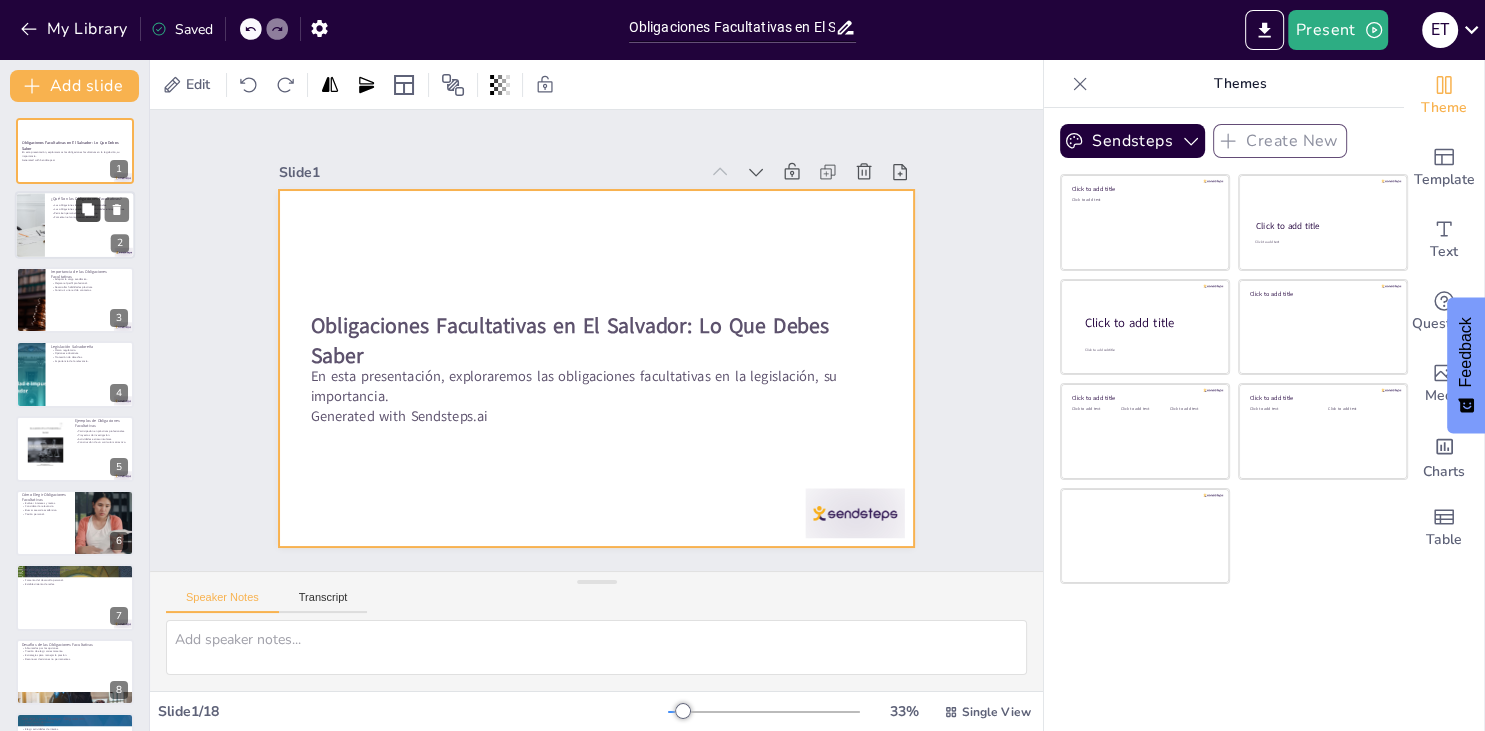 checkbox on "true" 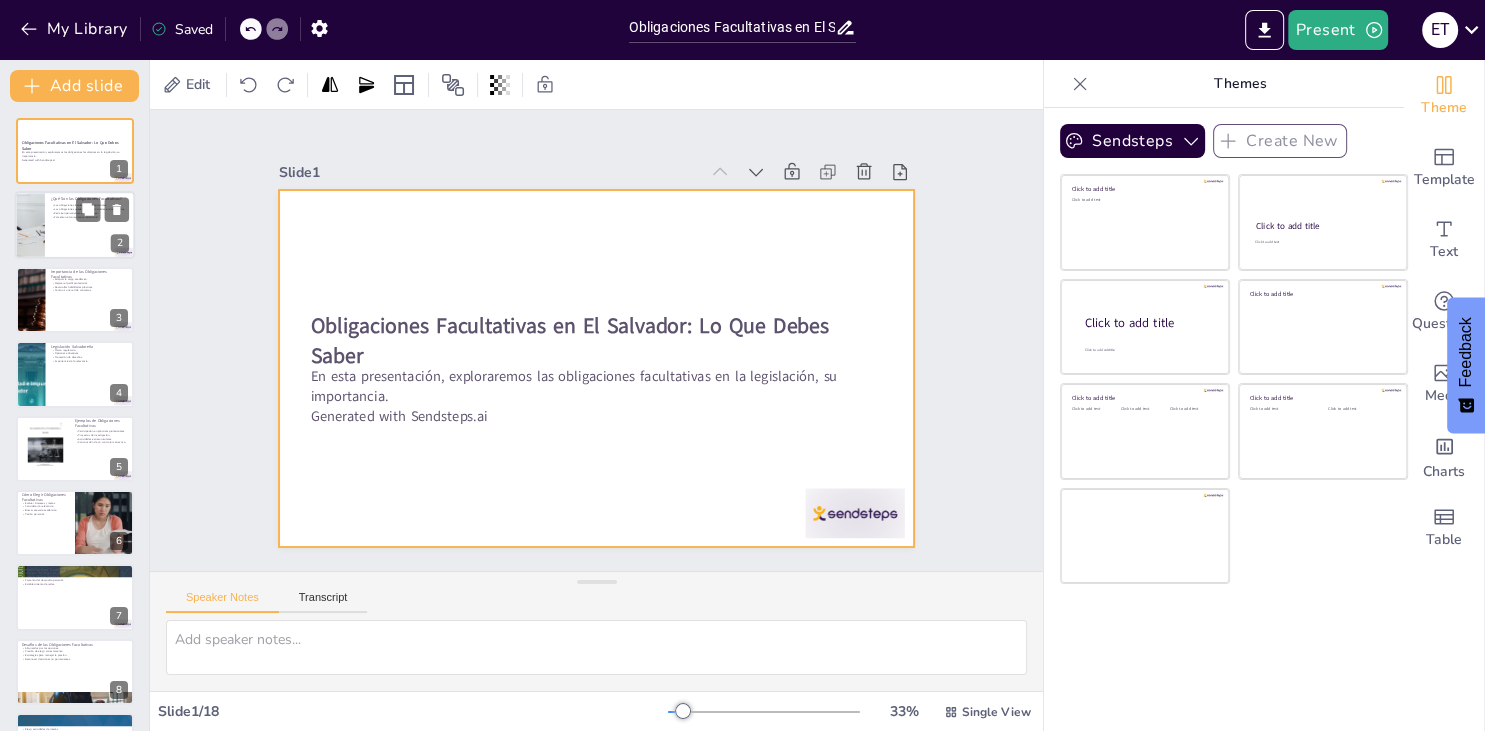 checkbox on "true" 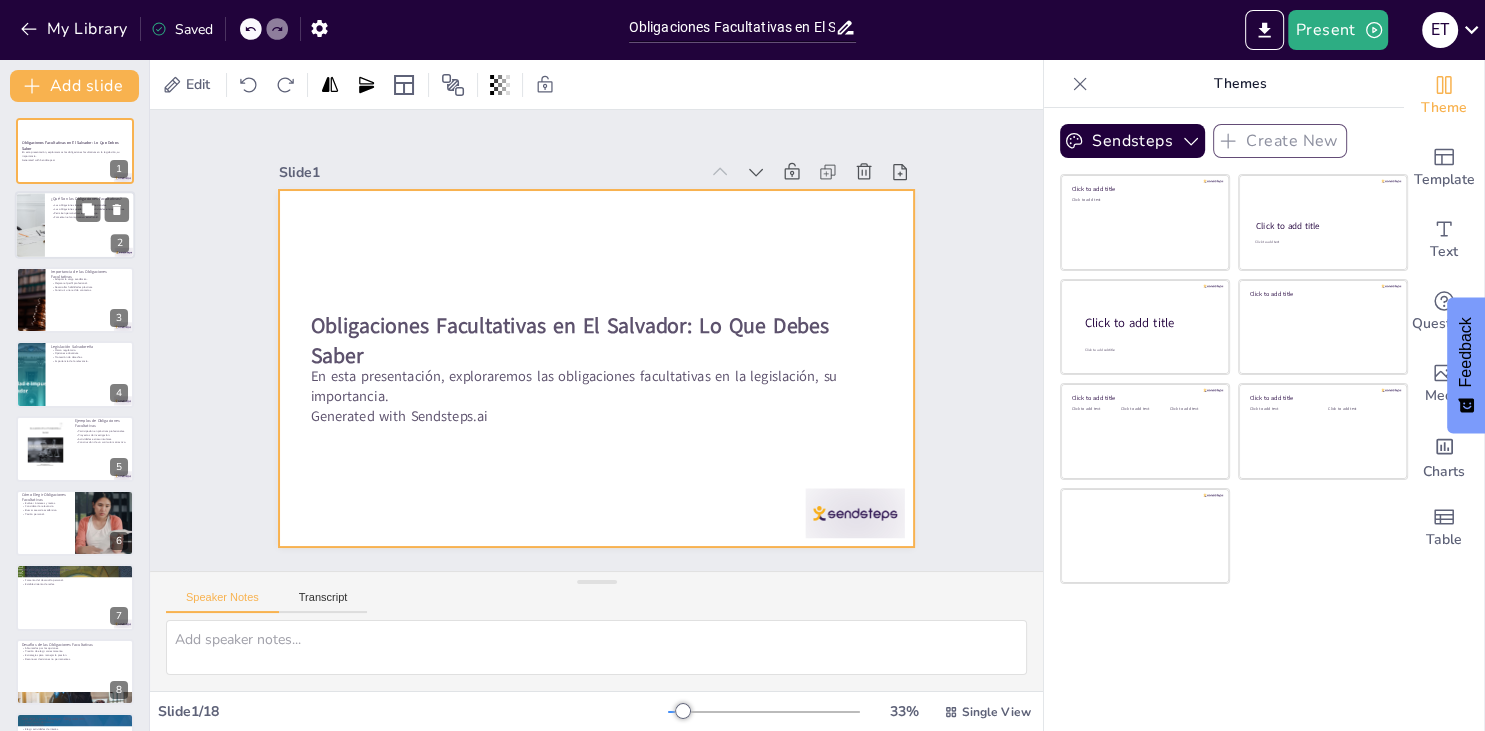 checkbox on "true" 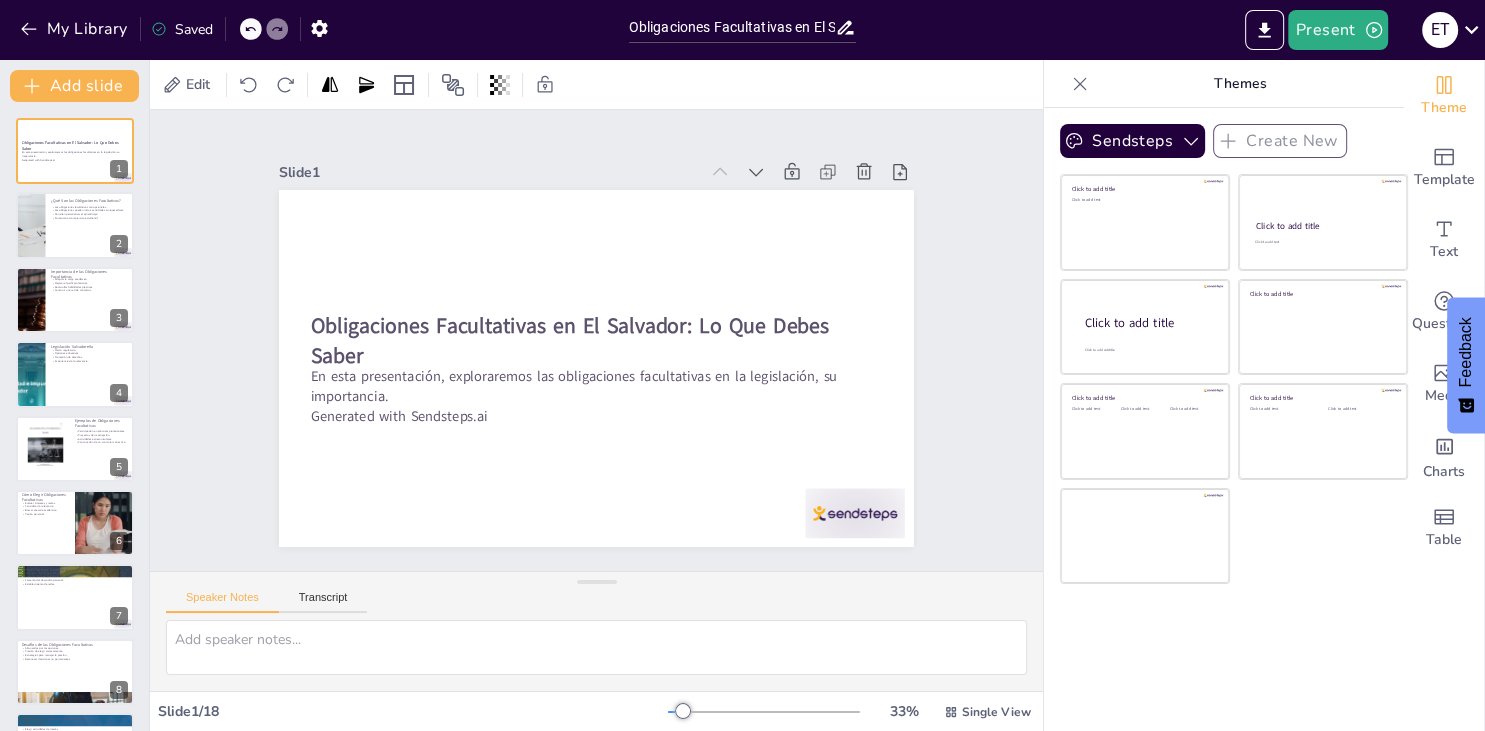 checkbox on "true" 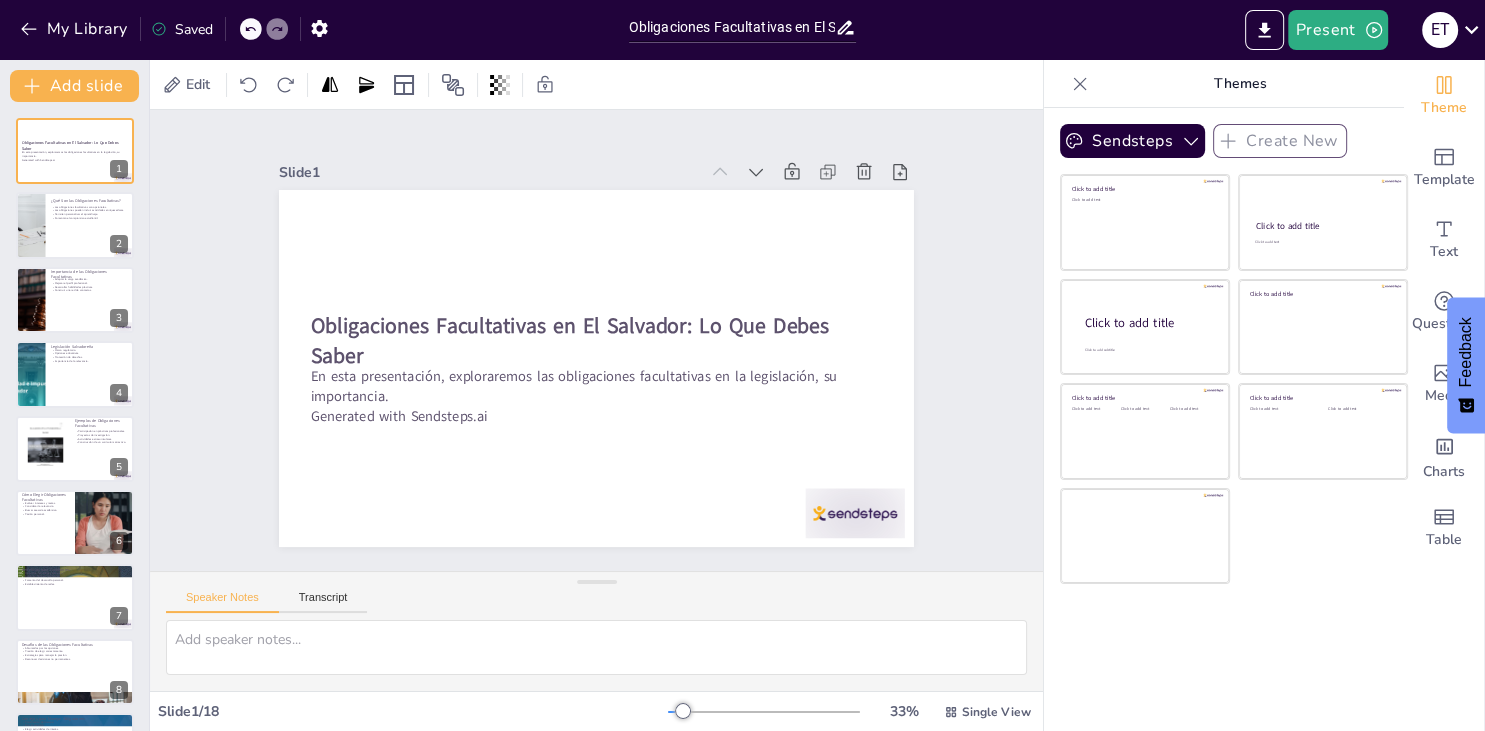 checkbox on "true" 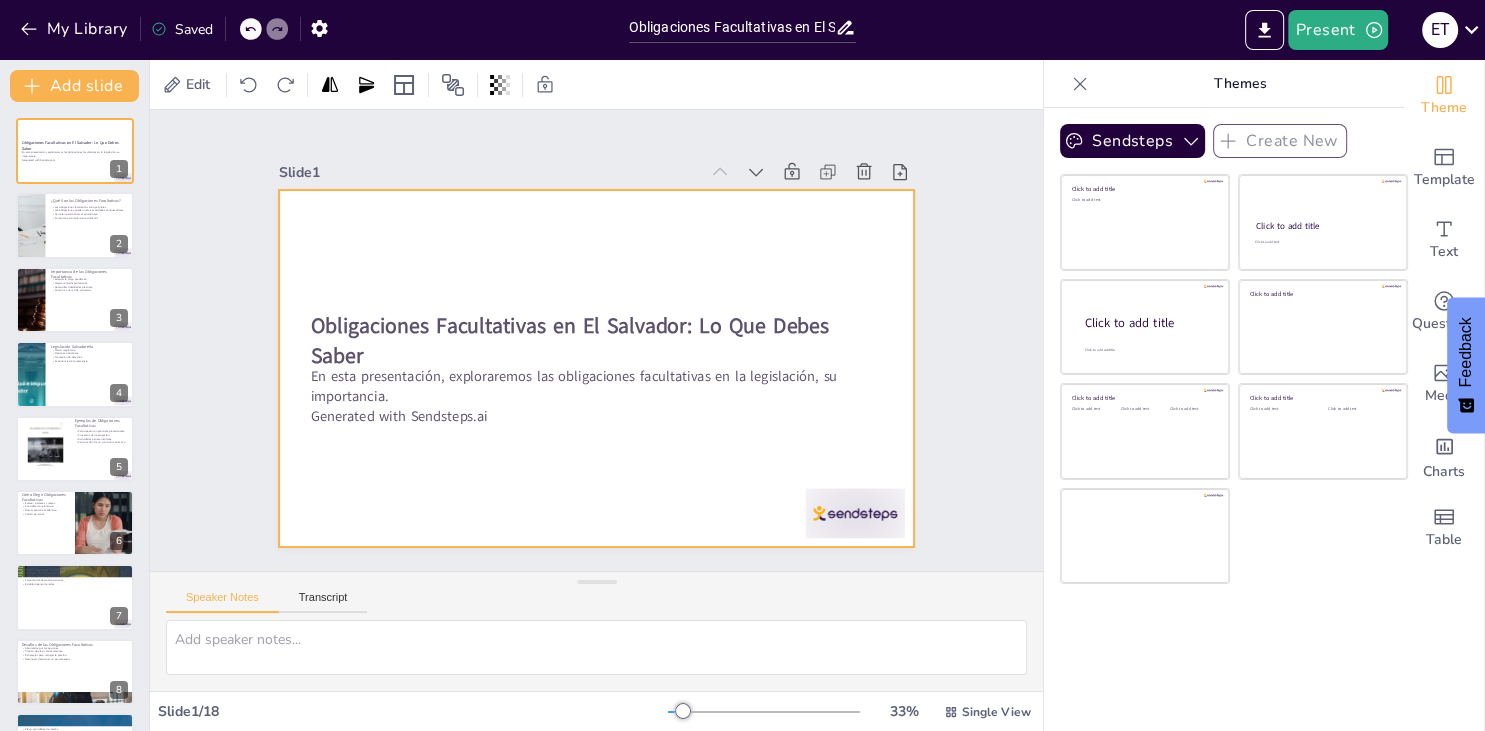 checkbox on "true" 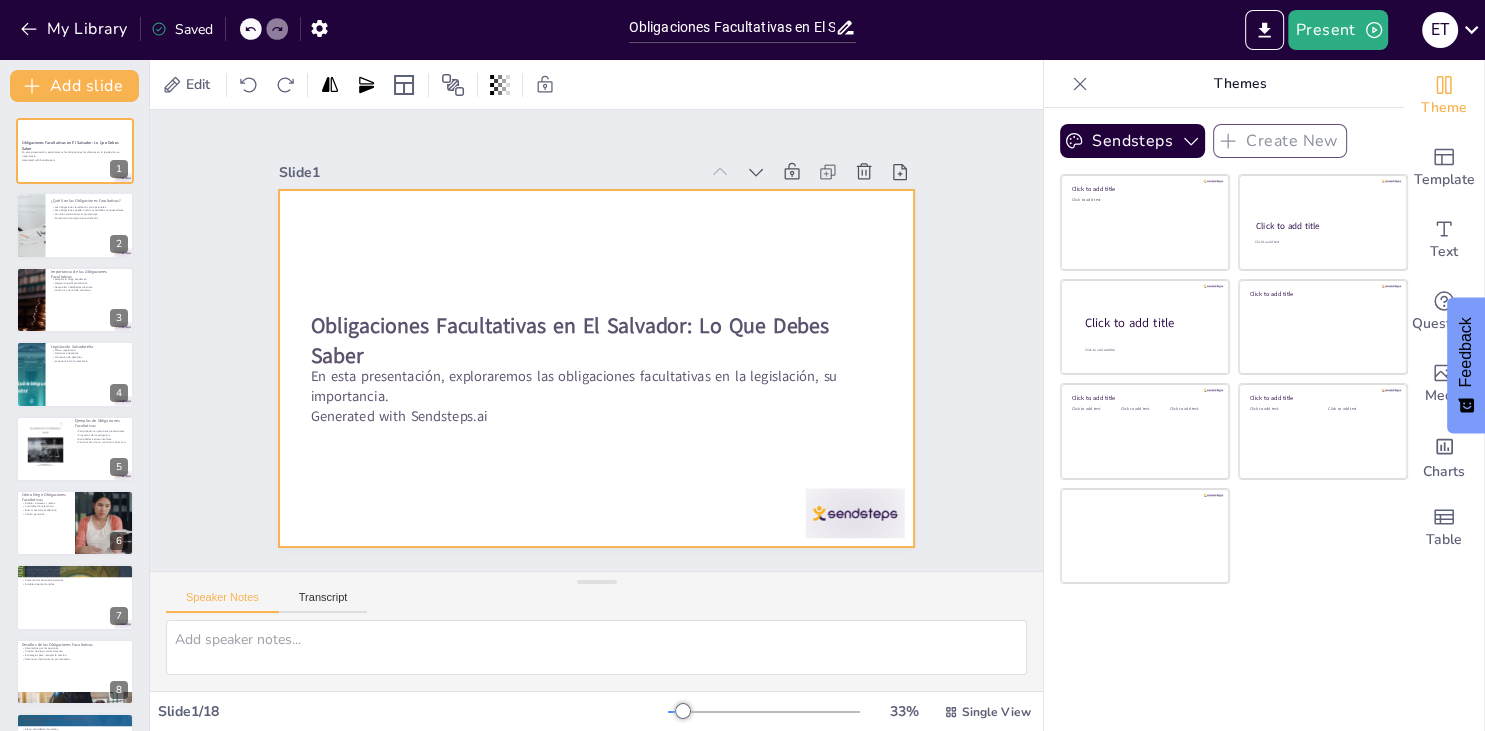 checkbox on "true" 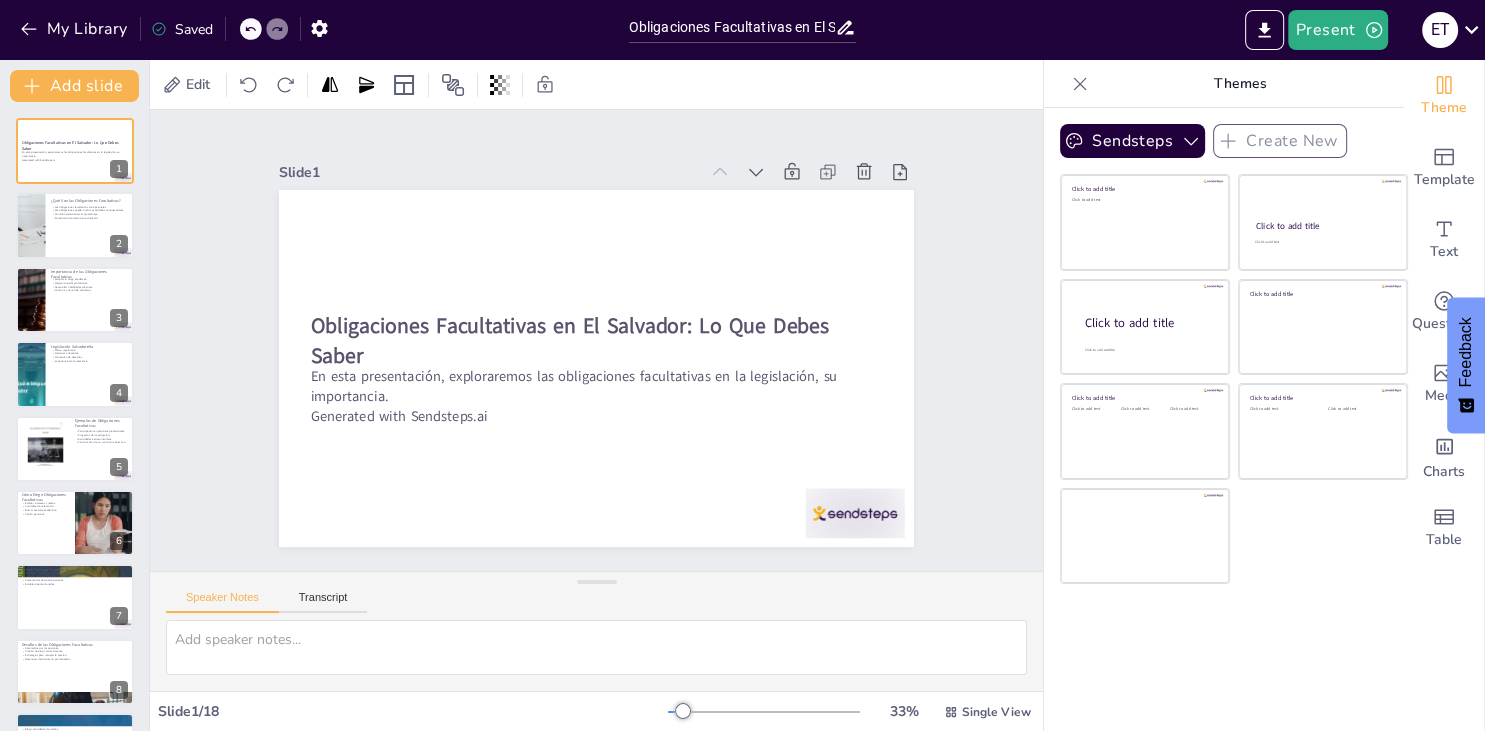 checkbox on "true" 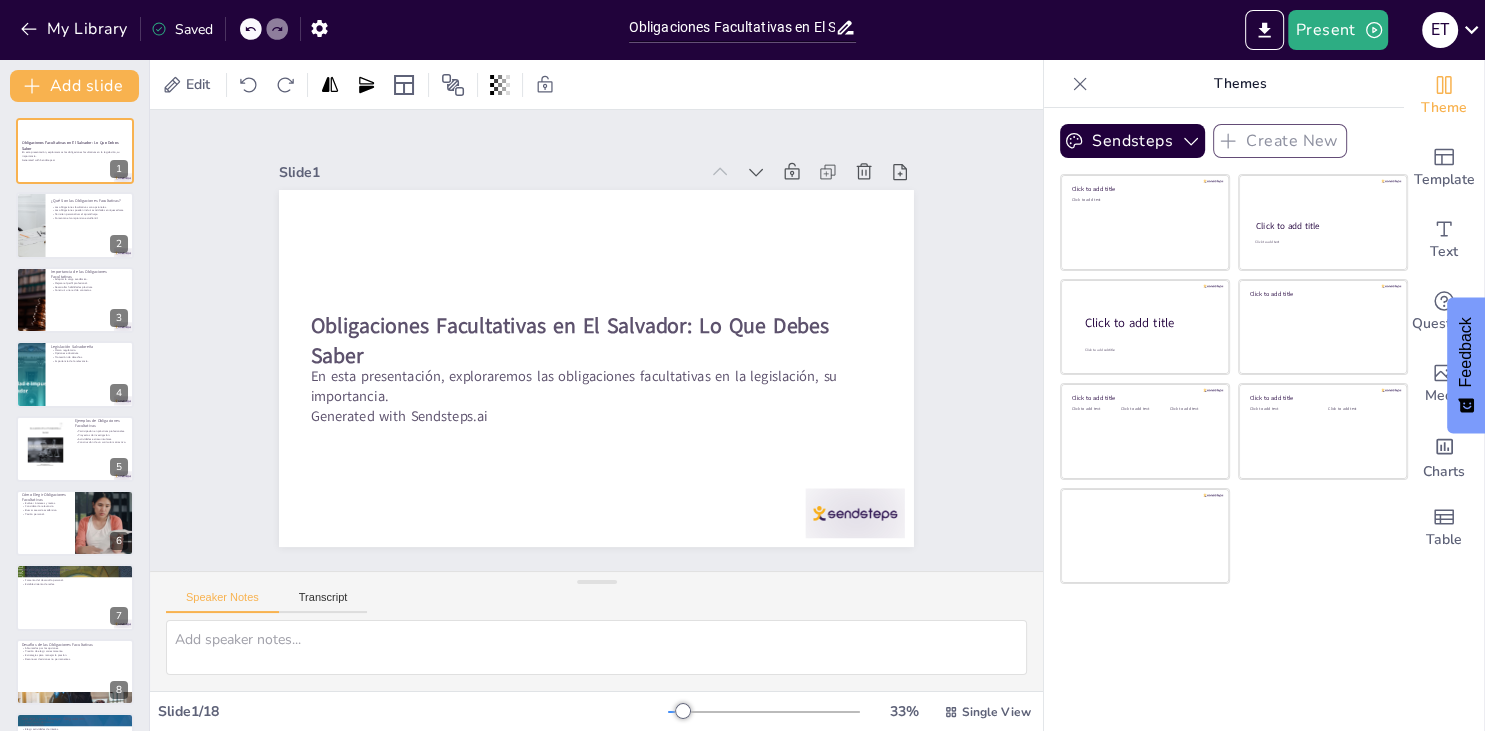 checkbox on "true" 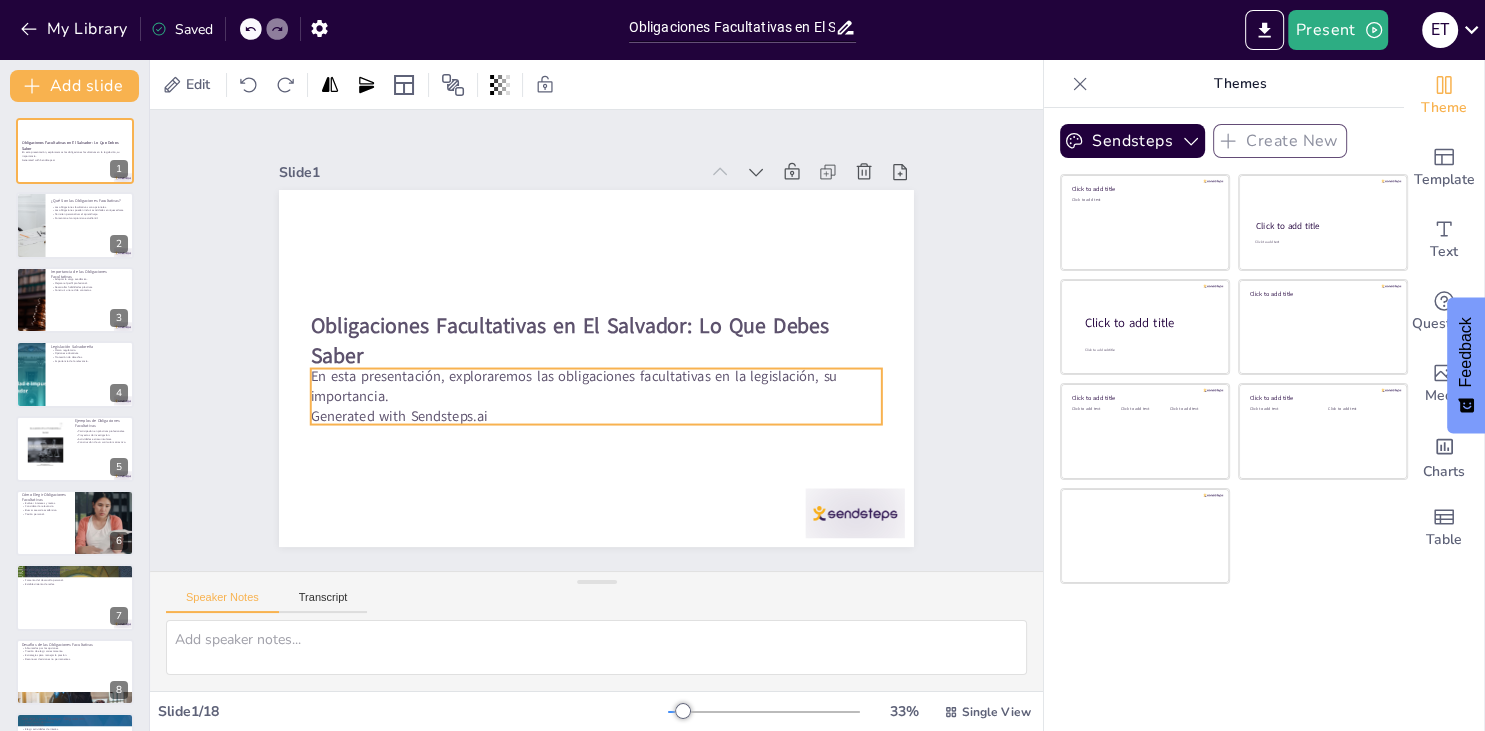 checkbox on "true" 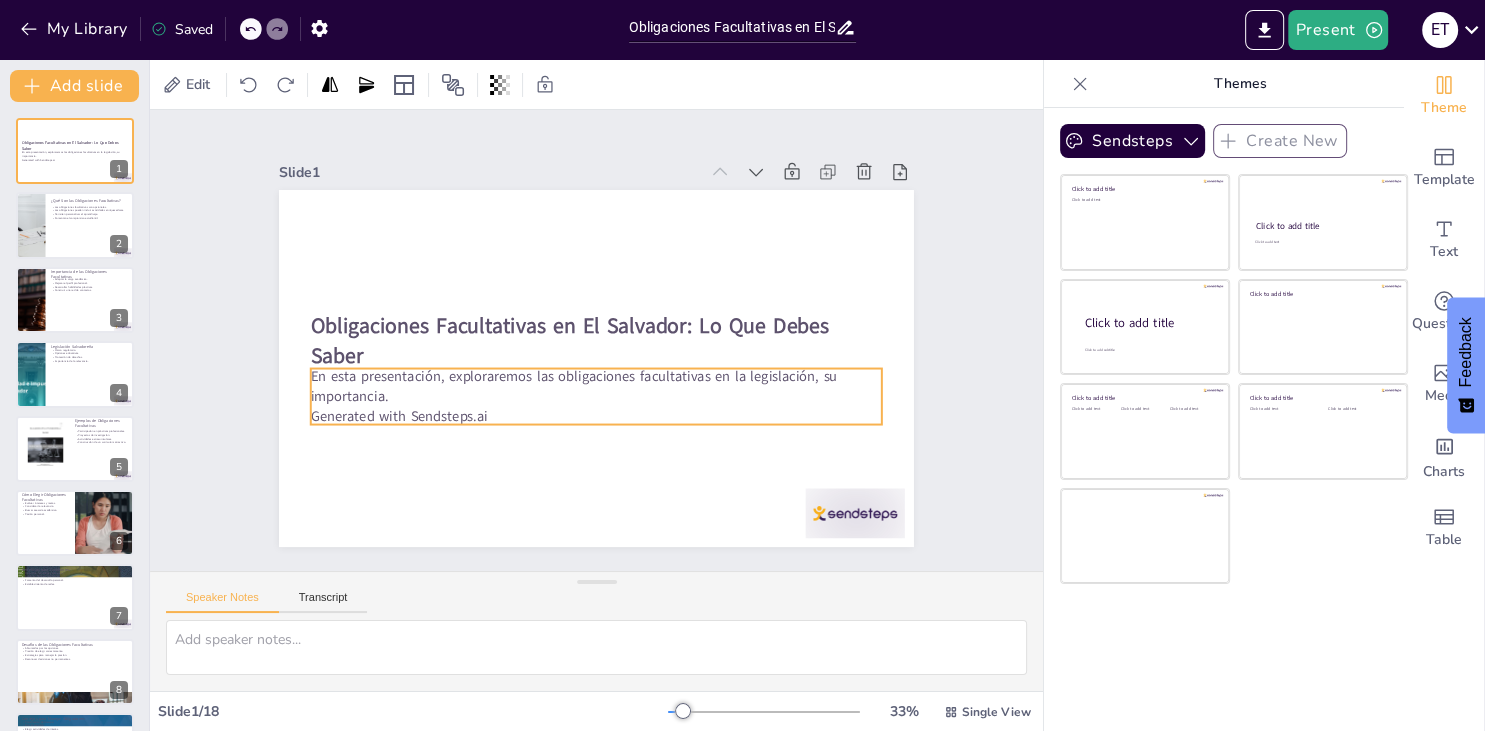checkbox on "true" 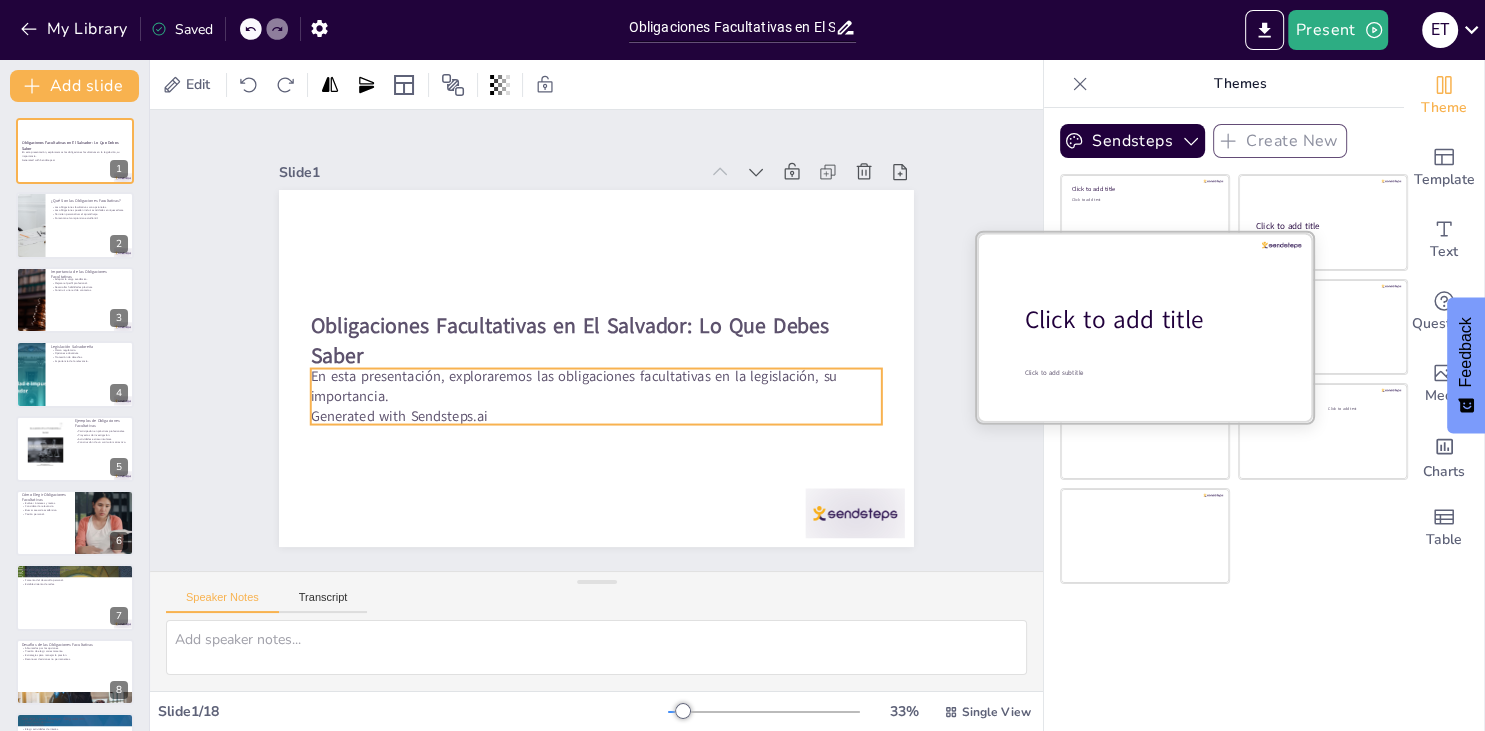 checkbox on "true" 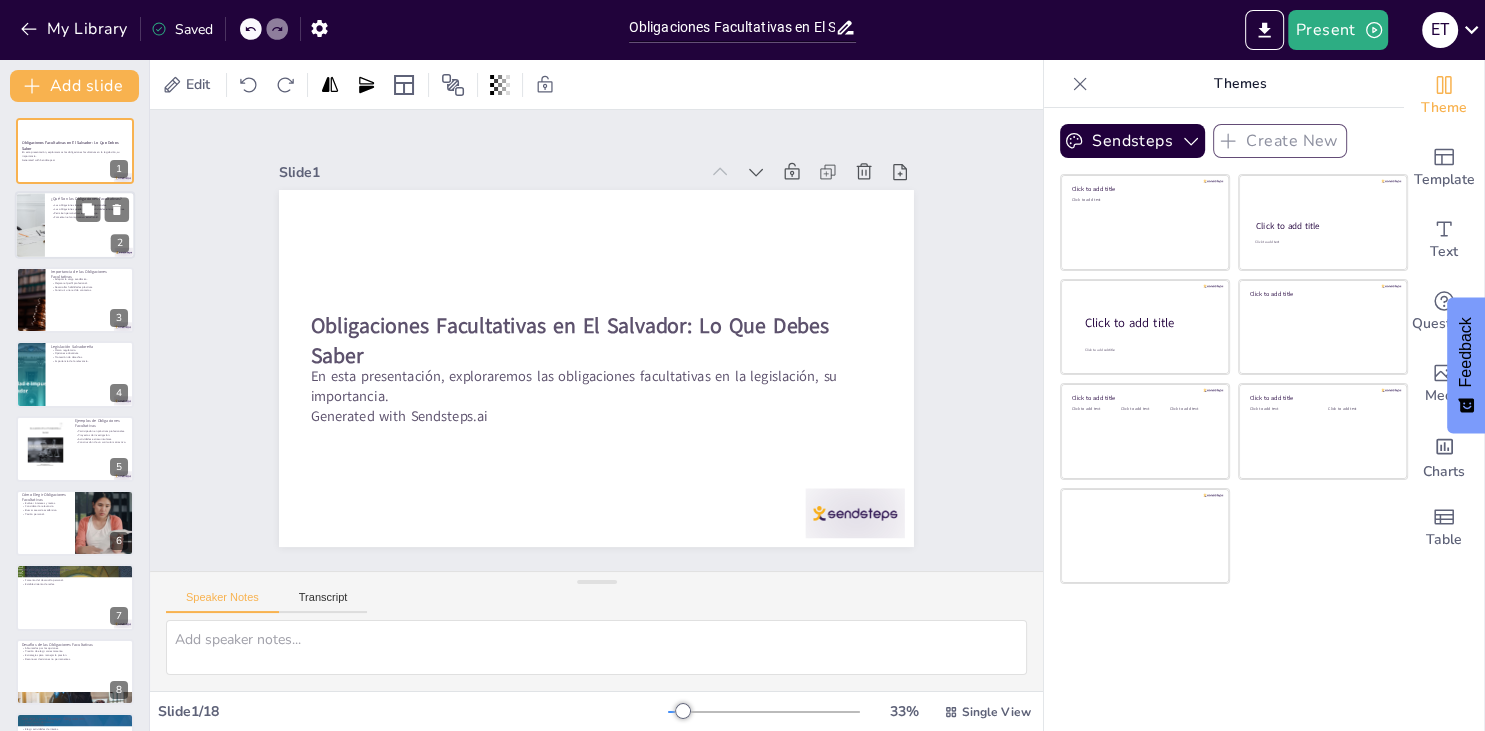 click at bounding box center [75, 226] 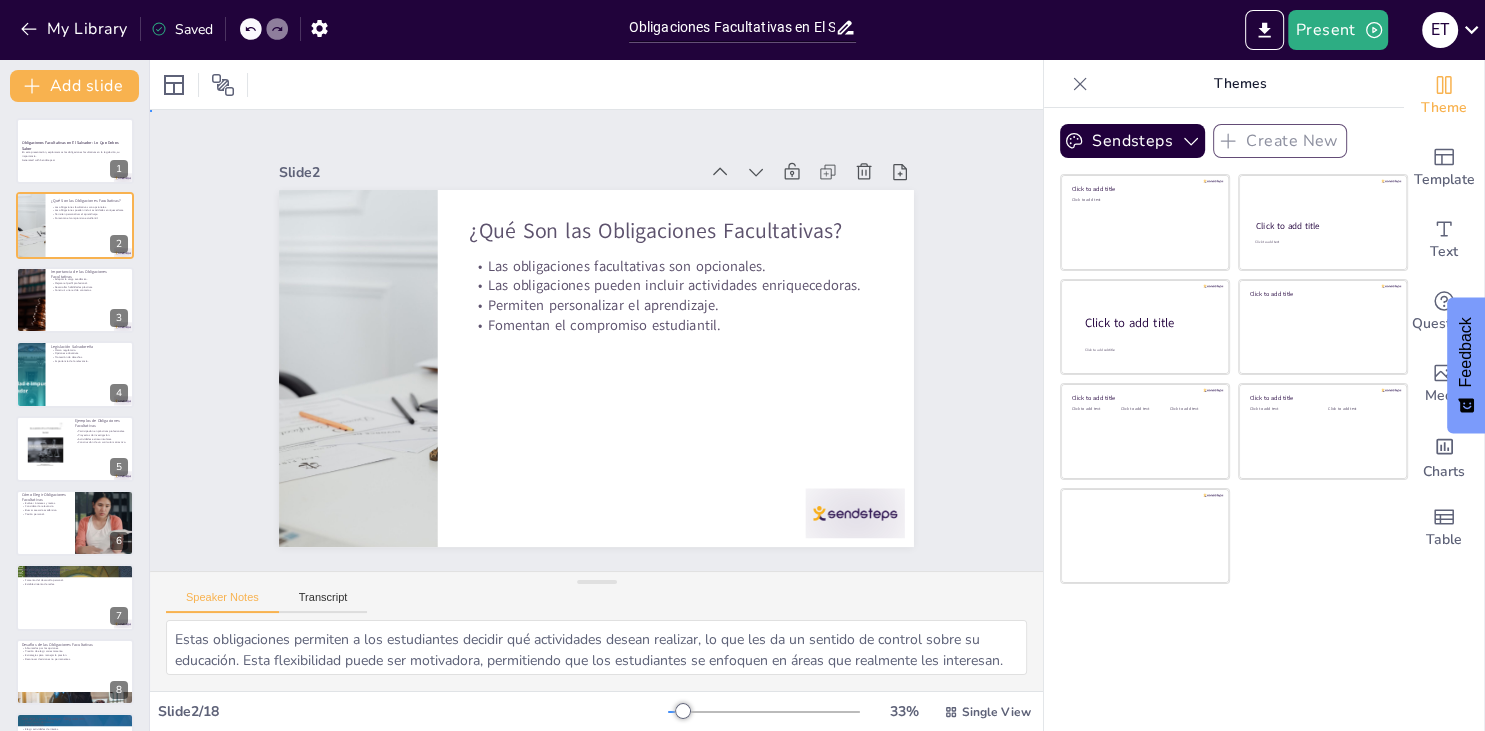 click on "Slide  1 Obligaciones Facultativas en El Salvador: Lo Que Debes Saber En esta presentación, exploraremos las obligaciones facultativas en la legislación, su importancia. Generated with Sendsteps.ai Slide  2 ¿Qué Son las Obligaciones Facultativas? Las obligaciones facultativas son opcionales. Las obligaciones pueden incluir actividades enriquecedoras. Permiten personalizar el aprendizaje. Fomentan el compromiso estudiantil. Slide  3 Importancia de las Obligaciones Facultativas Adaptar la carga académica. Mejorar el perfil profesional. Desarrollar habilidades prácticas. Construir una red de contactos. Slide  4 Legislación Salvadoreña Marco regulatorio. Opciones educativas. Protección de derechos. Importancia de la relevancia. Slide  5 Ejemplos de Obligaciones Facultativas Participación en prácticas profesionales. Proyectos de investigación. Actividades extracurriculares. Construcción de un currículum atractivo. Slide  6 Cómo Elegir Obligaciones Facultativas Evaluar intereses y metas. Slide  7 8 9" at bounding box center [596, 340] 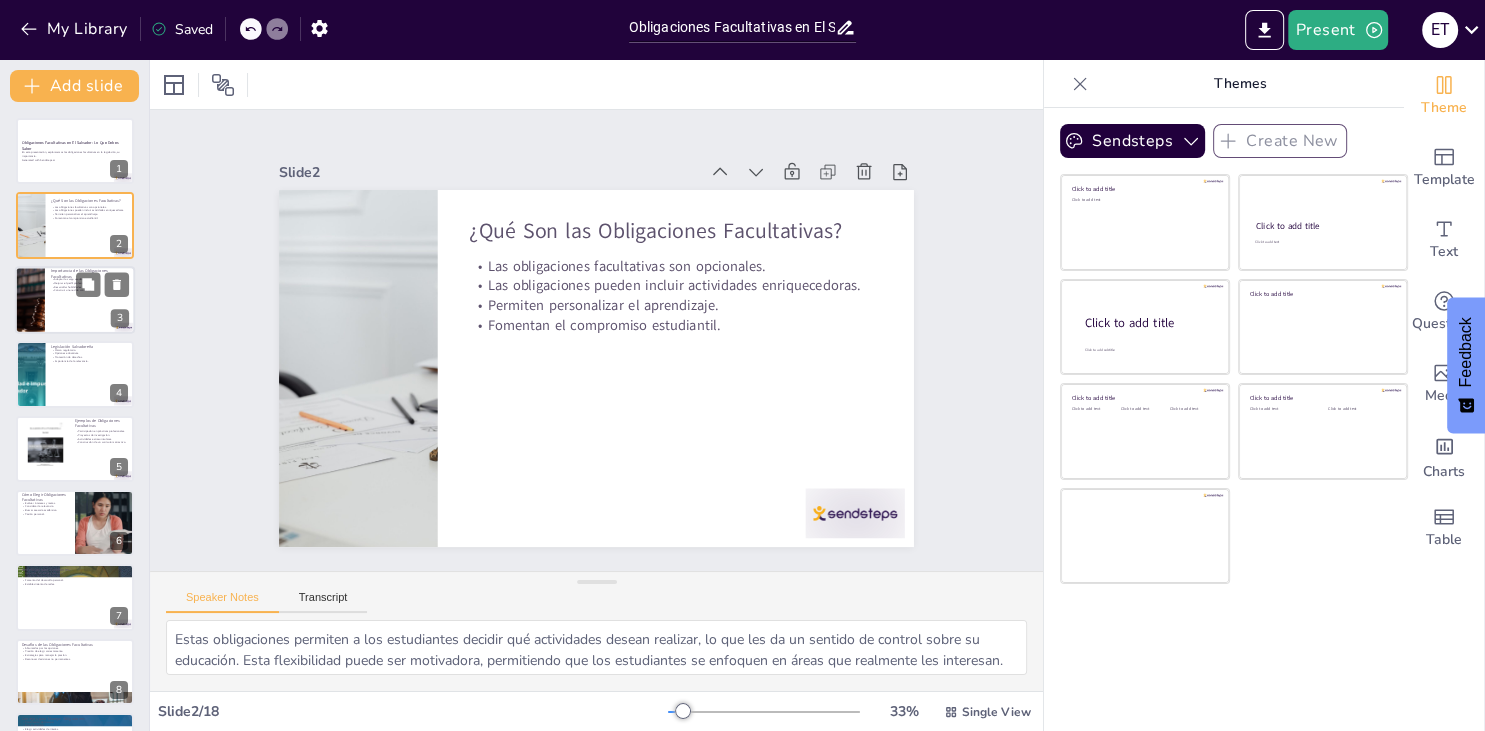 click at bounding box center (30, 300) 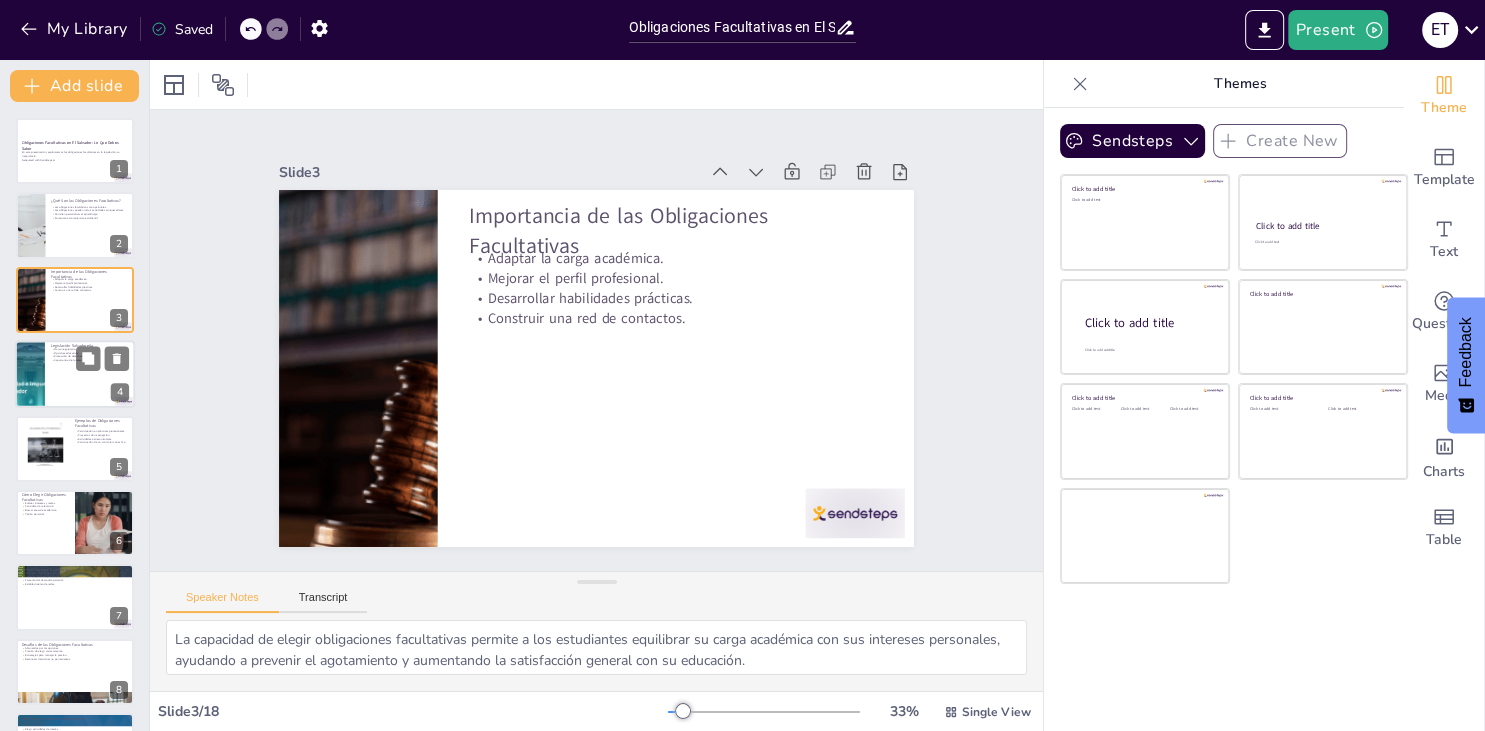 click at bounding box center [75, 374] 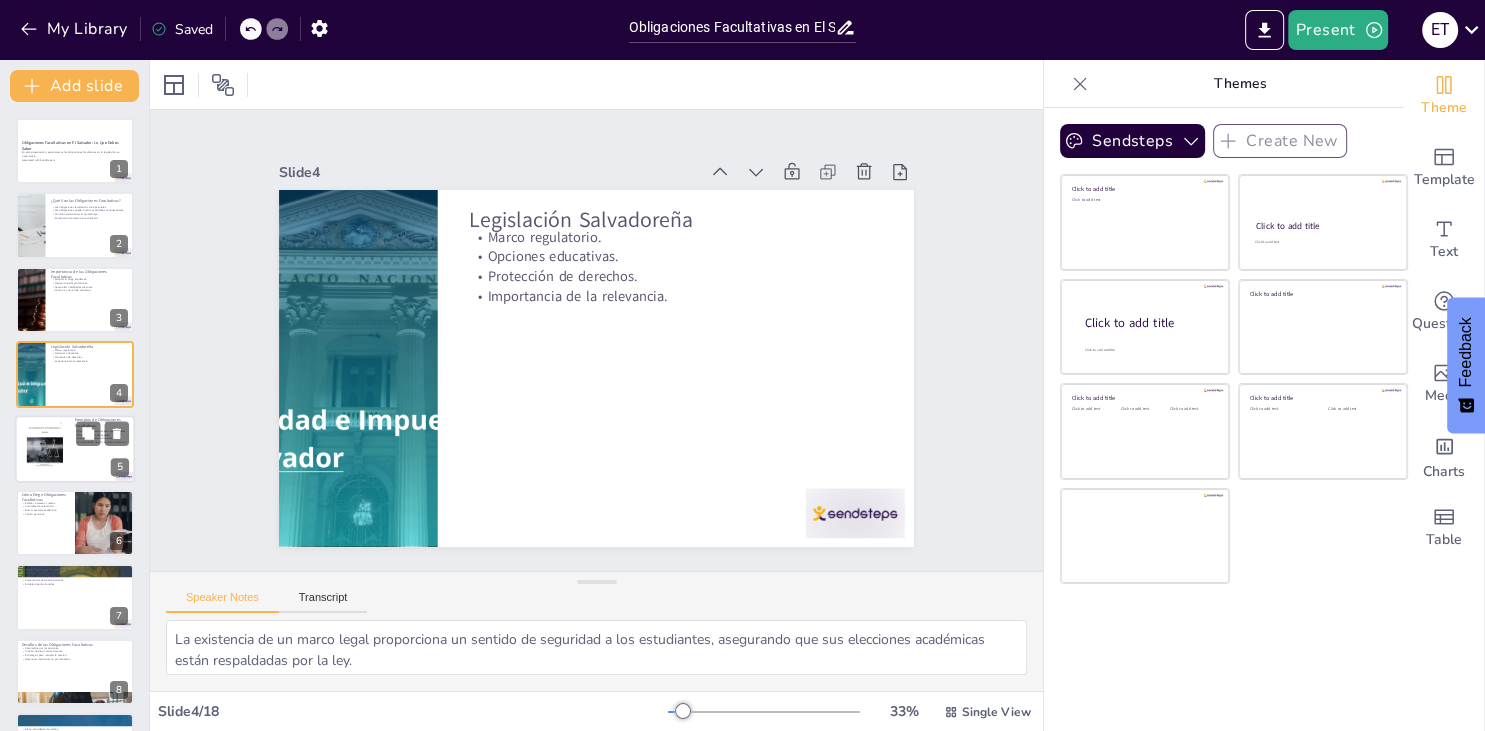 click at bounding box center [45, 449] 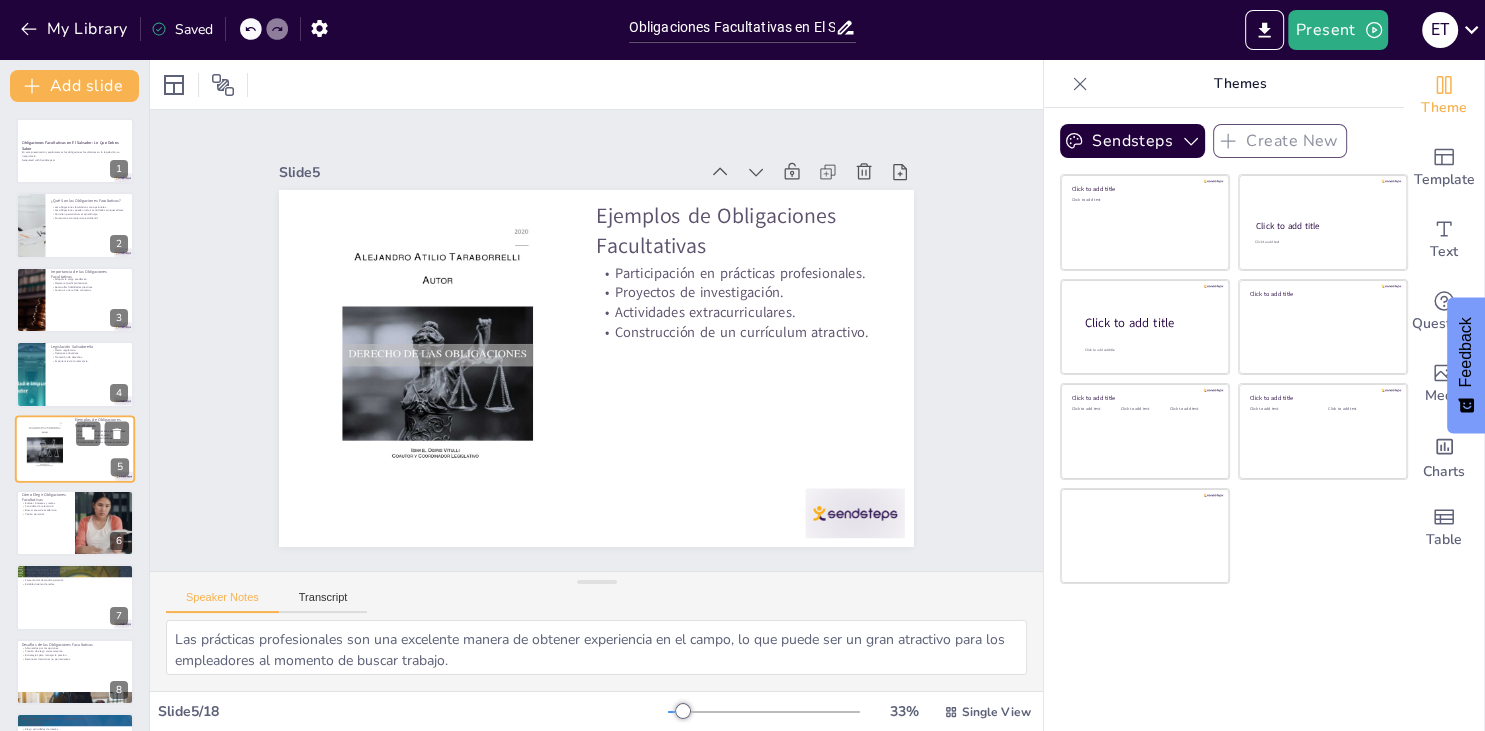 scroll, scrollTop: 32, scrollLeft: 0, axis: vertical 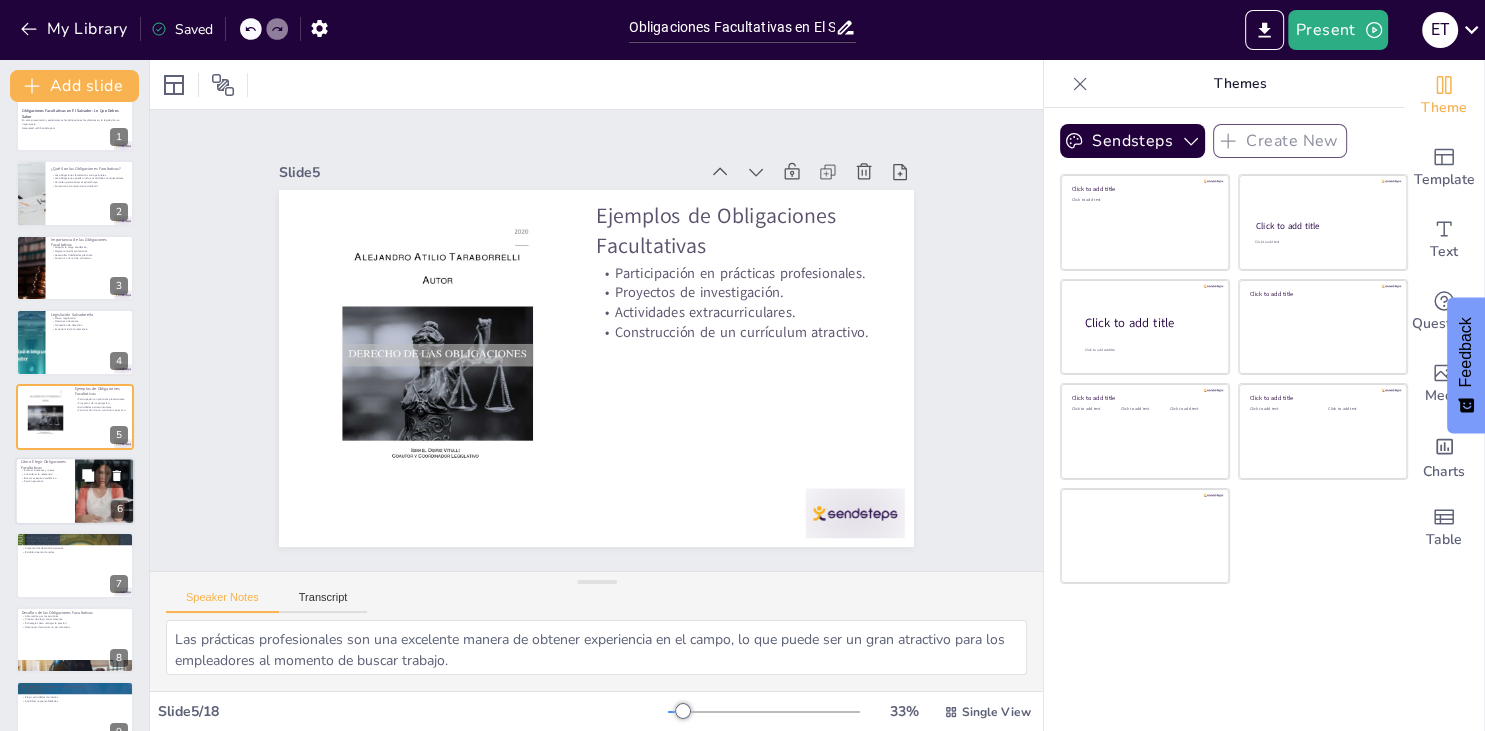 click at bounding box center [75, 491] 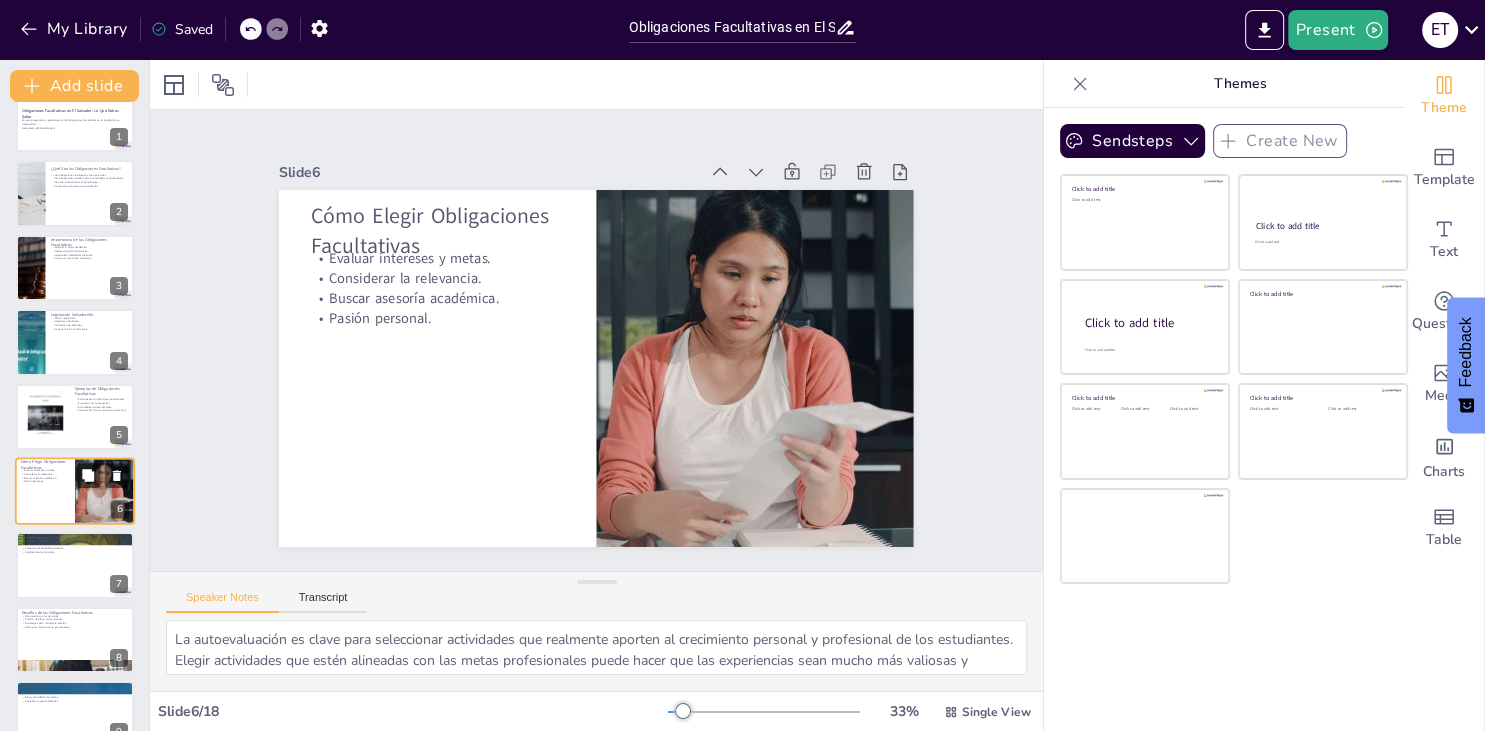 scroll, scrollTop: 106, scrollLeft: 0, axis: vertical 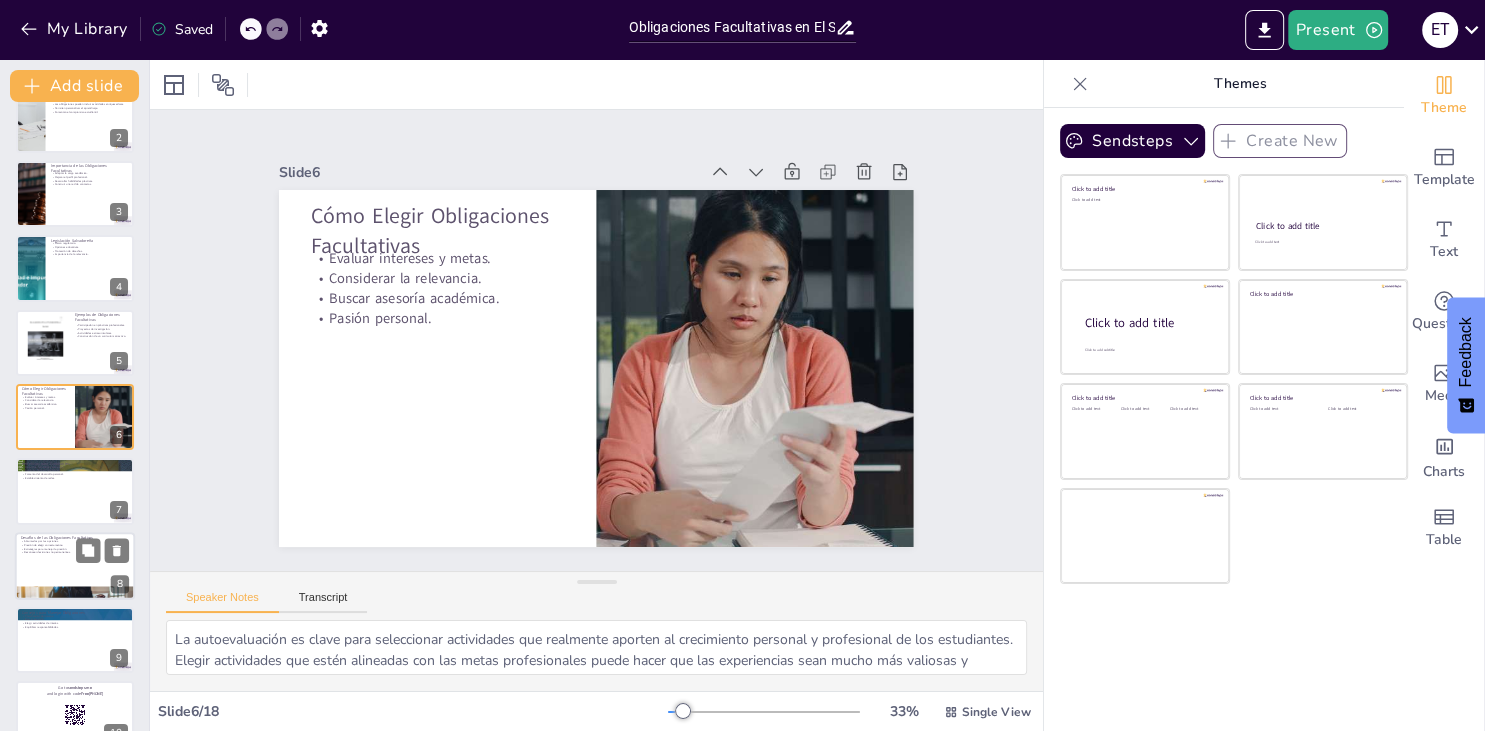 click at bounding box center [75, 566] 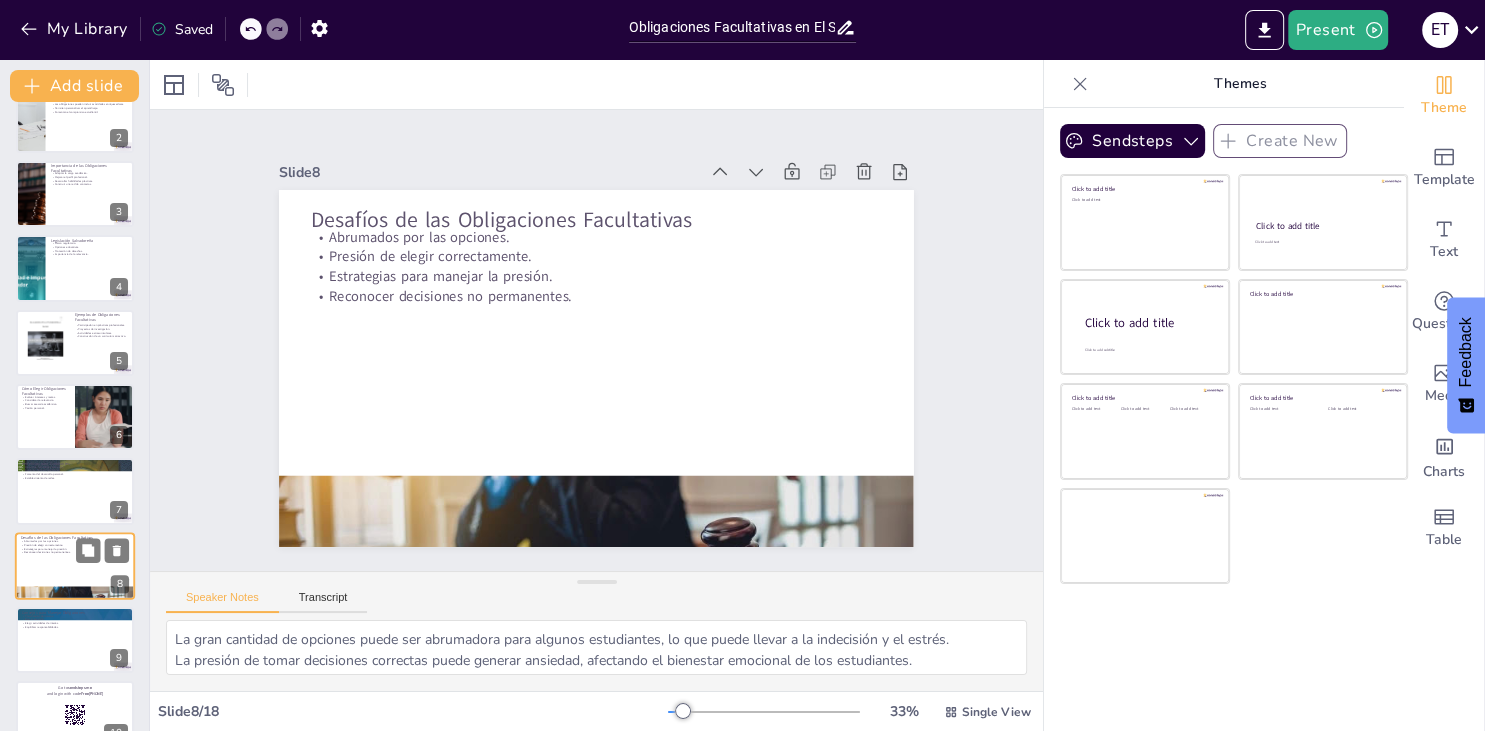 scroll, scrollTop: 255, scrollLeft: 0, axis: vertical 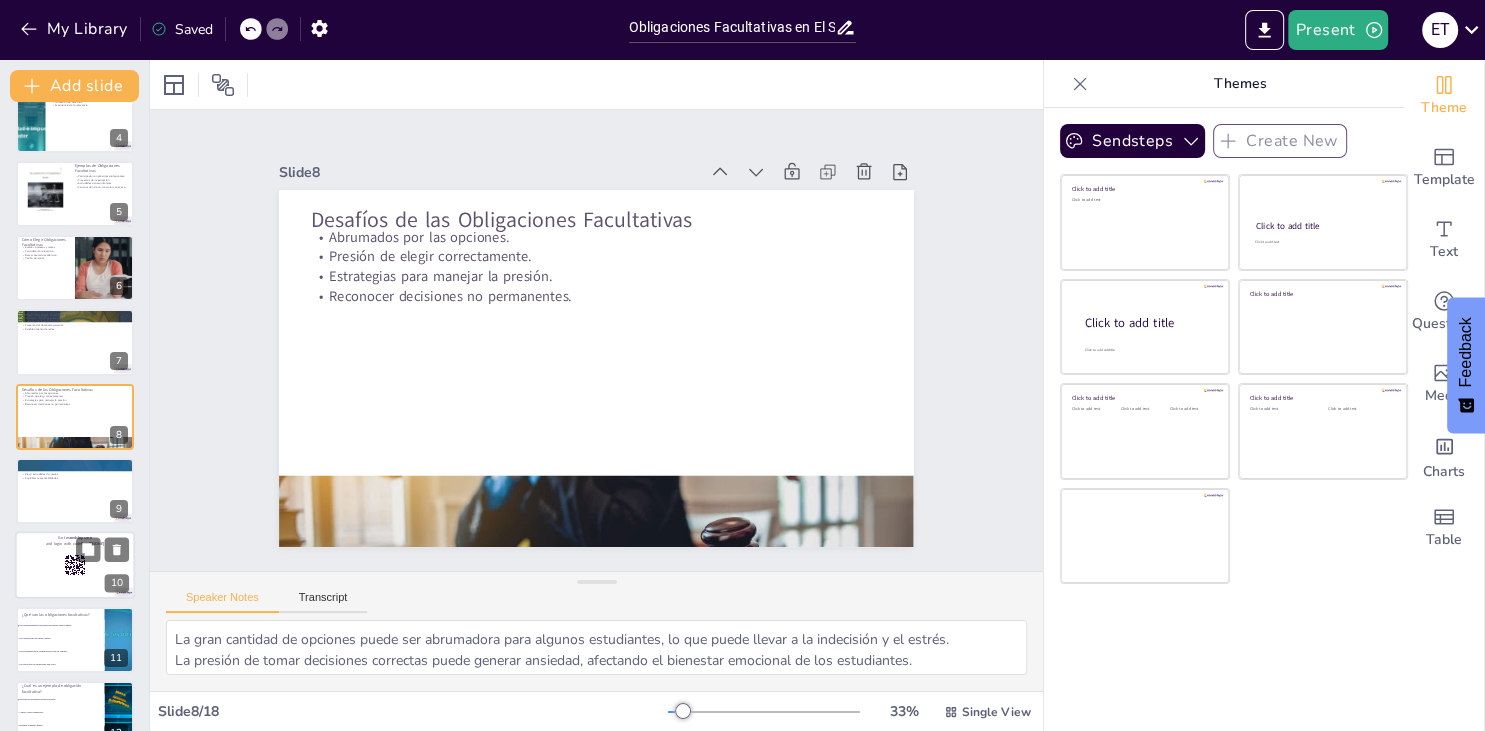 click at bounding box center (75, 566) 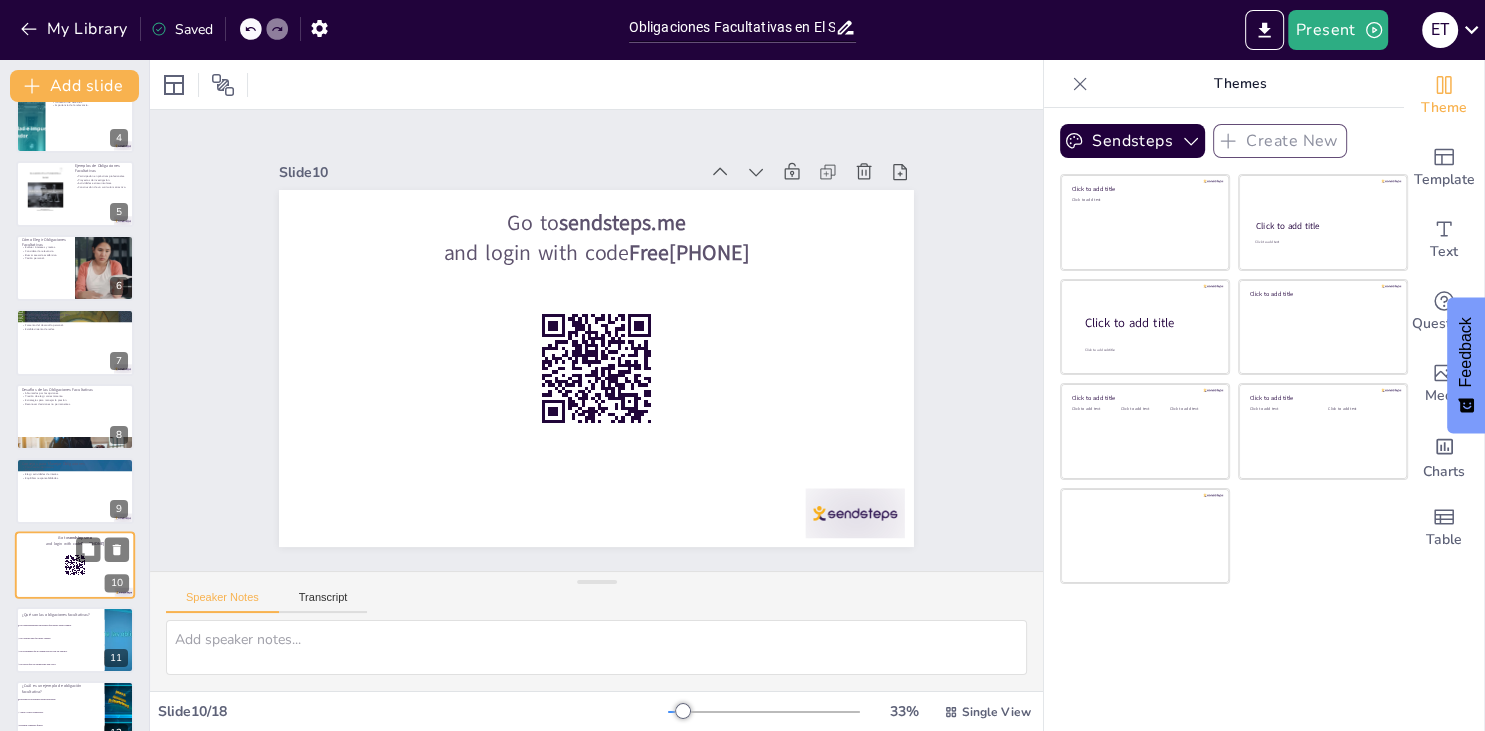 scroll, scrollTop: 404, scrollLeft: 0, axis: vertical 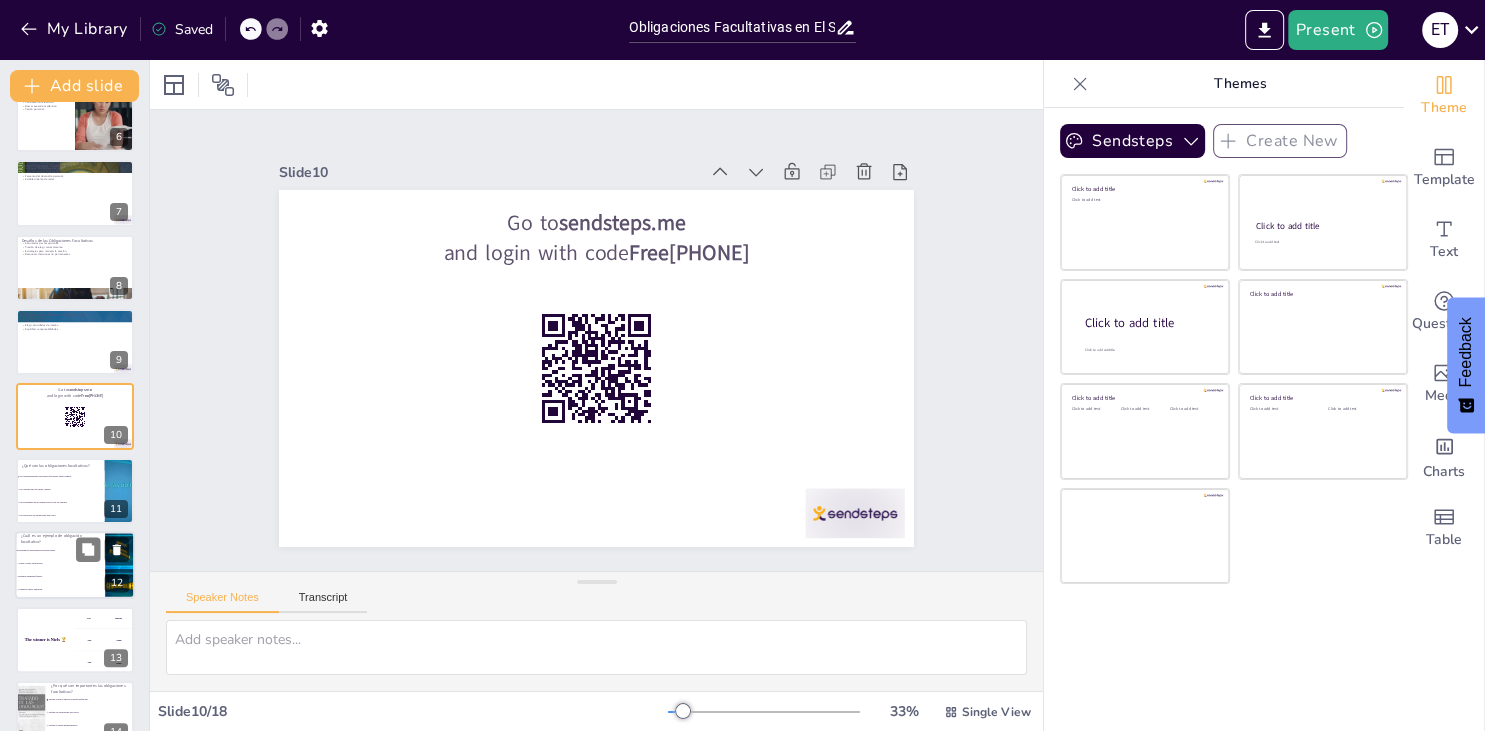 click on "Asistir a clases obligatorias." at bounding box center (61, 564) 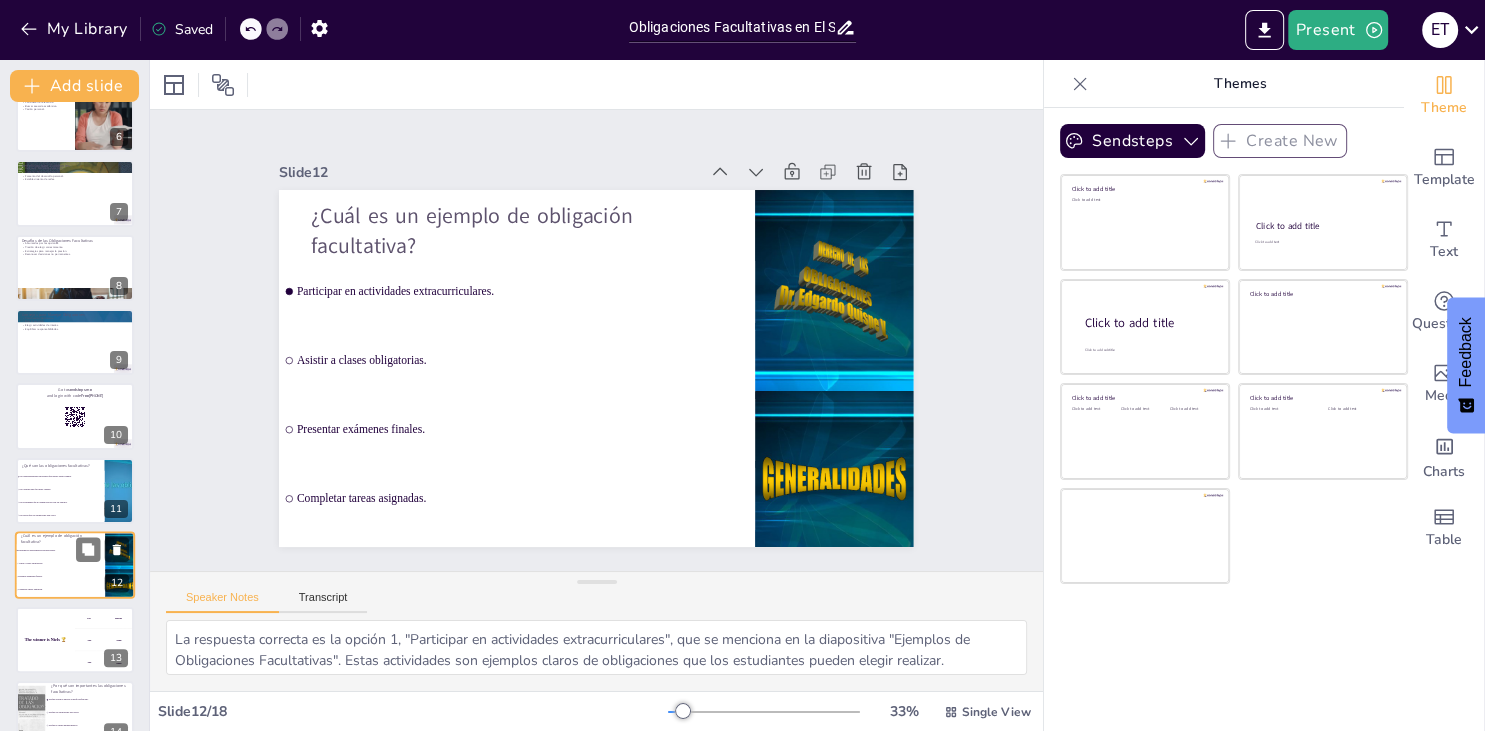 scroll, scrollTop: 552, scrollLeft: 0, axis: vertical 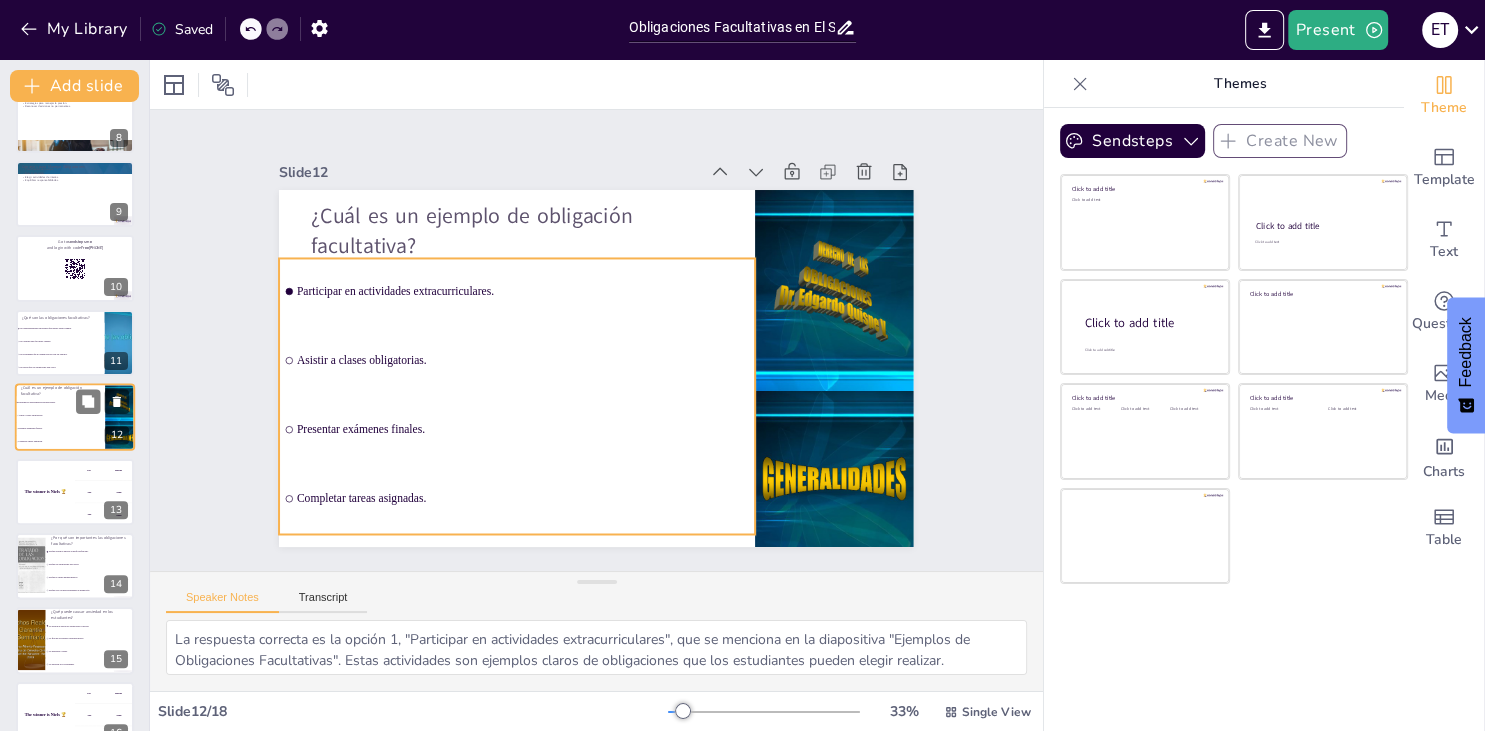 click on "Participar en actividades extracurriculares. Asistir a clases obligatorias. Presentar exámenes finales. Completar tareas asignadas." at bounding box center [60, 422] 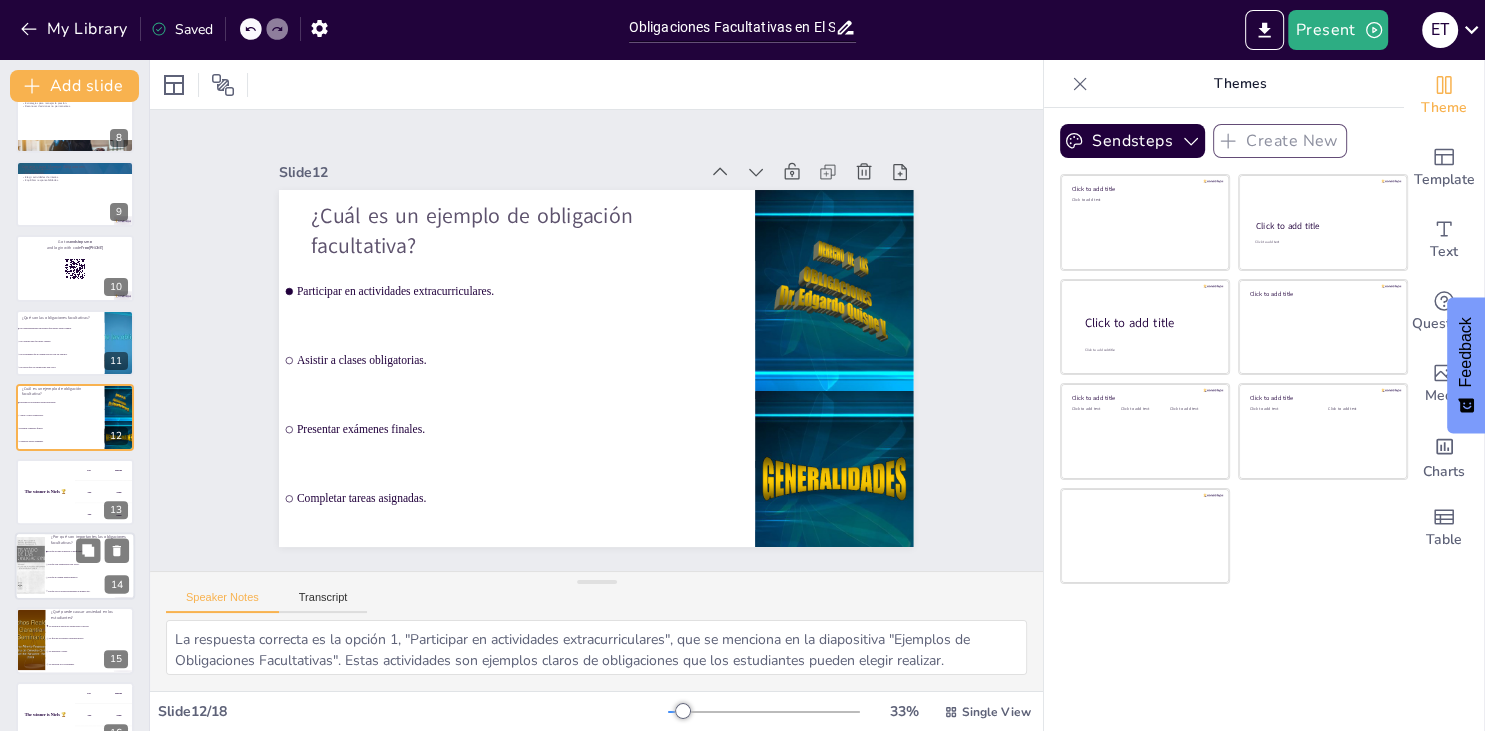 click on "Porque son obligatorias para todos." at bounding box center (90, 564) 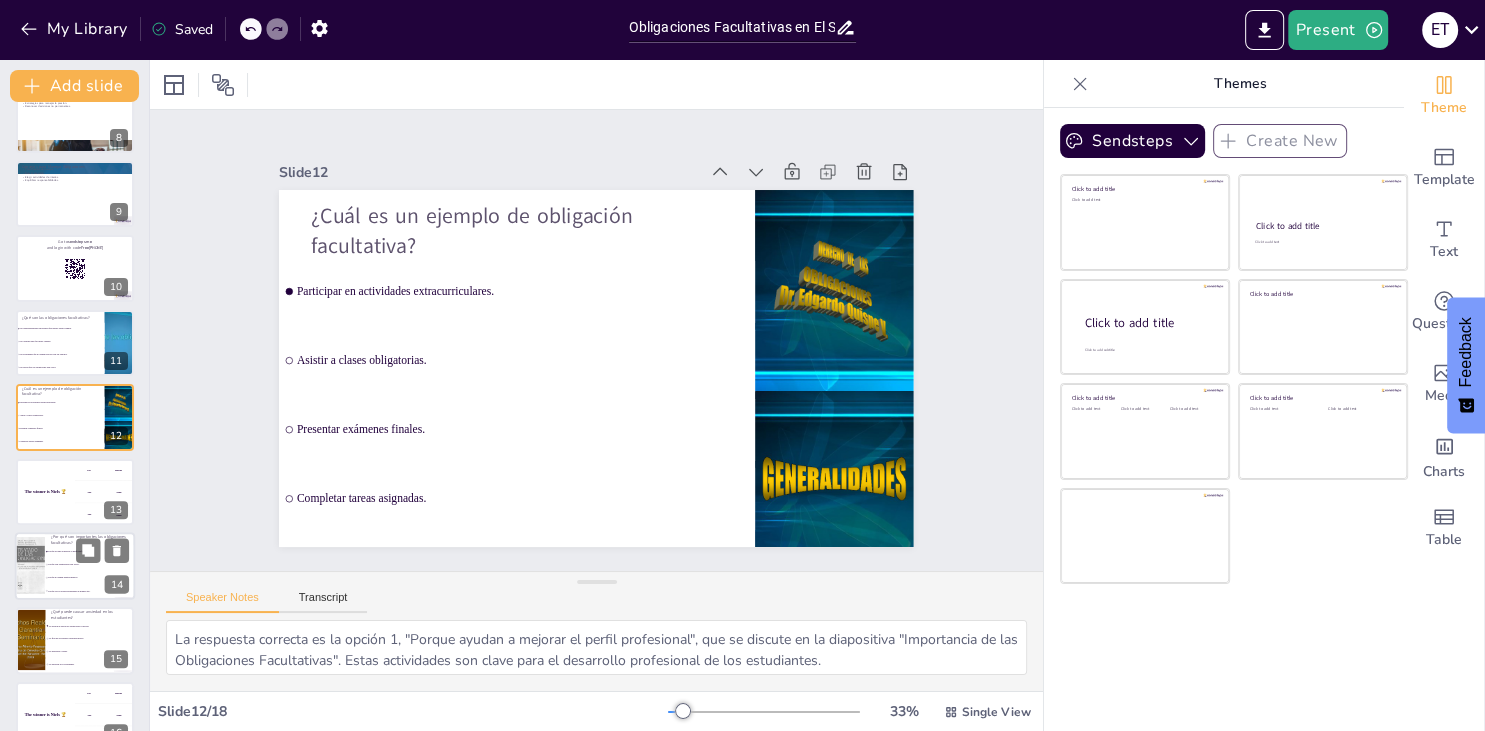 scroll, scrollTop: 701, scrollLeft: 0, axis: vertical 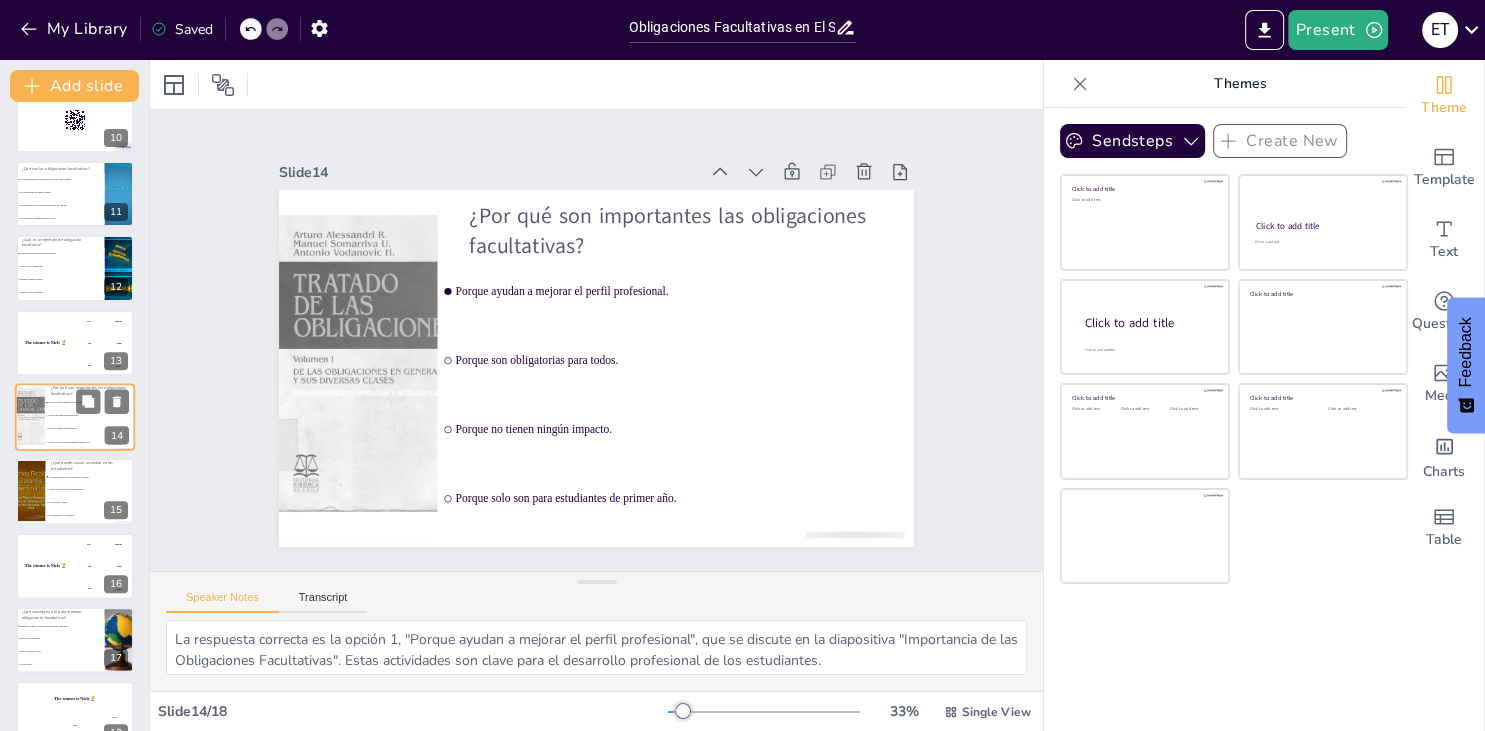 click on "The winner is   Niels 🏆" at bounding box center [45, 566] 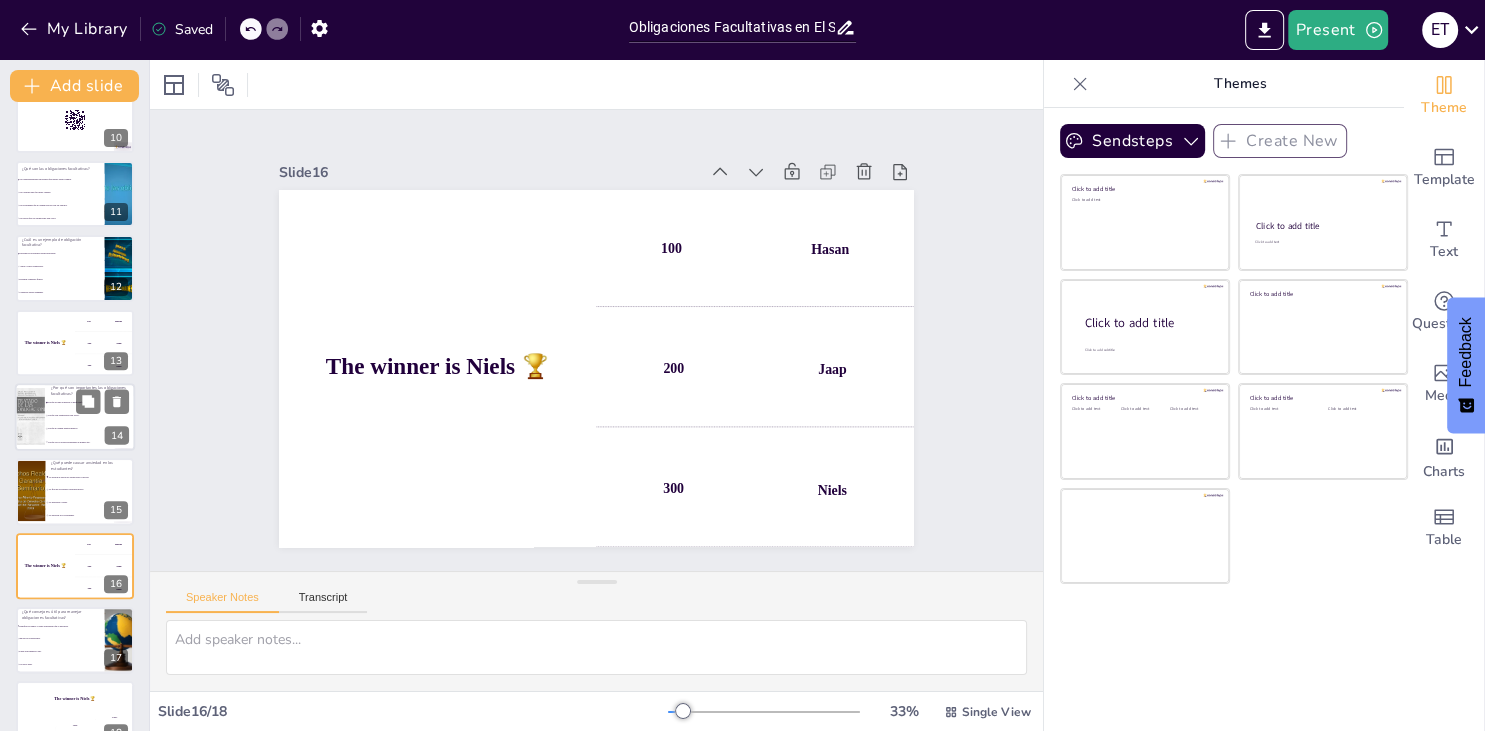scroll, scrollTop: 733, scrollLeft: 0, axis: vertical 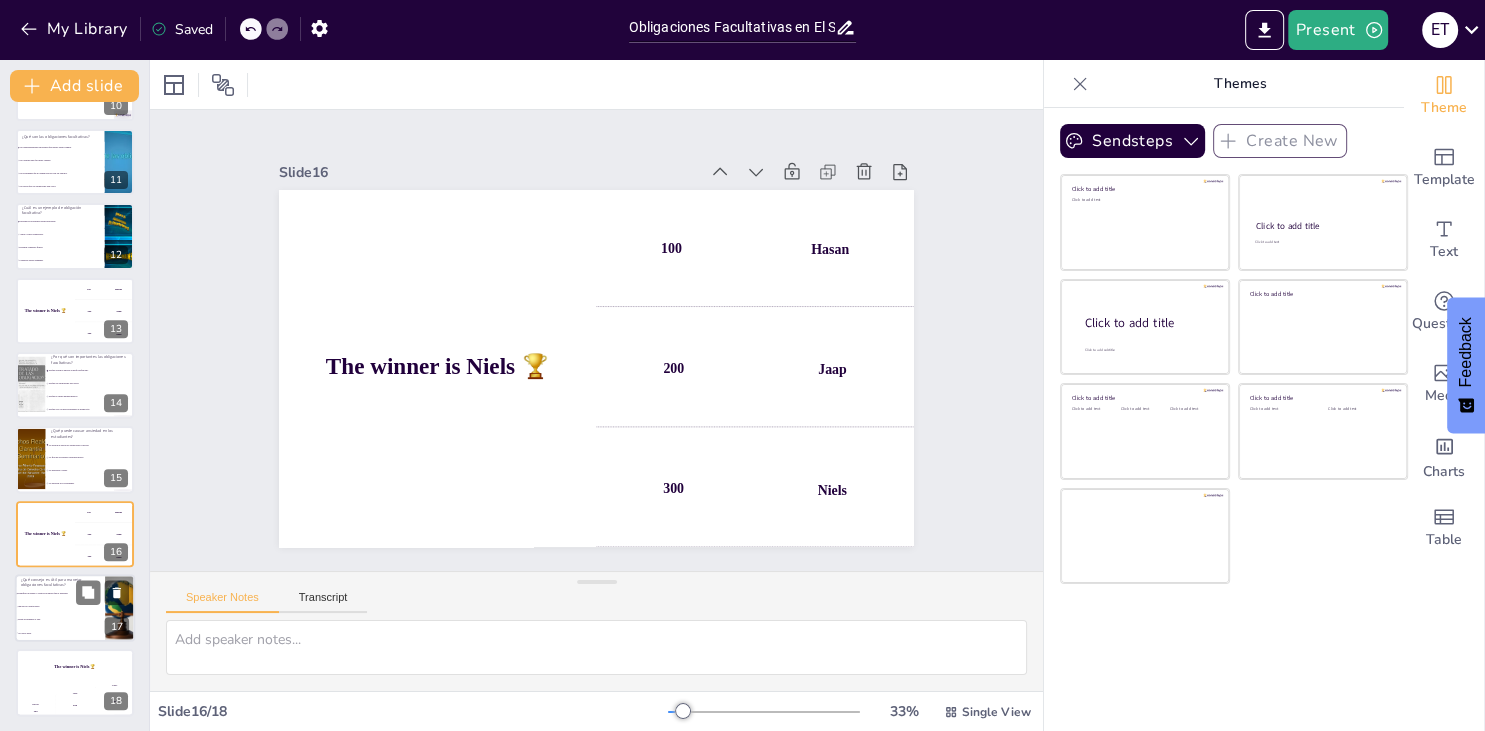 click on "Elegir actividades al azar." at bounding box center (60, 619) 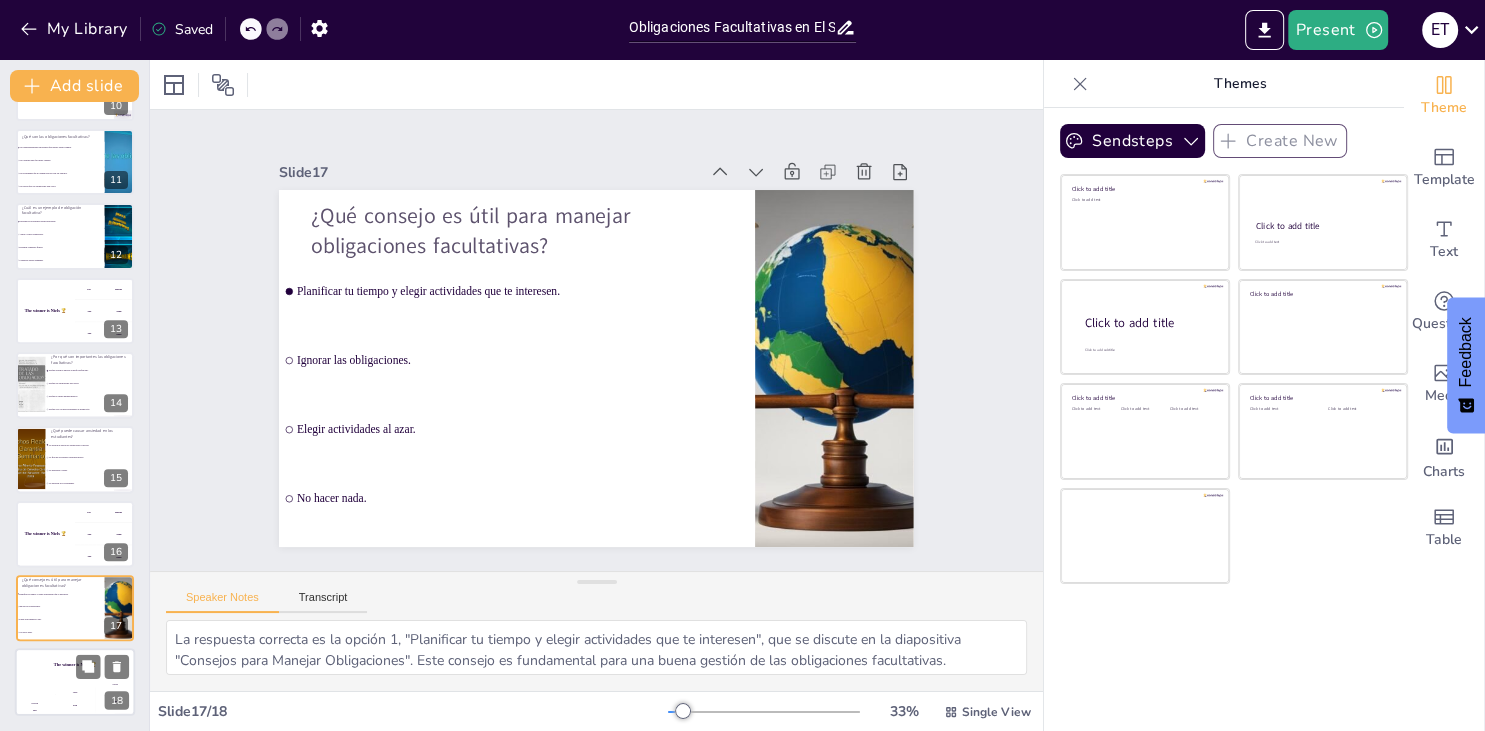 click on "The winner is   Niels 🏆" at bounding box center (75, 666) 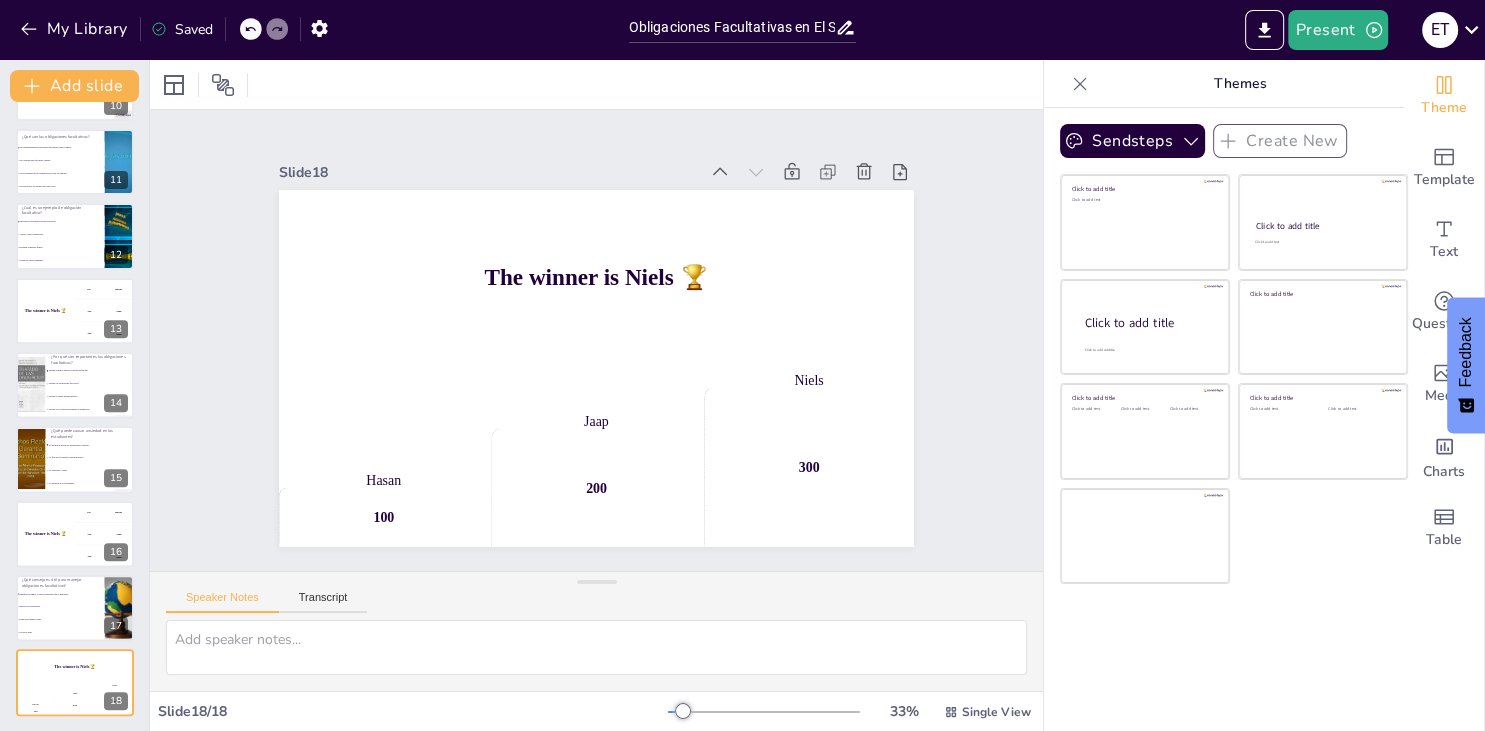 click 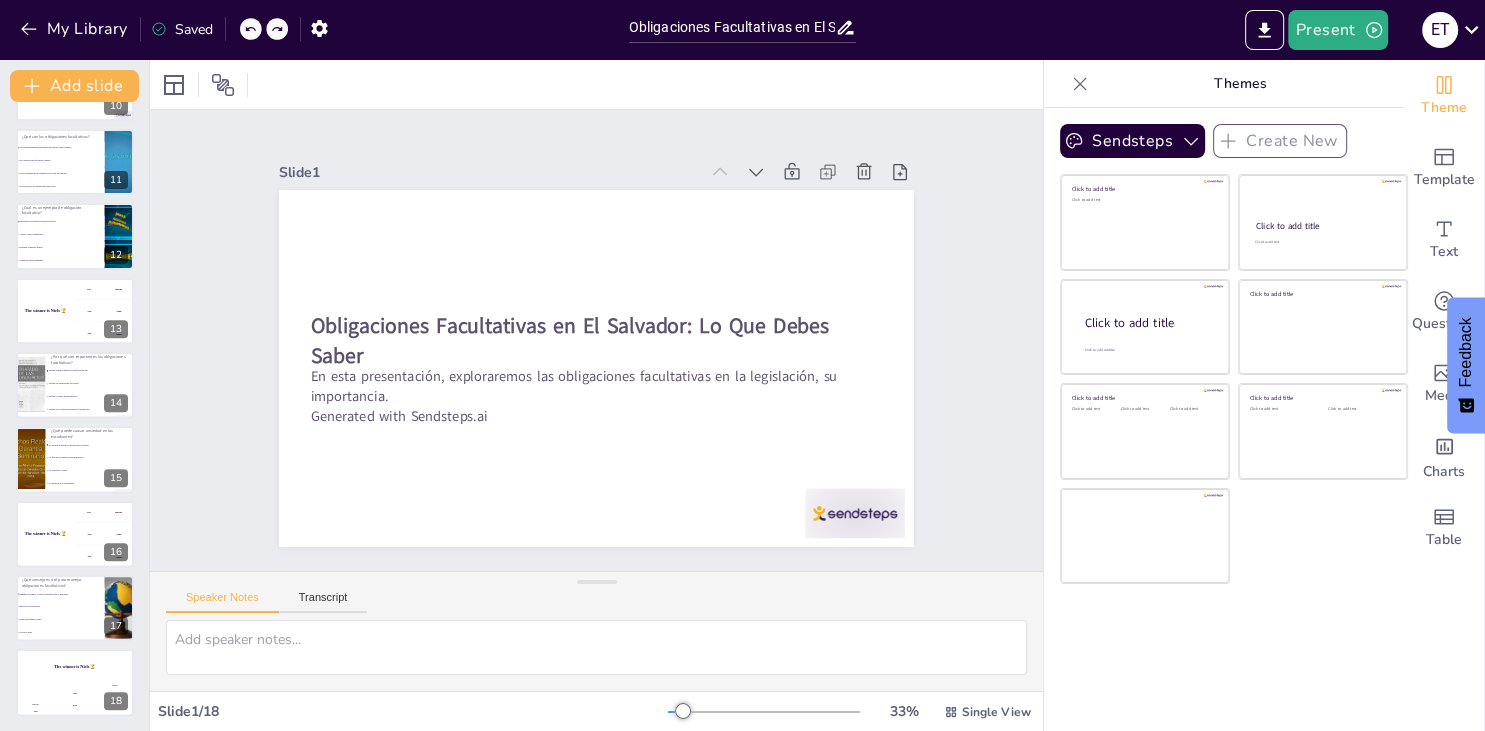 click 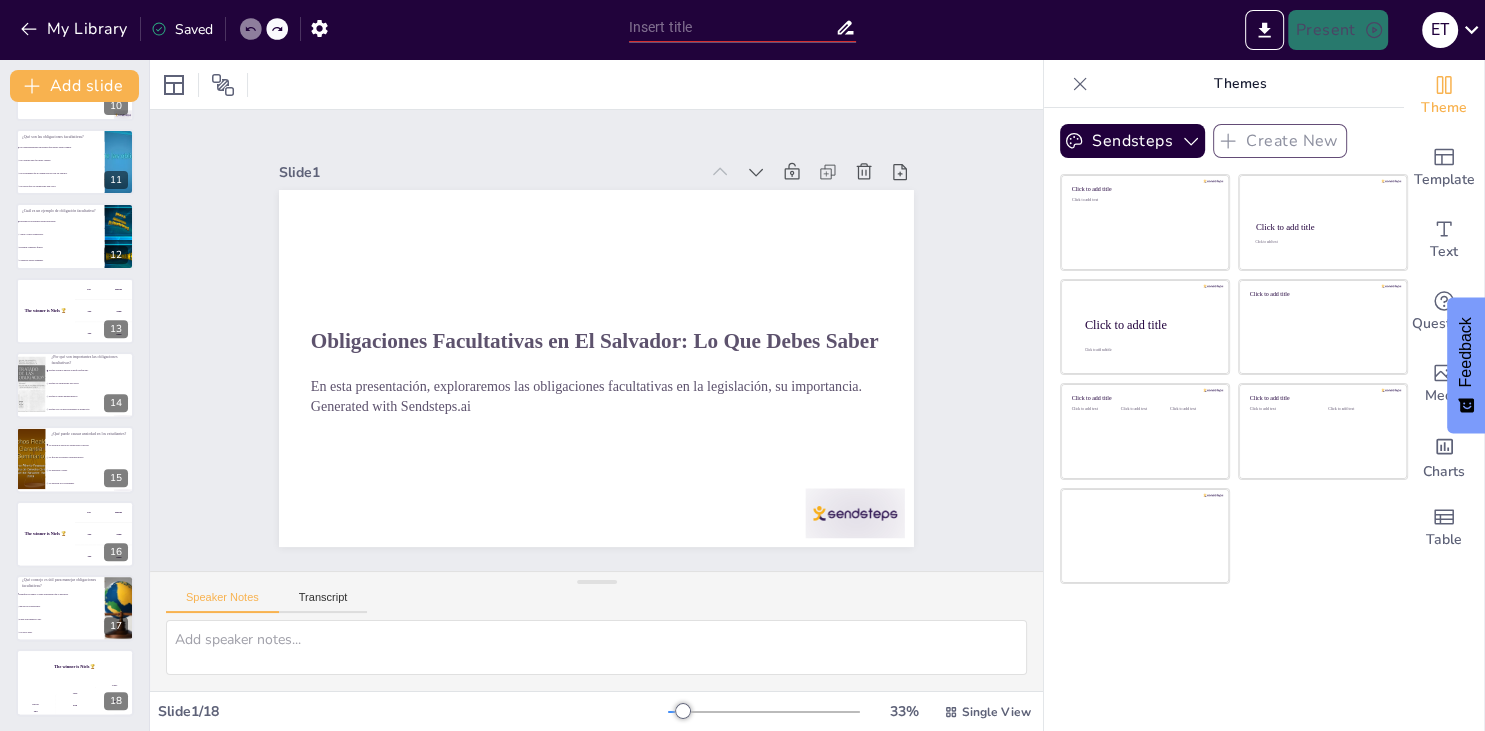 click 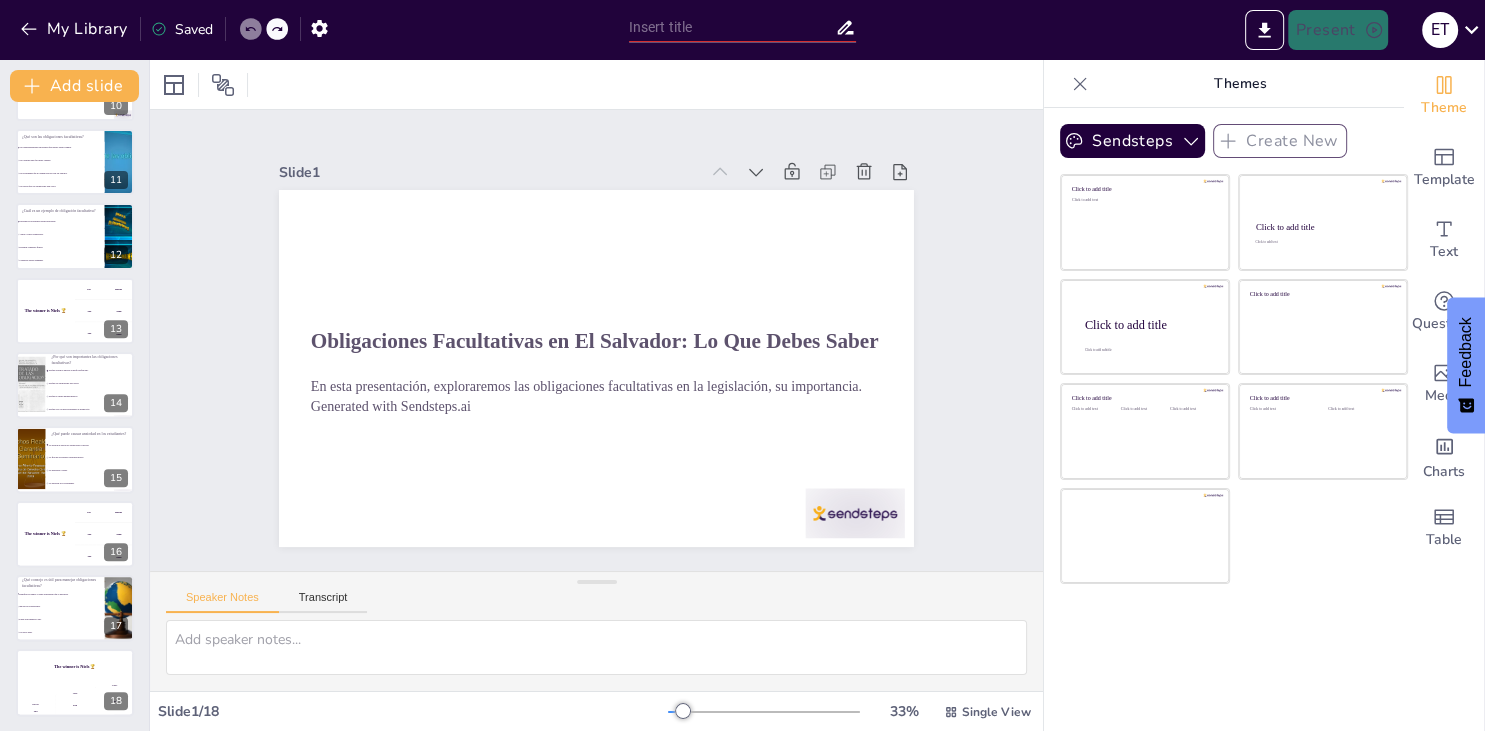 click 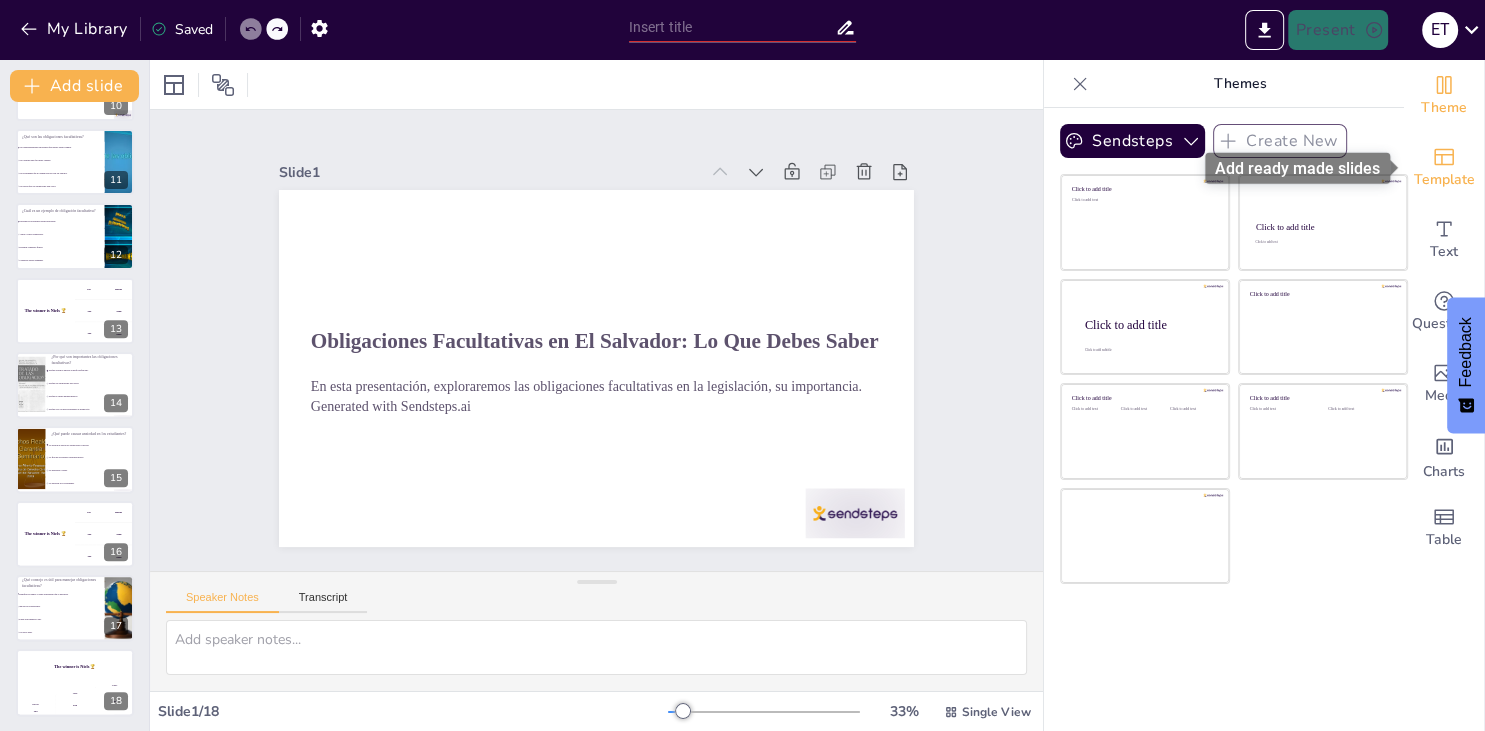 click 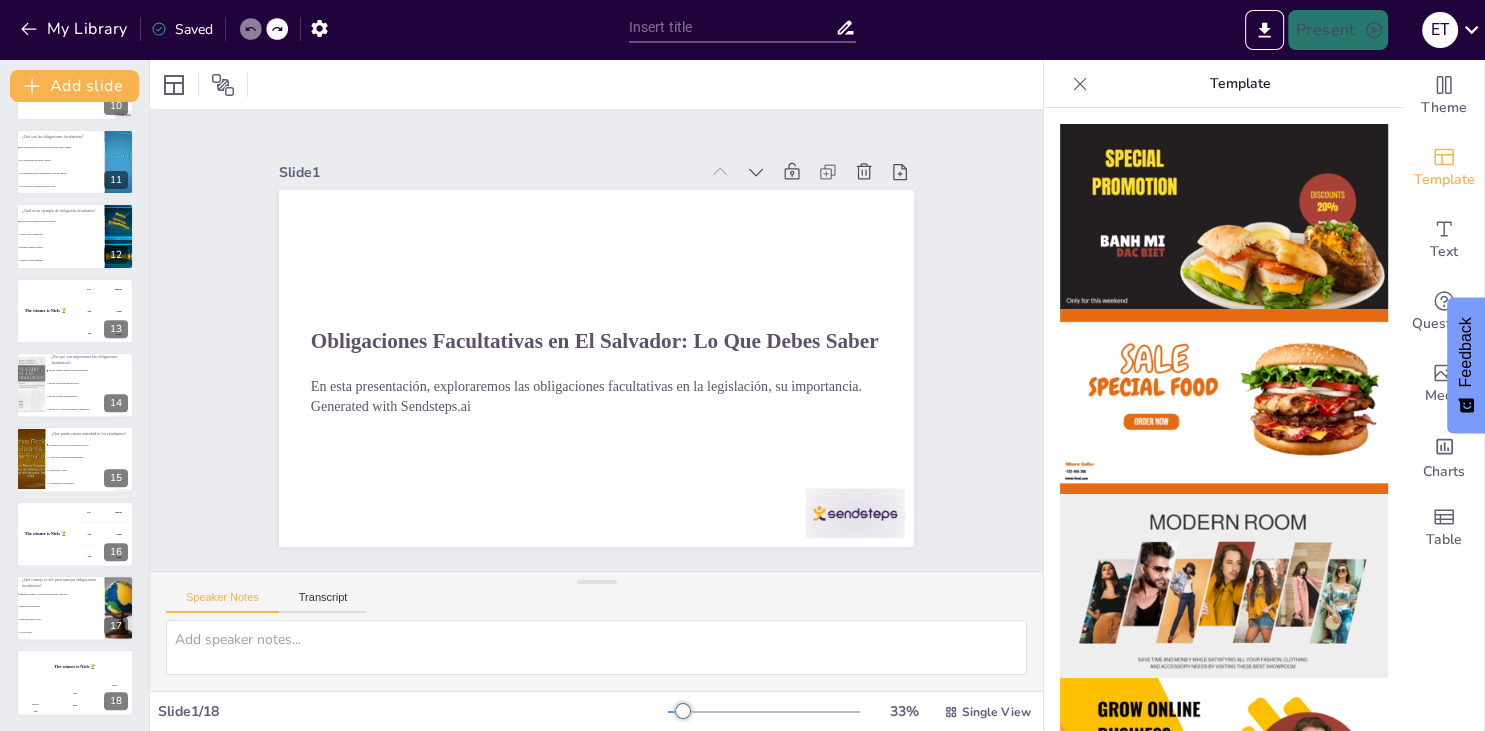 click at bounding box center [1224, 586] 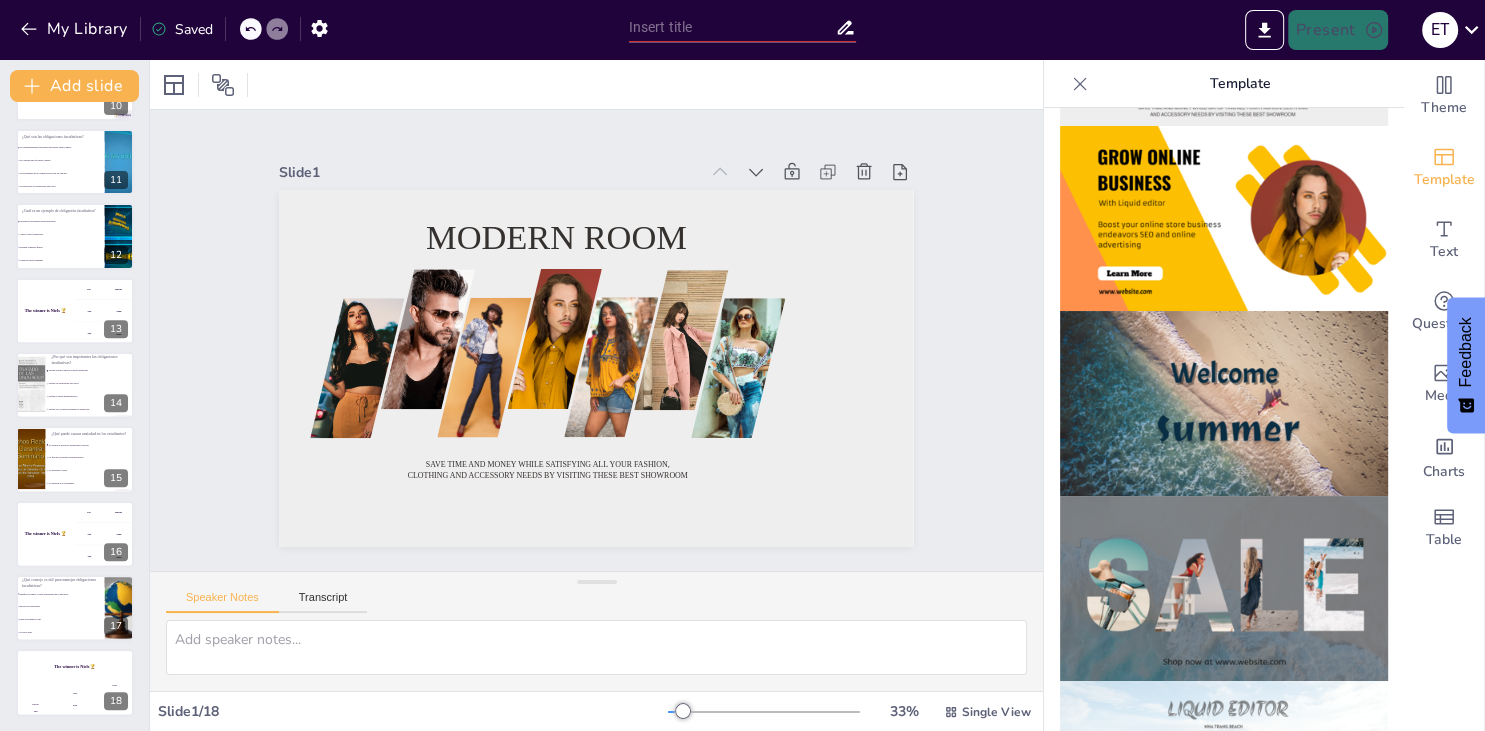 scroll, scrollTop: 684, scrollLeft: 0, axis: vertical 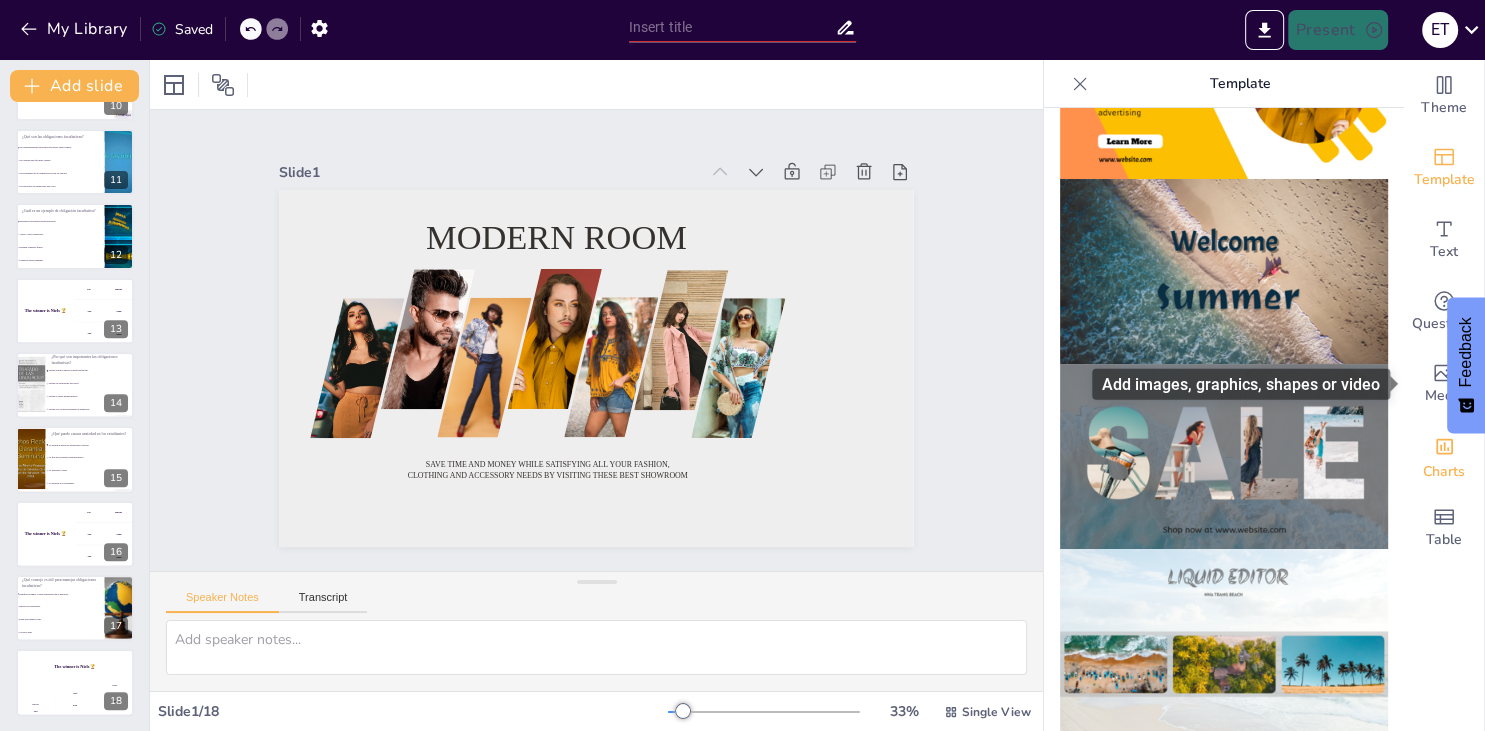 drag, startPoint x: 1402, startPoint y: 200, endPoint x: 1416, endPoint y: 422, distance: 222.44101 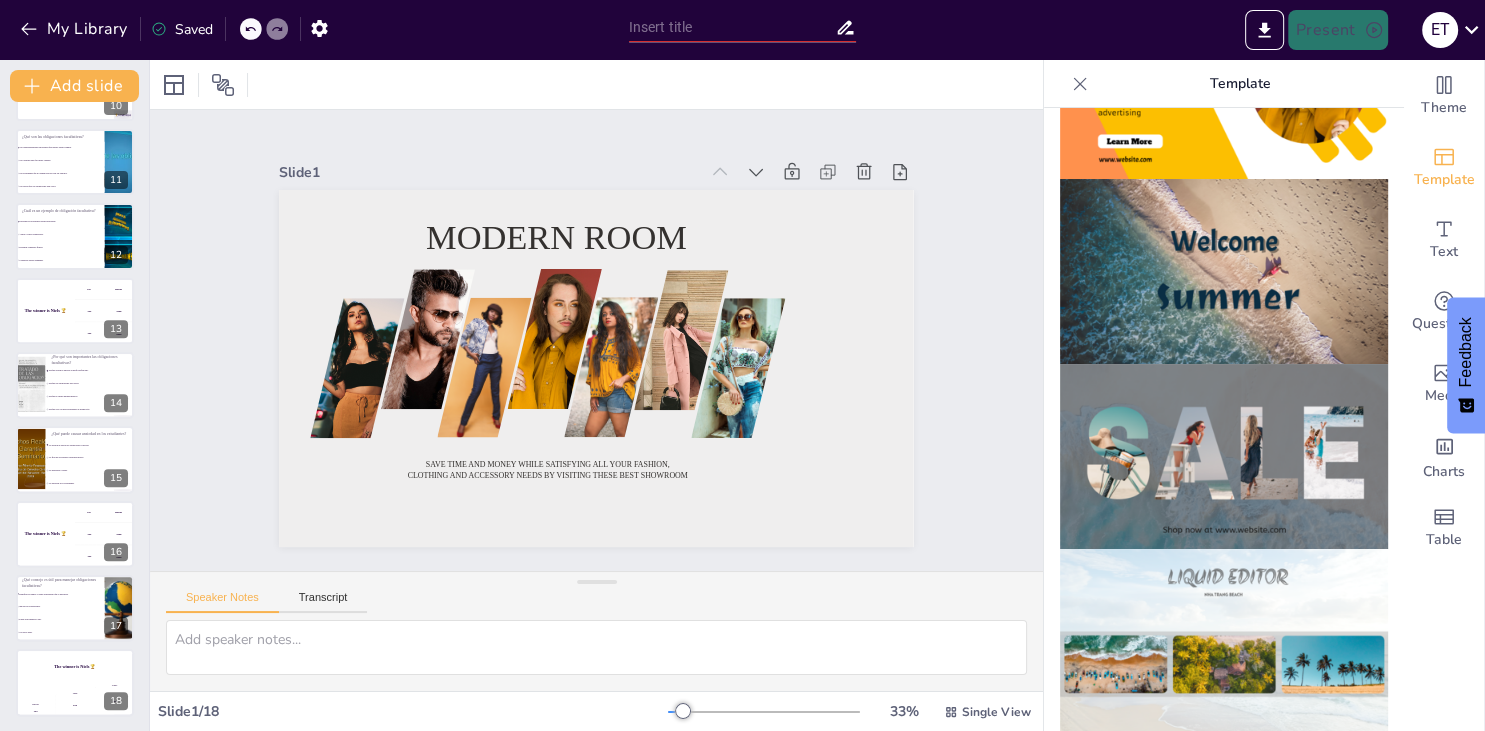 drag, startPoint x: 1399, startPoint y: 386, endPoint x: 1399, endPoint y: 451, distance: 65 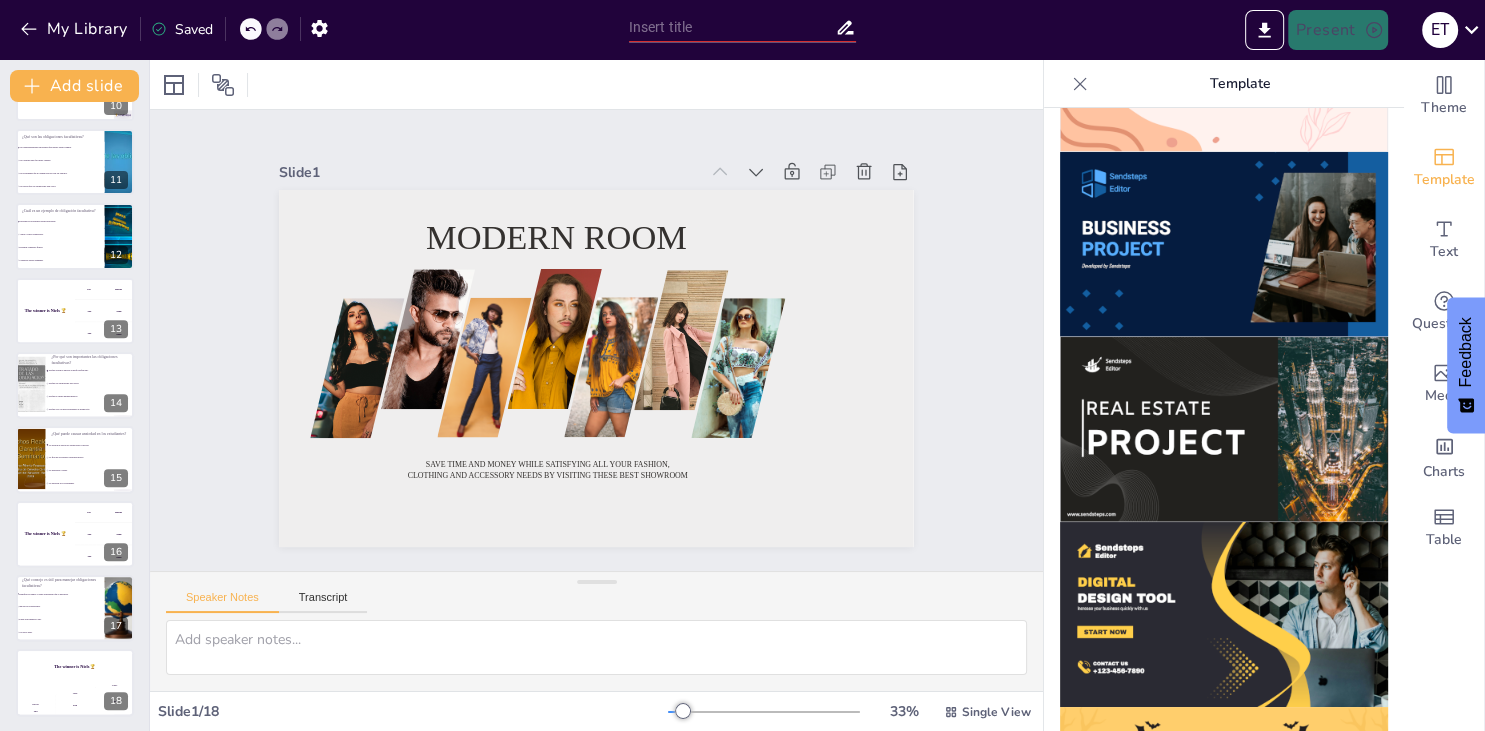 scroll, scrollTop: 1628, scrollLeft: 0, axis: vertical 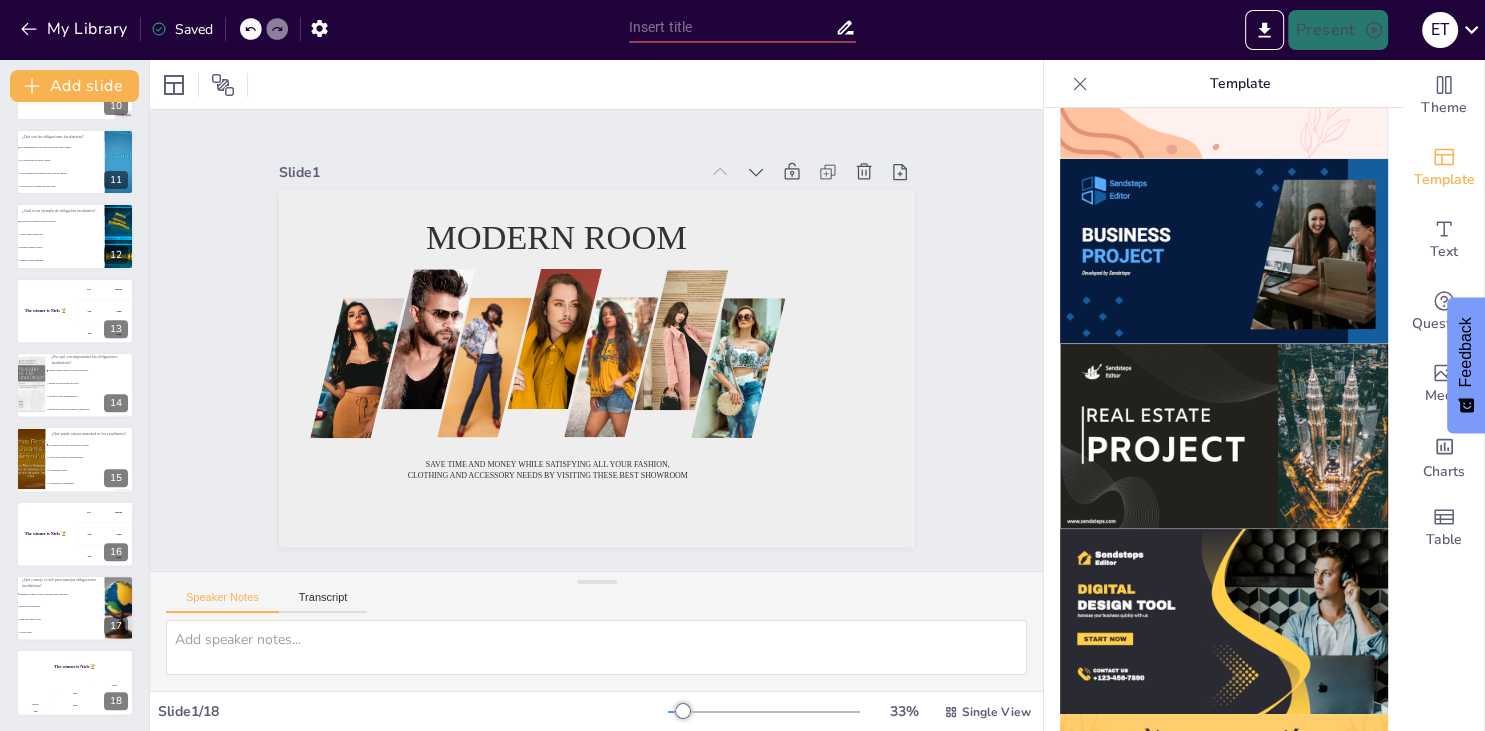 click at bounding box center [1224, 621] 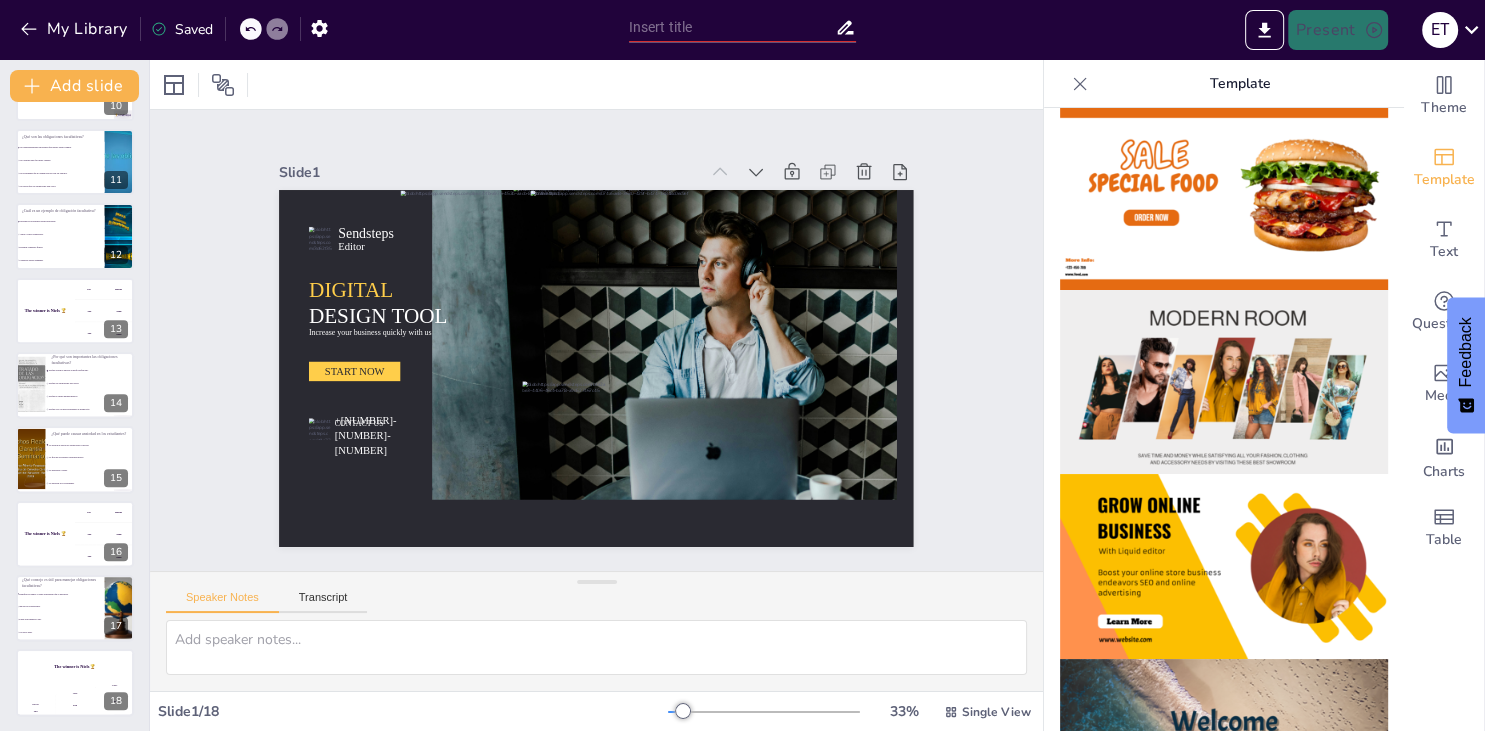 scroll, scrollTop: 0, scrollLeft: 0, axis: both 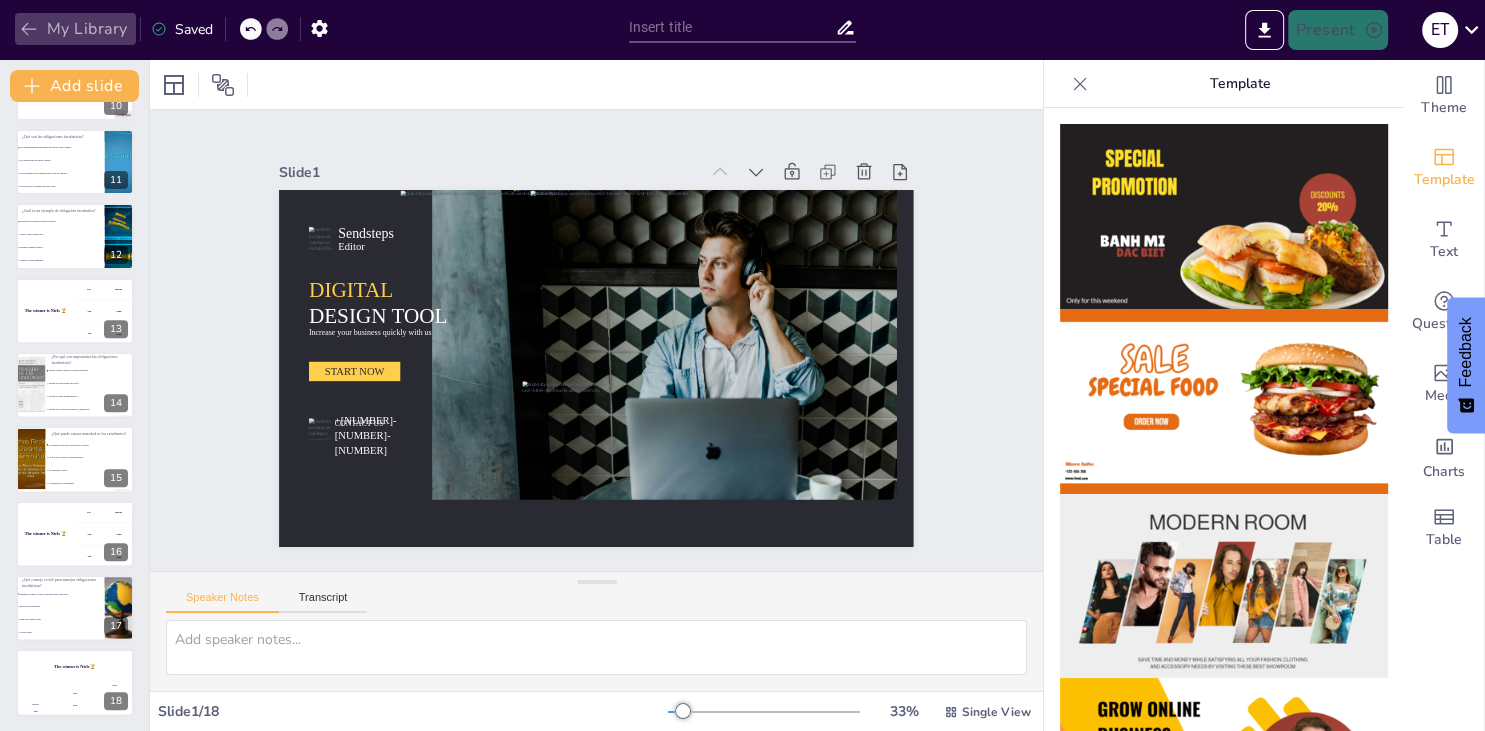 click 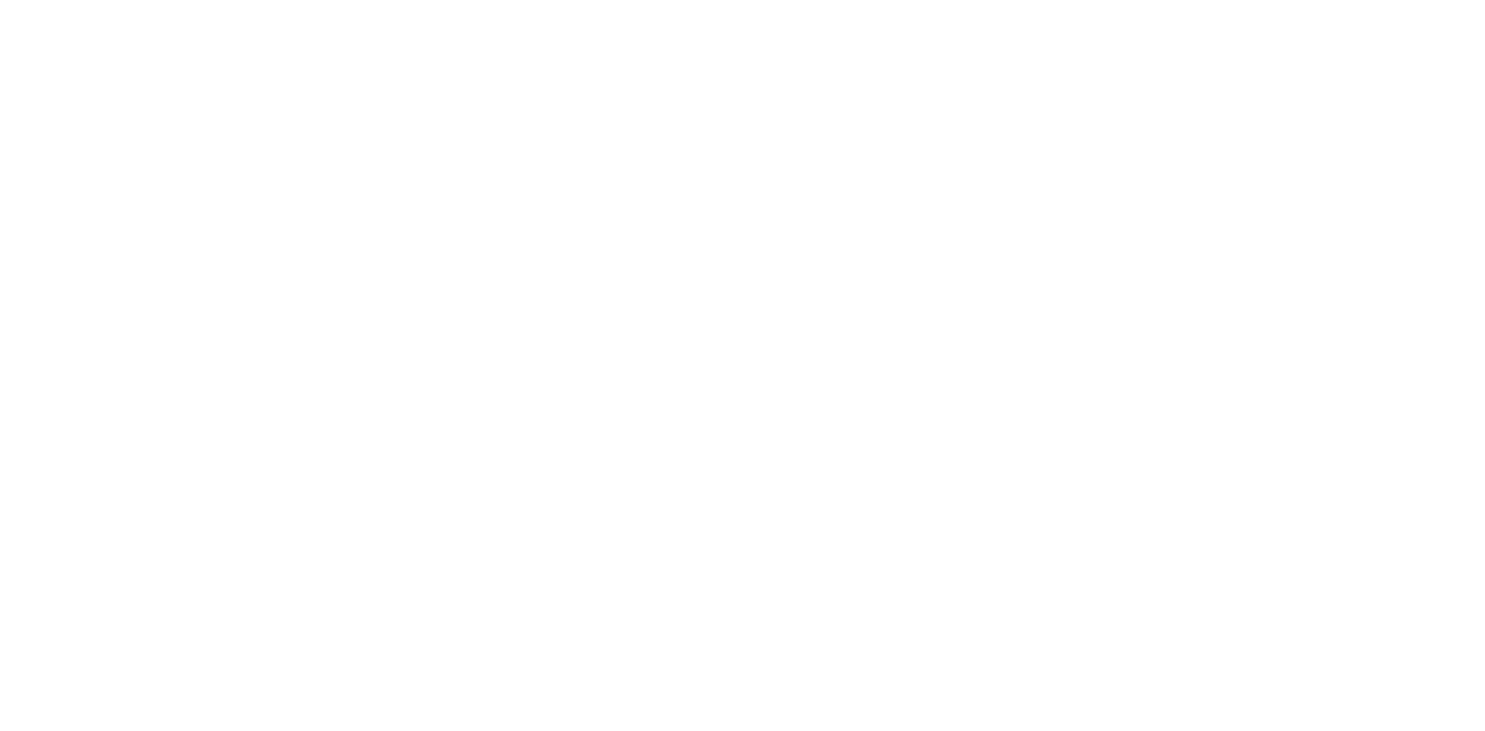 scroll, scrollTop: 0, scrollLeft: 0, axis: both 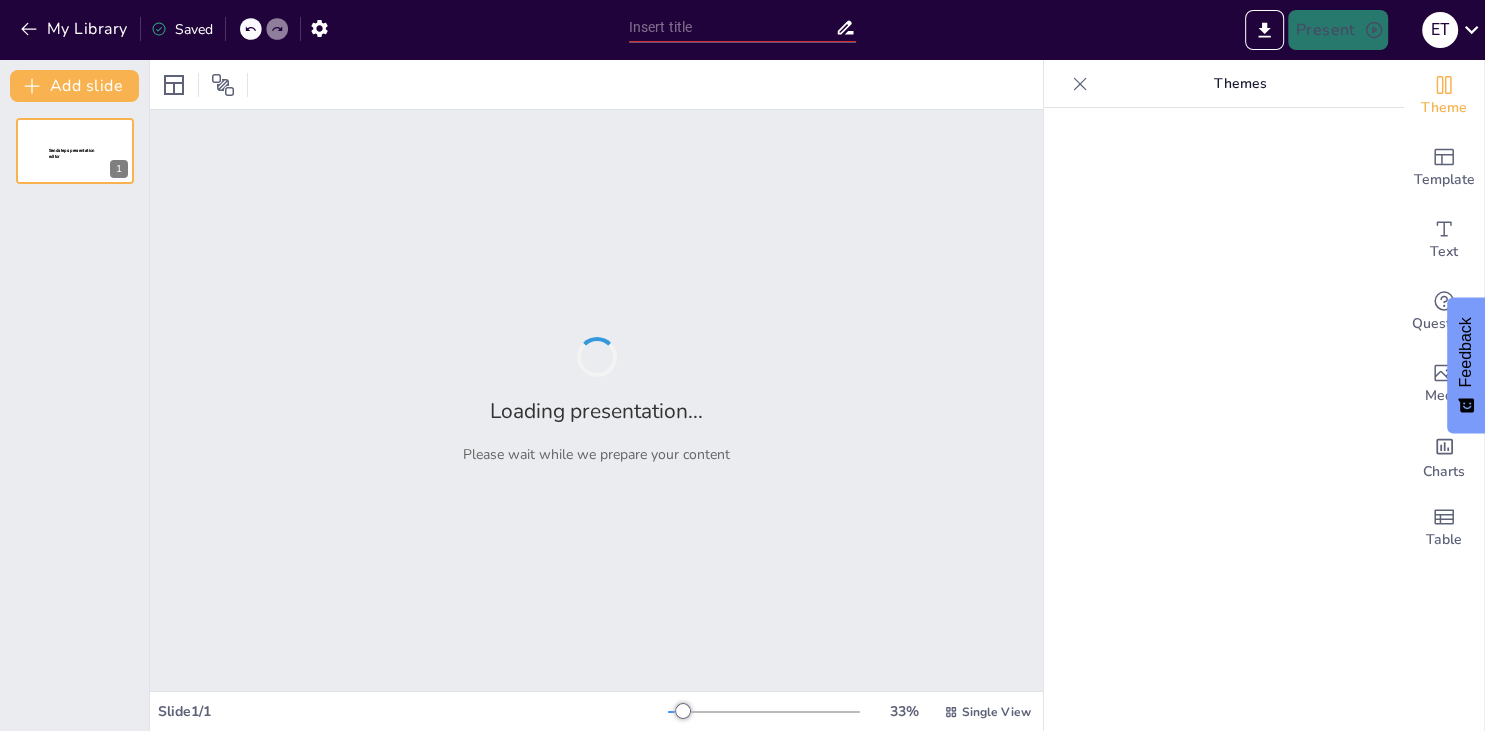 type on "Marco Legal de las Obligaciones Facultativas según el Código Civil Salvadoreño" 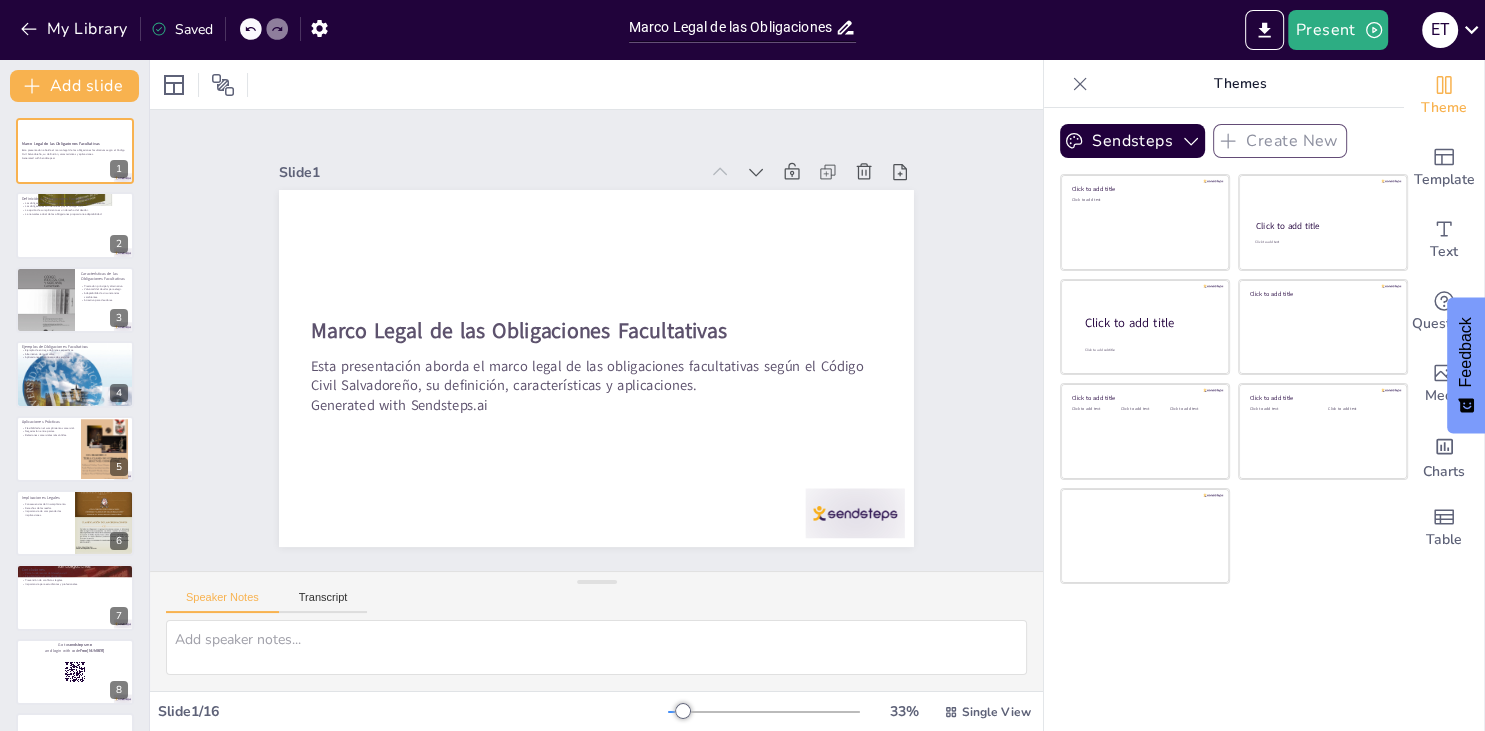 checkbox on "true" 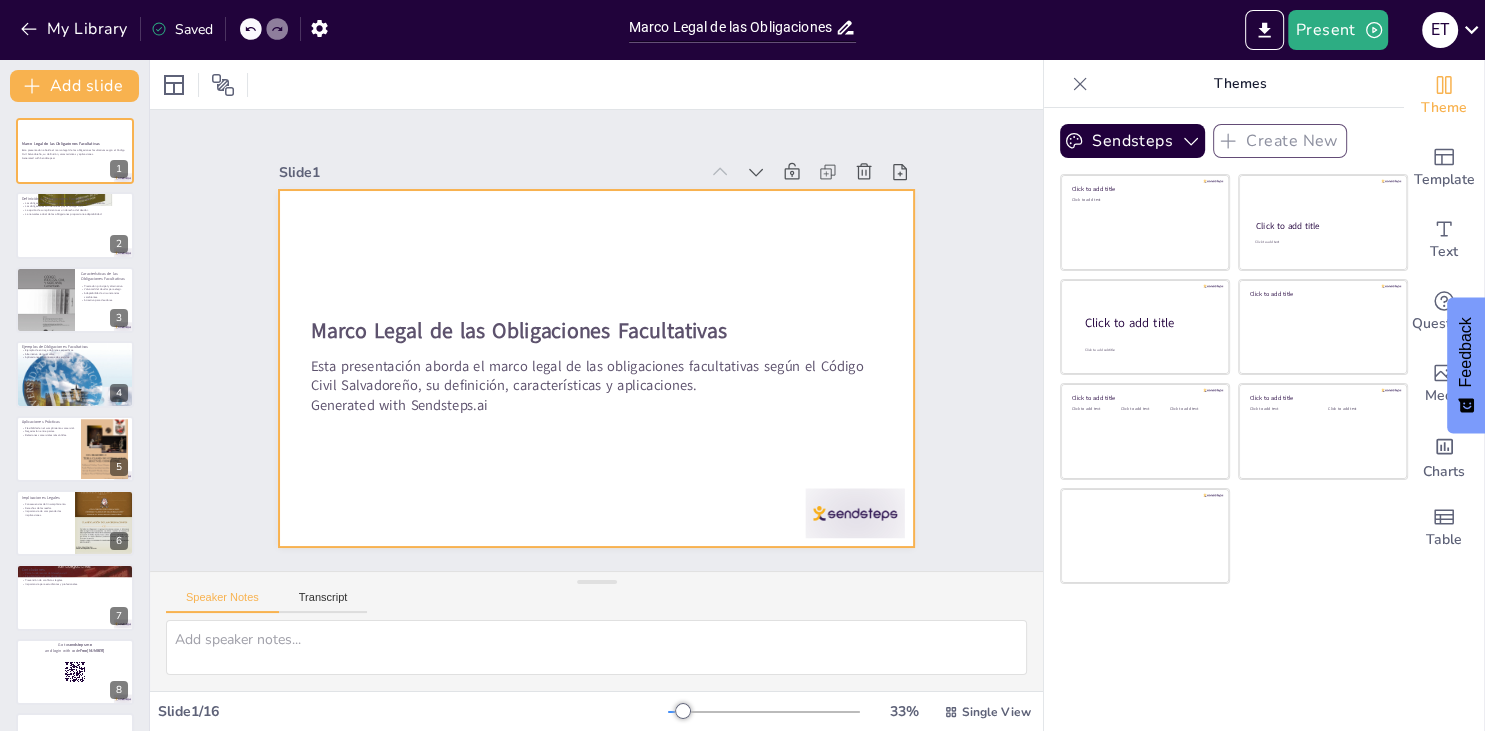 checkbox on "true" 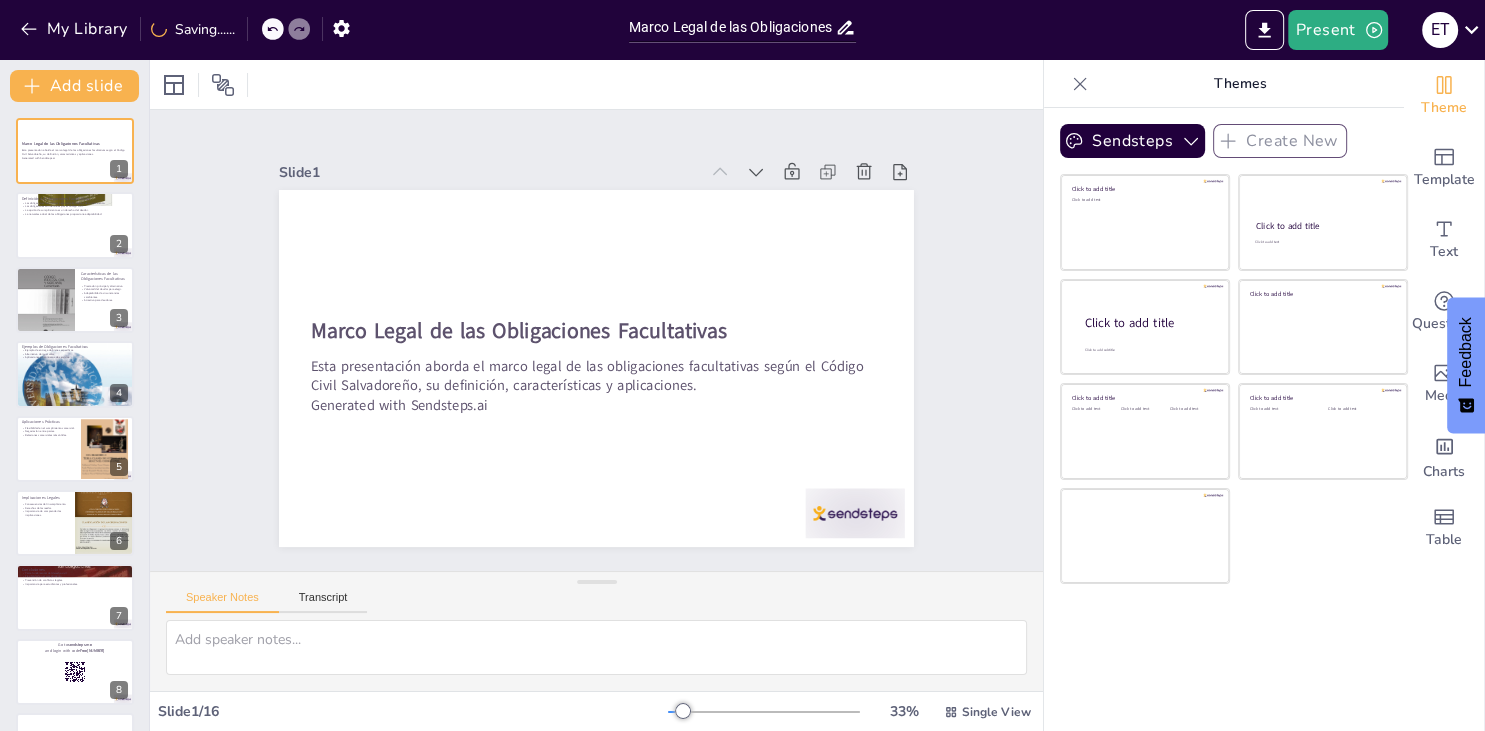checkbox on "true" 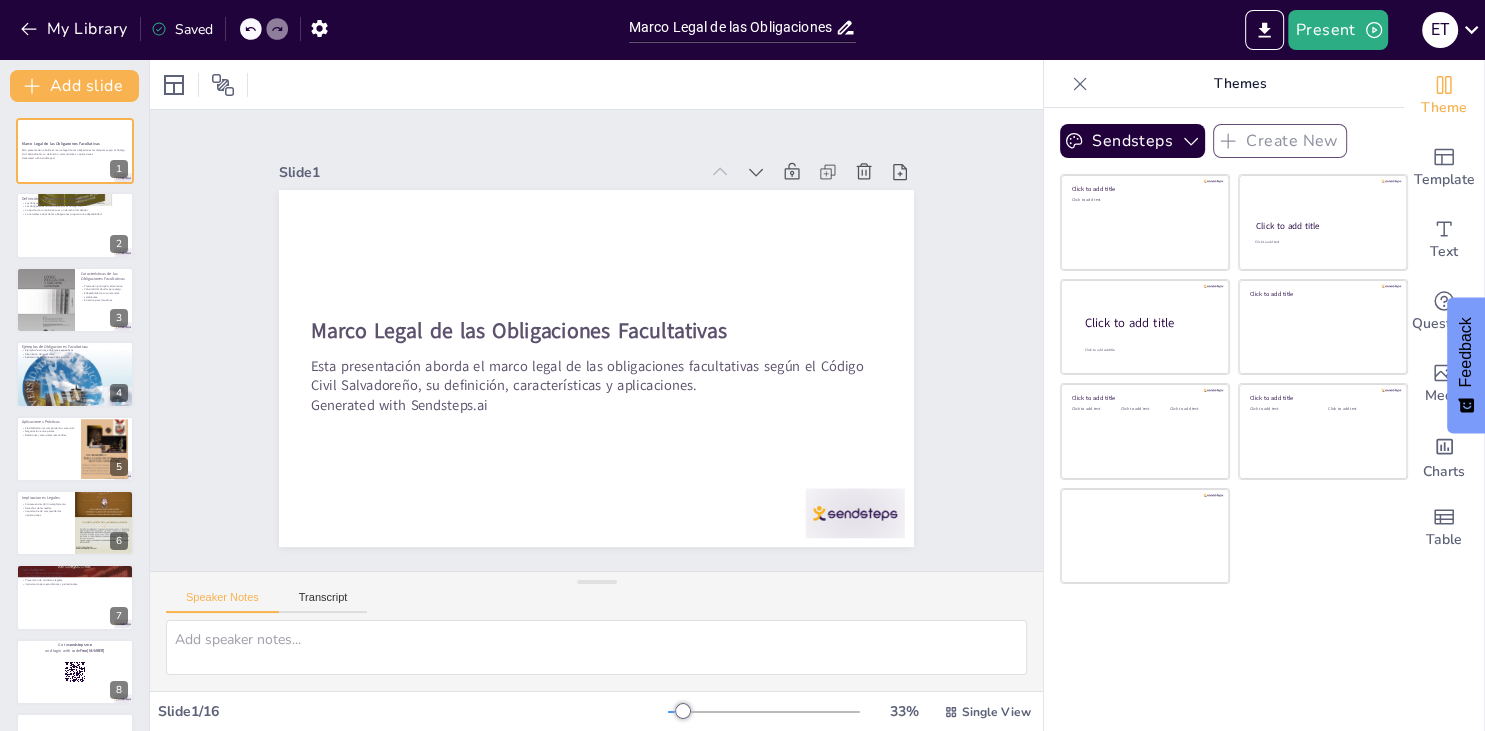 checkbox on "true" 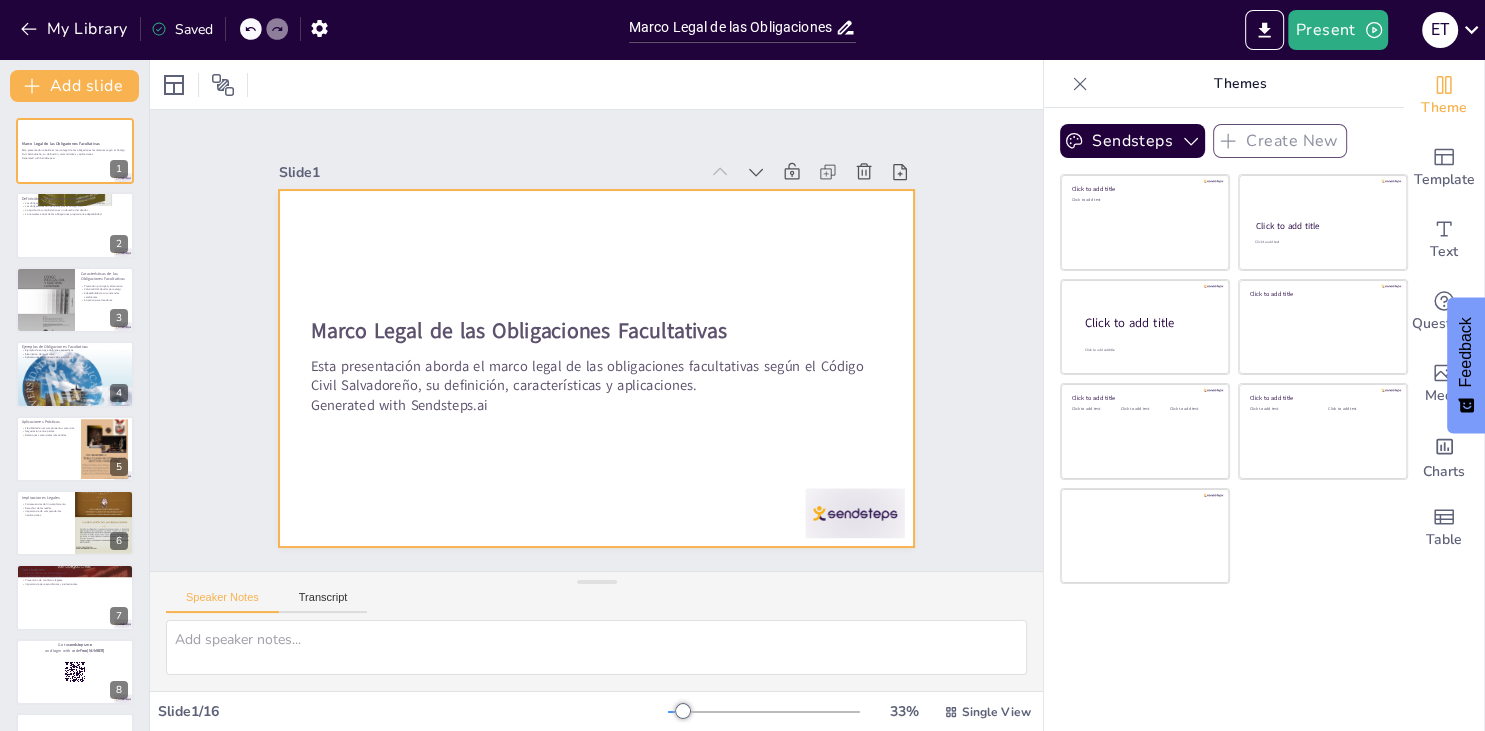 checkbox on "true" 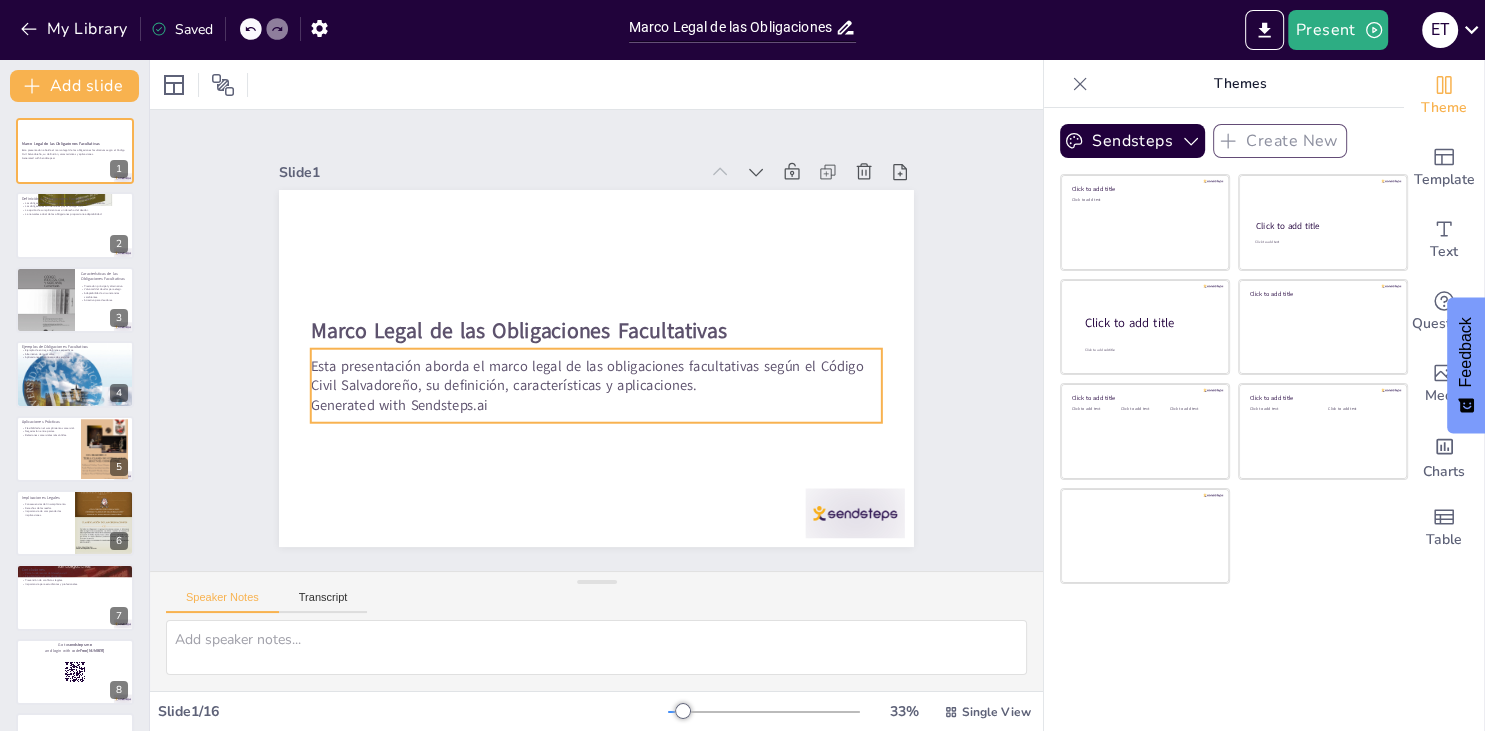 checkbox on "true" 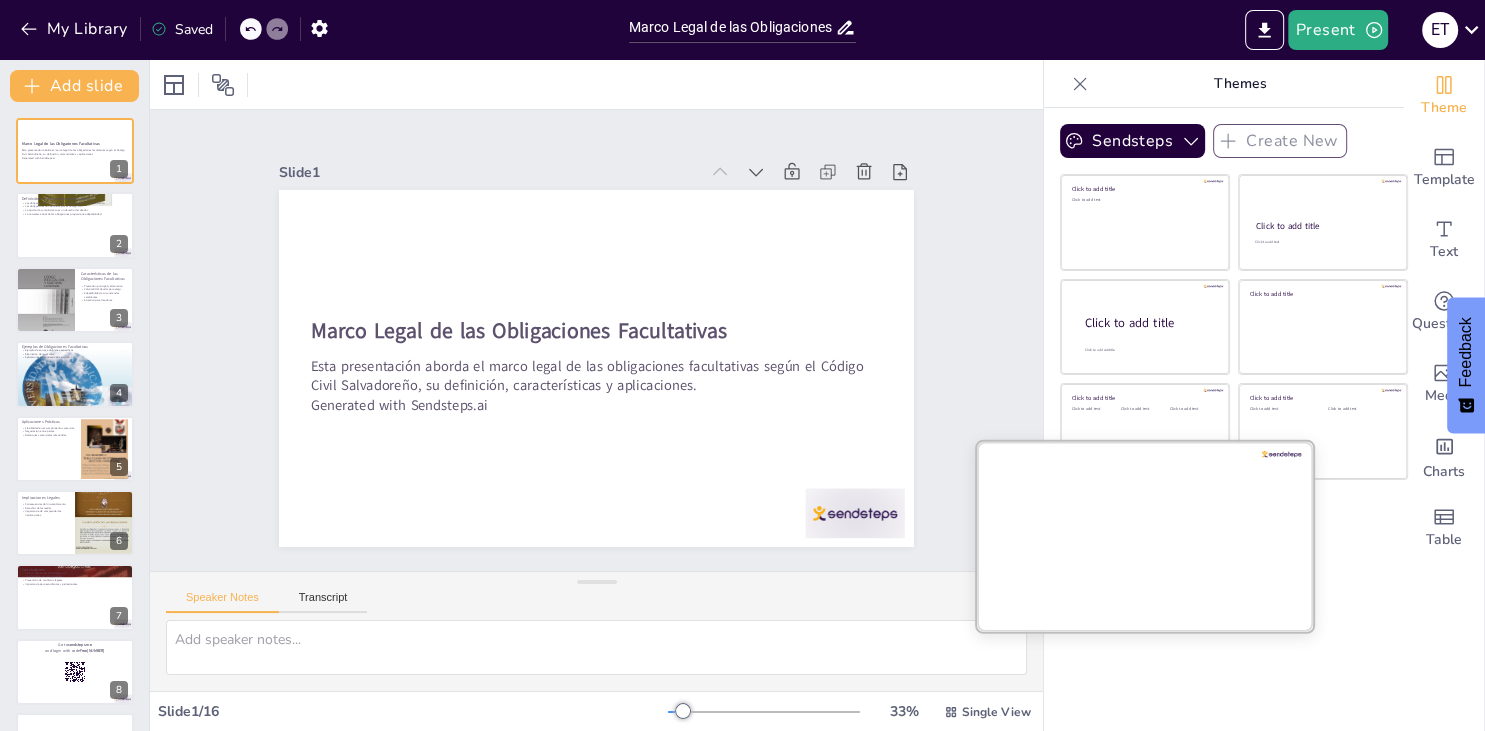 checkbox on "true" 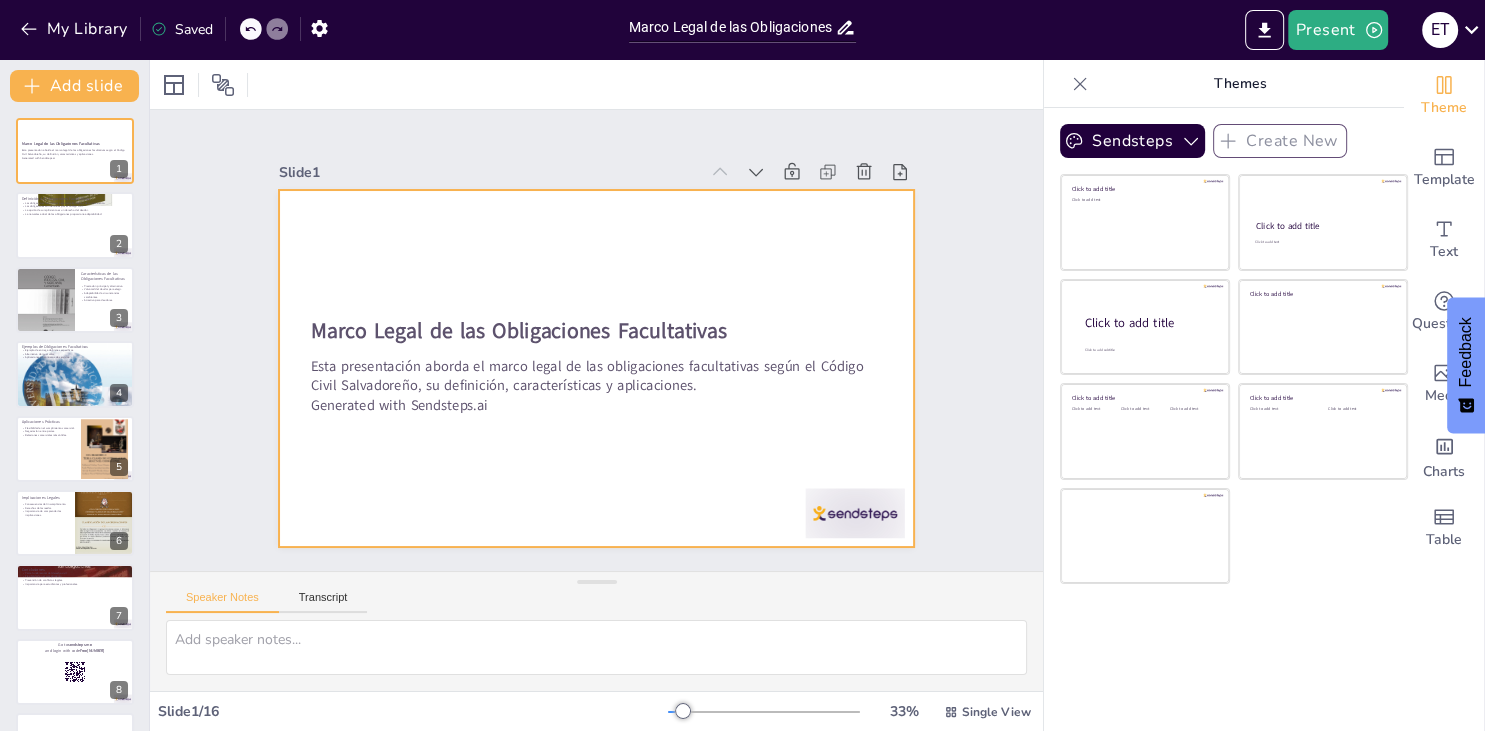 checkbox on "true" 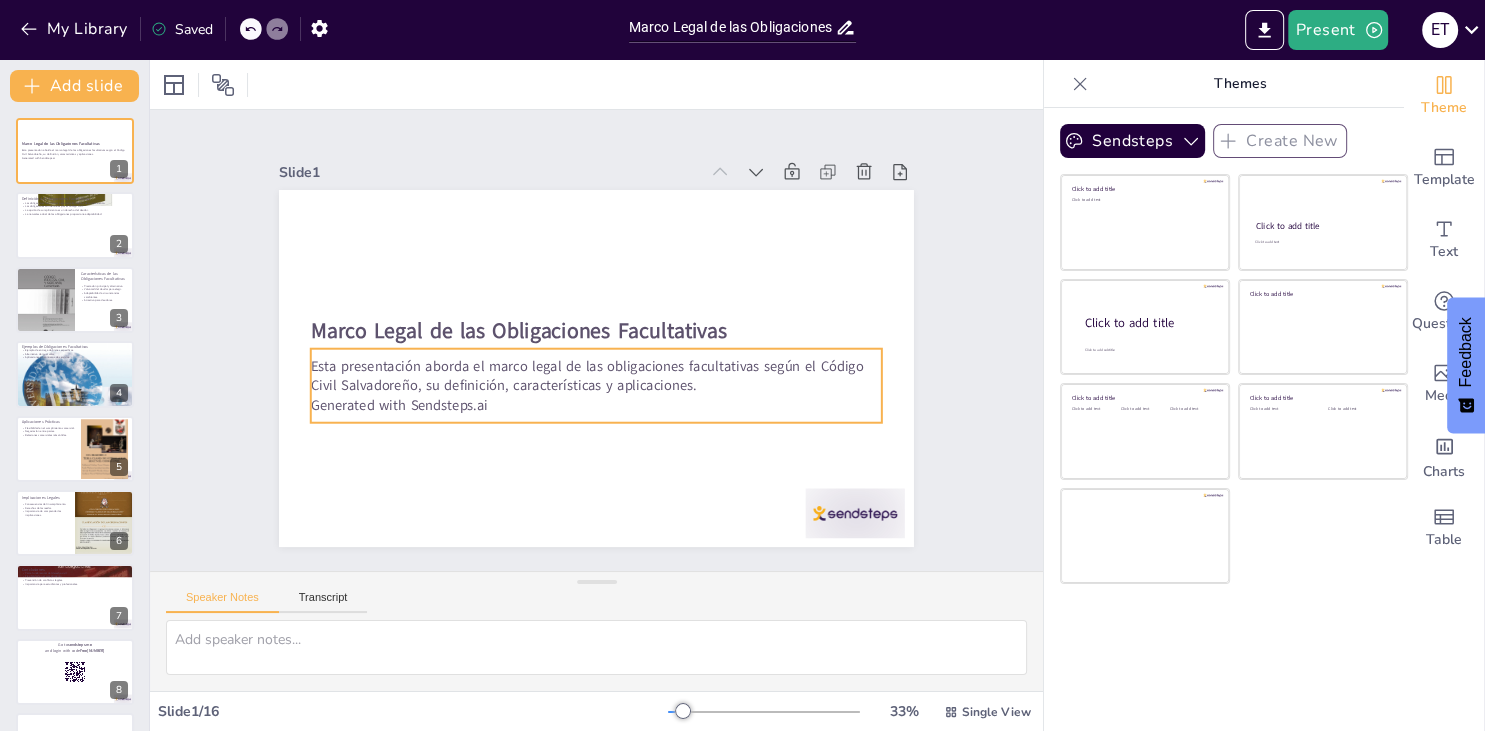 checkbox on "true" 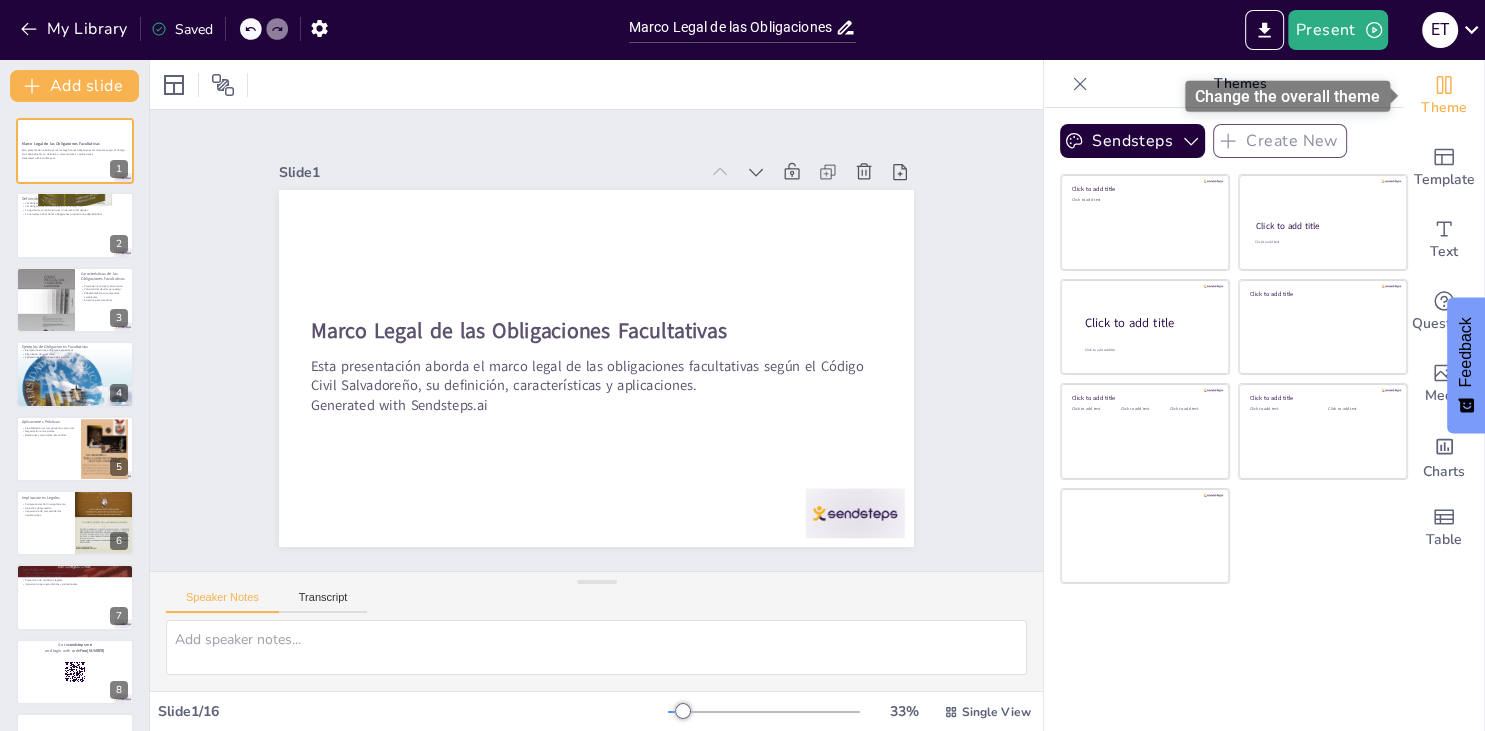 click 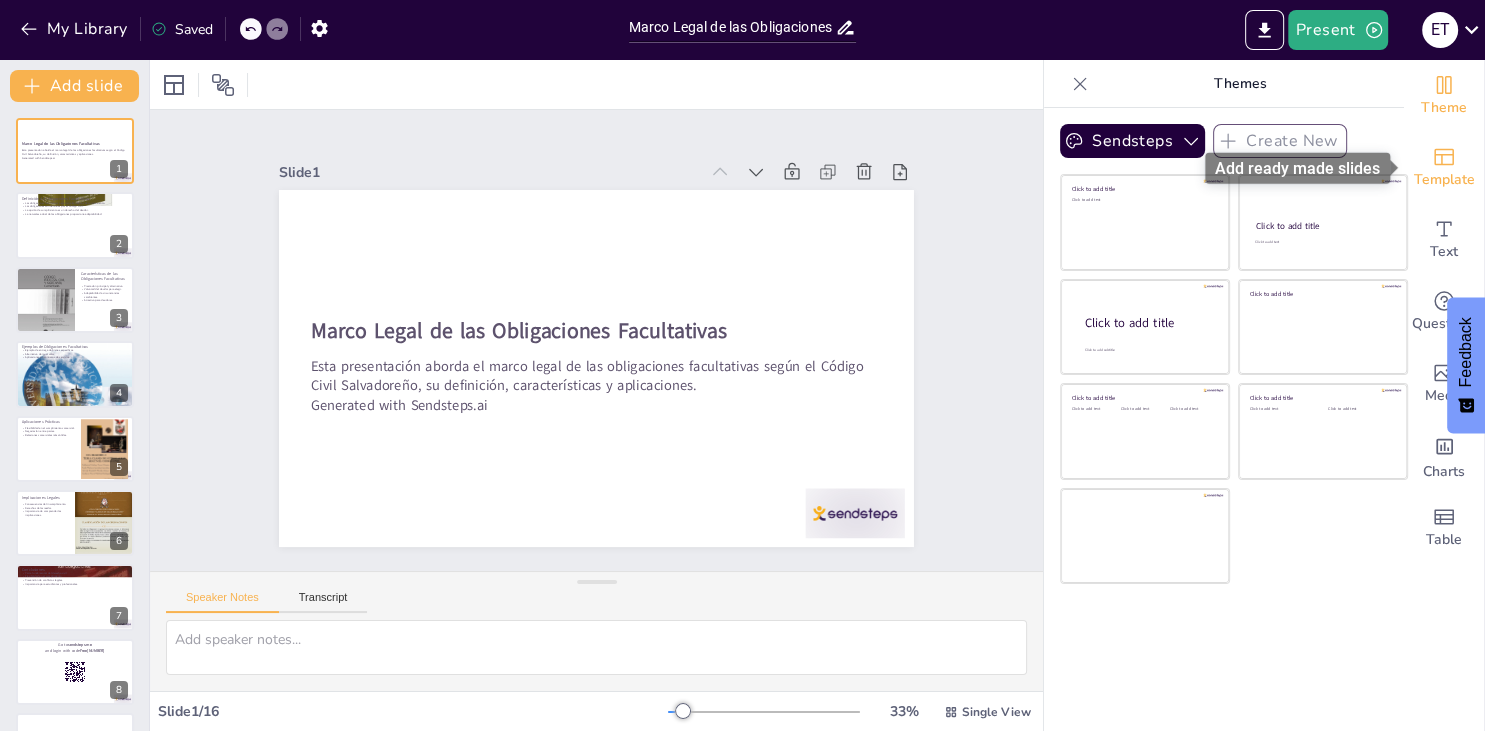click on "Template" at bounding box center (1444, 180) 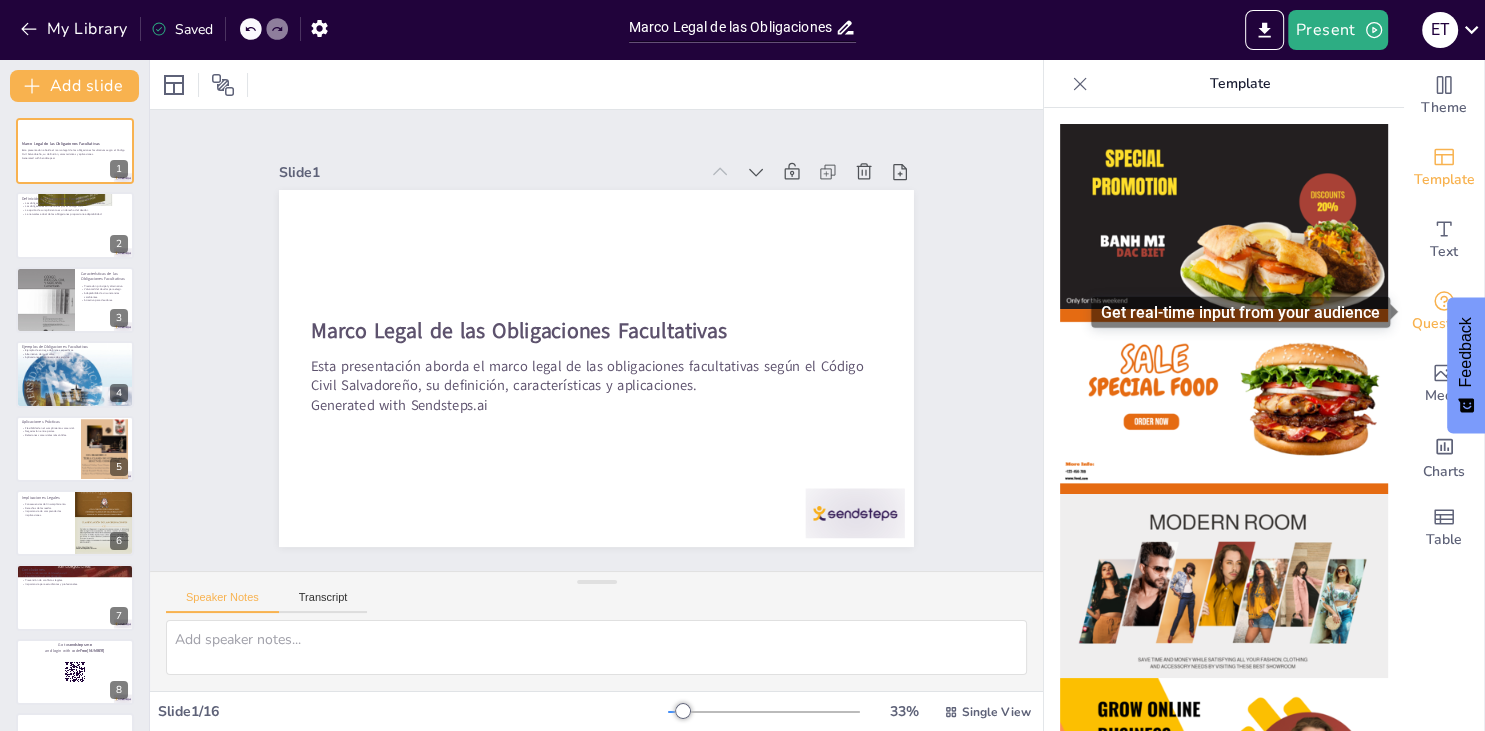 click on "Questions" at bounding box center (1444, 324) 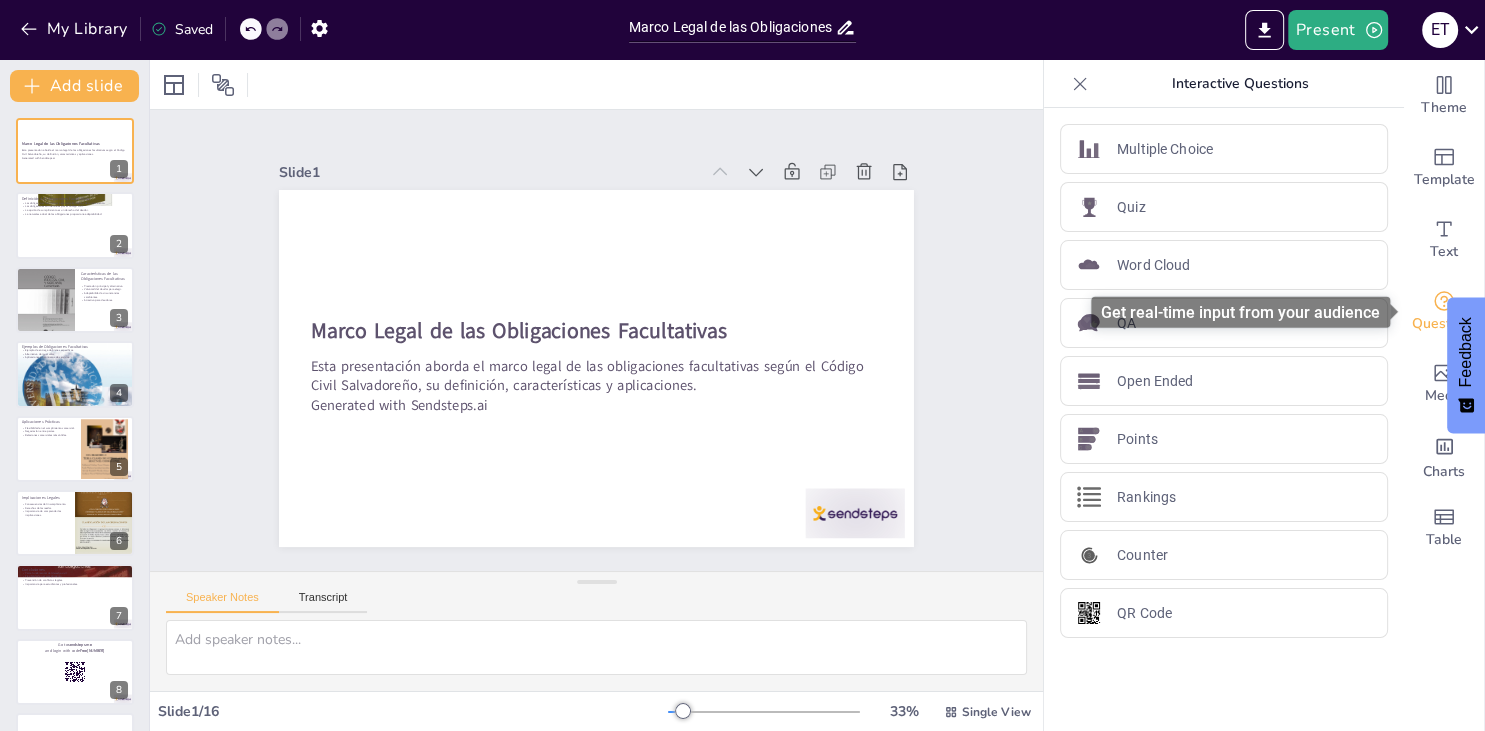 checkbox on "true" 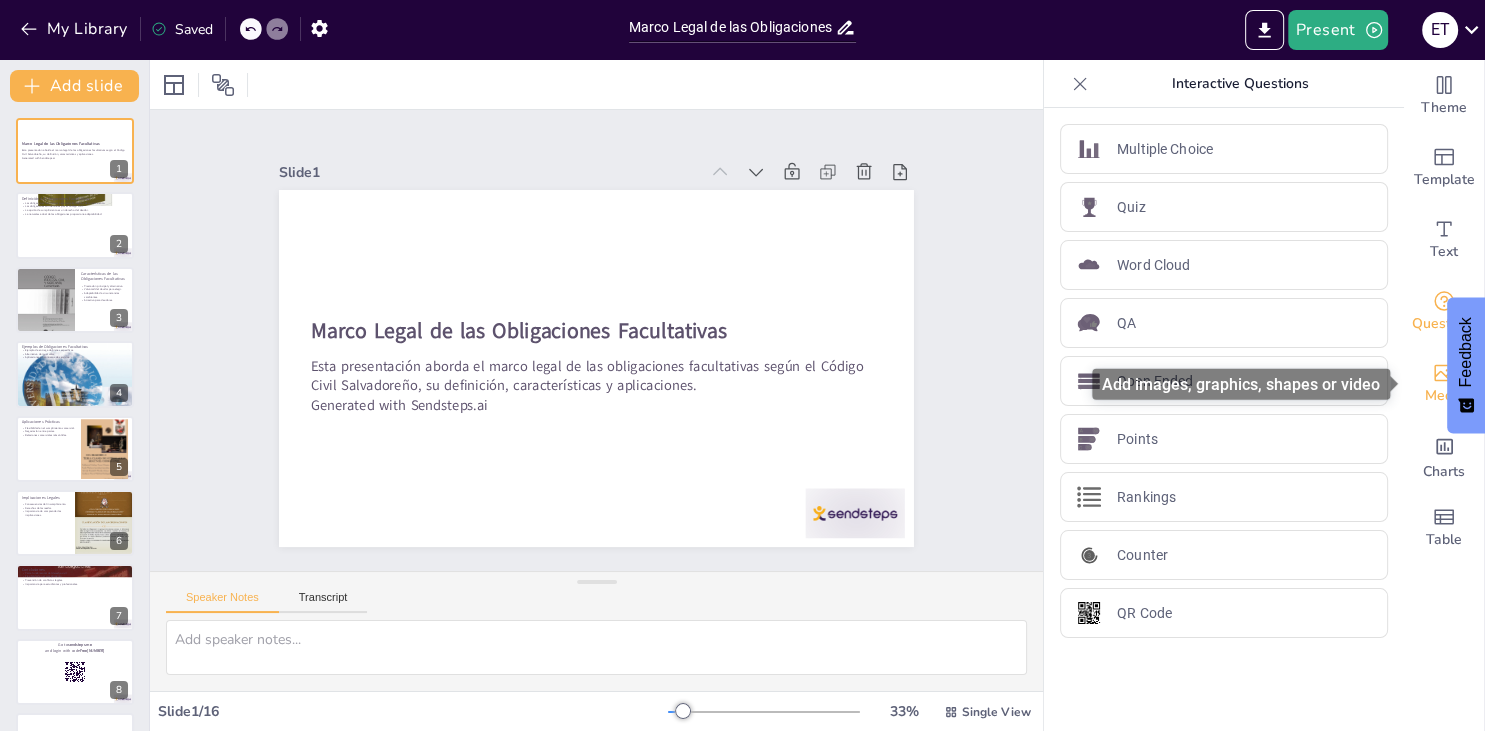 click 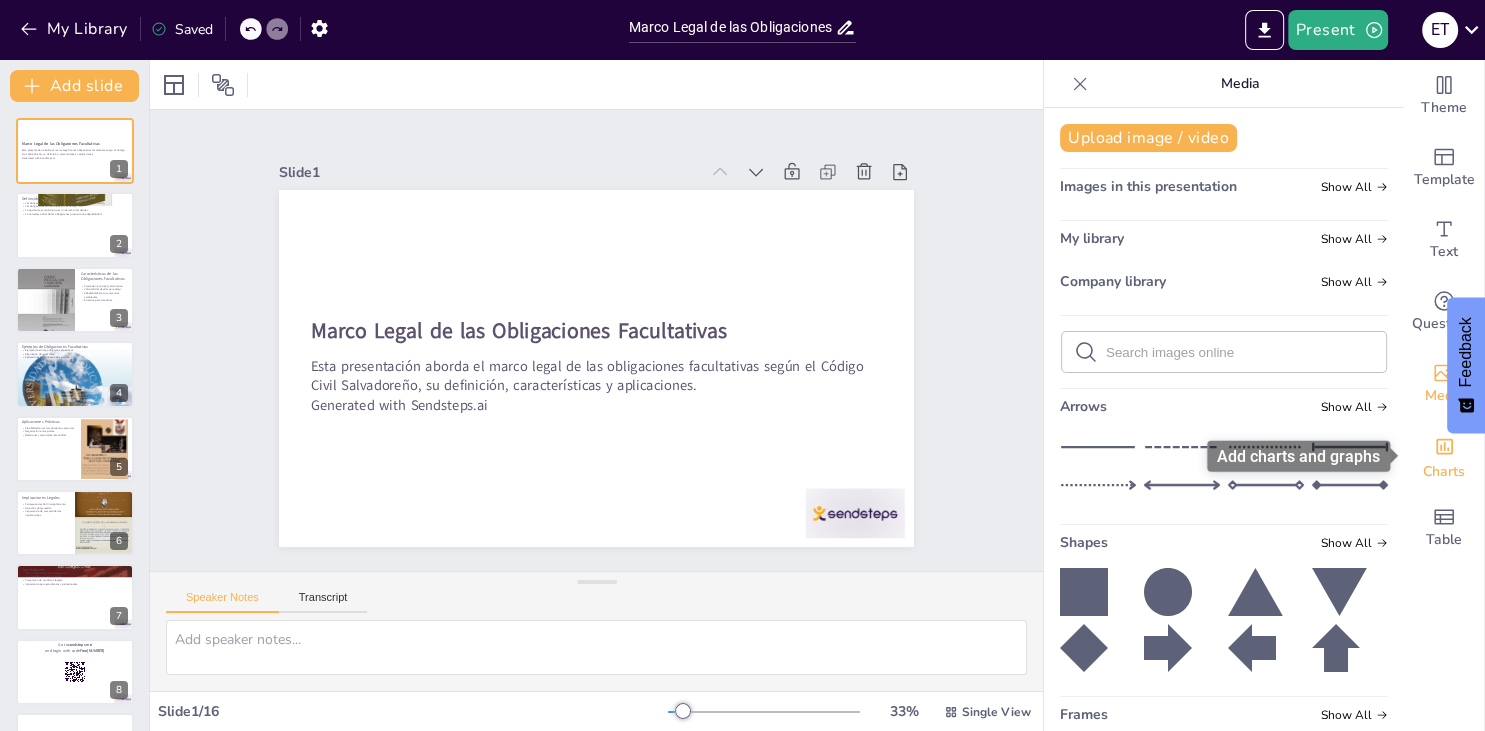 click on "Charts" at bounding box center (1444, 472) 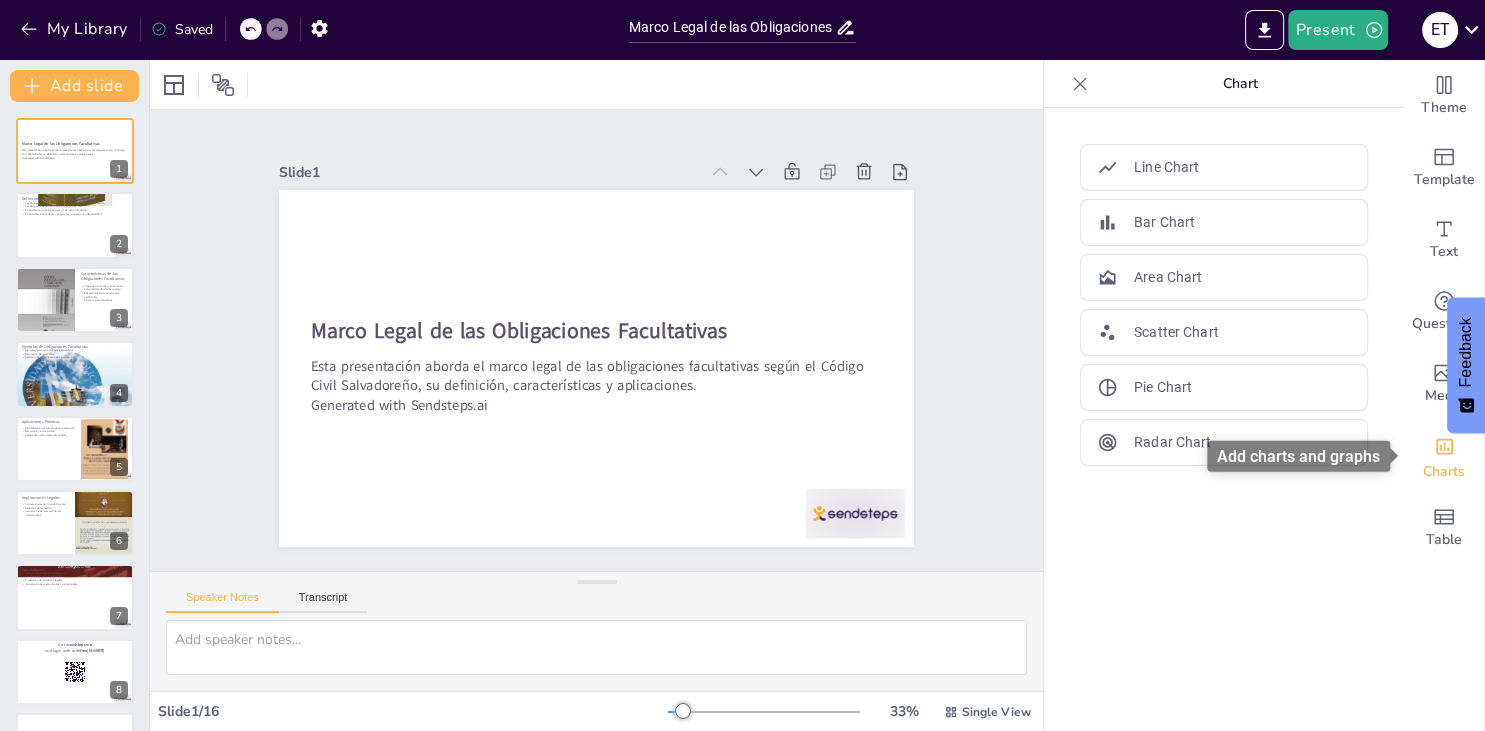 checkbox on "true" 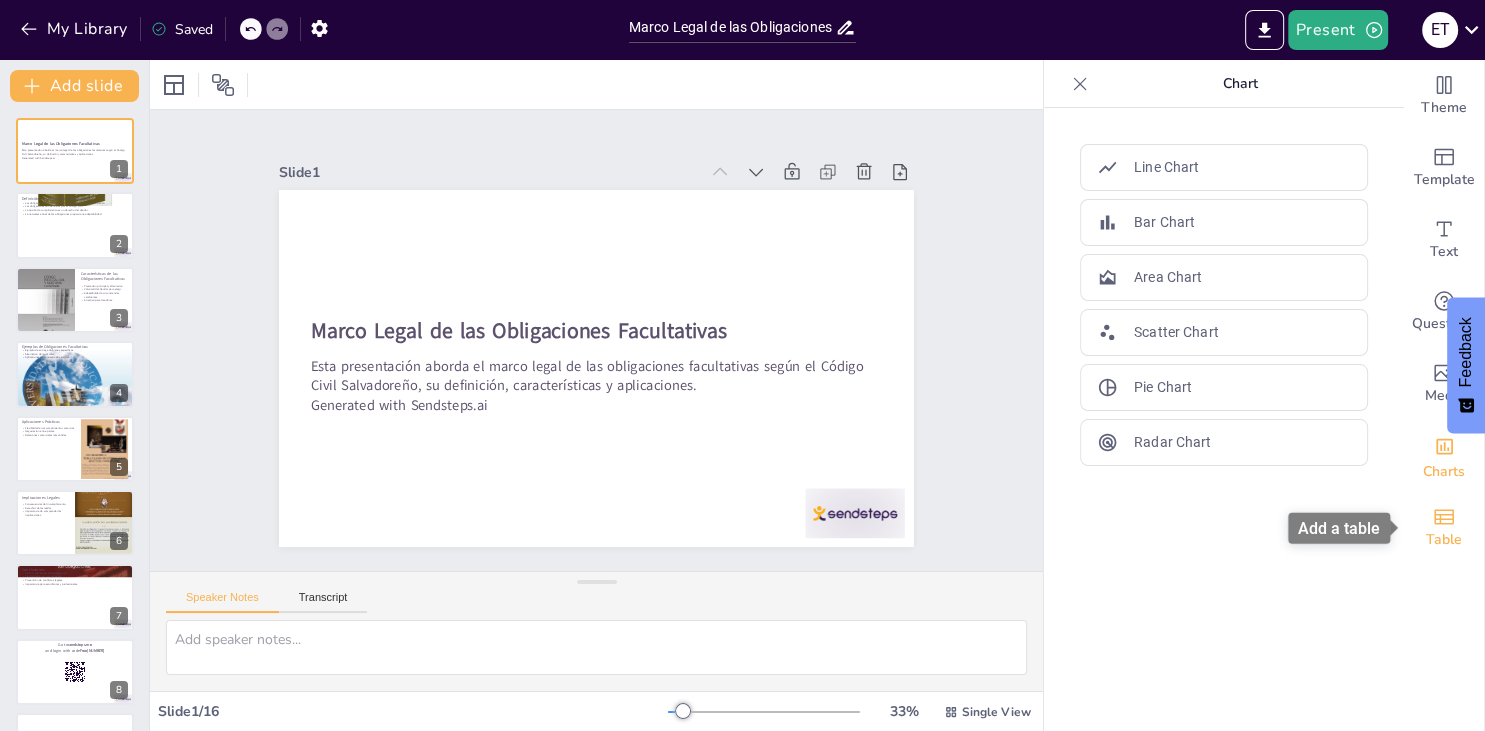 click 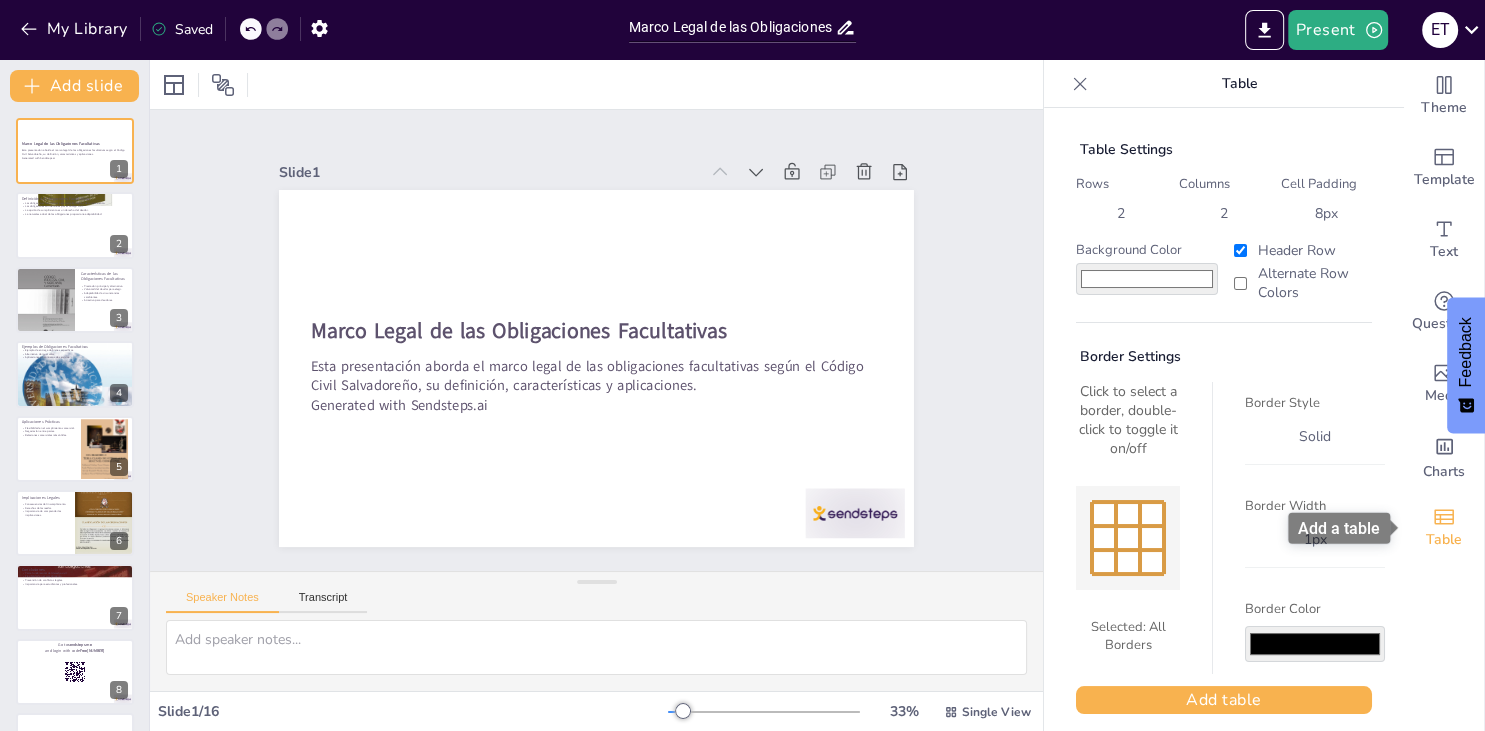 checkbox on "true" 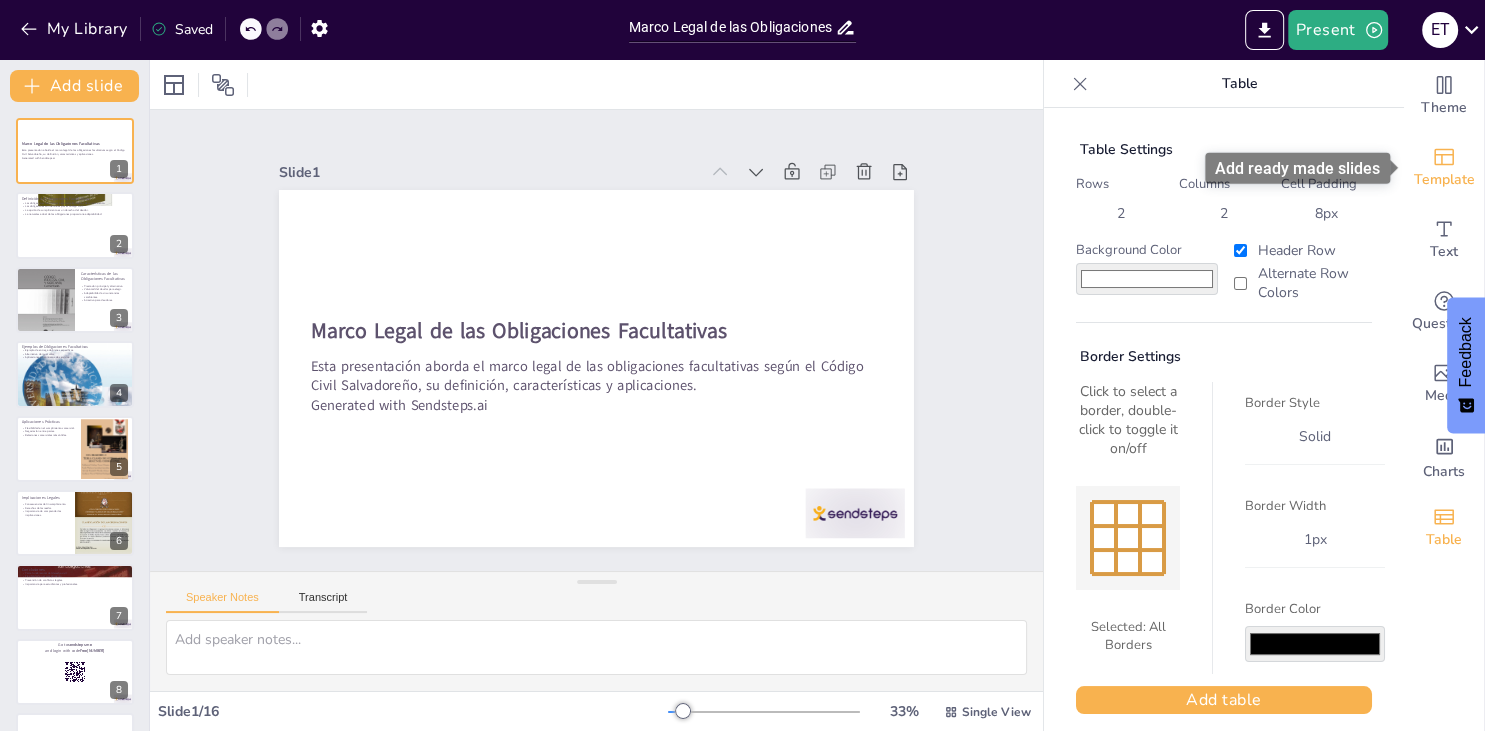 click 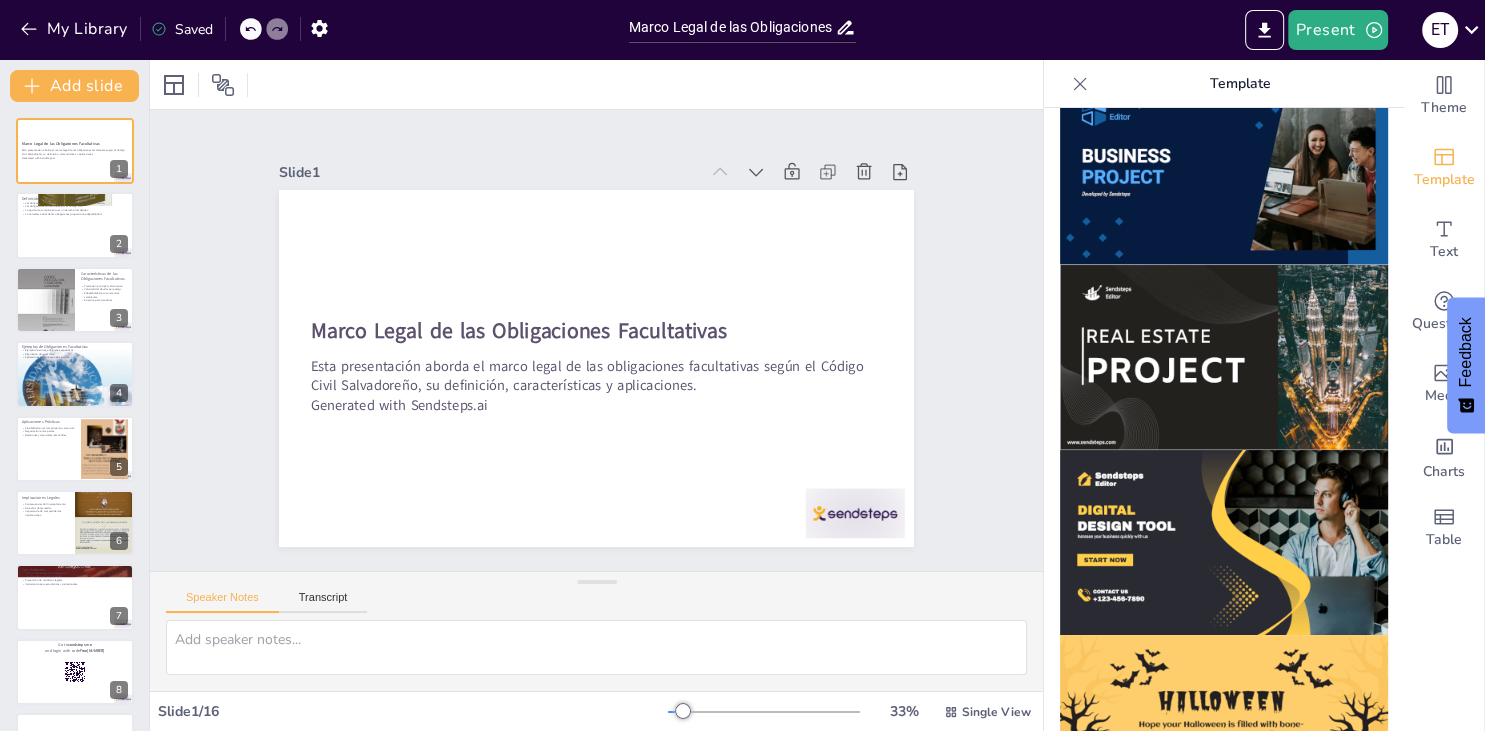 scroll, scrollTop: 1697, scrollLeft: 0, axis: vertical 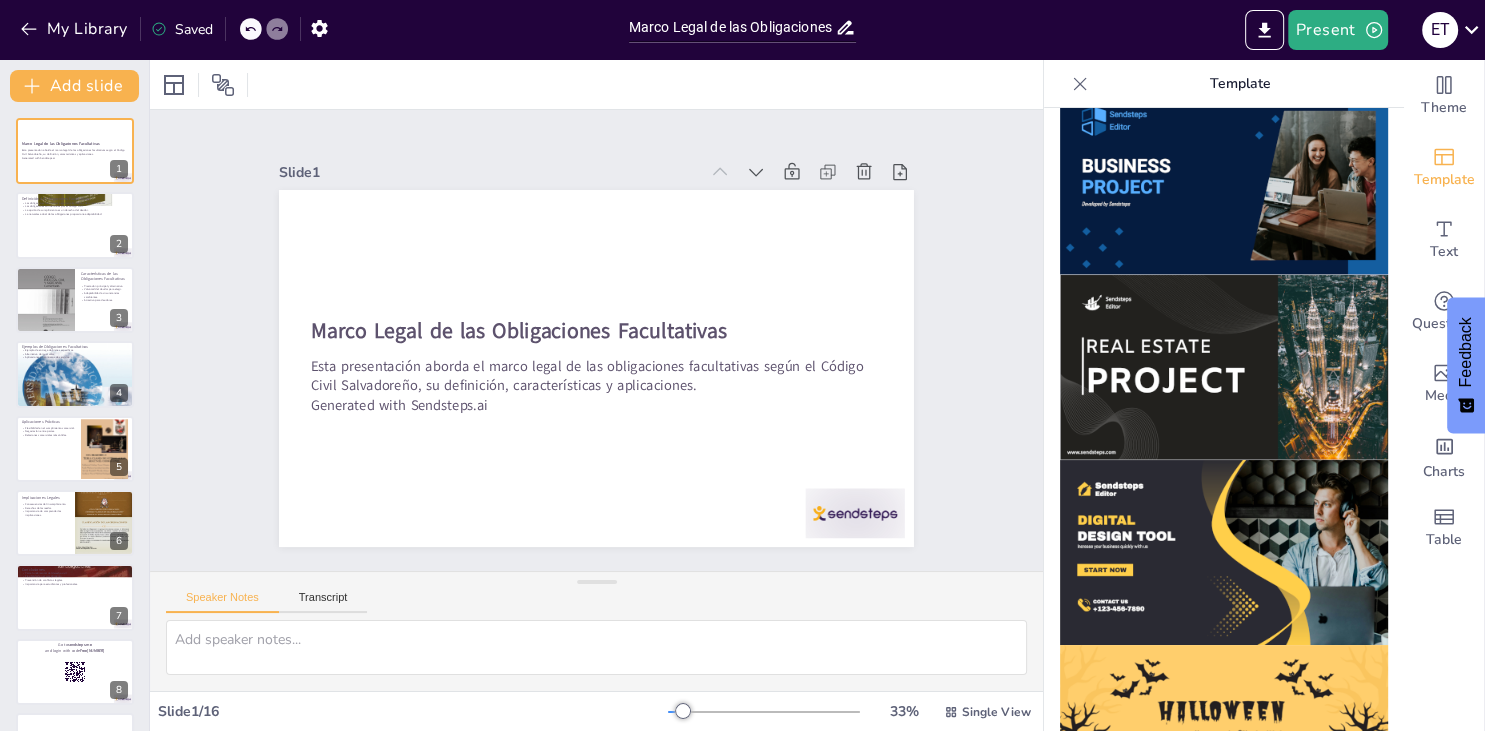 click at bounding box center (1224, 182) 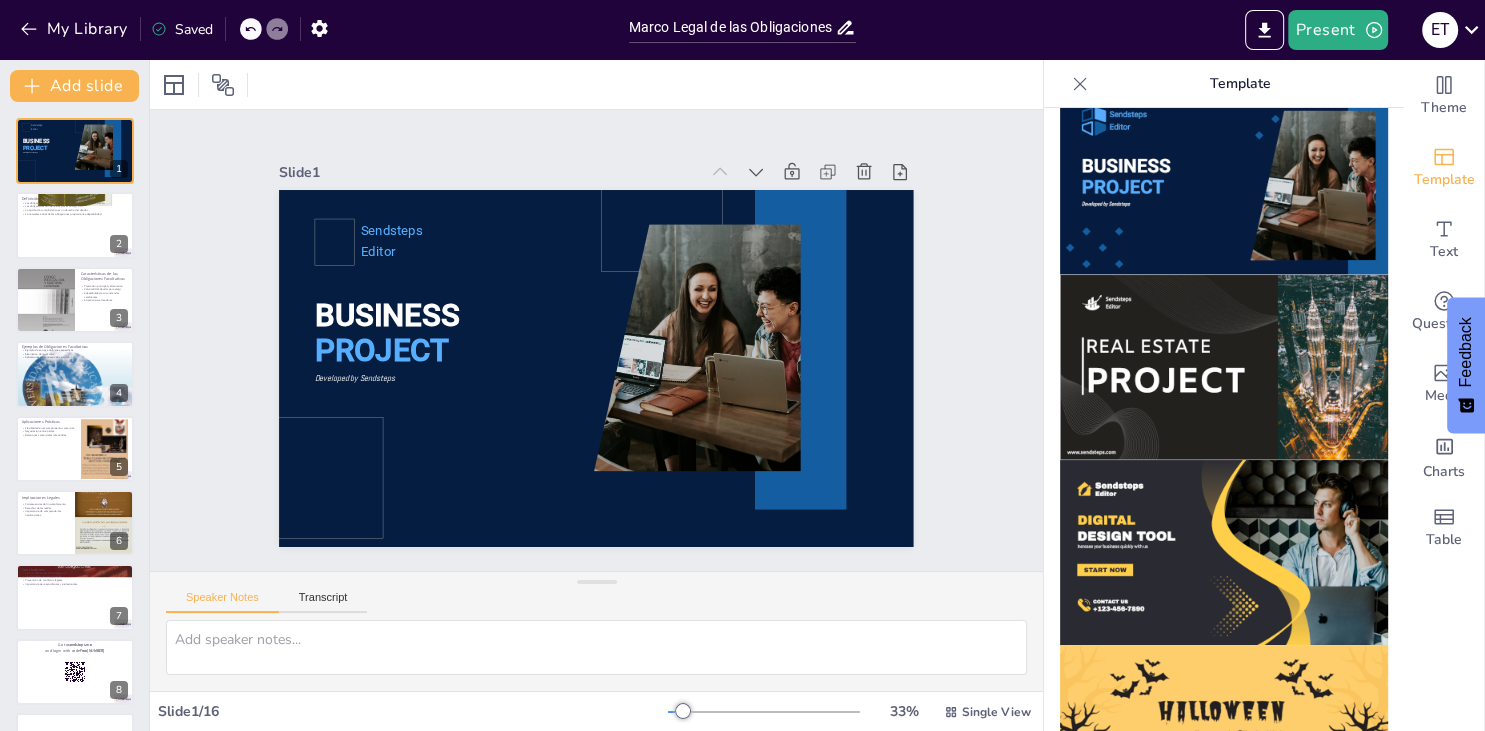 checkbox on "true" 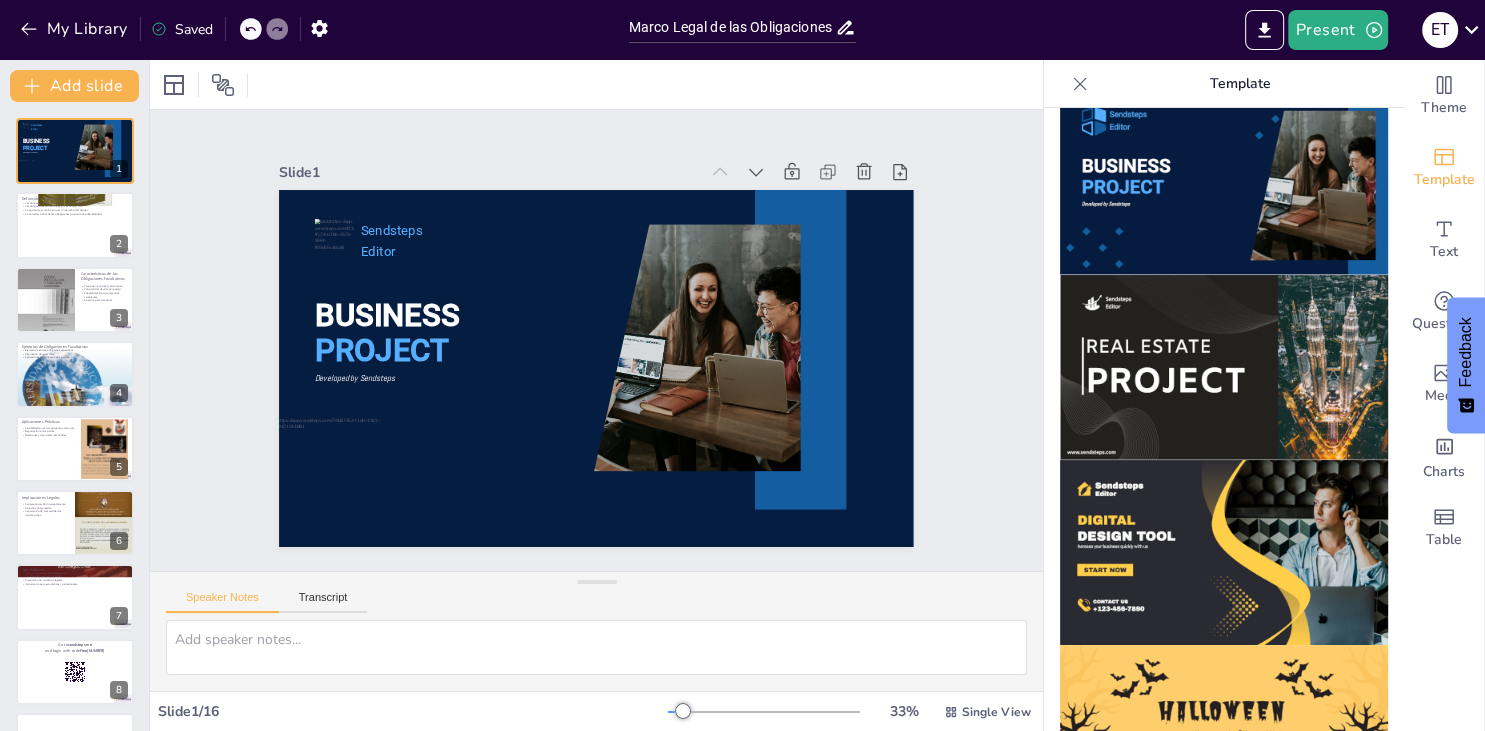 checkbox on "true" 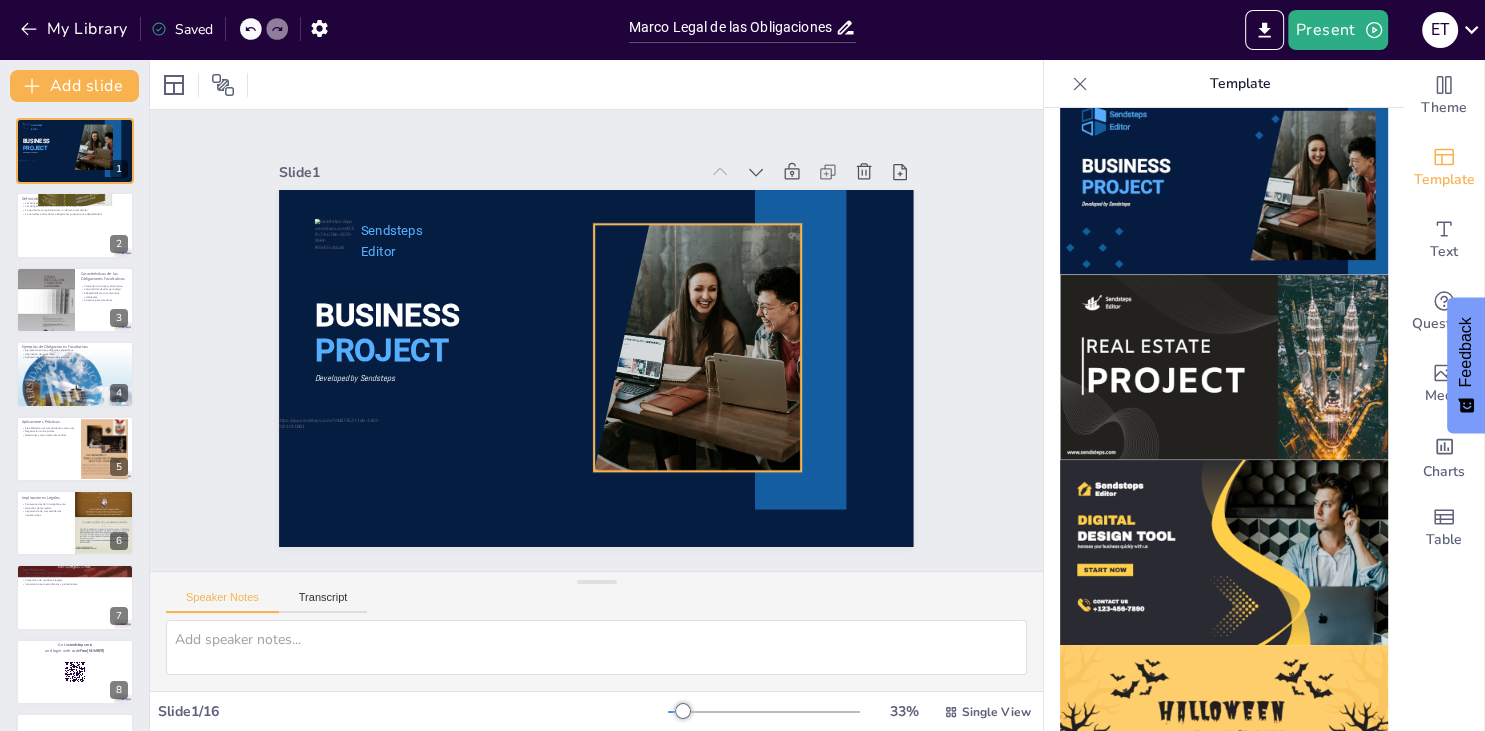 checkbox on "true" 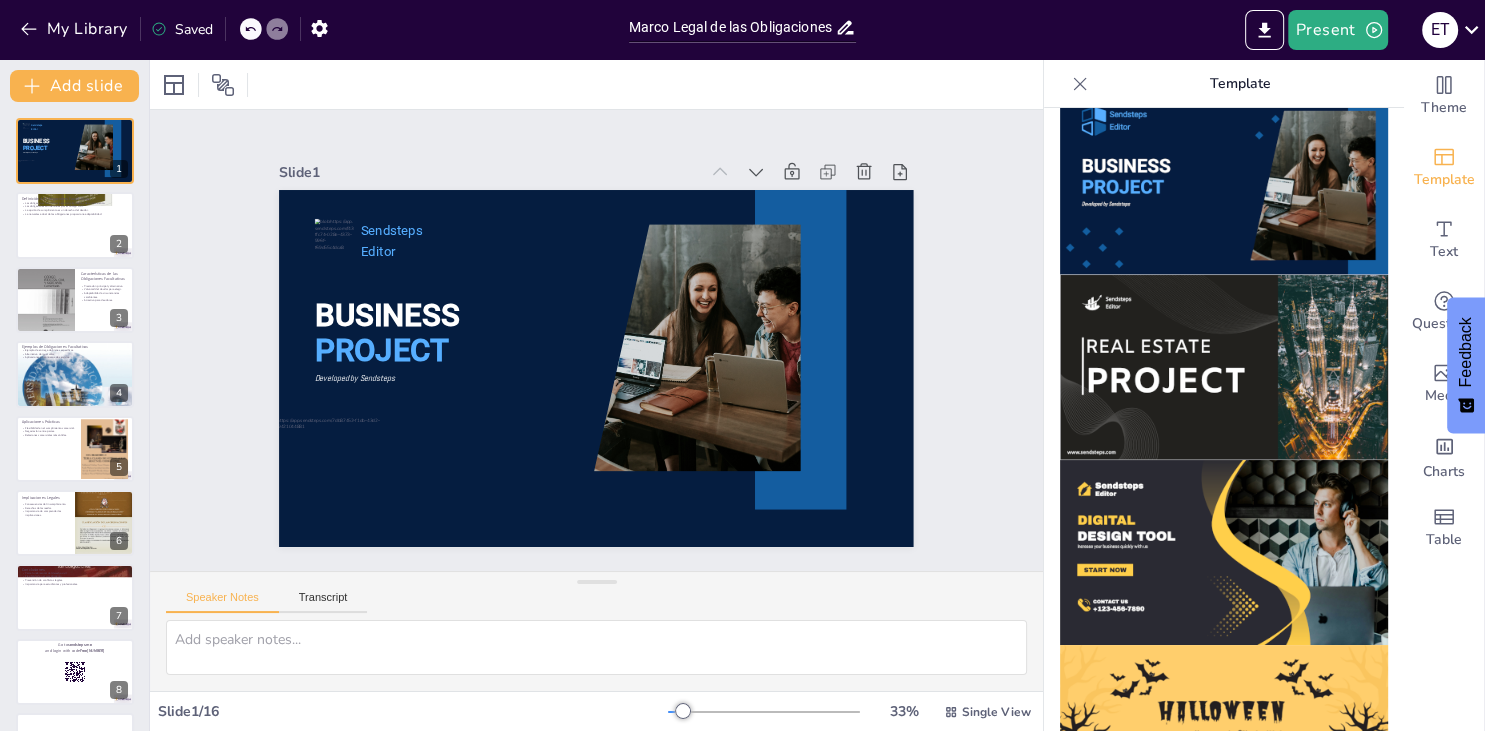 checkbox on "true" 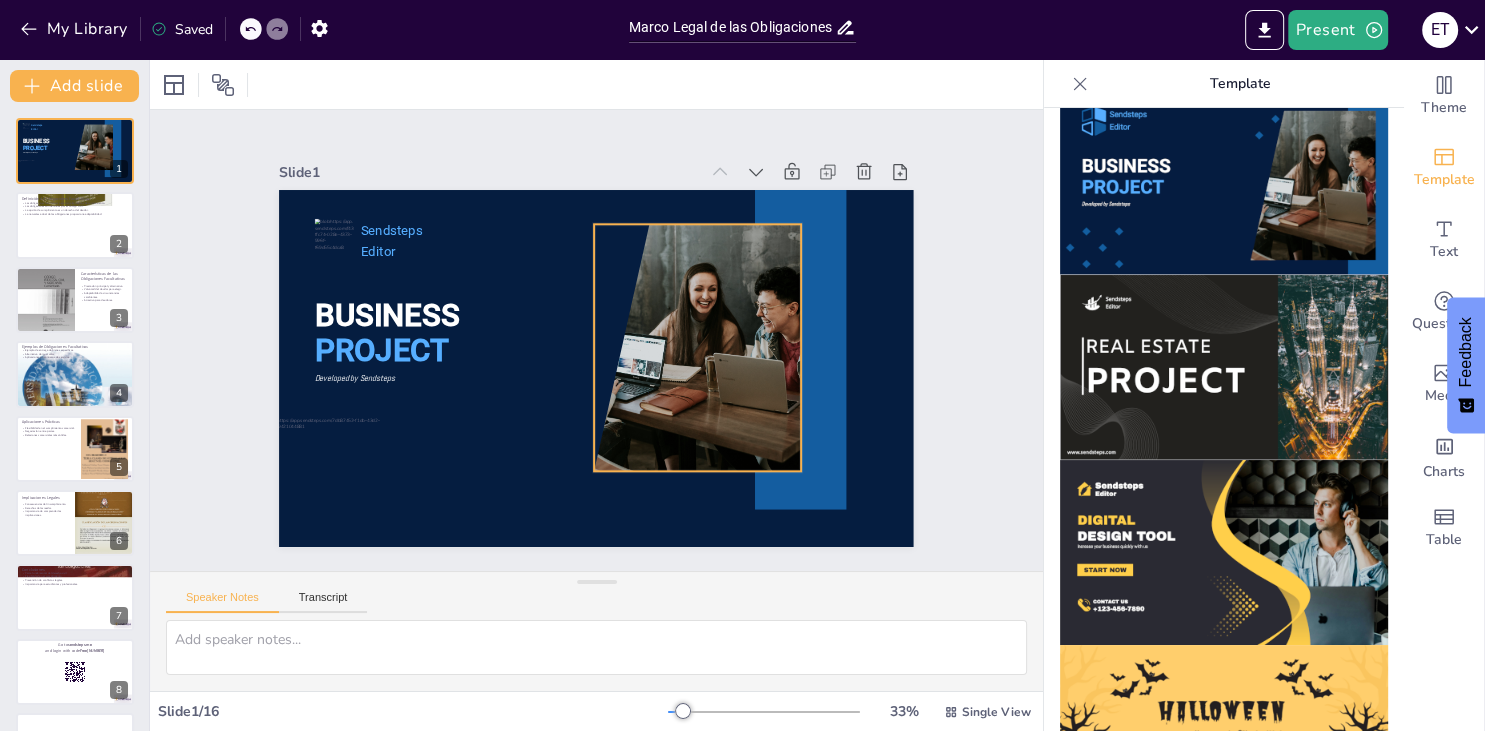 checkbox on "true" 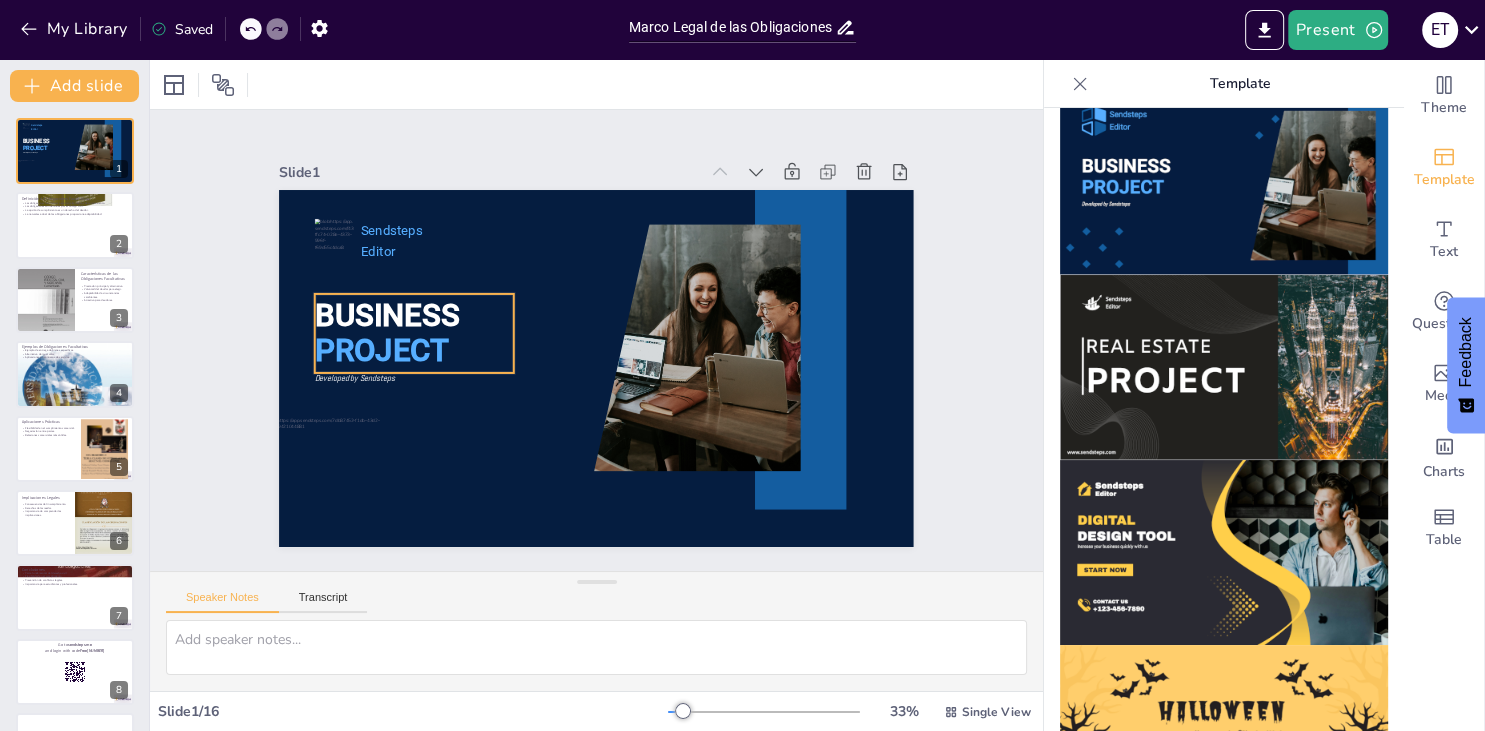 checkbox on "true" 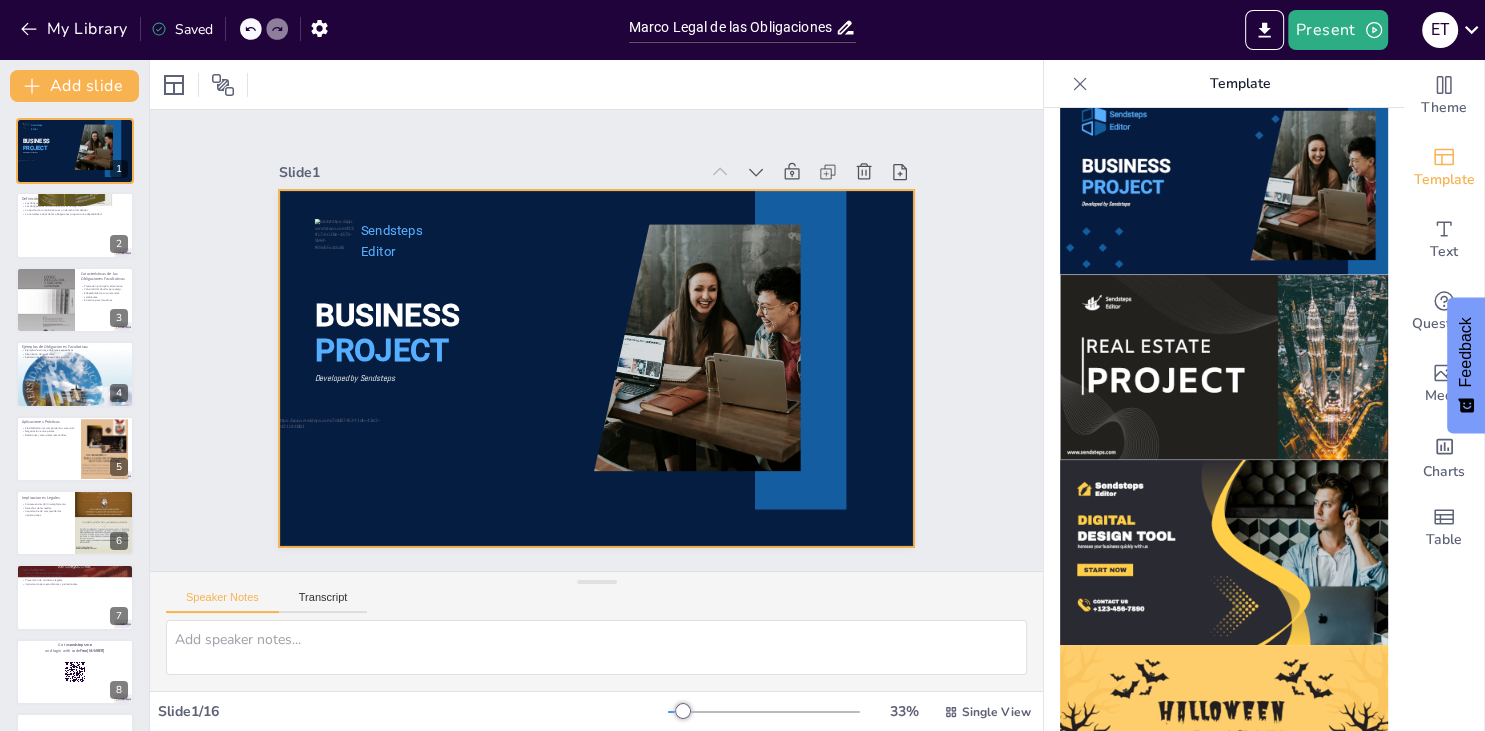 checkbox on "true" 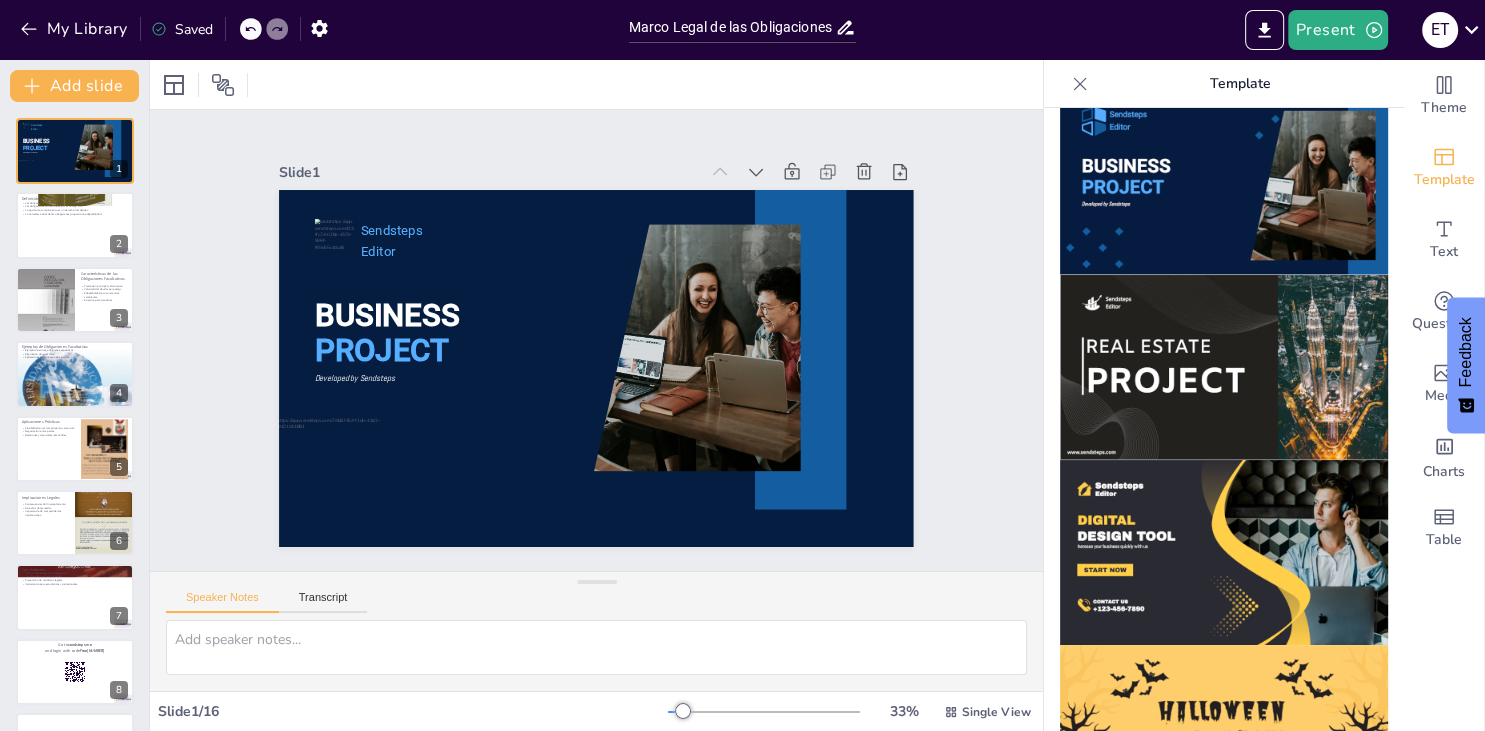 checkbox on "true" 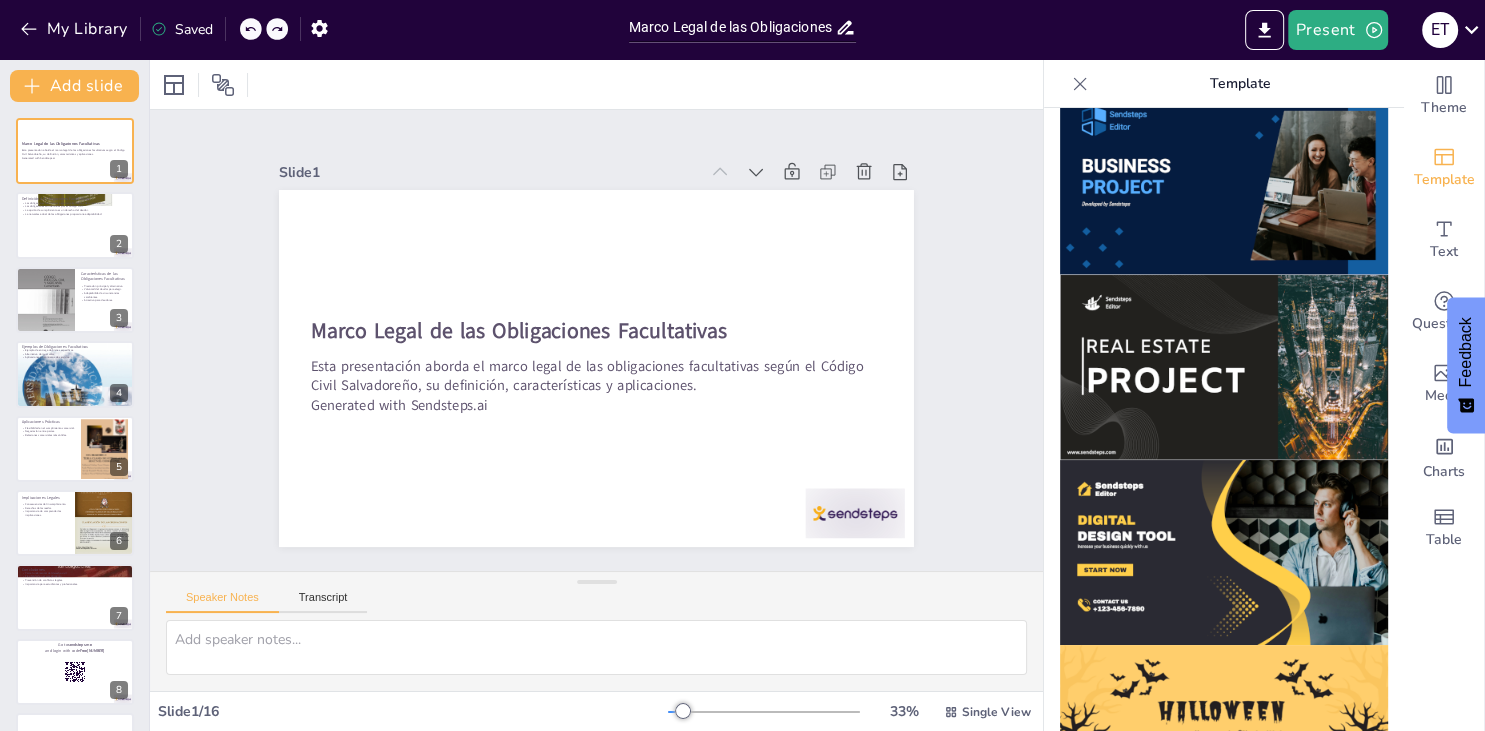 checkbox on "true" 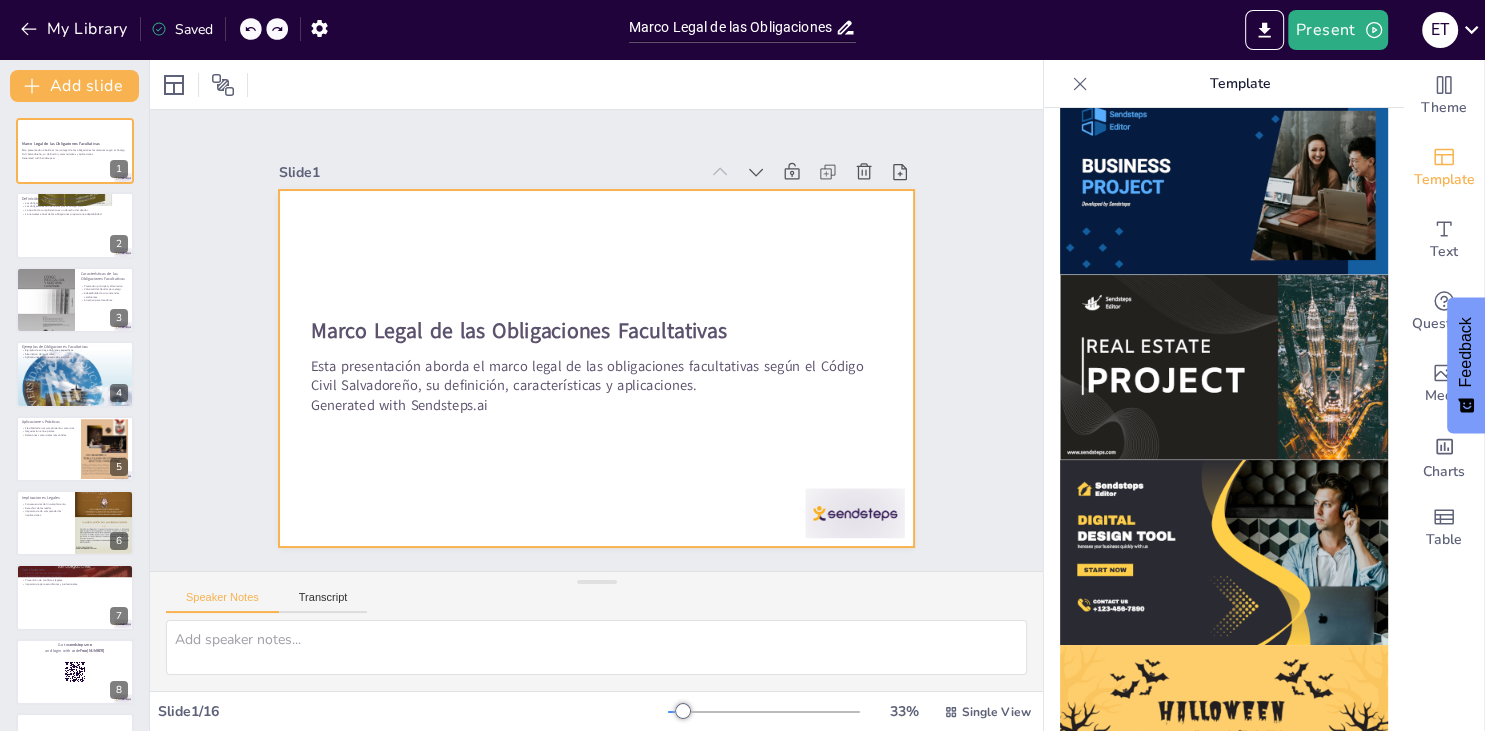 checkbox on "true" 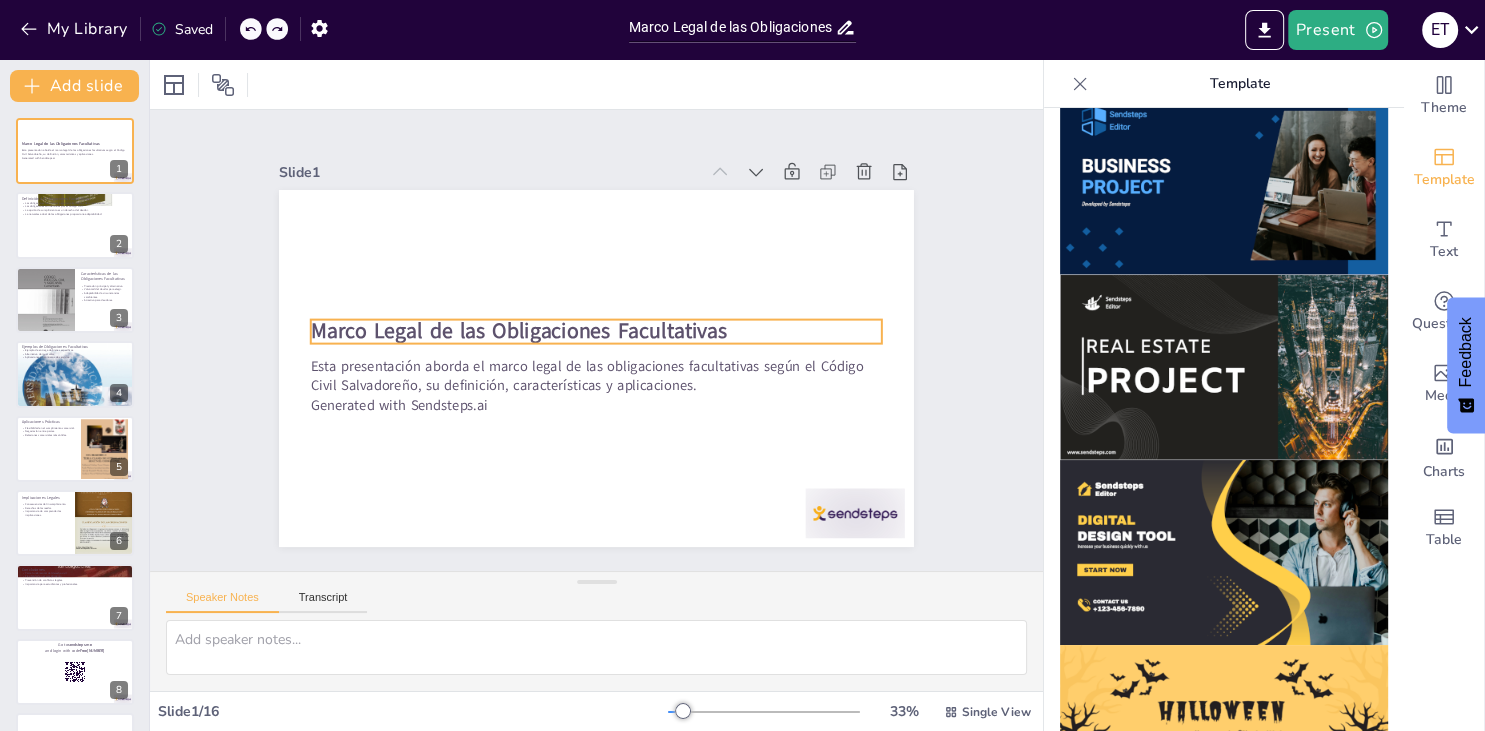 checkbox on "true" 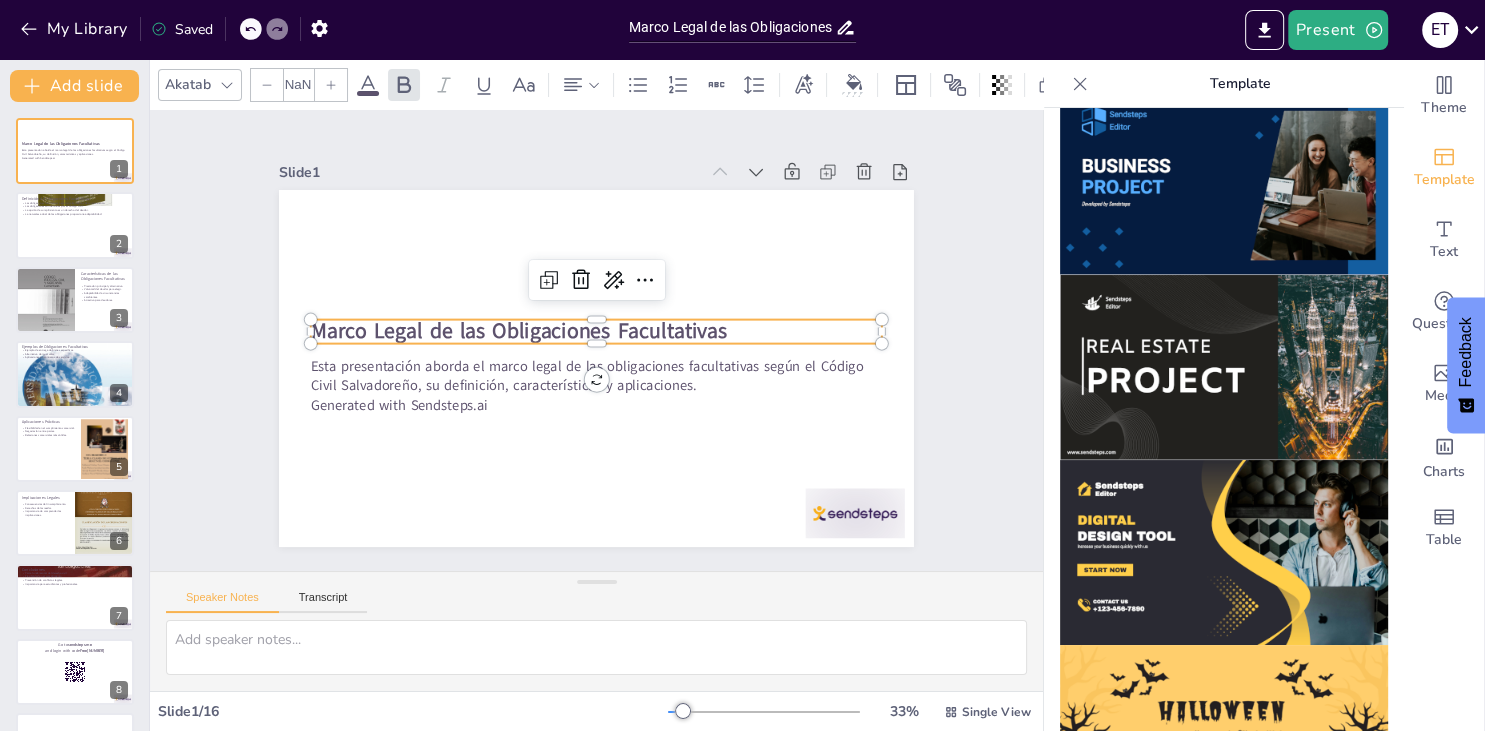 click on "Marco Legal de las Obligaciones Facultativas Esta presentación aborda el marco legal de las obligaciones facultativas según el Código Civil Salvadoreño, su definición, características y aplicaciones. Generated with Sendsteps.ai" at bounding box center [593, 368] 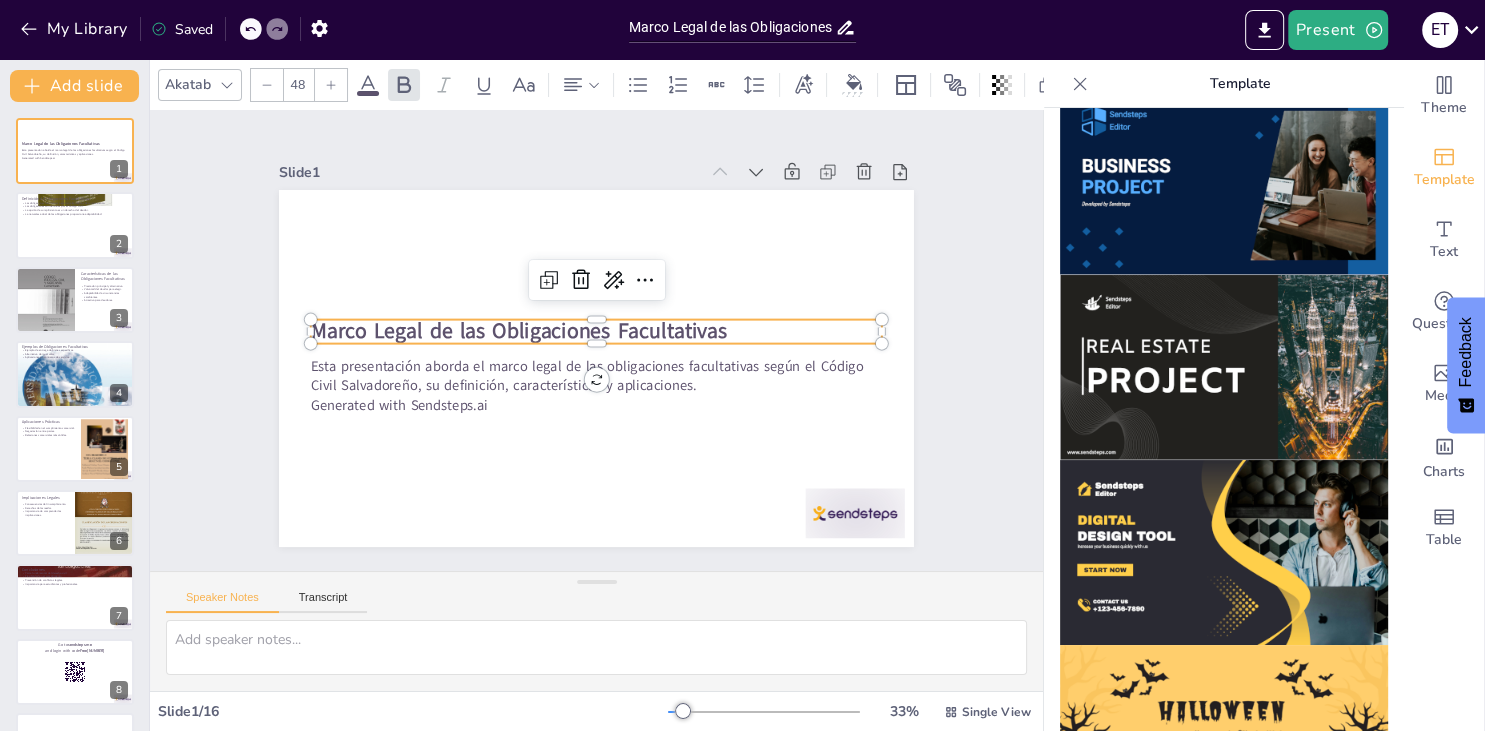 checkbox on "true" 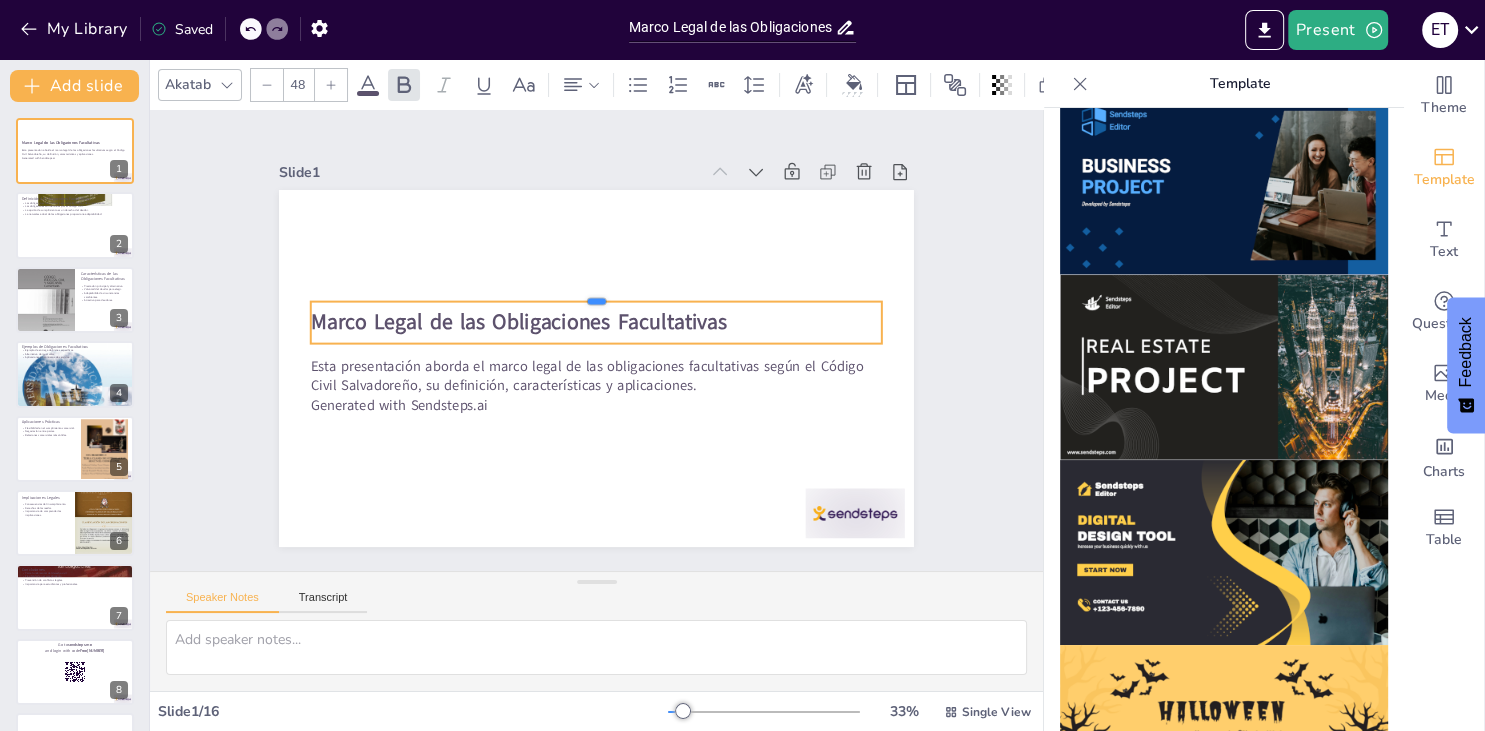 drag, startPoint x: 567, startPoint y: 318, endPoint x: 579, endPoint y: 300, distance: 21.633308 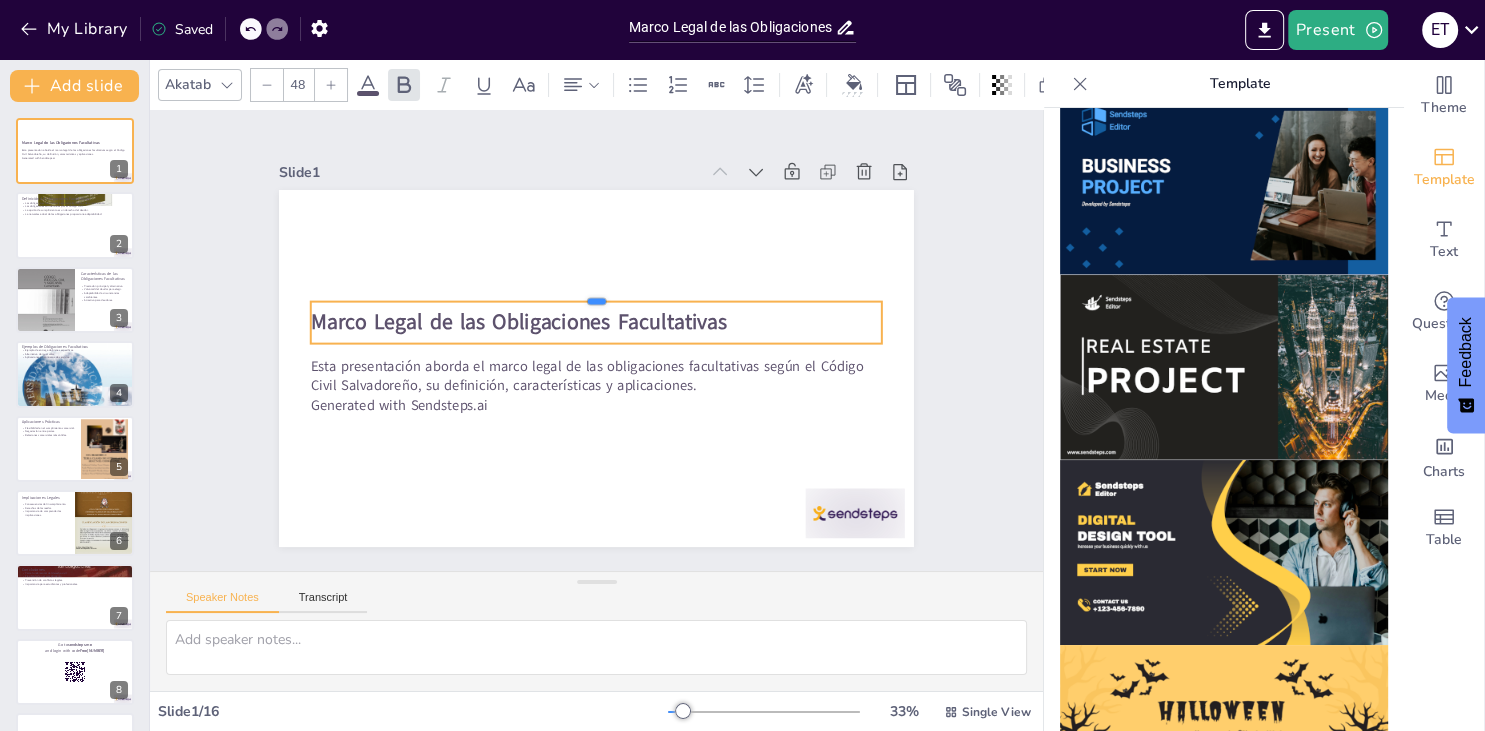 click at bounding box center [596, 294] 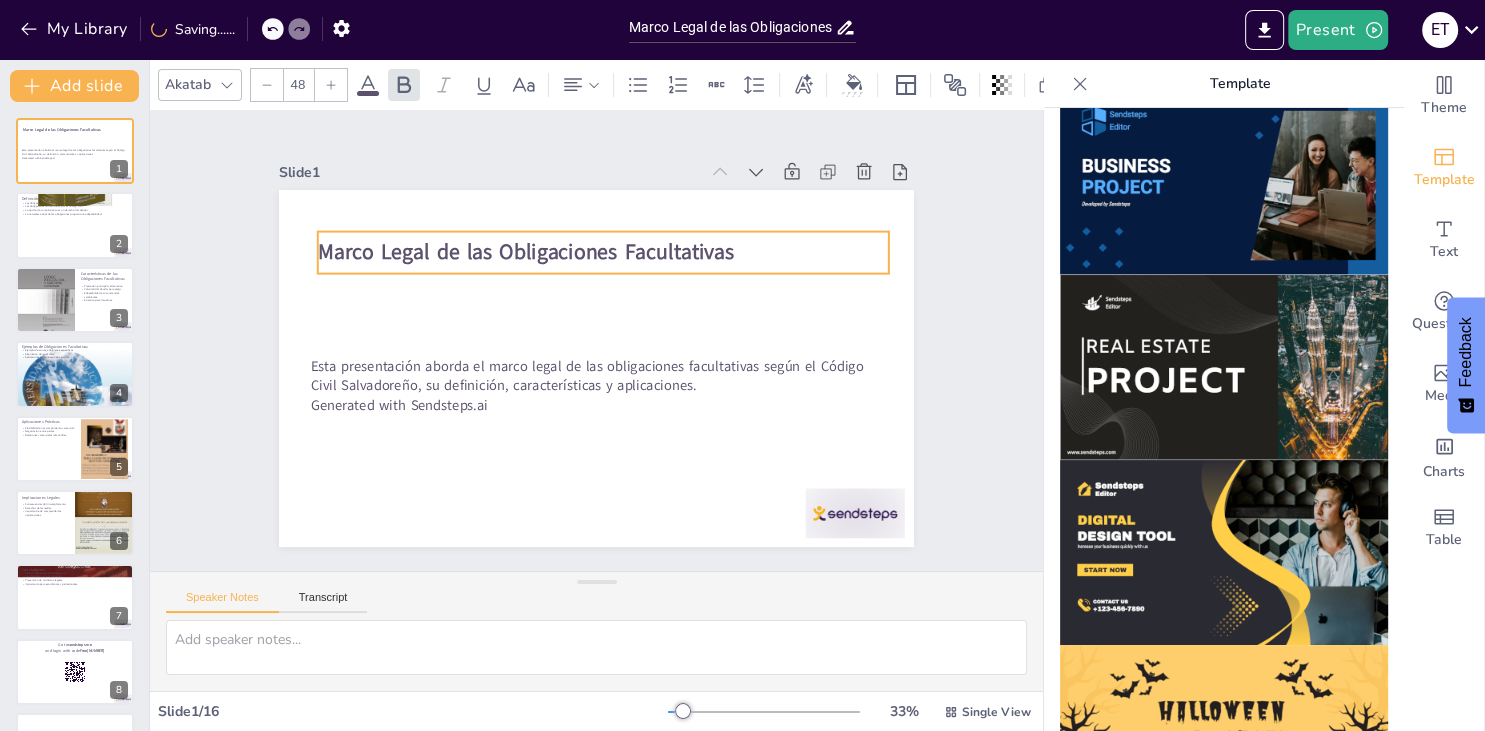 drag, startPoint x: 594, startPoint y: 302, endPoint x: 601, endPoint y: 232, distance: 70.34913 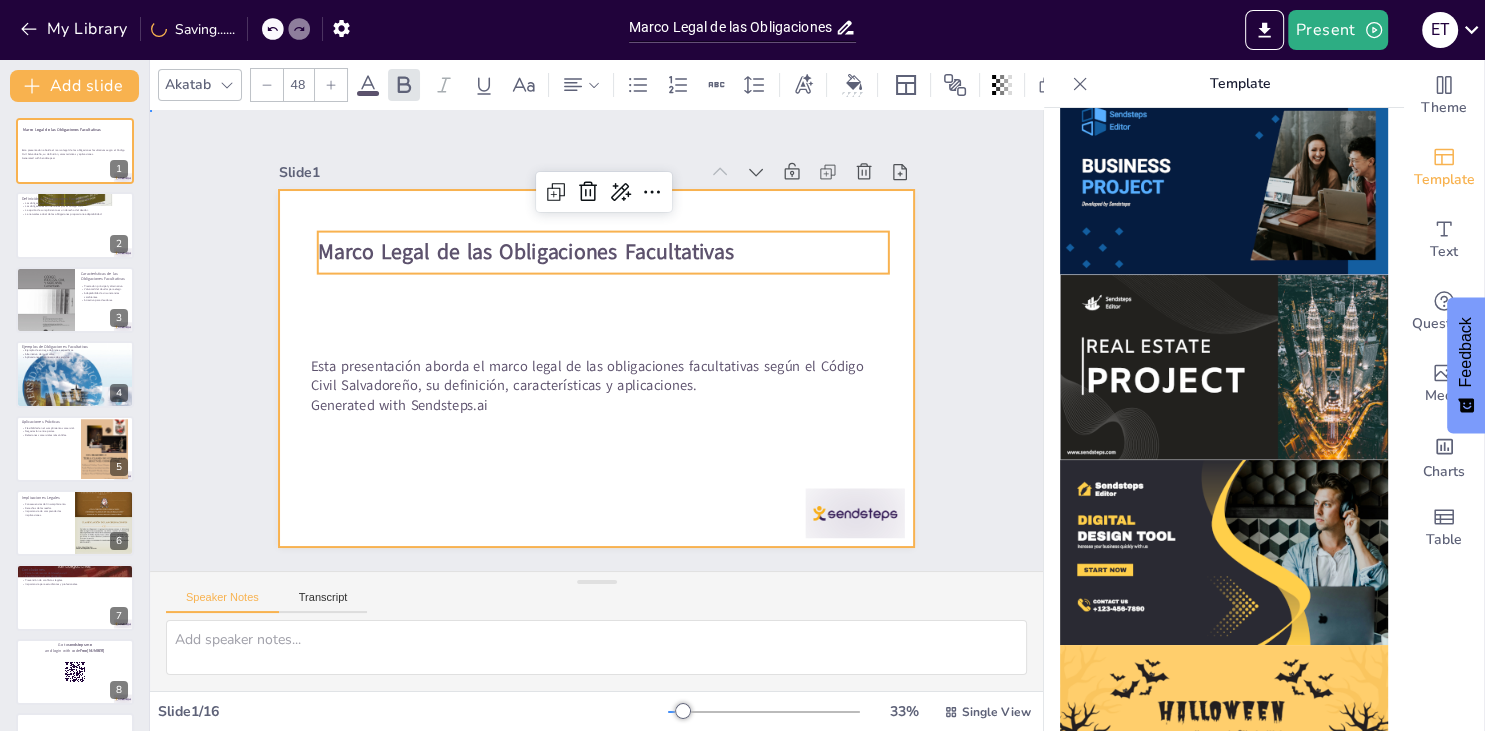click at bounding box center (593, 369) 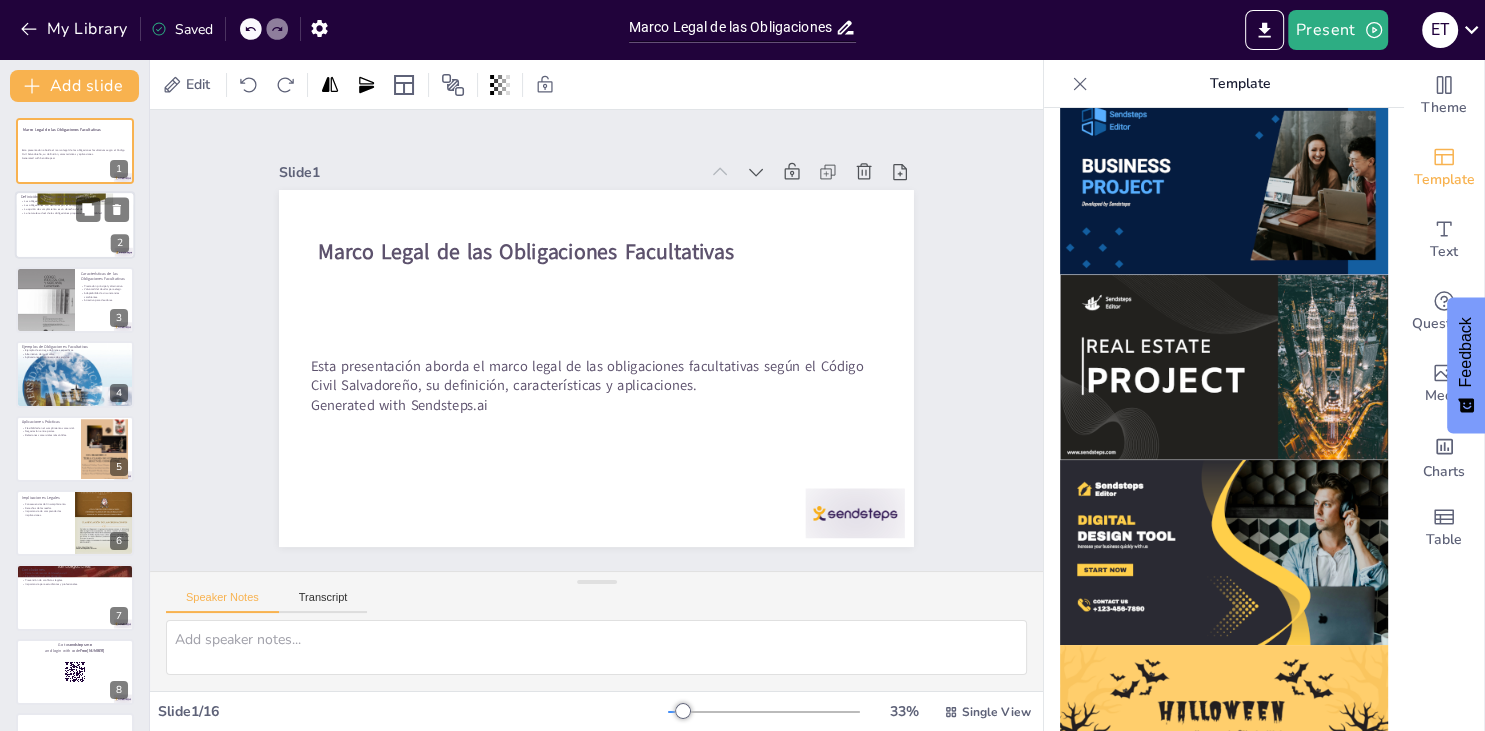 click at bounding box center [75, 226] 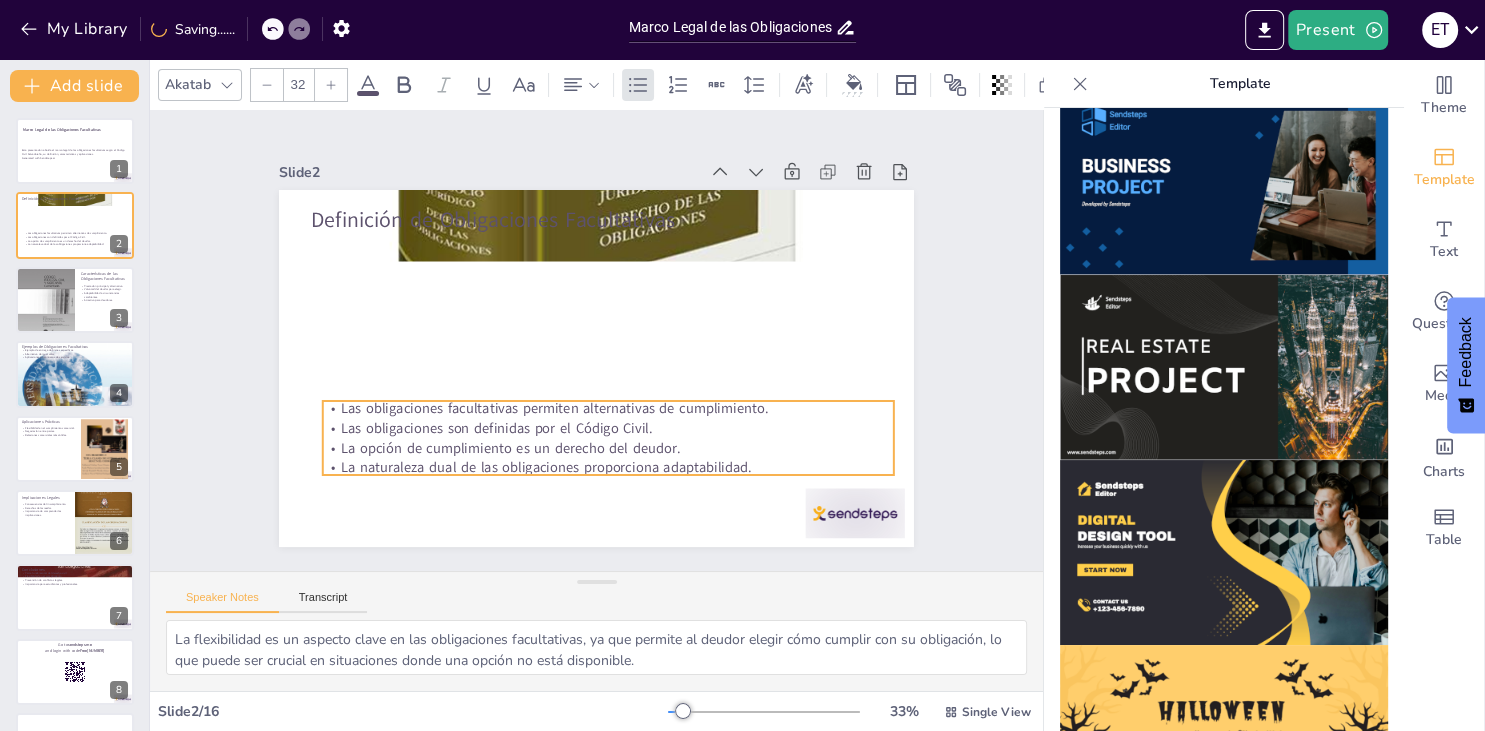 drag, startPoint x: 562, startPoint y: 310, endPoint x: 573, endPoint y: 475, distance: 165.36626 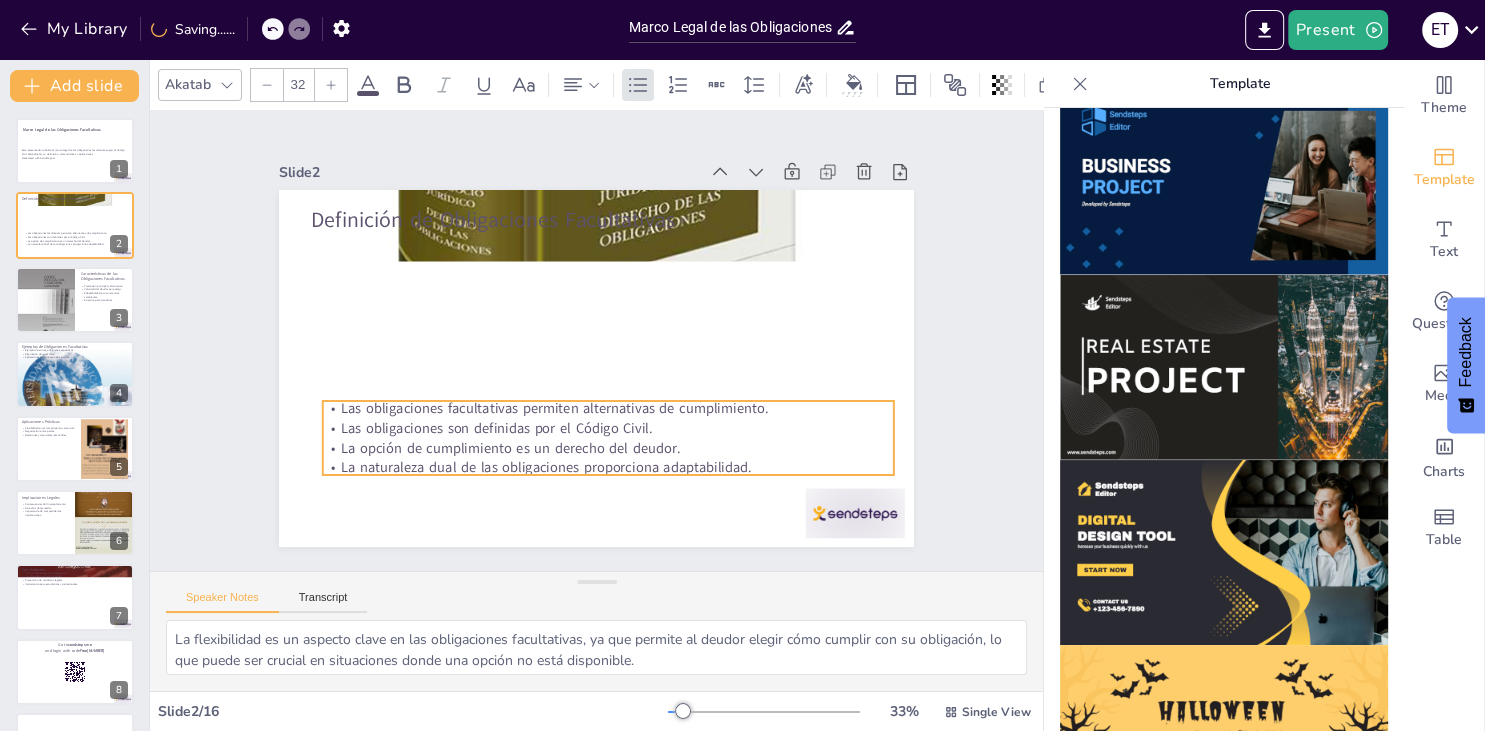 click on "La naturaleza dual de las obligaciones proporciona adaptabilidad." at bounding box center (581, 467) 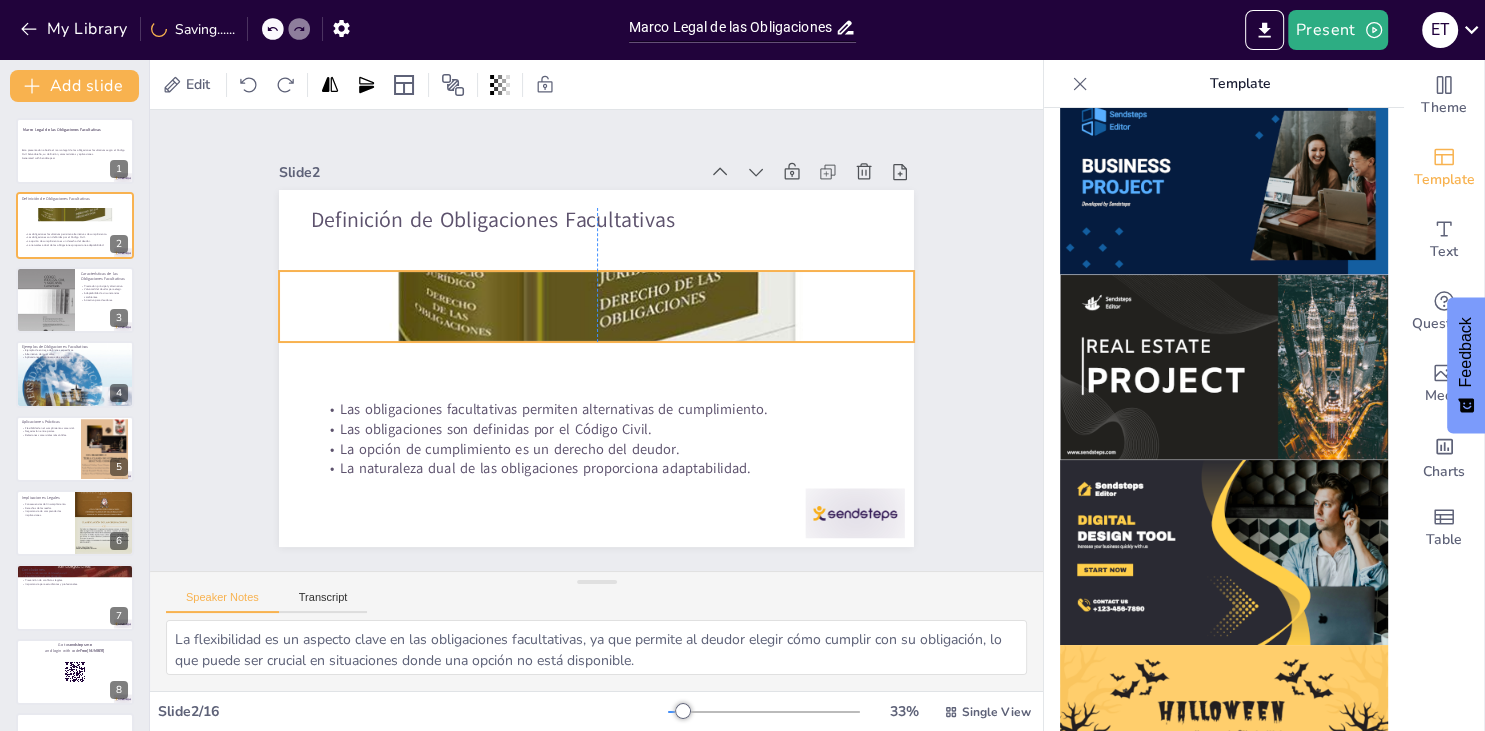 drag, startPoint x: 549, startPoint y: 254, endPoint x: 550, endPoint y: 335, distance: 81.00617 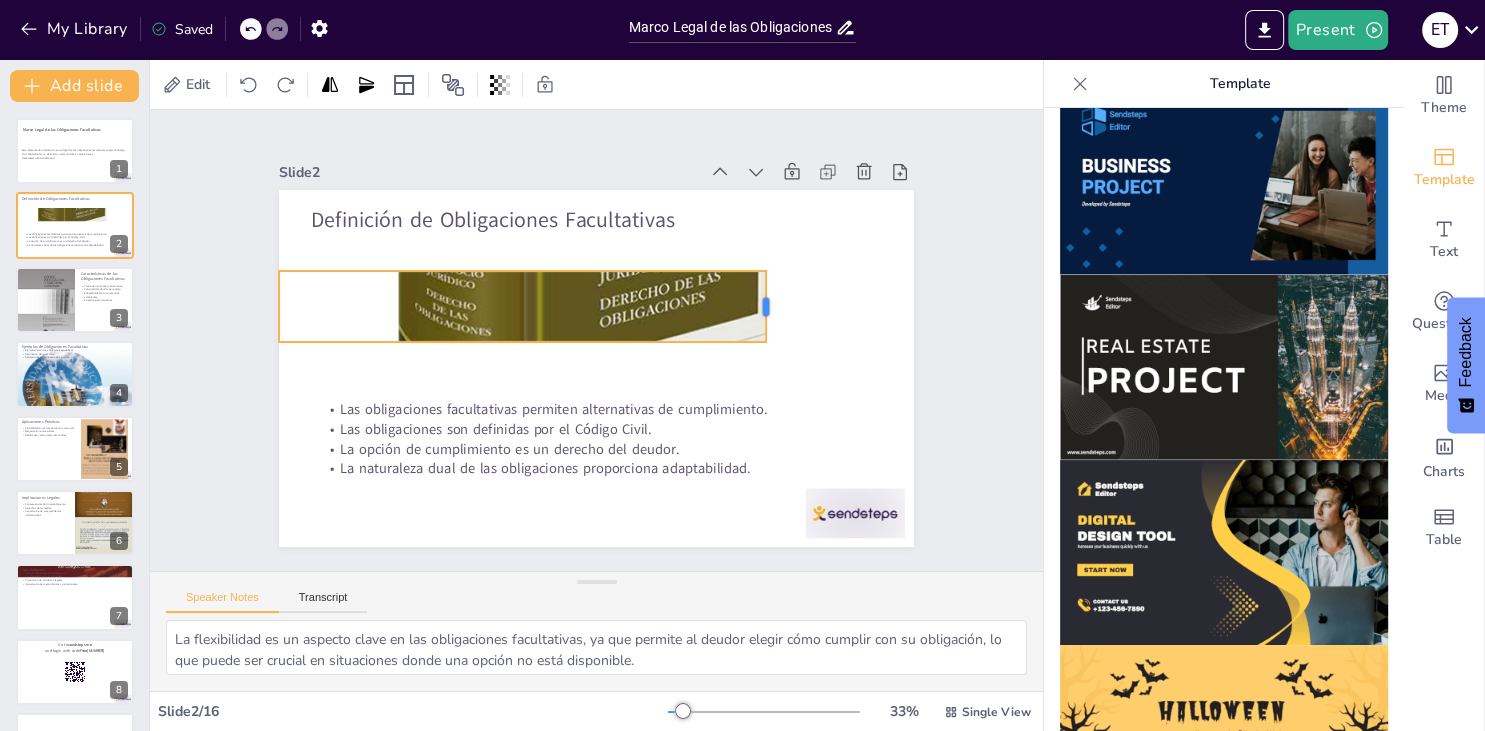 drag, startPoint x: 918, startPoint y: 309, endPoint x: 770, endPoint y: 359, distance: 156.2178 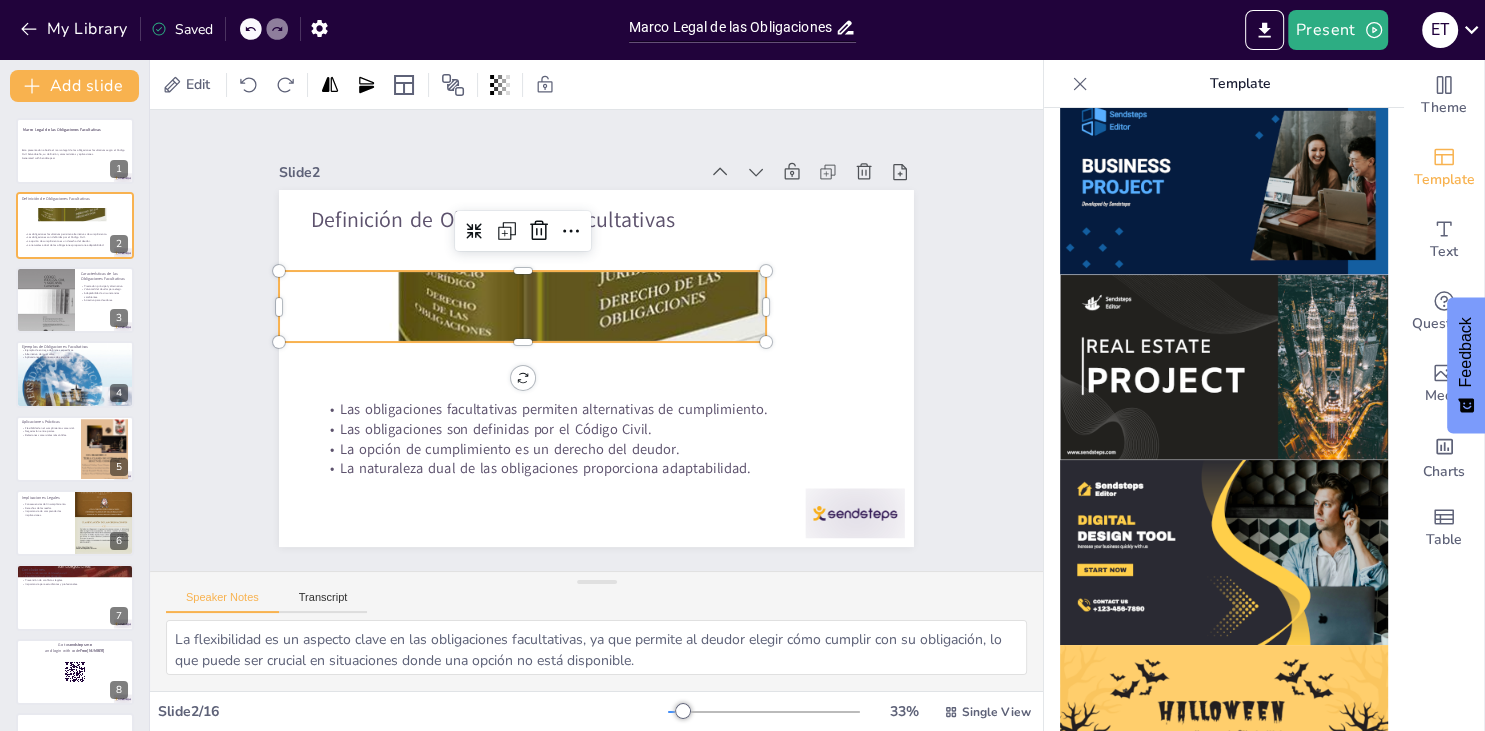 click at bounding box center [599, 306] 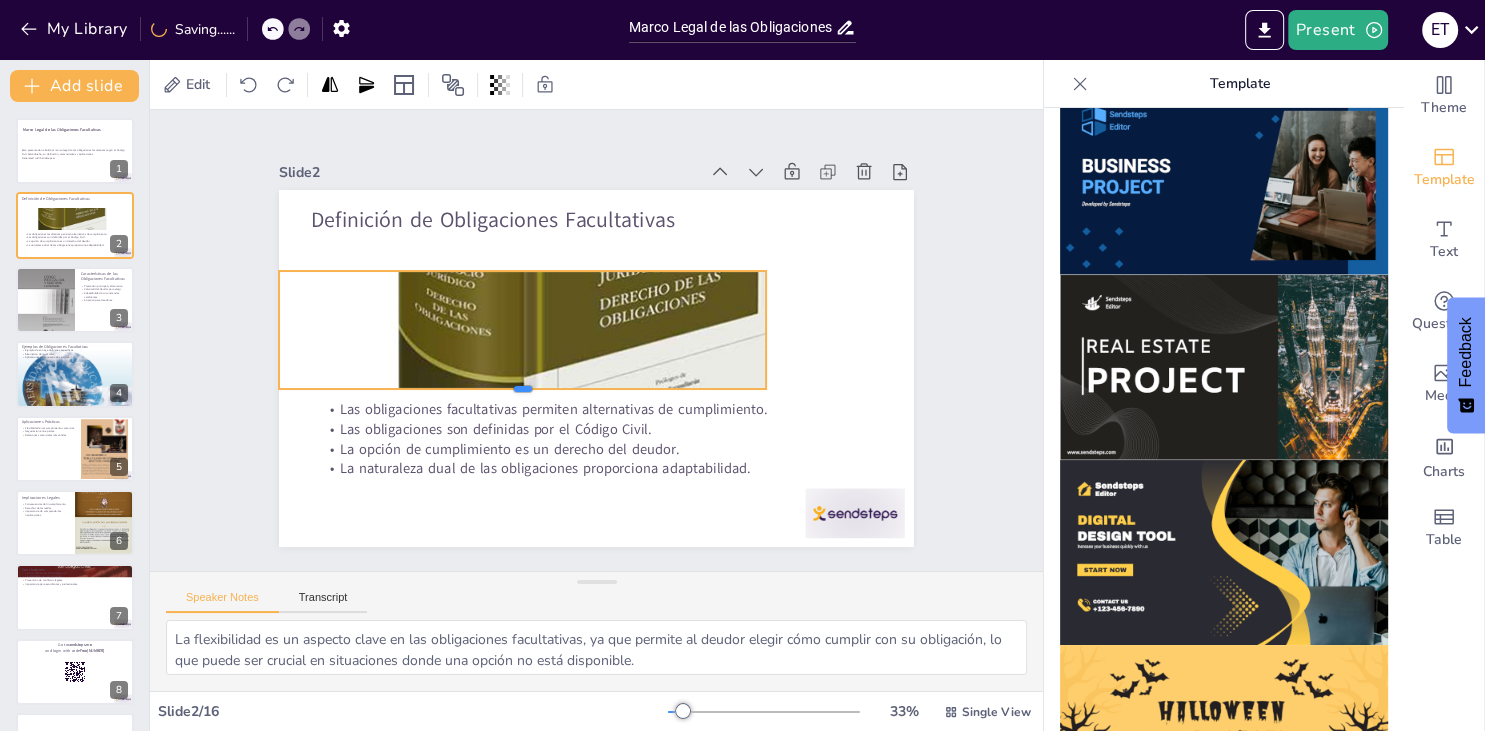 drag, startPoint x: 522, startPoint y: 346, endPoint x: 574, endPoint y: 393, distance: 70.0928 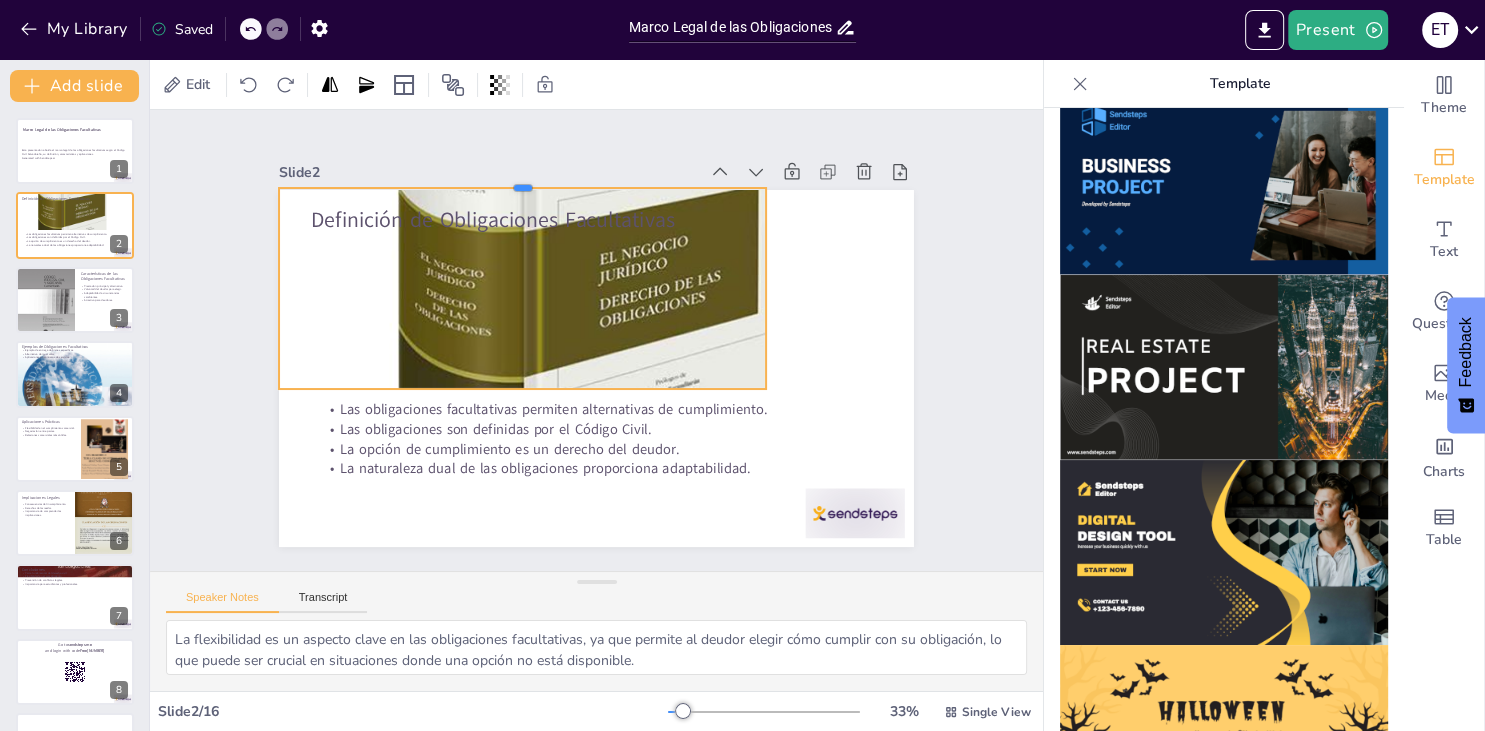 drag, startPoint x: 523, startPoint y: 266, endPoint x: 528, endPoint y: 184, distance: 82.1523 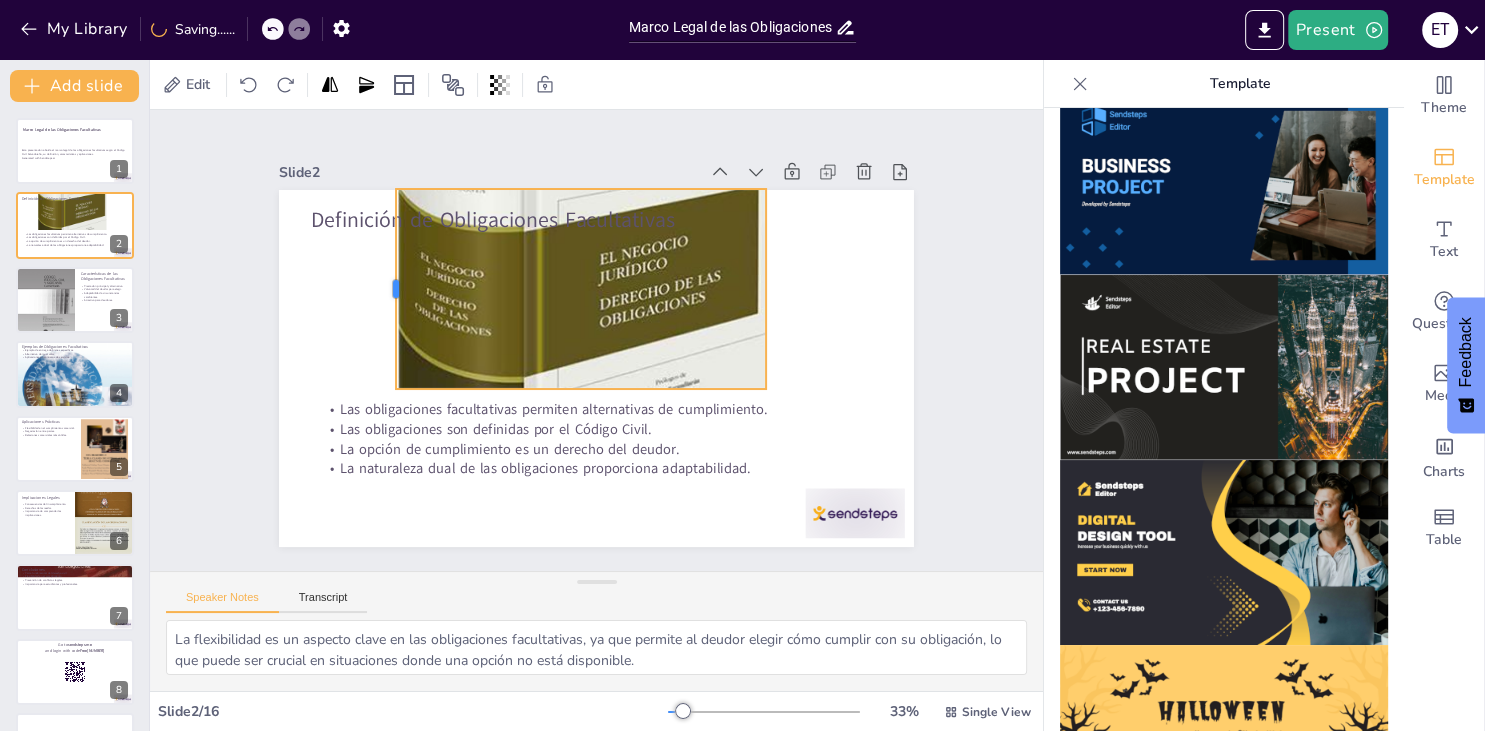 drag, startPoint x: 277, startPoint y: 285, endPoint x: 394, endPoint y: 283, distance: 117.01709 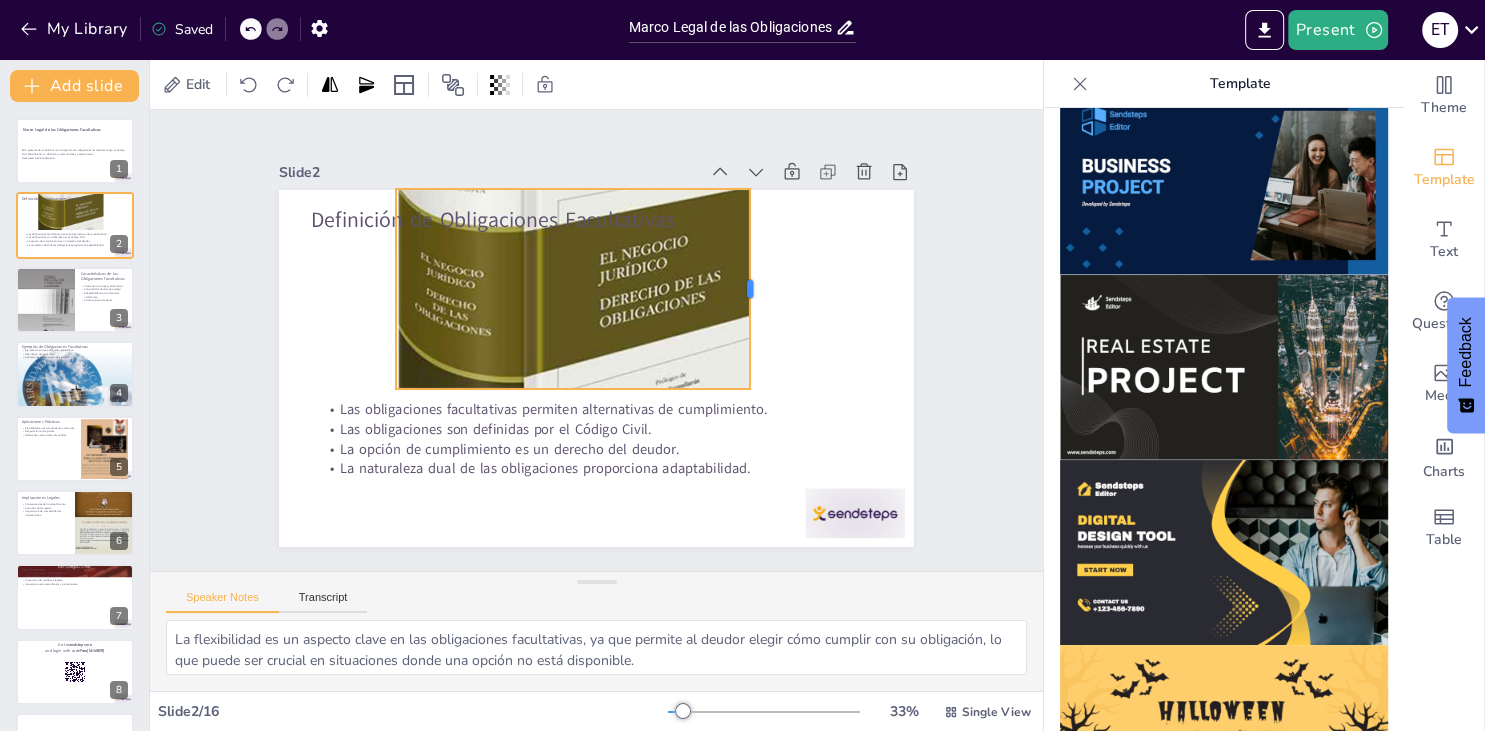 drag, startPoint x: 772, startPoint y: 290, endPoint x: 755, endPoint y: 289, distance: 17.029387 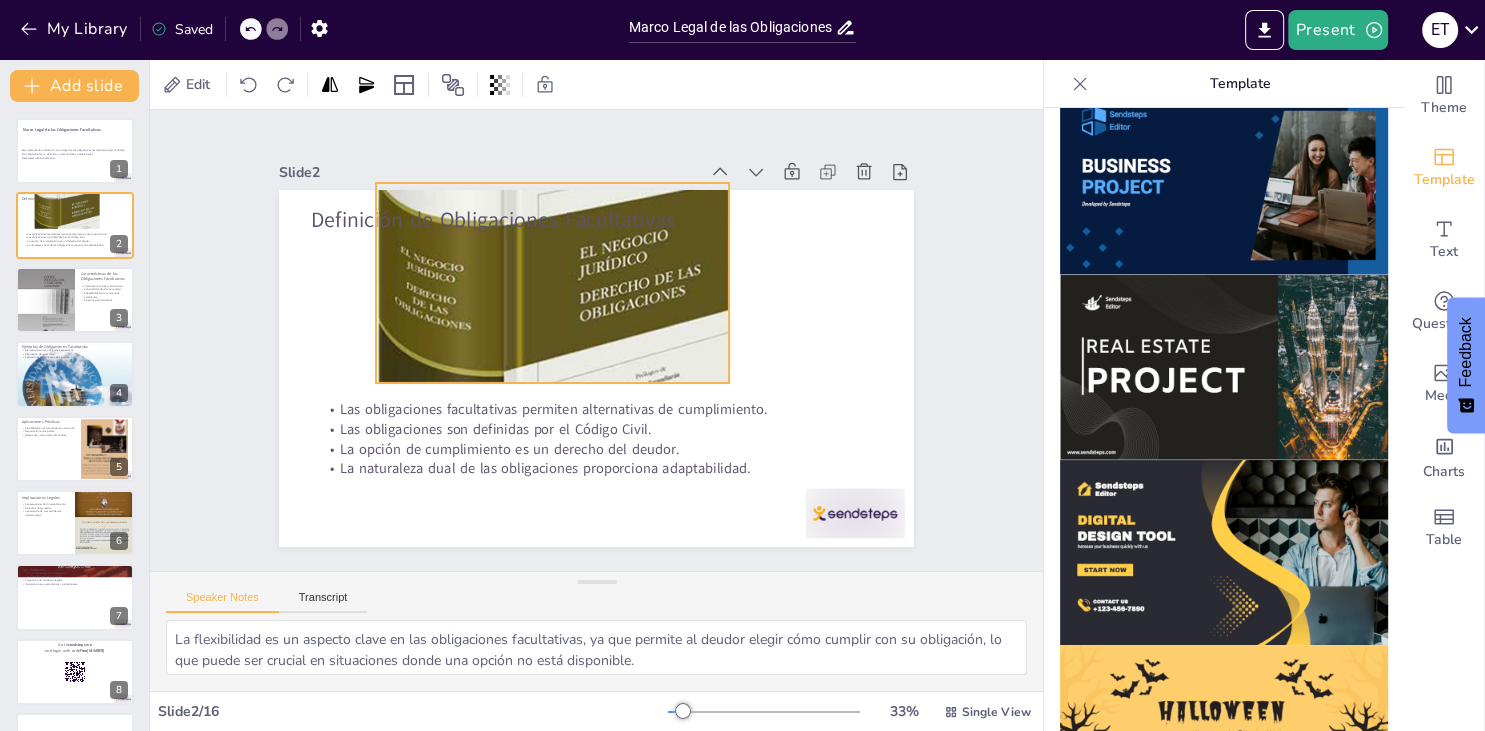 drag, startPoint x: 587, startPoint y: 314, endPoint x: 567, endPoint y: 308, distance: 20.880613 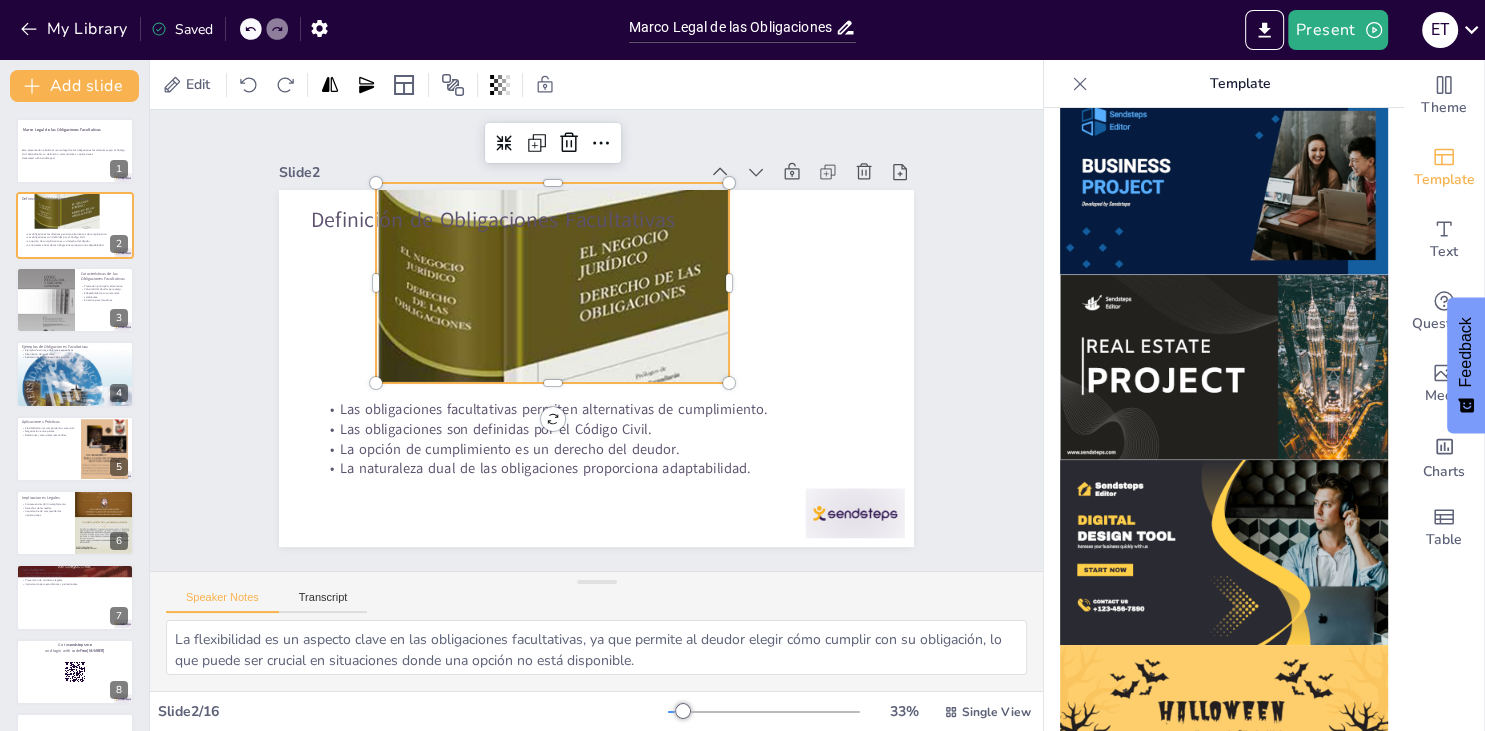 click on "Slide  2" at bounding box center [732, 241] 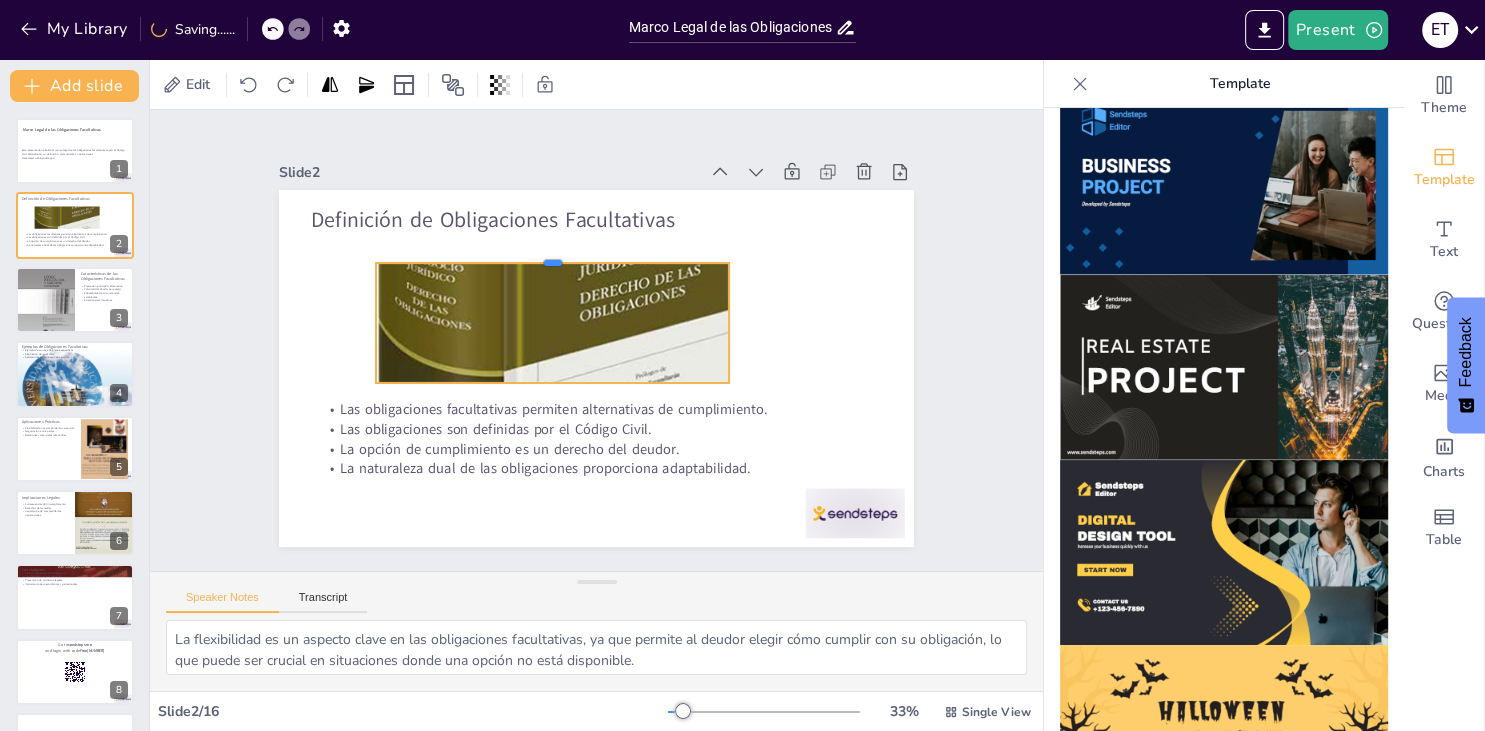 drag, startPoint x: 554, startPoint y: 178, endPoint x: 563, endPoint y: 258, distance: 80.50466 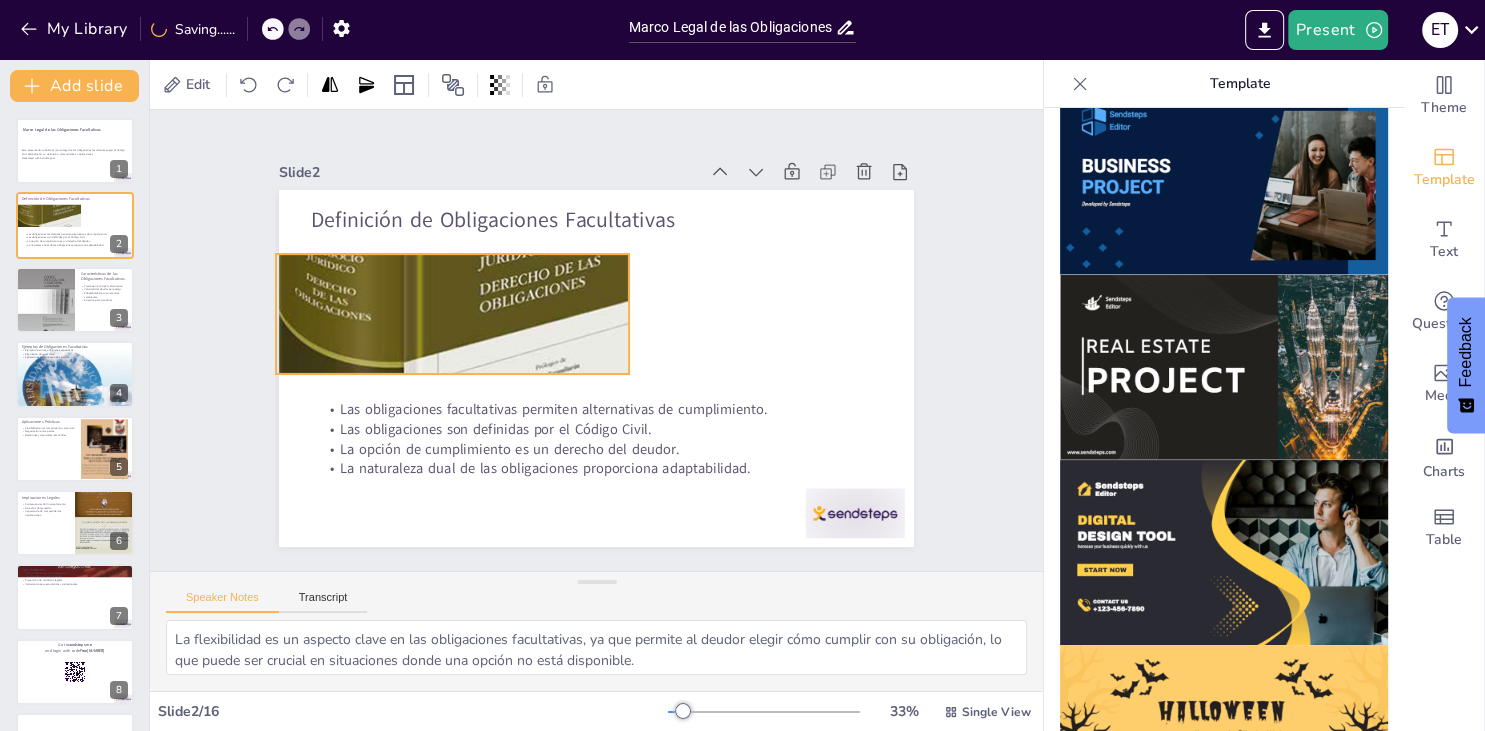 drag, startPoint x: 544, startPoint y: 298, endPoint x: 445, endPoint y: 289, distance: 99.40825 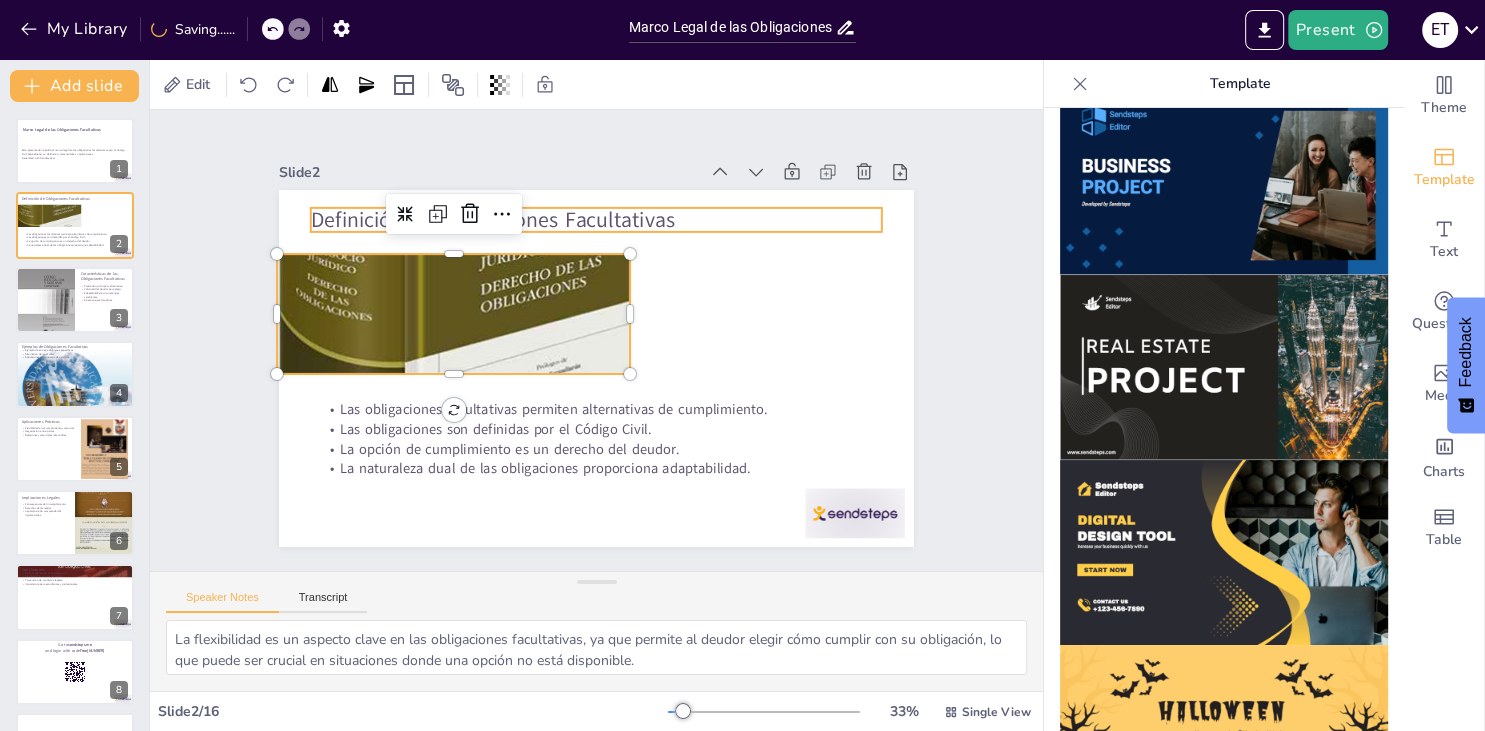 click on "Definición de Obligaciones Facultativas" at bounding box center (694, 270) 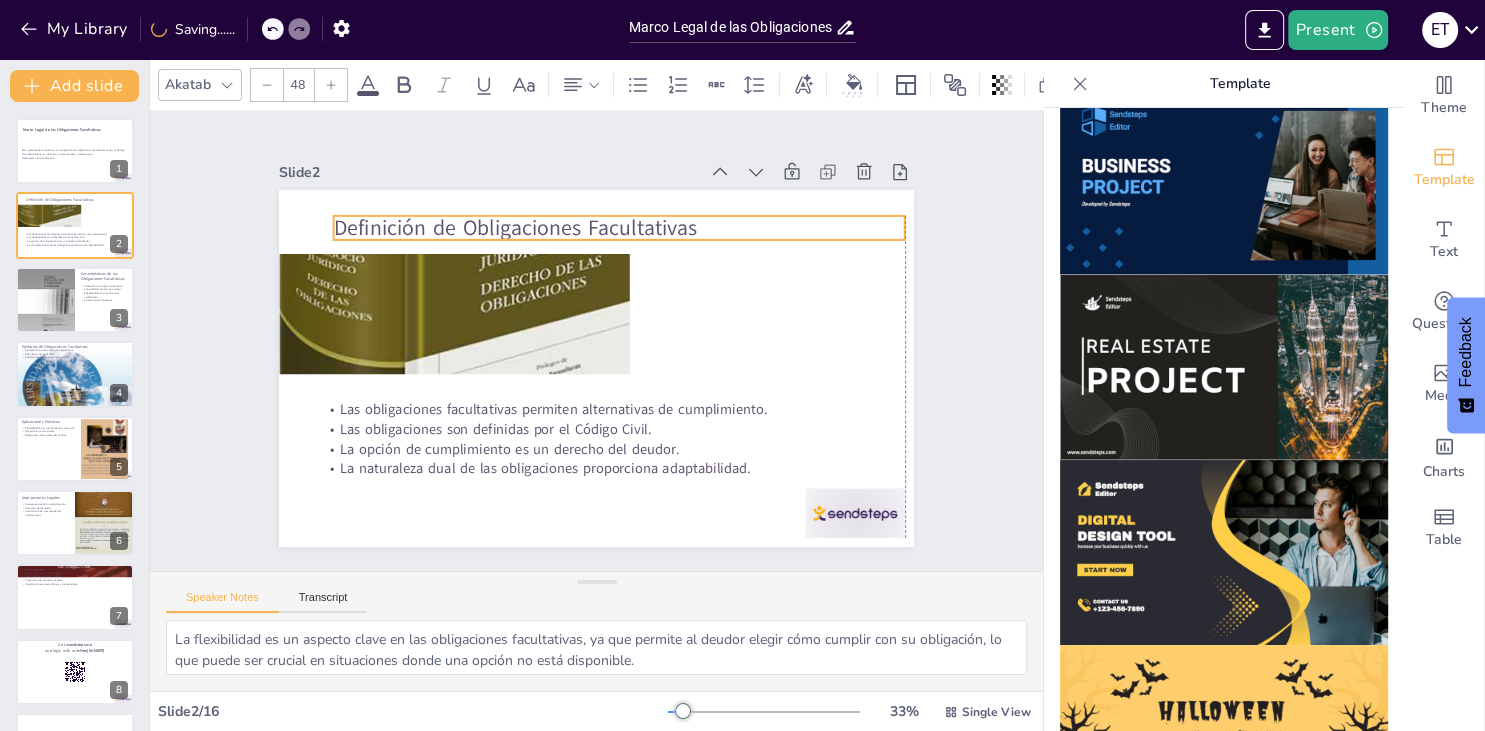 drag, startPoint x: 656, startPoint y: 230, endPoint x: 680, endPoint y: 238, distance: 25.298222 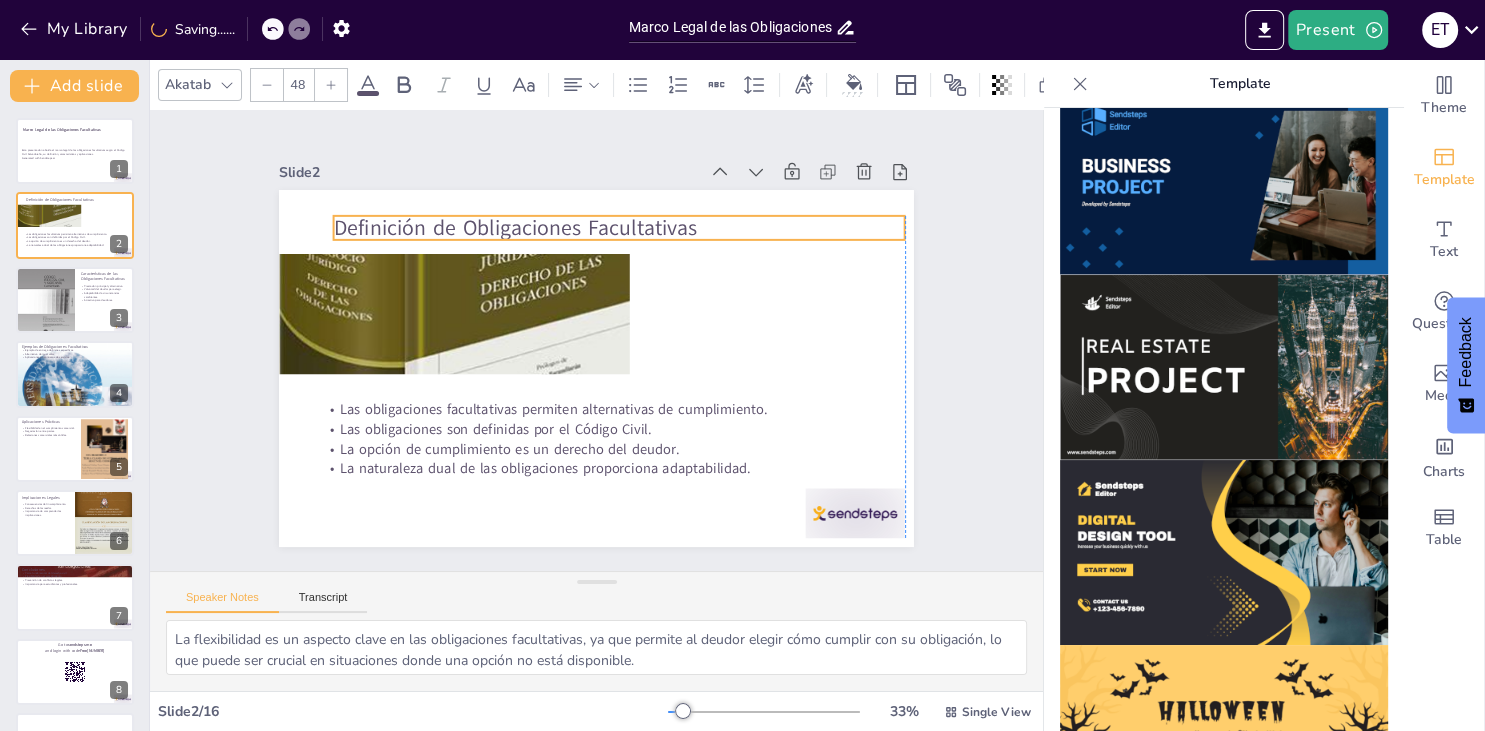 click on "Definición de Obligaciones Facultativas" at bounding box center [689, 272] 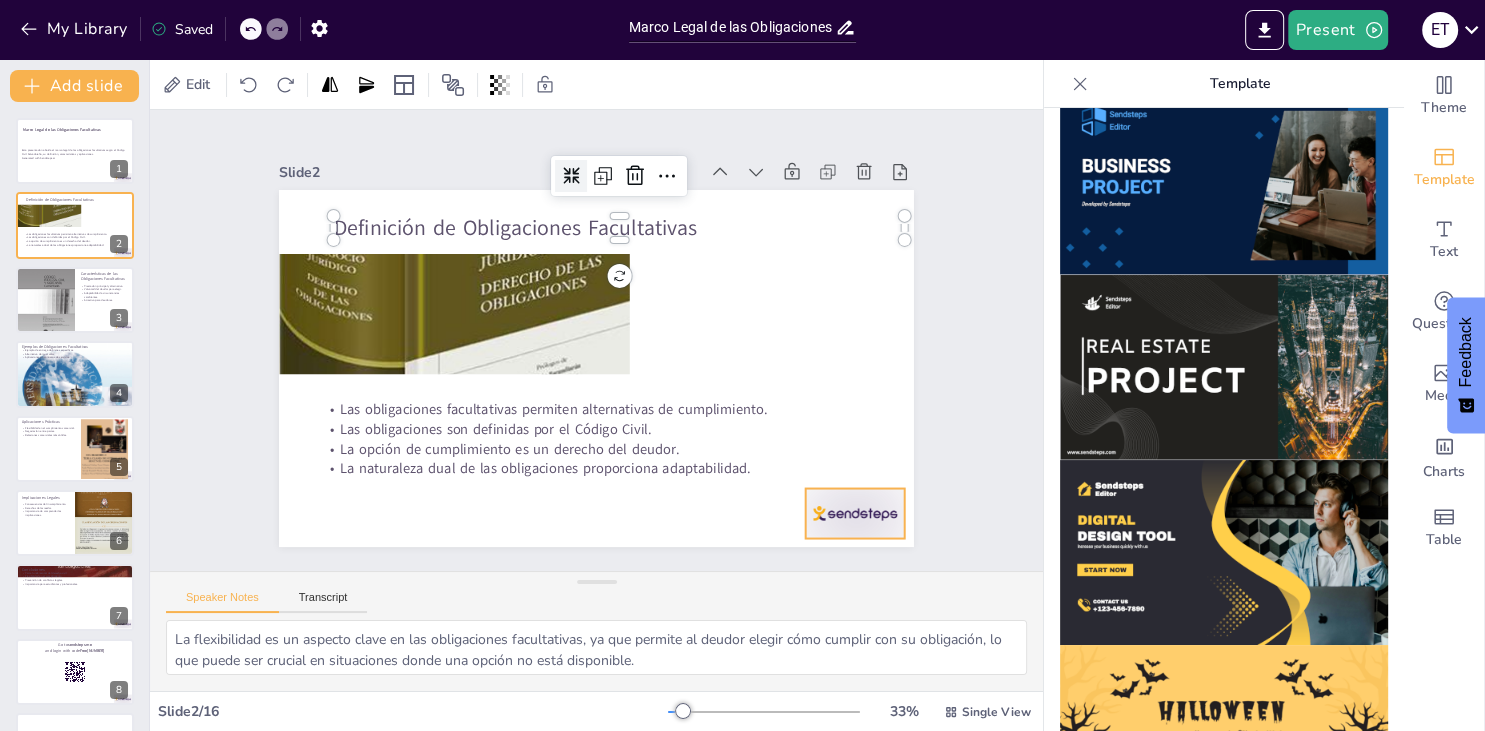 click at bounding box center (813, 563) 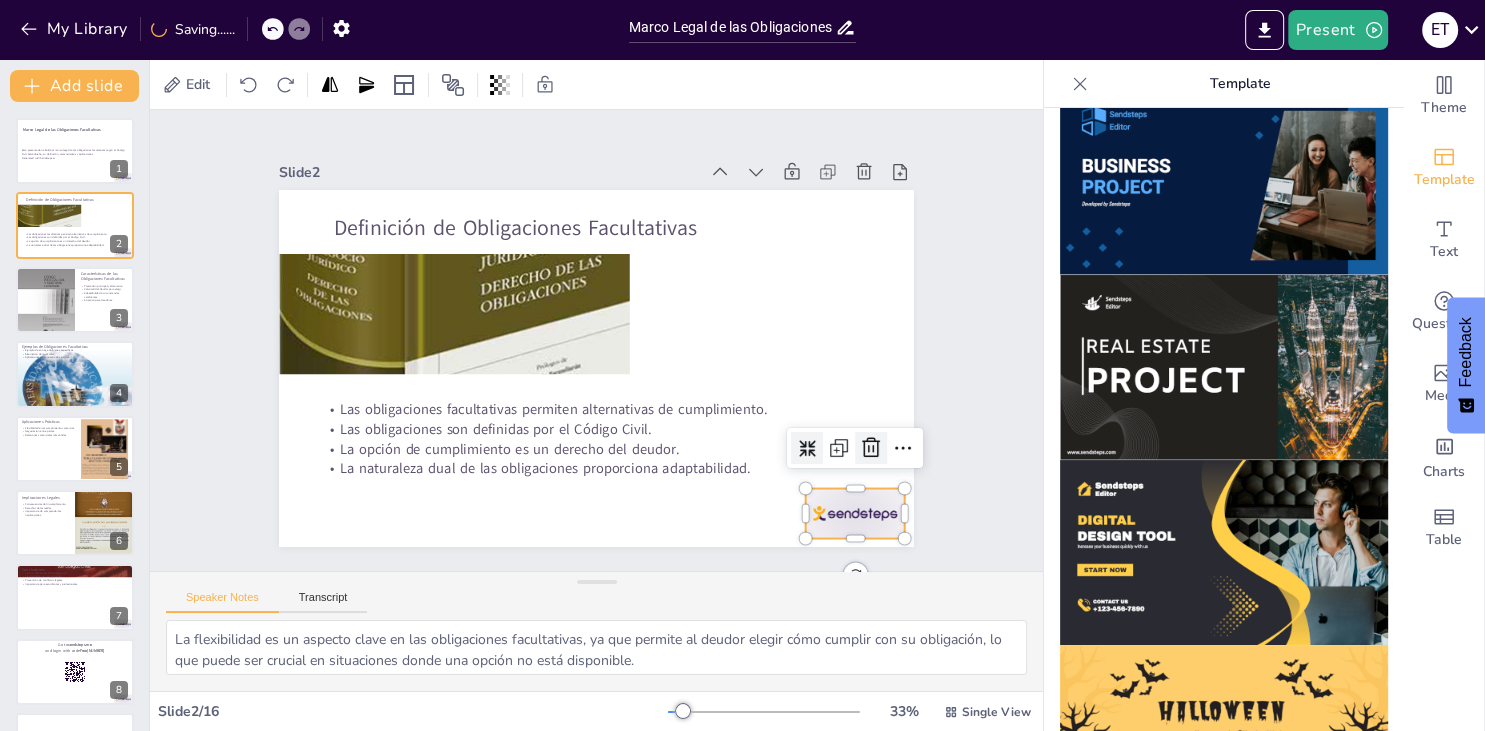 click 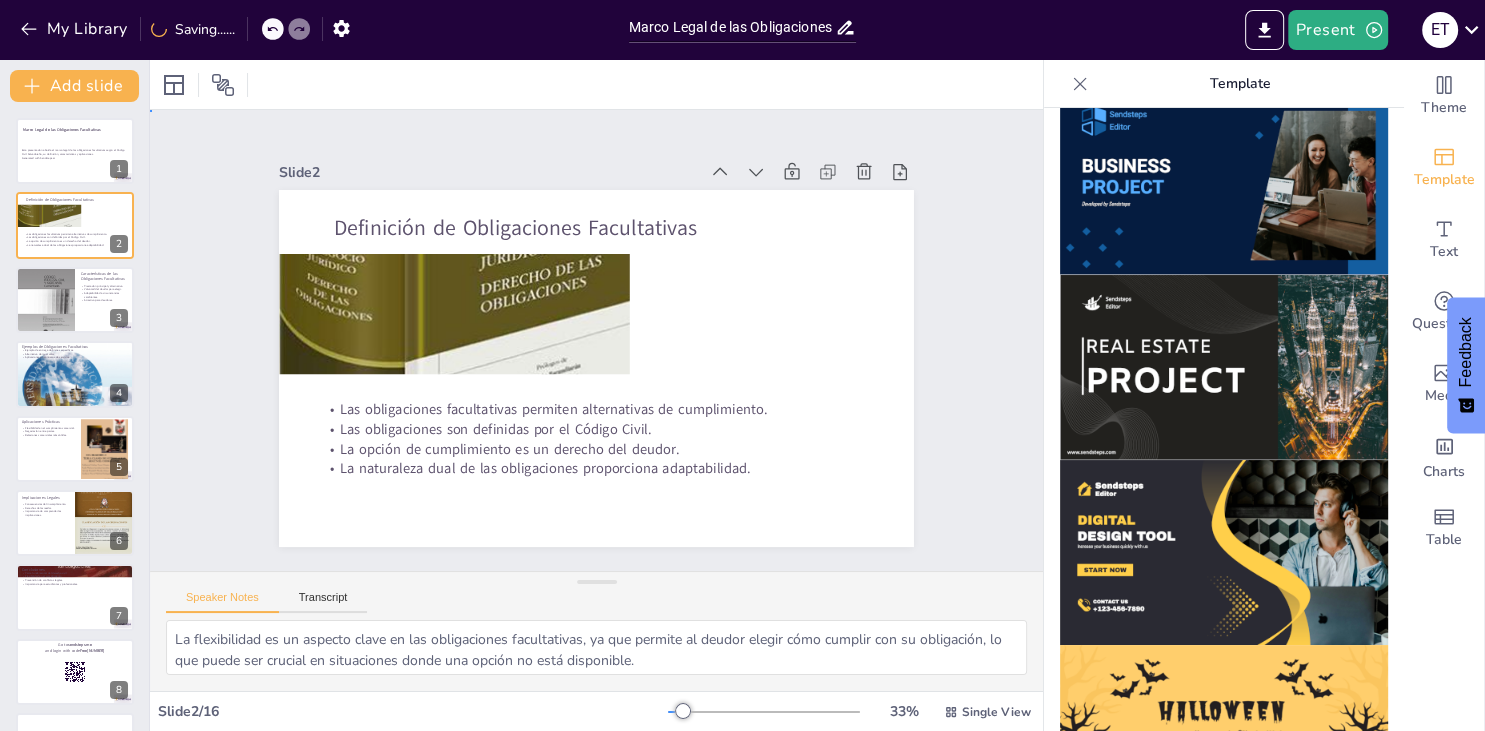 click on "Slide 1 Marco Legal de las Obligaciones Facultativas Esta presentación aborda el marco legal de las obligaciones facultativas según el Código Civil Salvadoreño, su definición, características y aplicaciones. Generated with Sendsteps.ai Slide 2 Definición de Obligaciones Facultativas Las obligaciones facultativas permiten alternativas de cumplimiento. Las obligaciones son definidas por el Código Civil. La opción de cumplimiento es un derecho del deudor. La naturaleza dual de las obligaciones proporciona adaptabilidad. Slide 3 Características de las Obligaciones Facultativas Prestación principal y alternativa. Voluntad del deudor para elegir. Adaptabilidad a circunstancias cambiantes. Atractivo para deudores. Slide 4 Ejemplos de Obligaciones Facultativas Ejemplo de entrega de bienes específicos. Alternativa de igual valor. Aplicaciones en contratos de servicios. Slide 5 Aplicaciones Prácticas Flexibilidad en el cumplimiento comercial. Negociación entre partes. Slide 6 Implicaciones Legales 7" at bounding box center (596, 341) 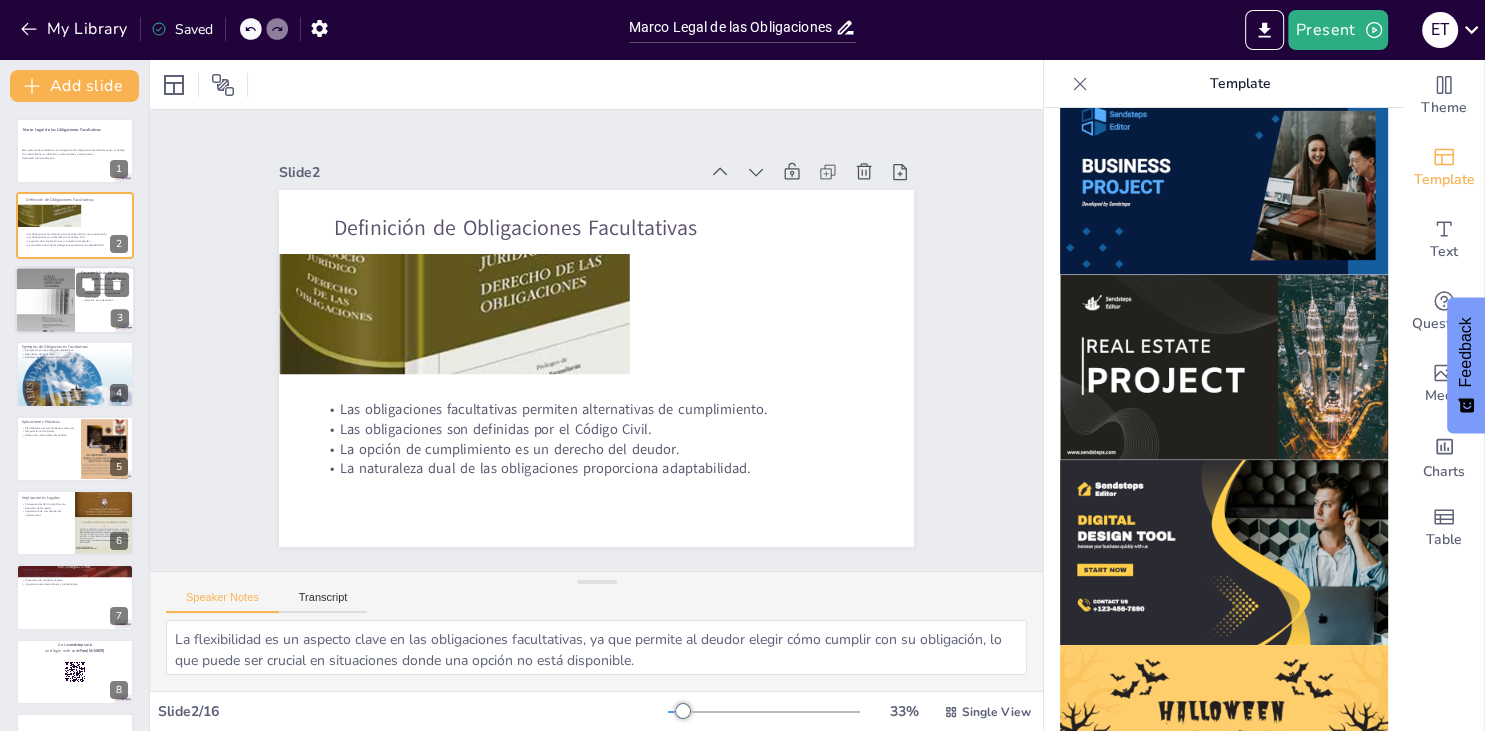 click at bounding box center (45, 300) 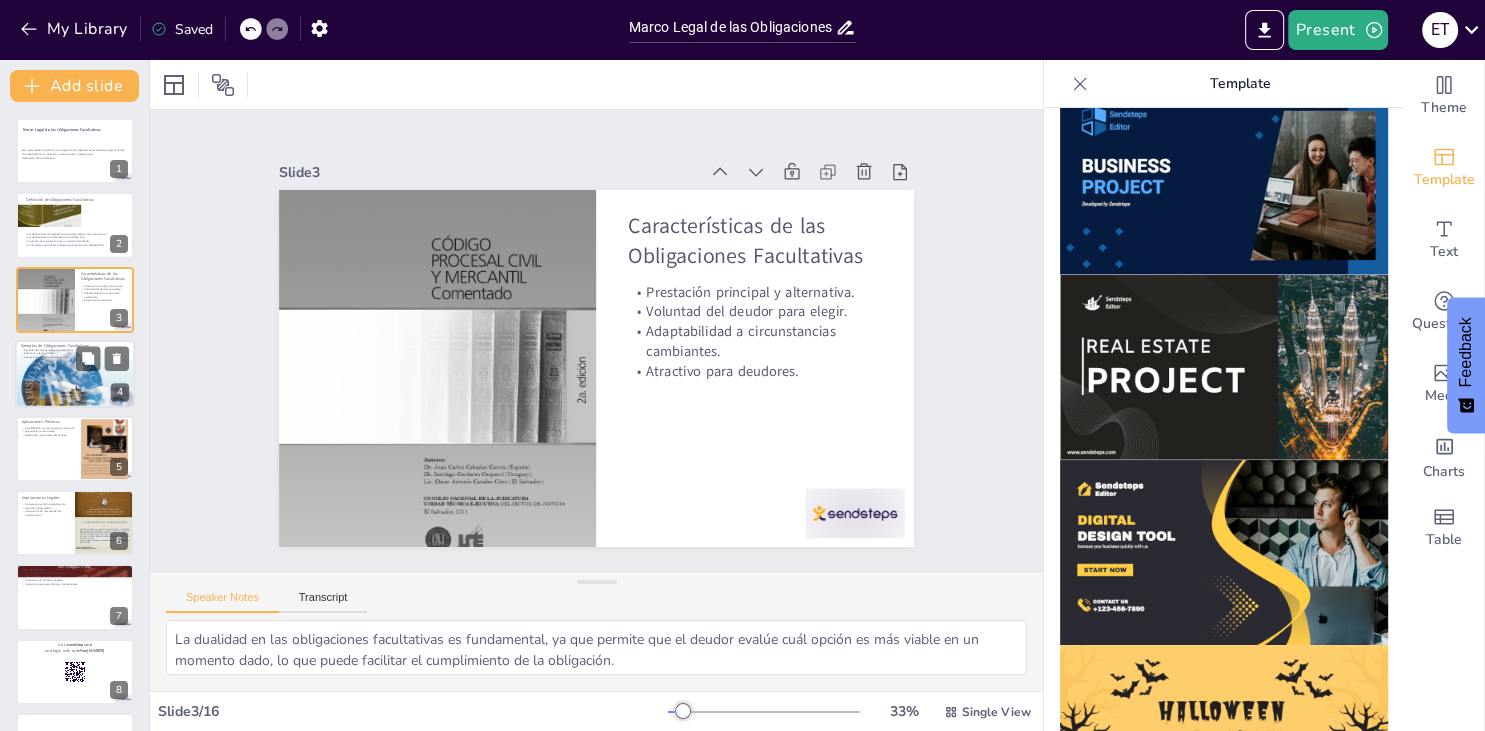 click at bounding box center [75, 374] 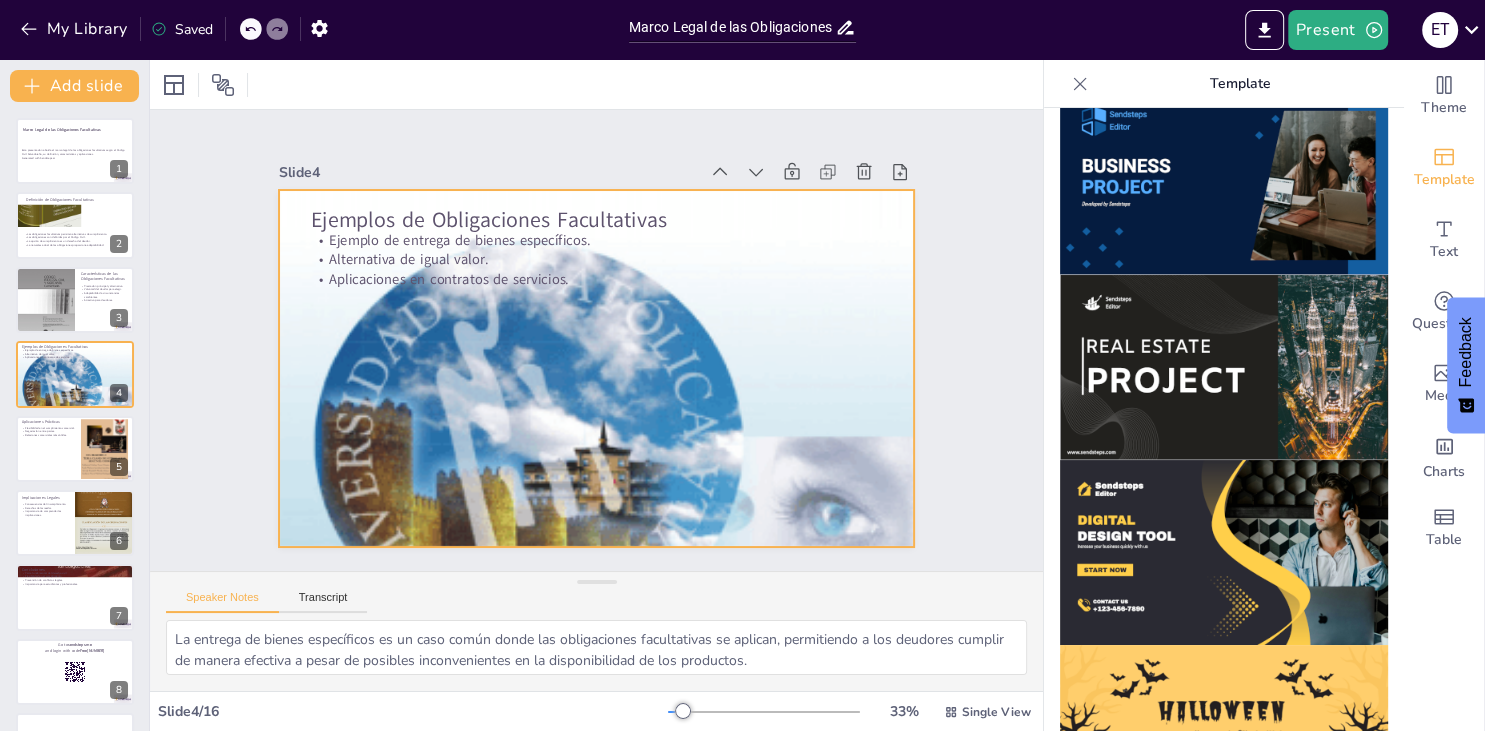 click at bounding box center (591, 367) 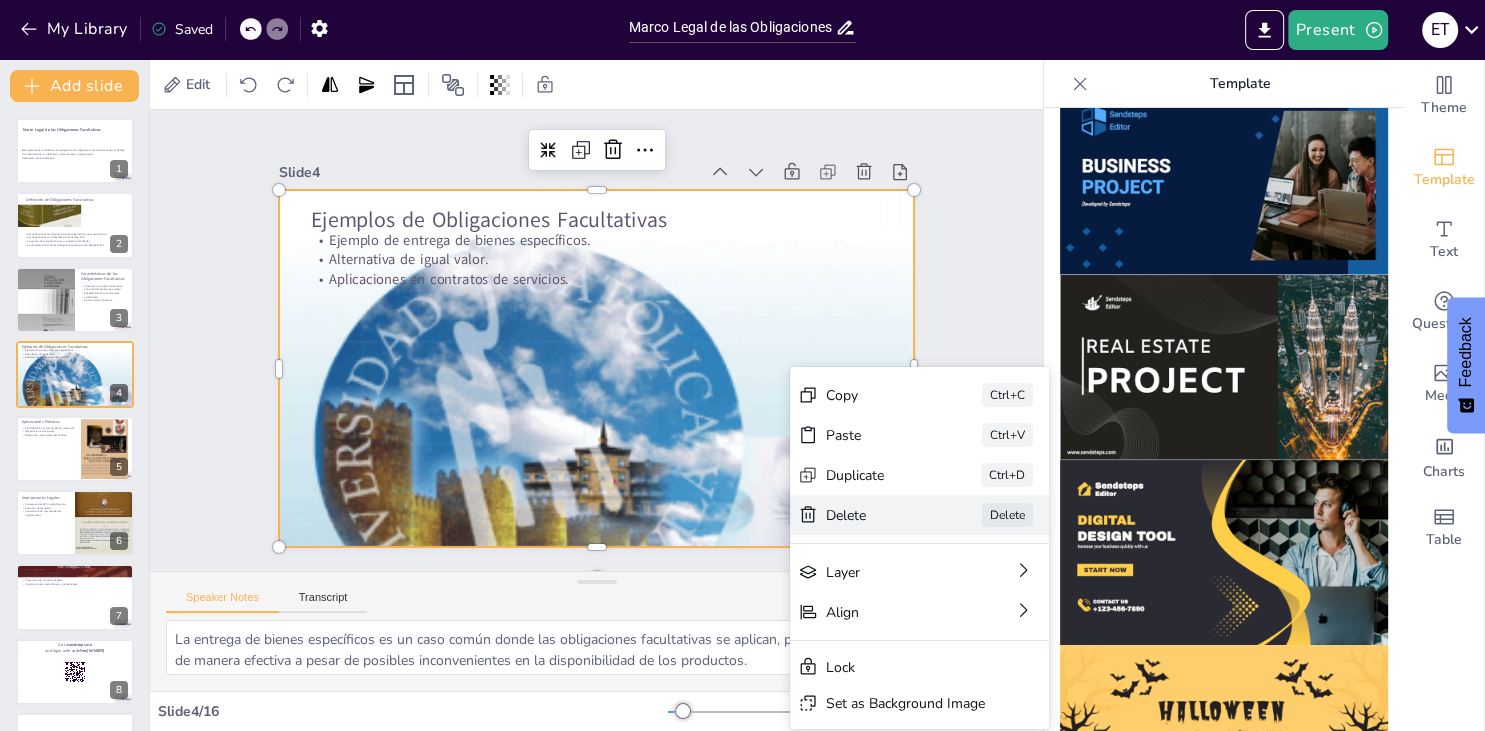 click on "Delete Delete" at bounding box center [1037, 672] 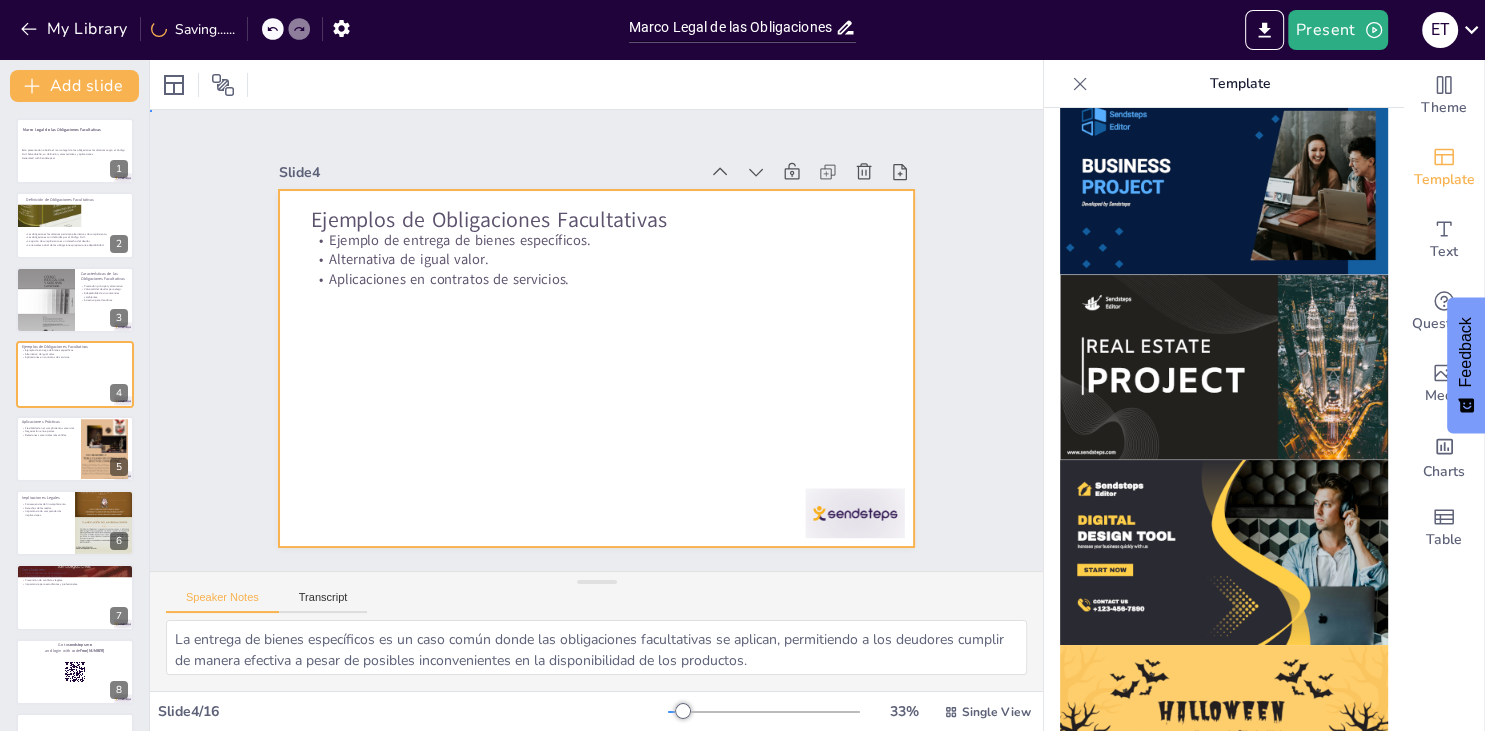 click at bounding box center (596, 368) 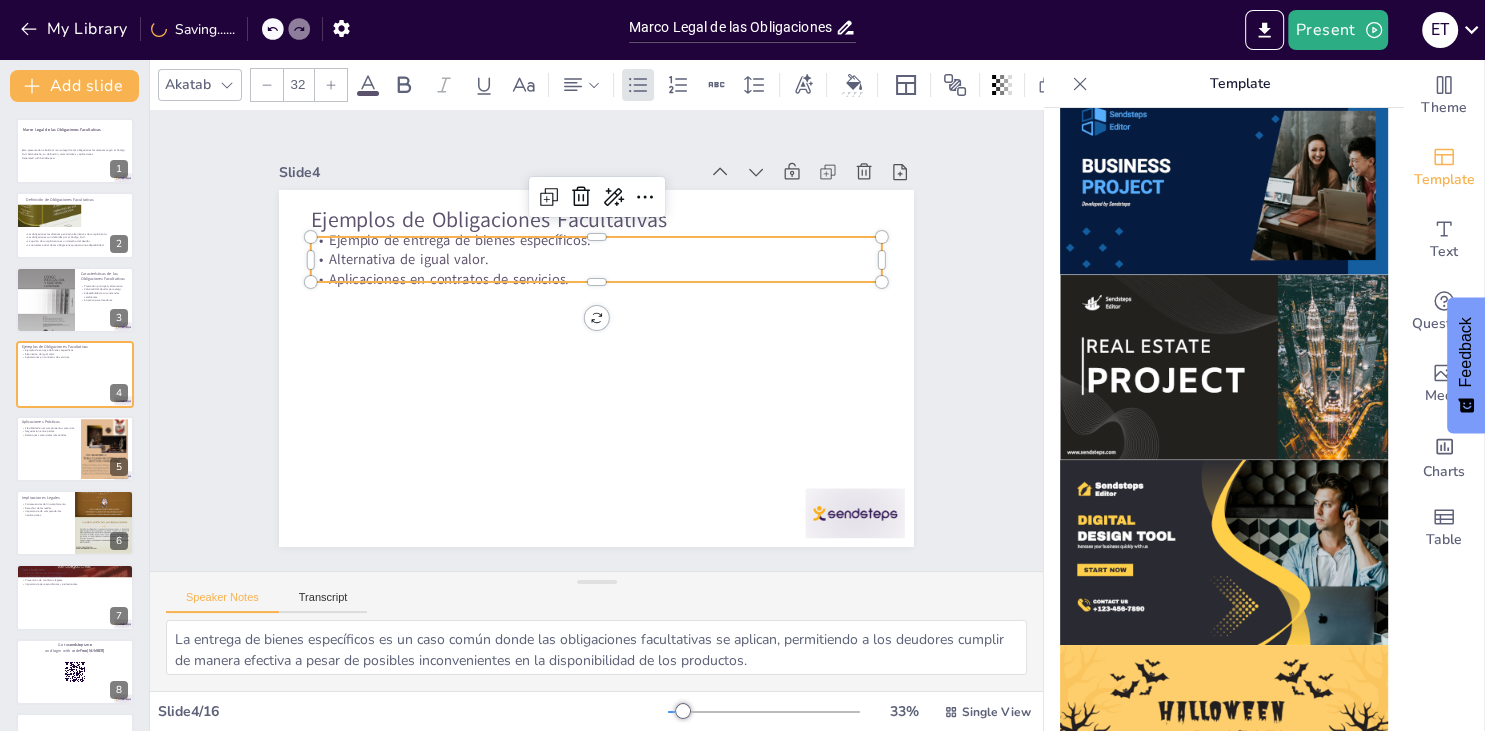 click on "Aplicaciones en contratos de servicios." at bounding box center [627, 287] 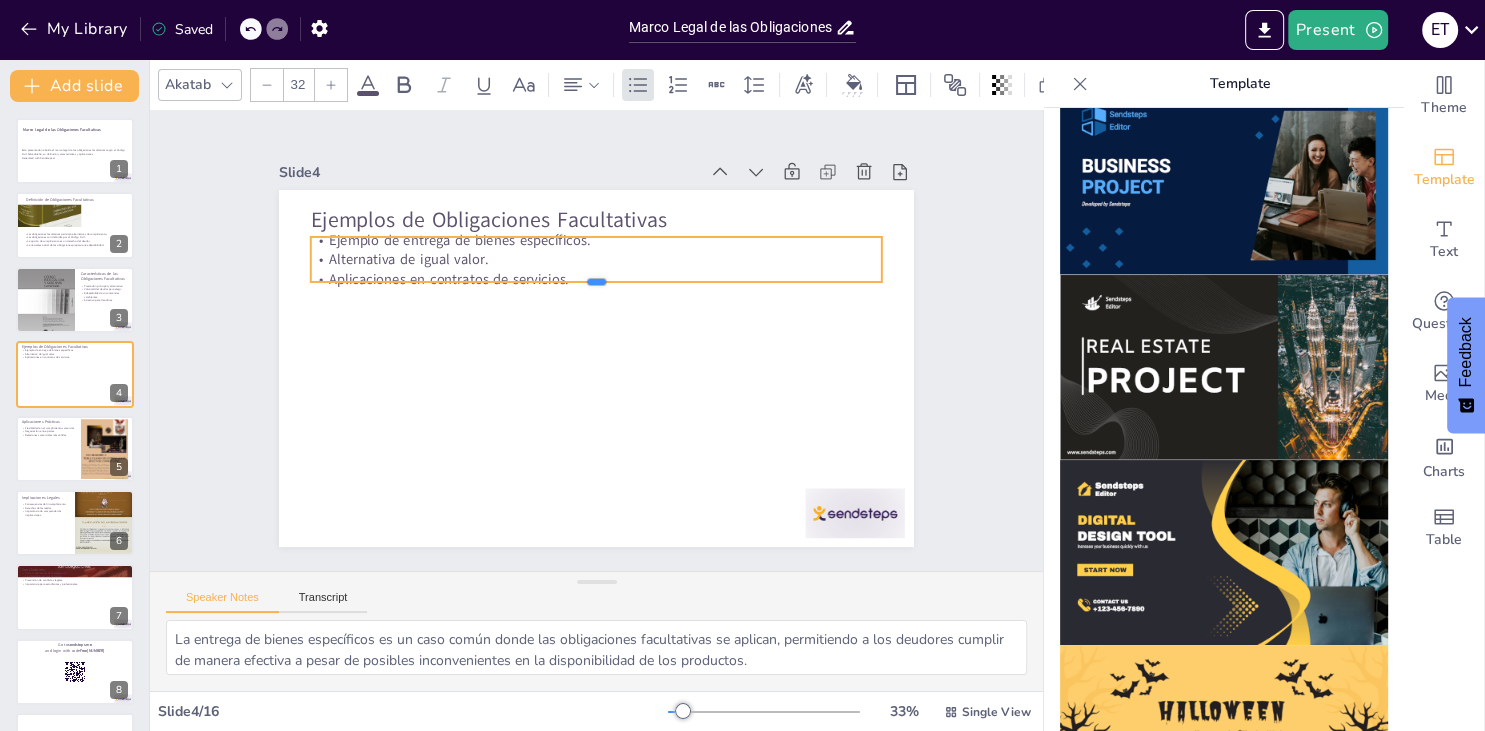 click at bounding box center (602, 291) 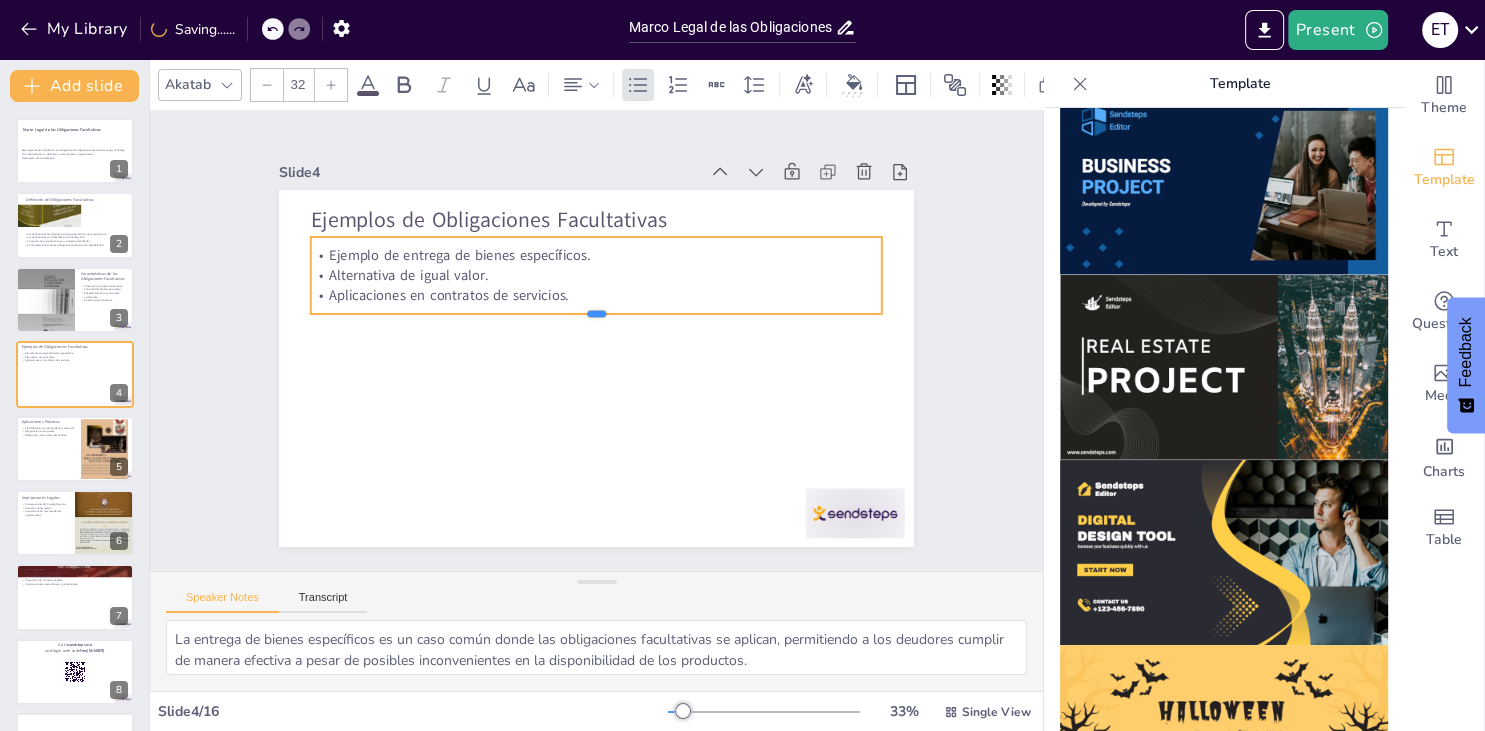 drag, startPoint x: 598, startPoint y: 298, endPoint x: 598, endPoint y: 312, distance: 14 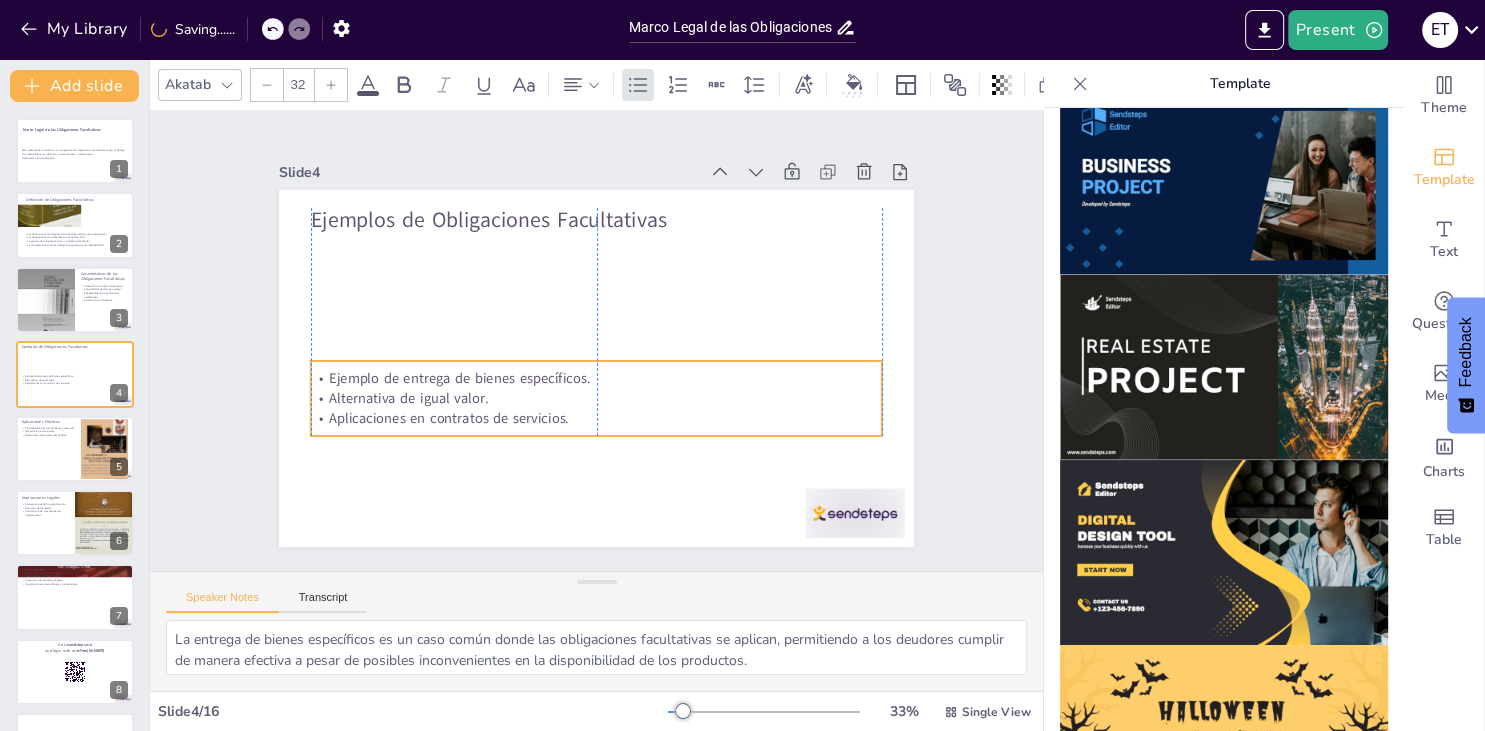 drag, startPoint x: 604, startPoint y: 311, endPoint x: 606, endPoint y: 438, distance: 127.01575 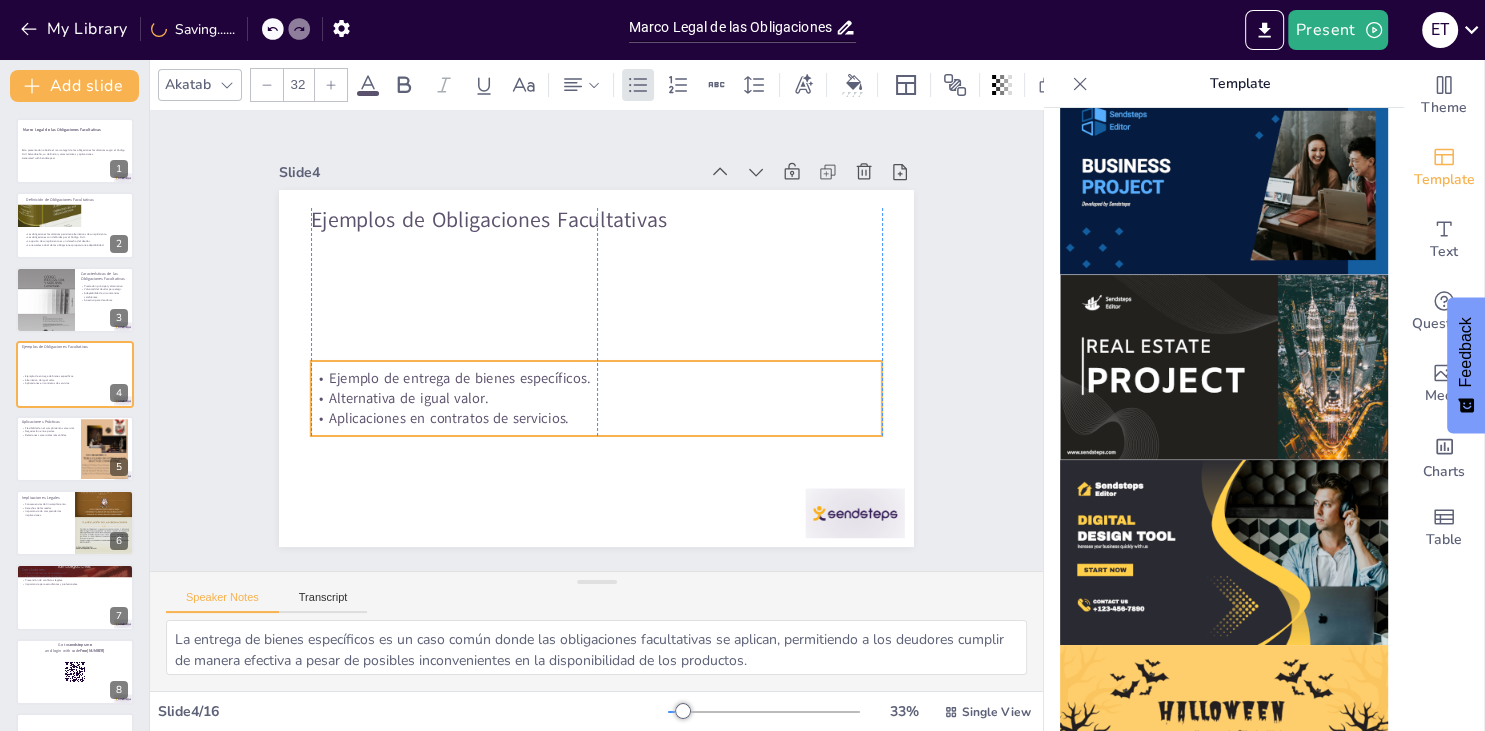 click on "Ejemplo de entrega de bienes específicos. Alternativa de igual valor. Aplicaciones en contratos de servicios." at bounding box center (590, 398) 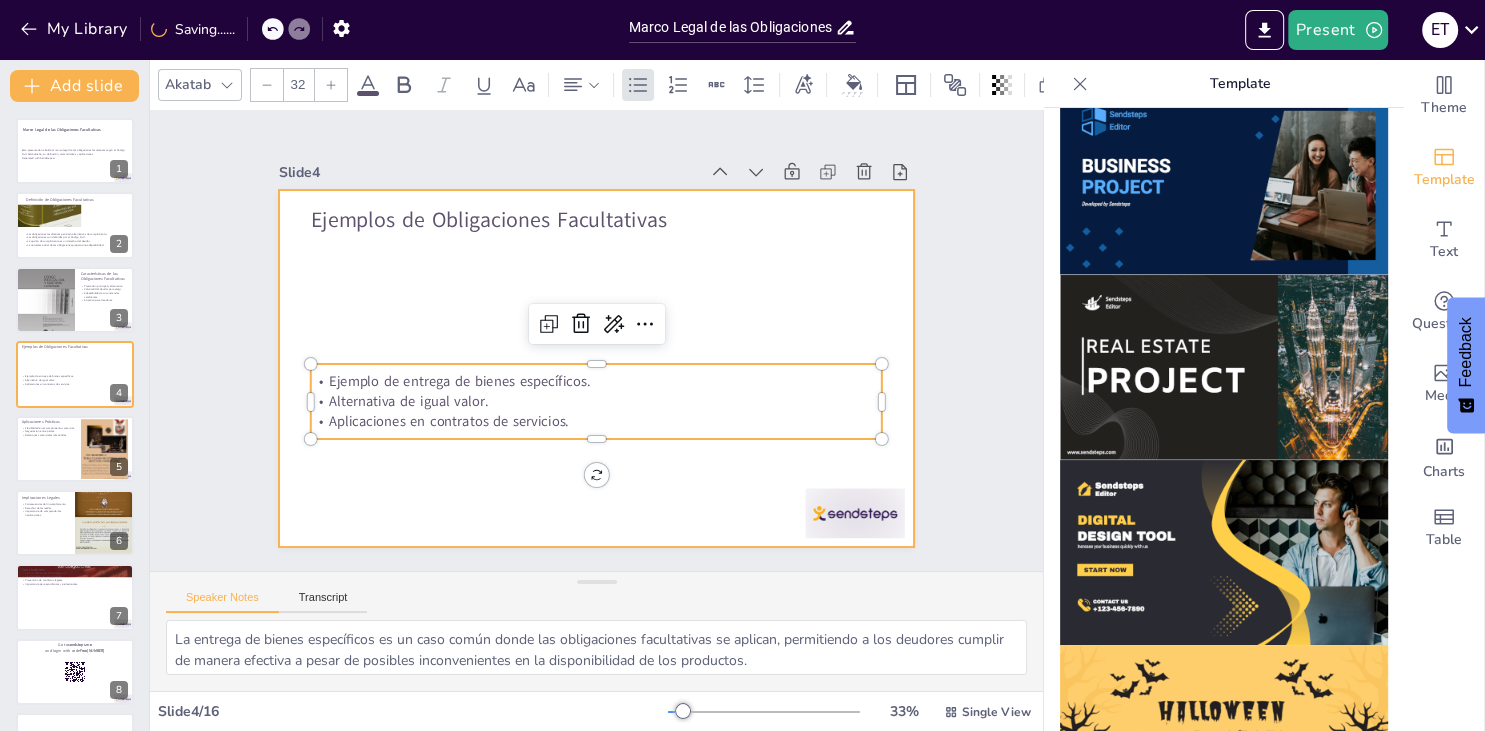 click at bounding box center (590, 367) 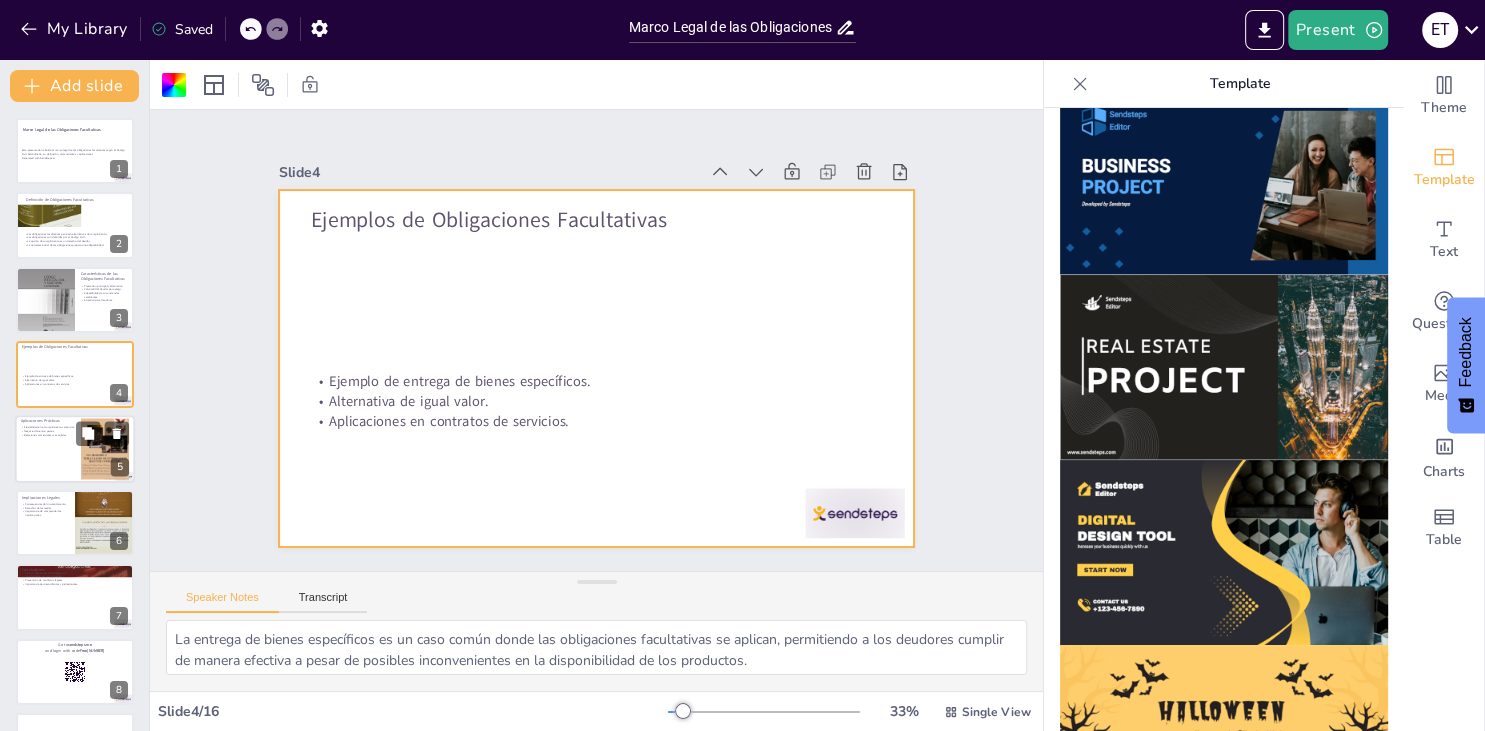 click at bounding box center [75, 449] 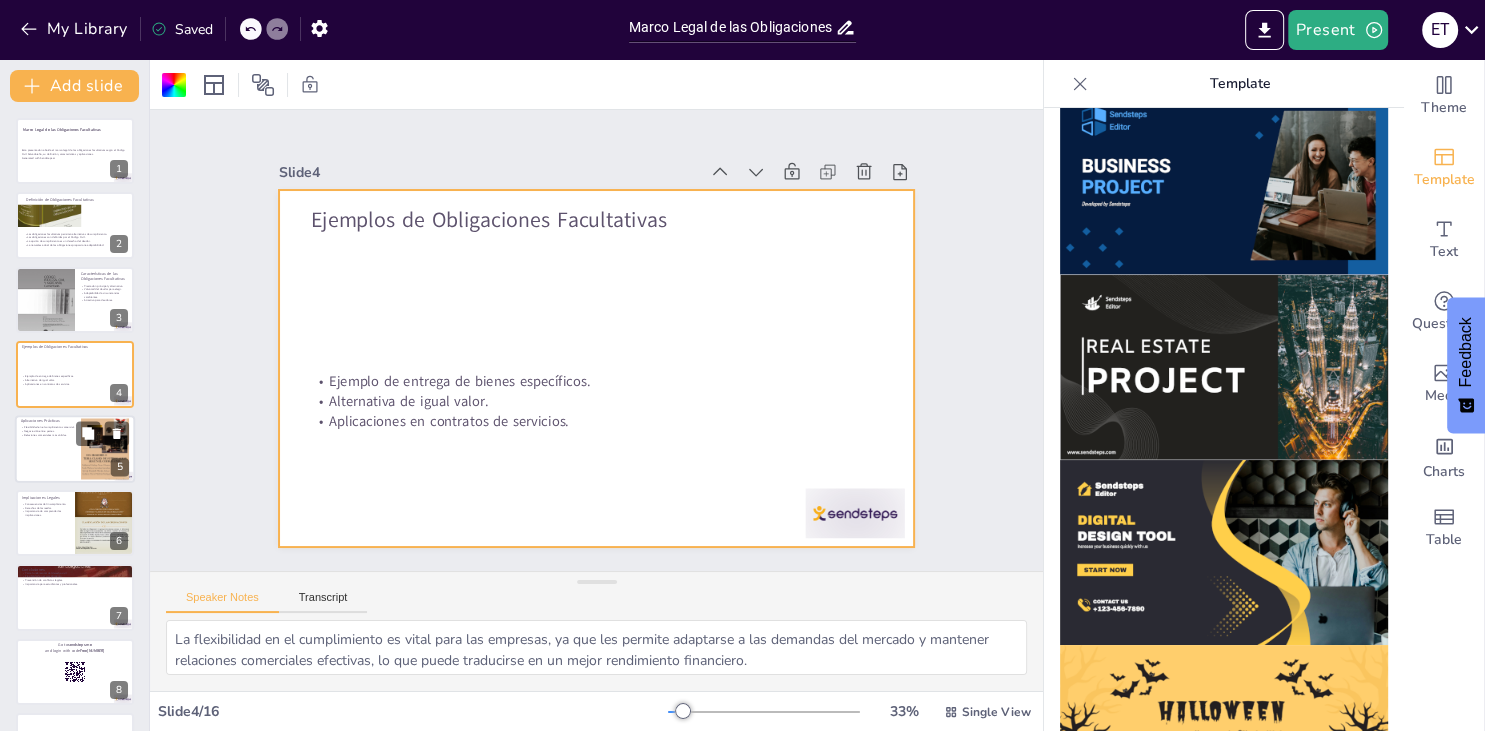 scroll, scrollTop: 32, scrollLeft: 0, axis: vertical 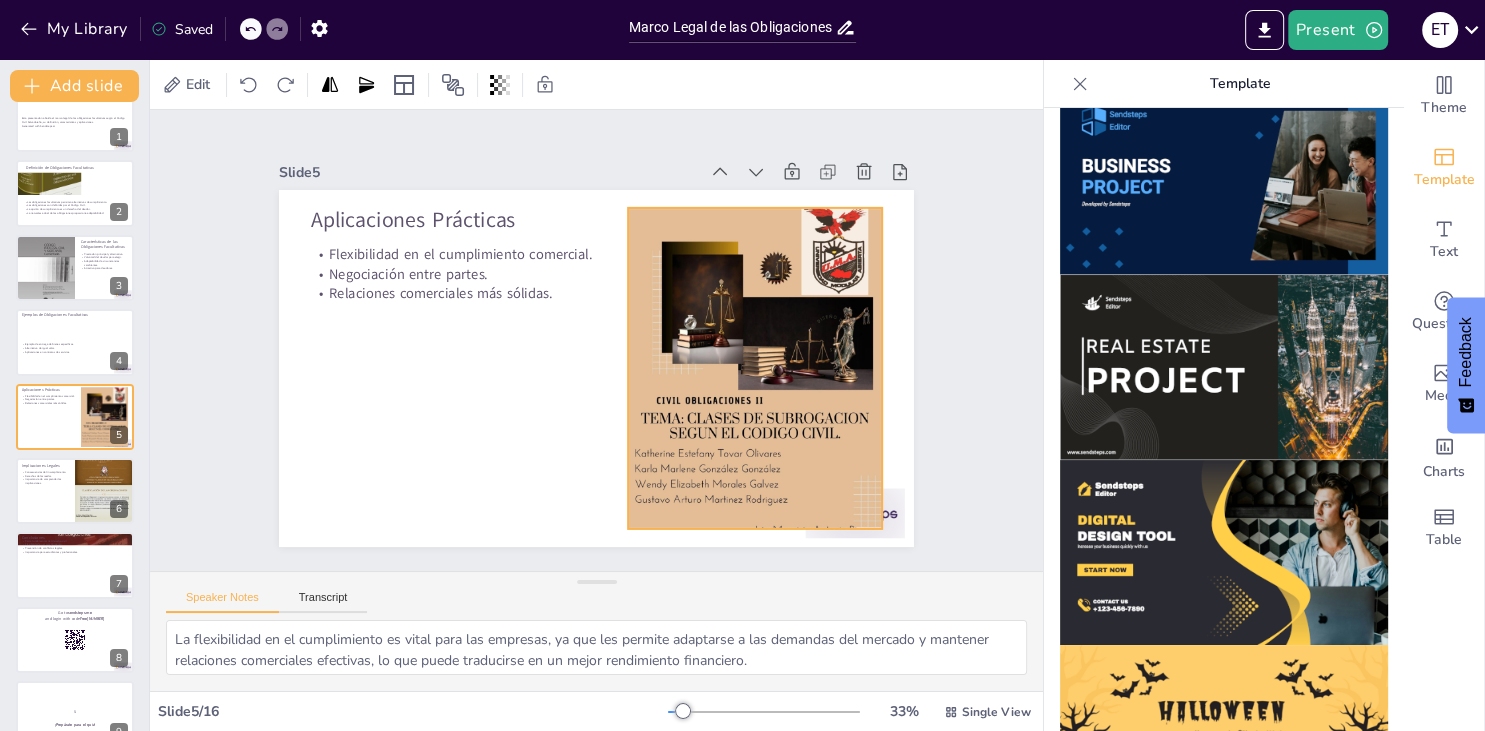 click at bounding box center (719, 444) 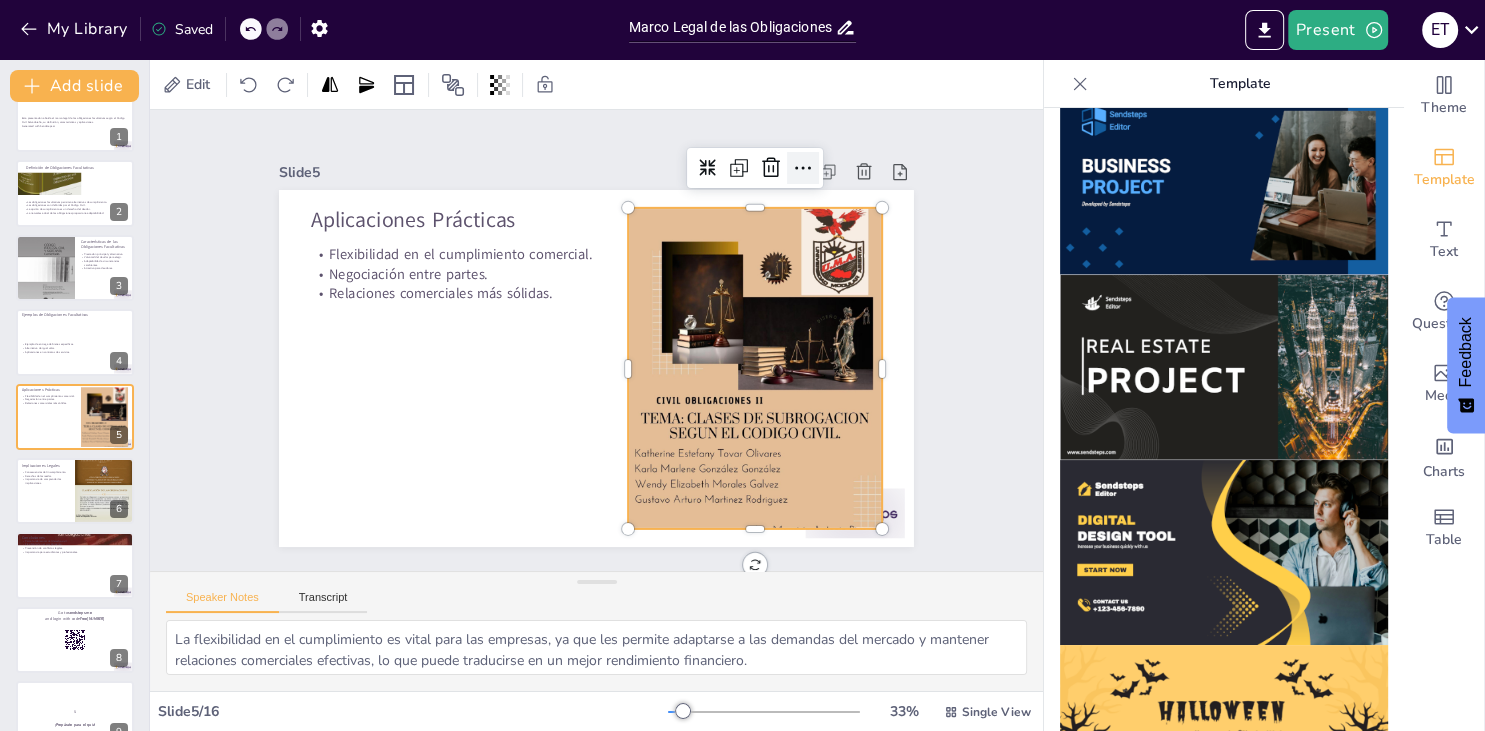 click 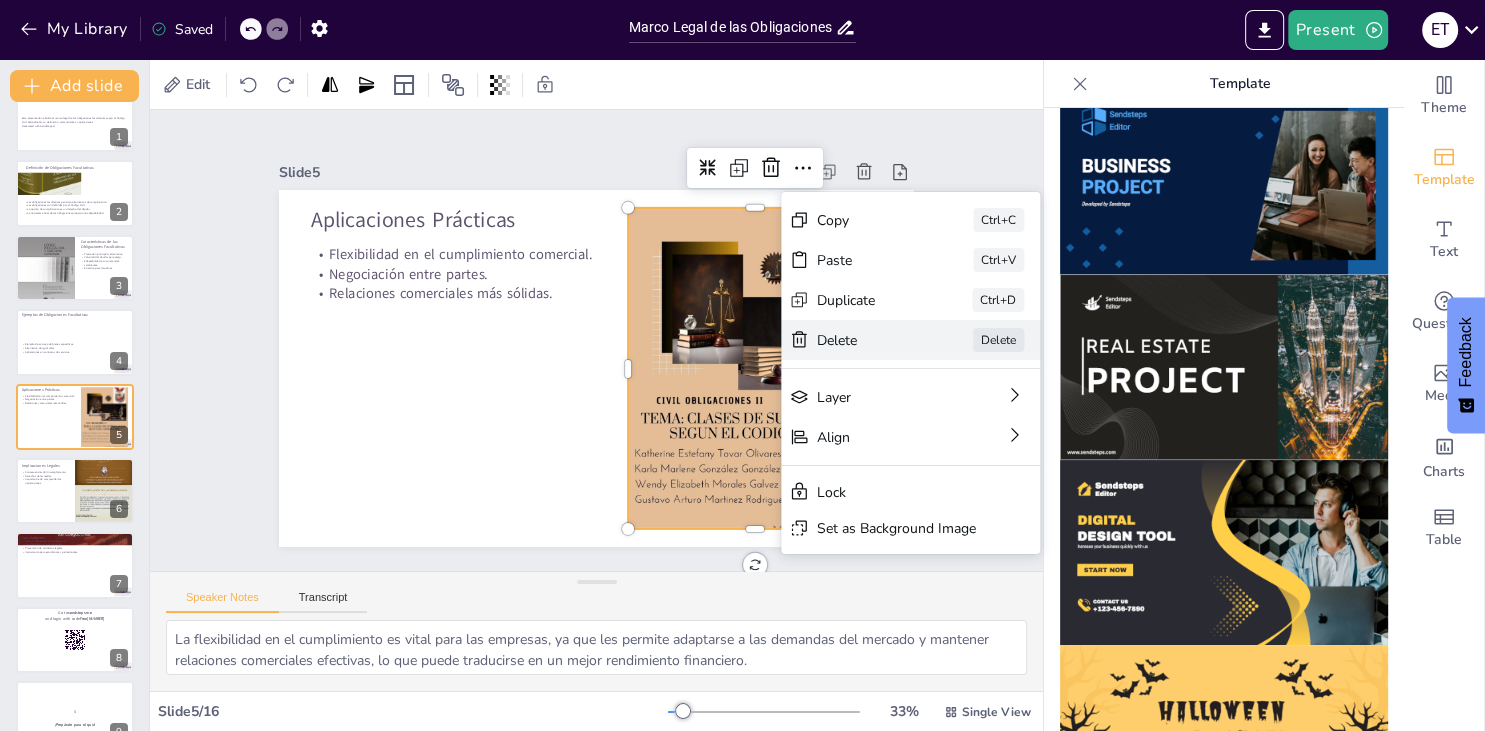 click on "Delete" at bounding box center [1134, 506] 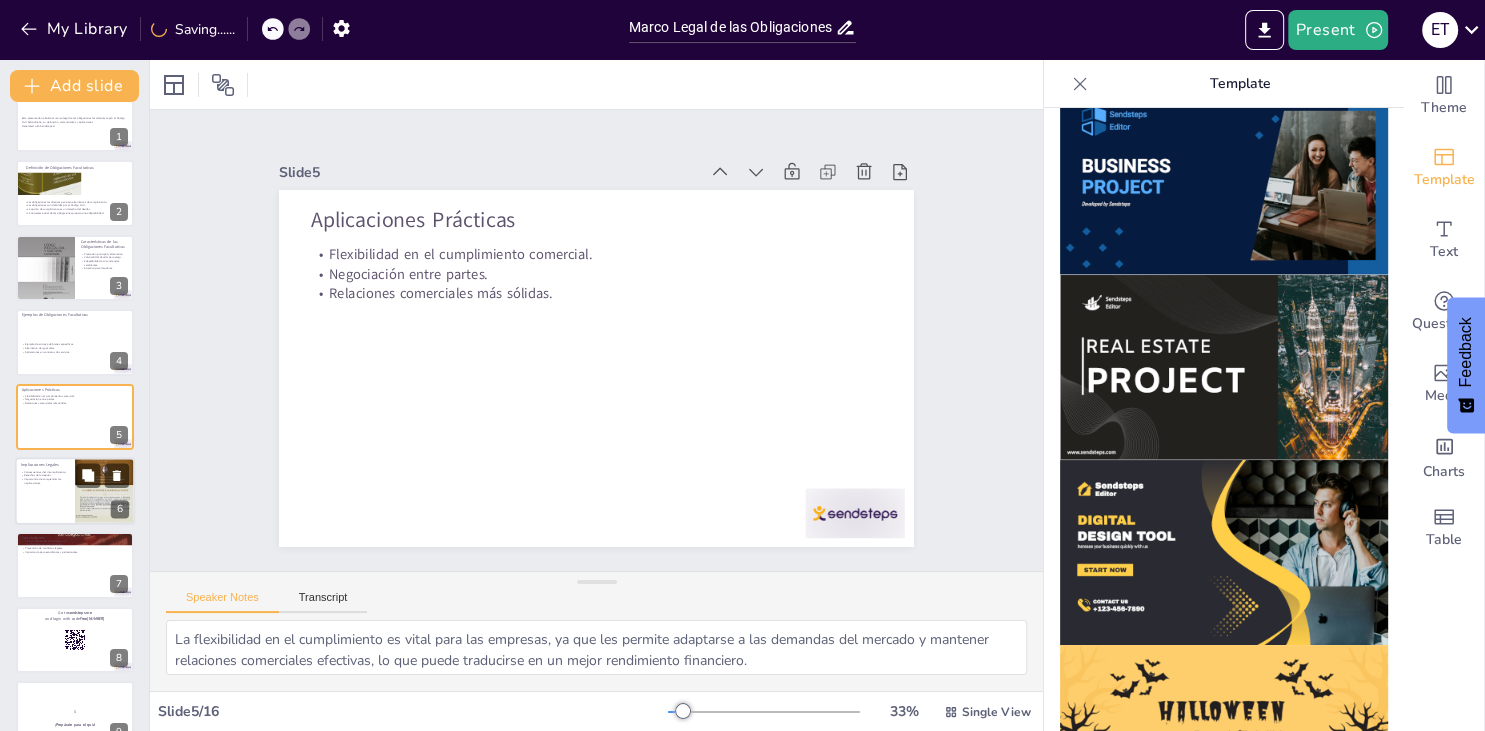 click at bounding box center (75, 491) 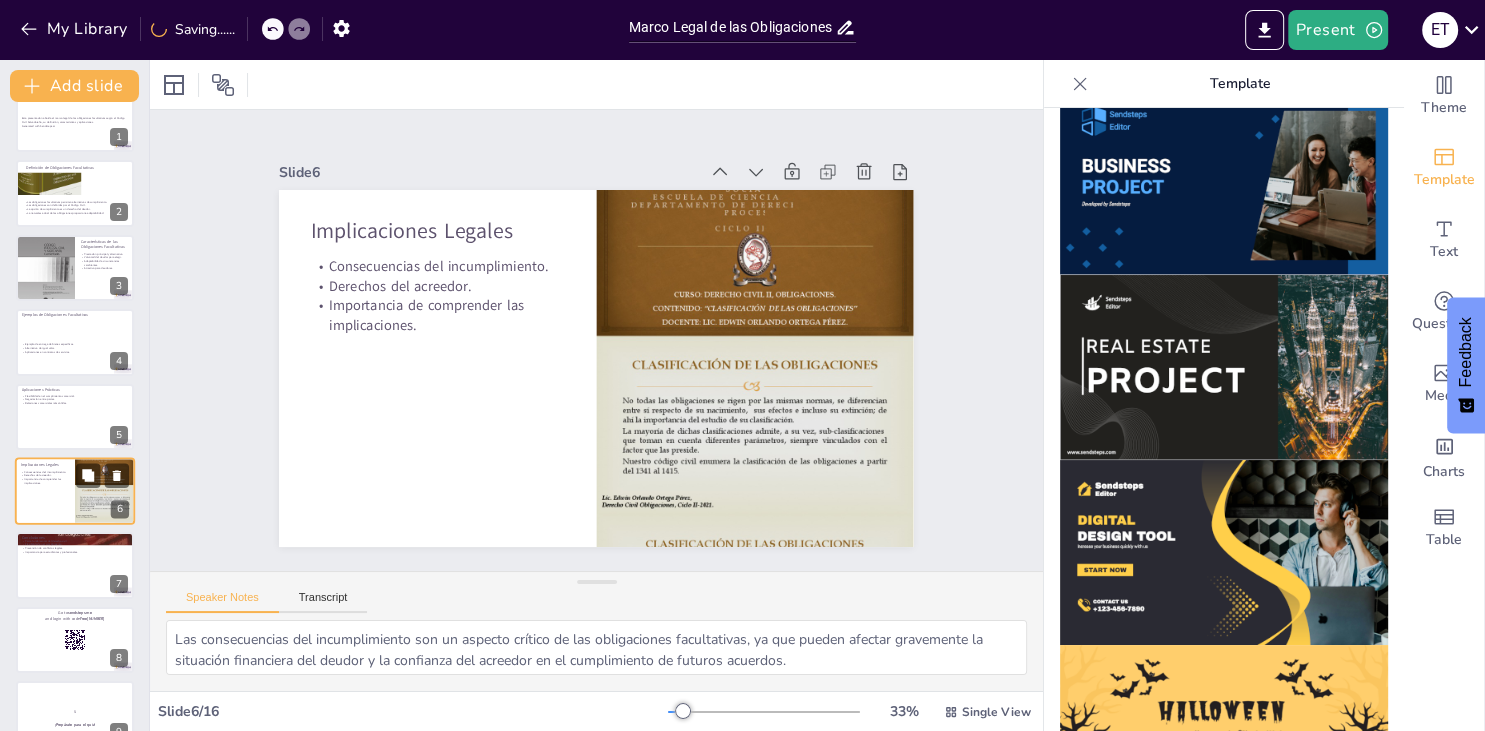 scroll, scrollTop: 106, scrollLeft: 0, axis: vertical 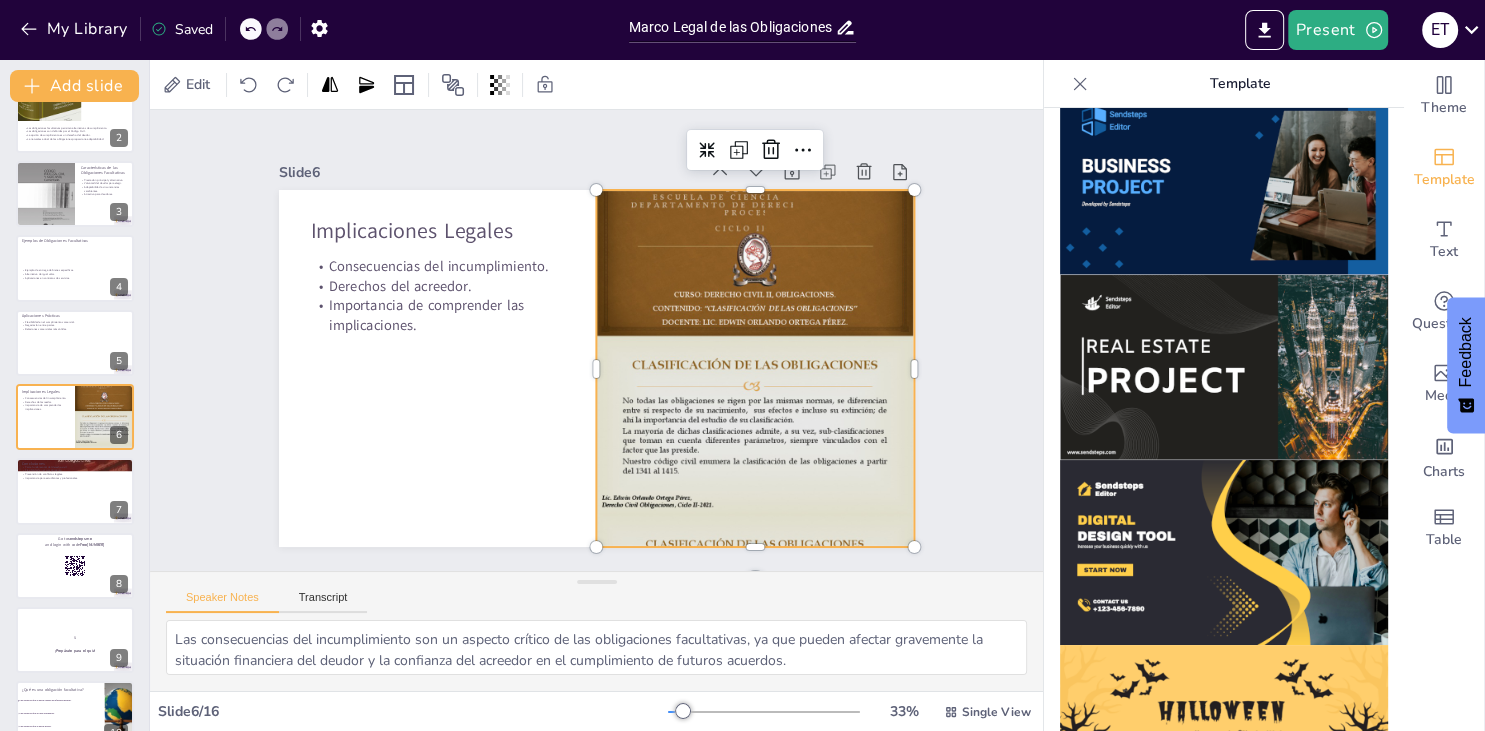 click at bounding box center (751, 385) 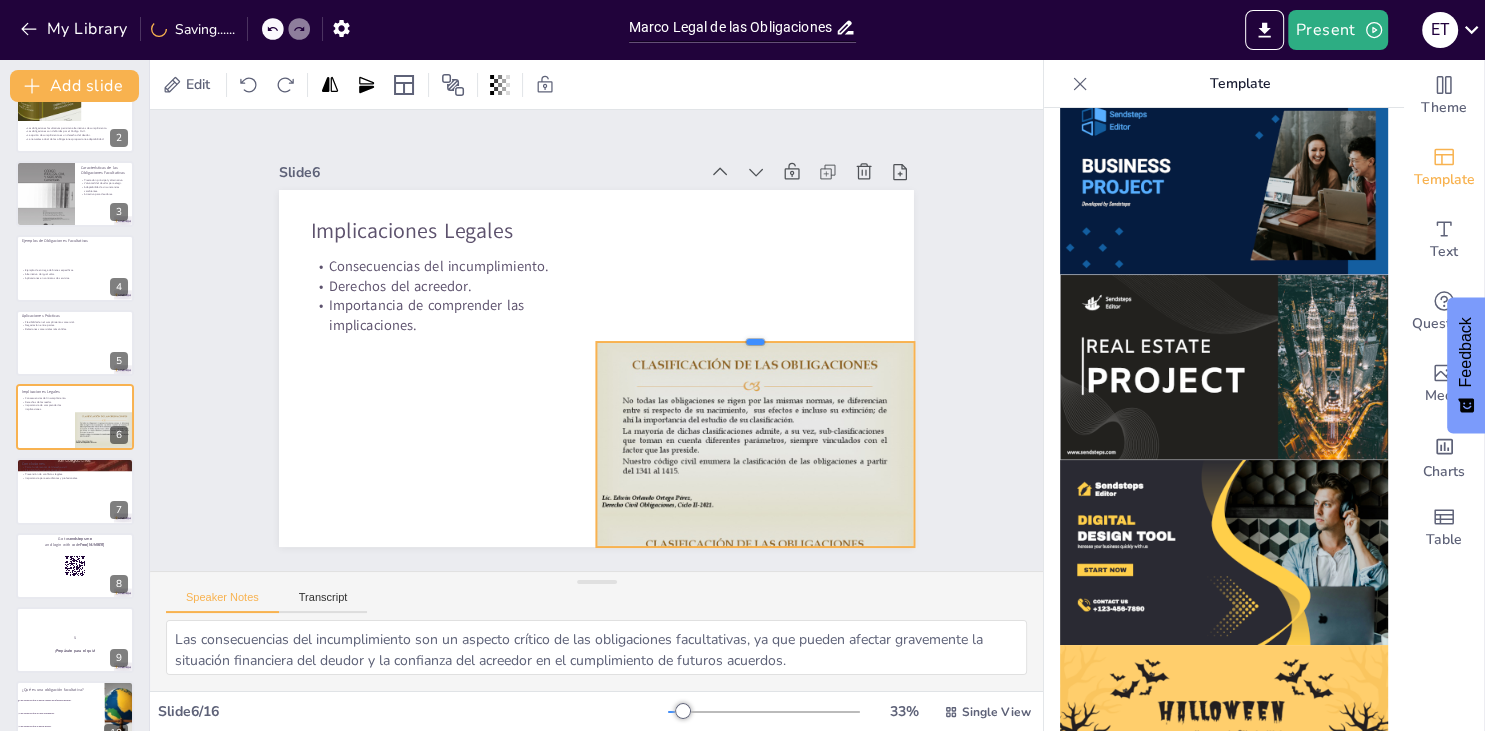 drag, startPoint x: 756, startPoint y: 190, endPoint x: 768, endPoint y: 344, distance: 154.46683 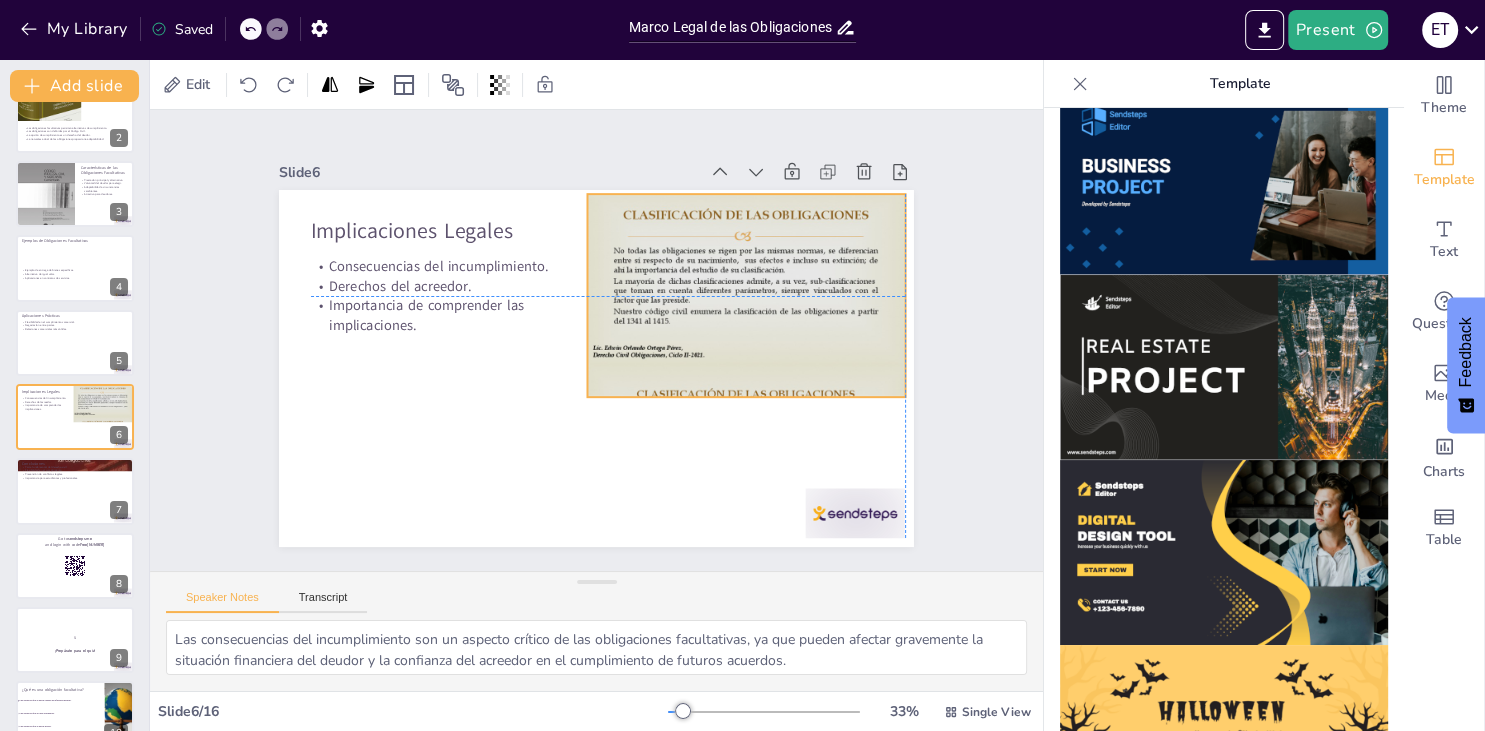 drag, startPoint x: 803, startPoint y: 424, endPoint x: 794, endPoint y: 274, distance: 150.26976 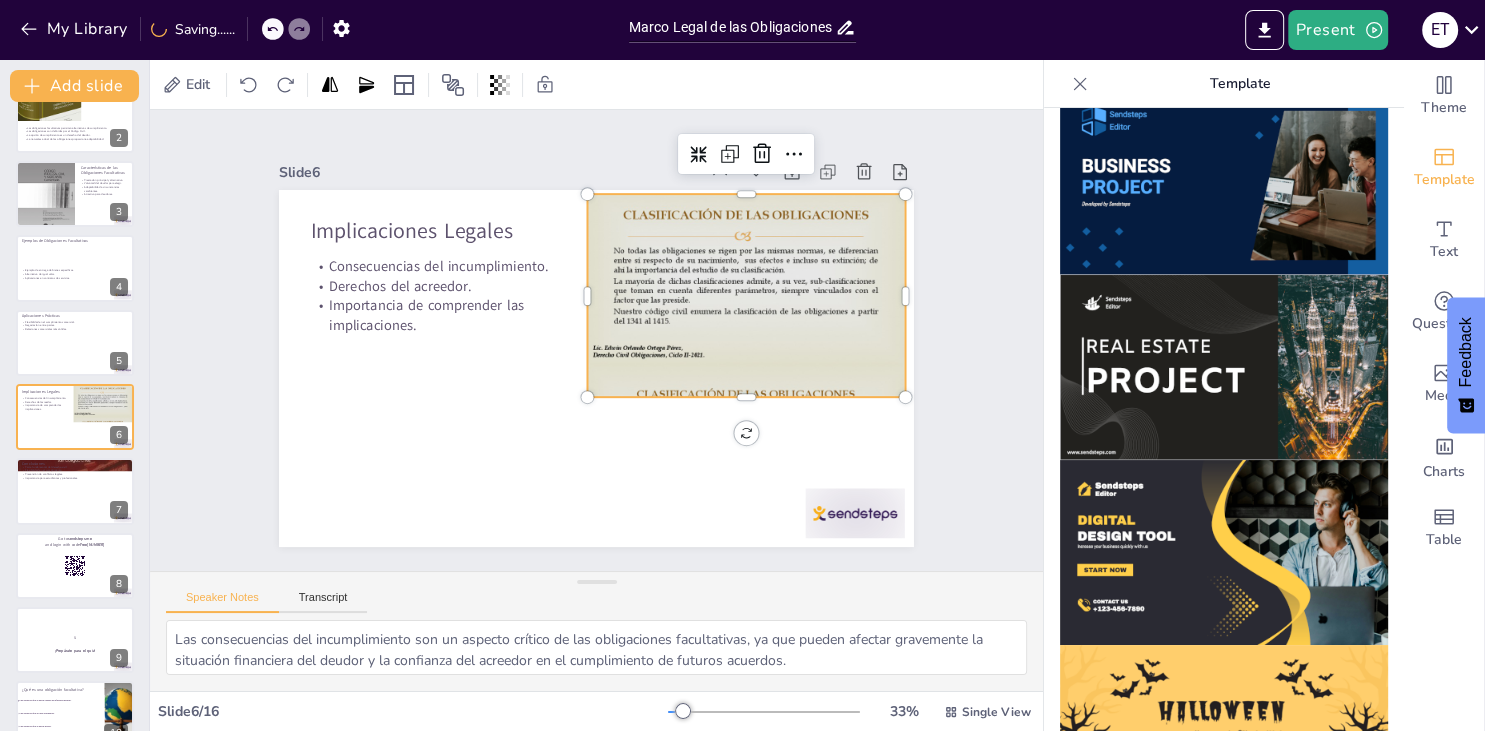 click at bounding box center [789, 350] 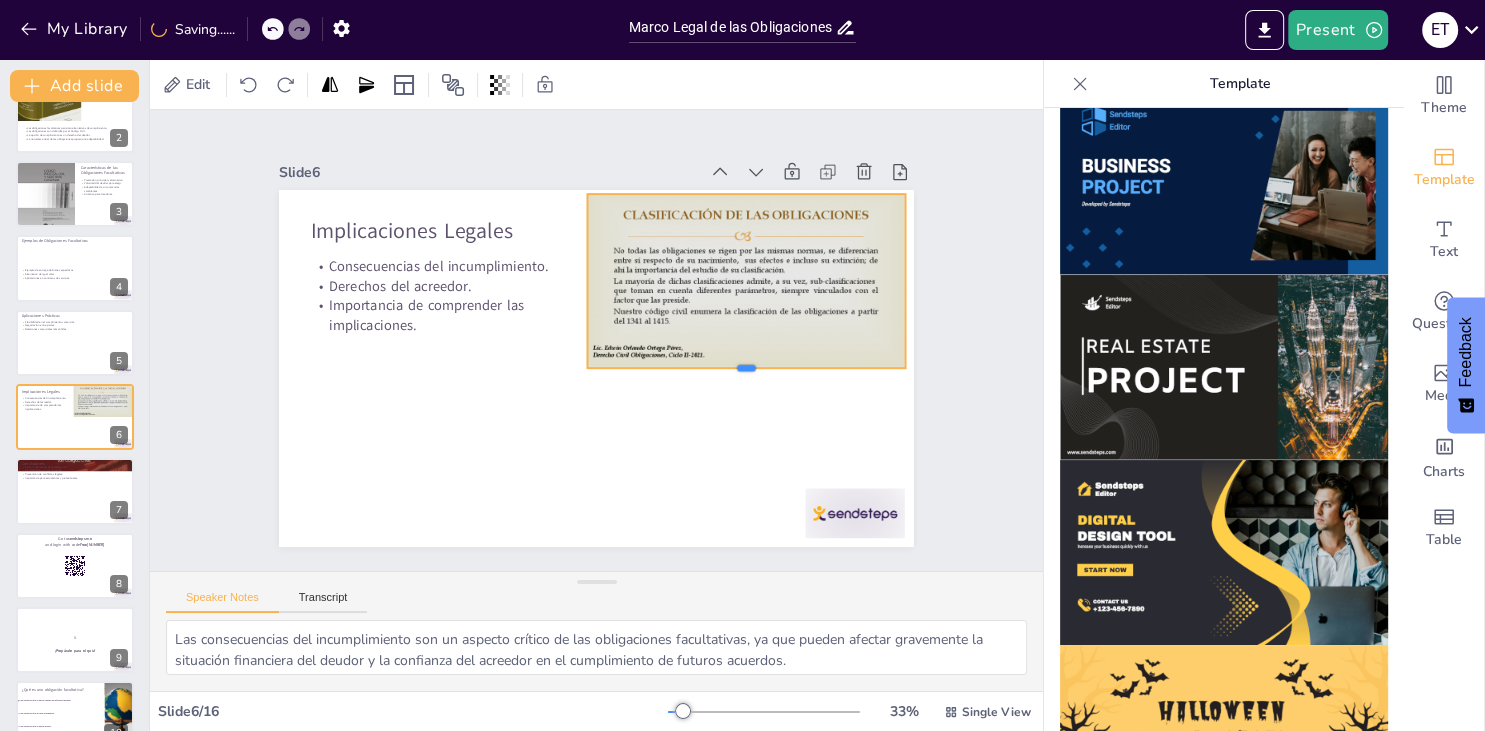 drag, startPoint x: 746, startPoint y: 400, endPoint x: 754, endPoint y: 371, distance: 30.083218 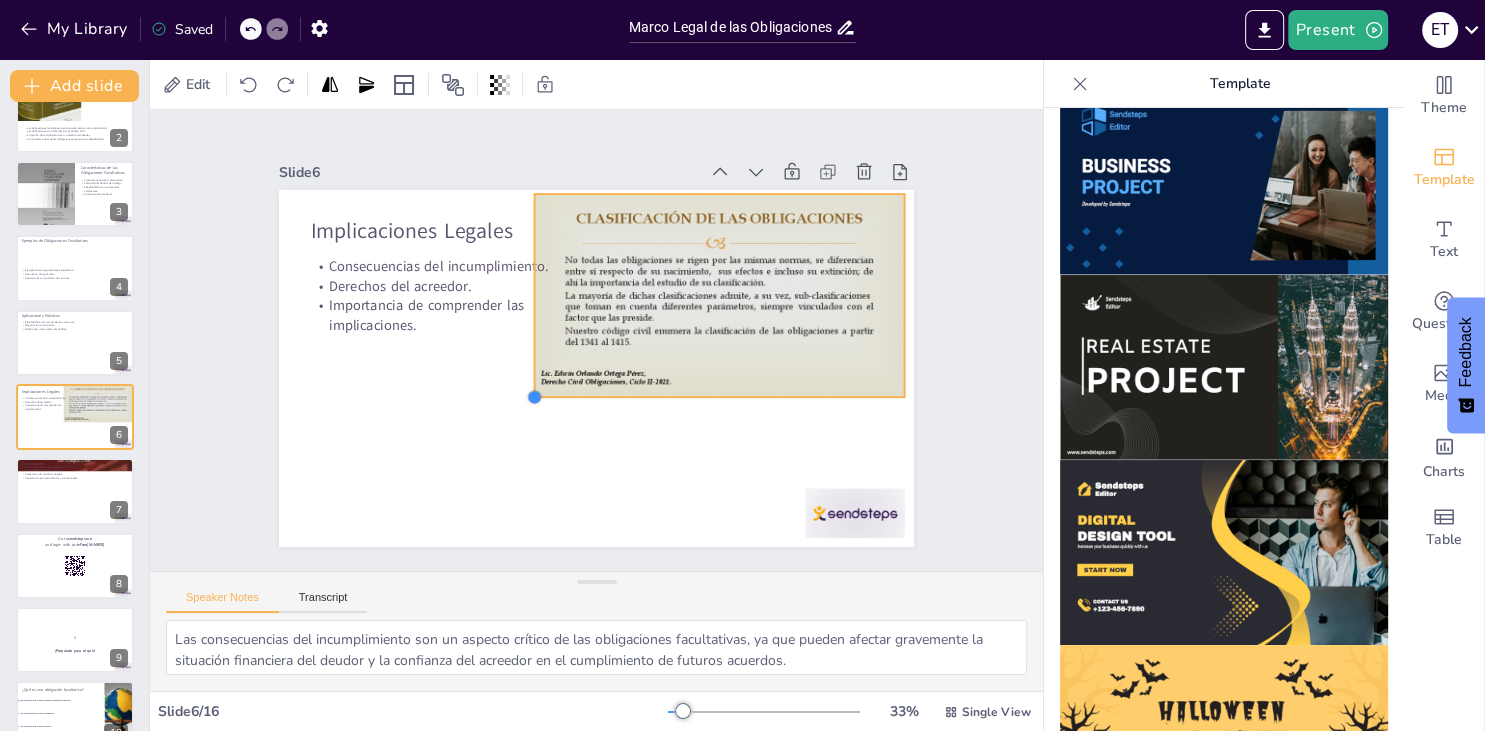 drag, startPoint x: 584, startPoint y: 369, endPoint x: 616, endPoint y: 398, distance: 43.185646 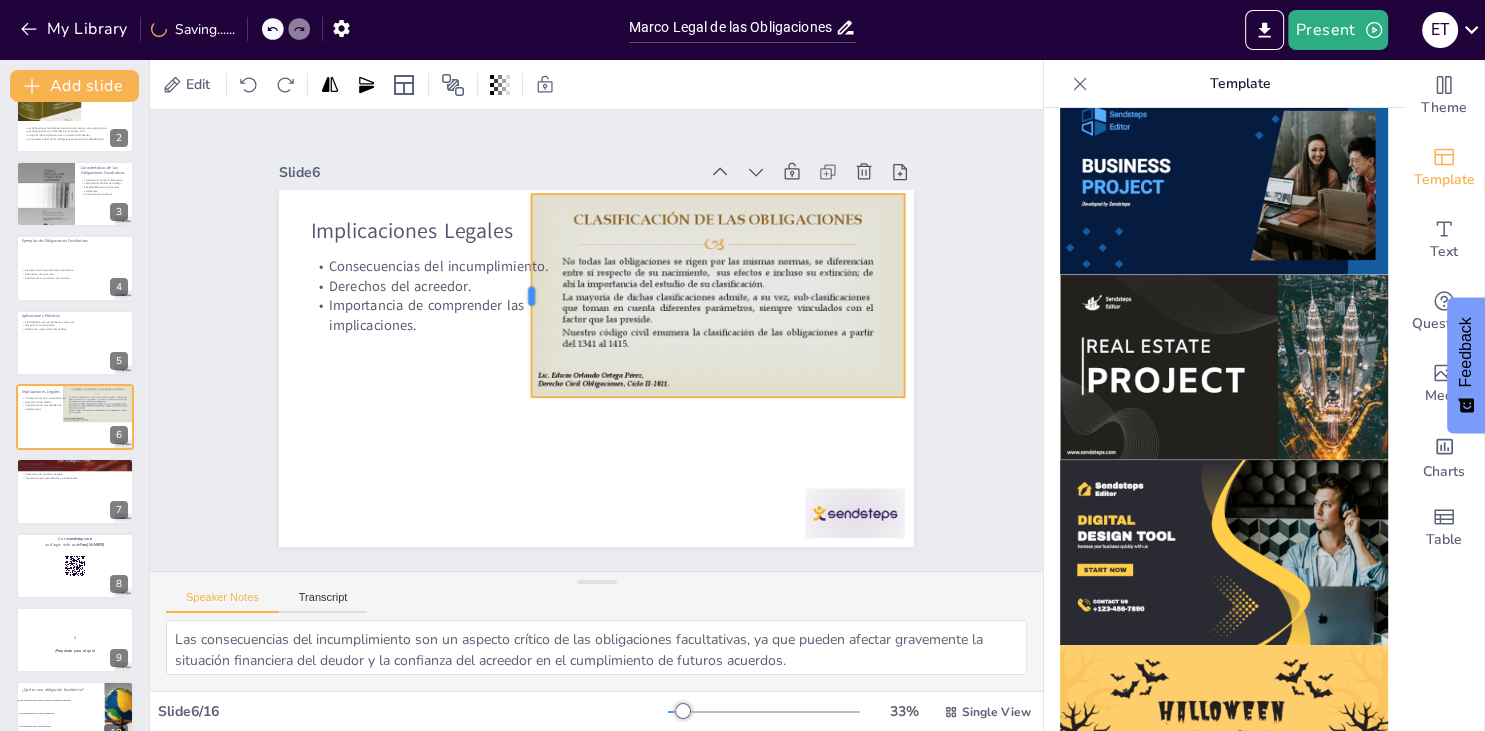 click at bounding box center (524, 295) 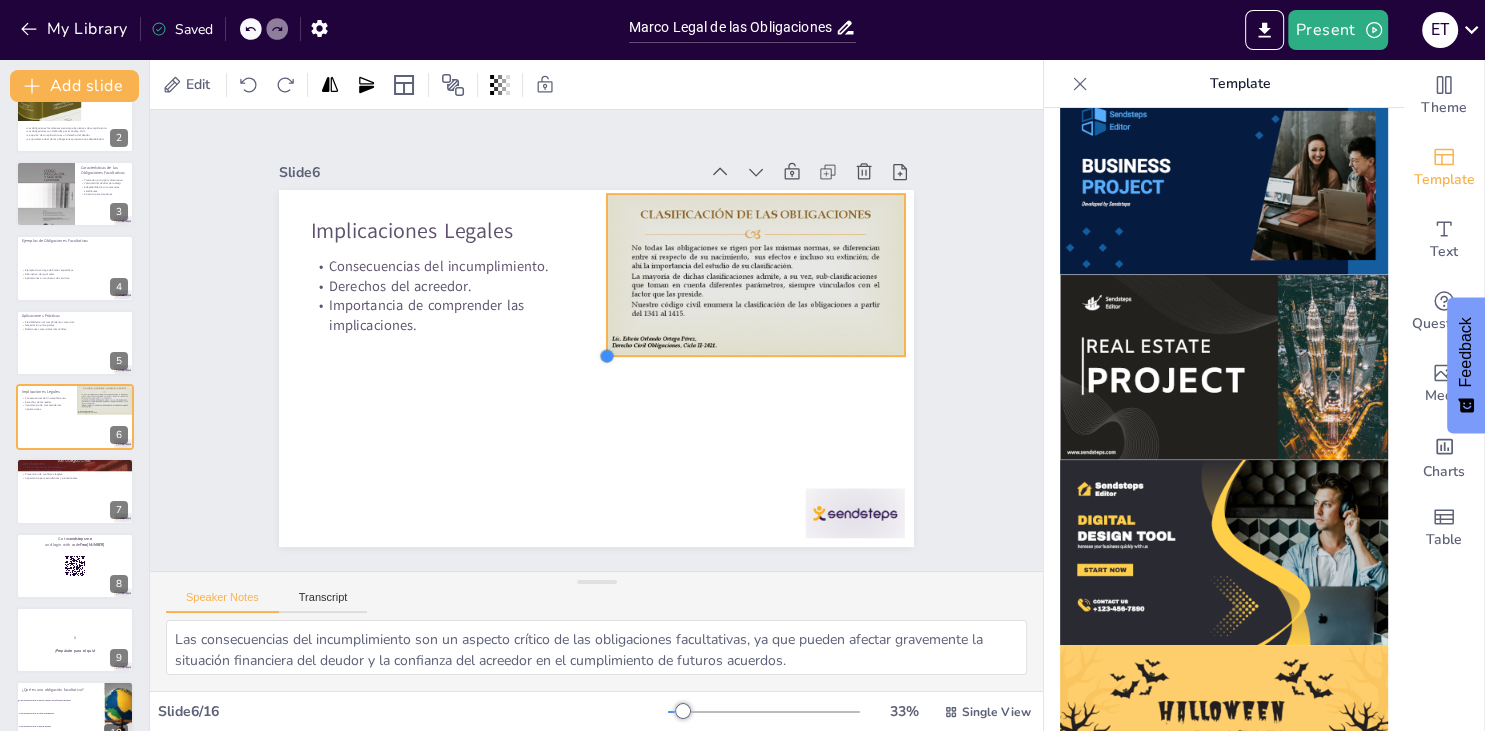 drag, startPoint x: 530, startPoint y: 394, endPoint x: 613, endPoint y: 354, distance: 92.13577 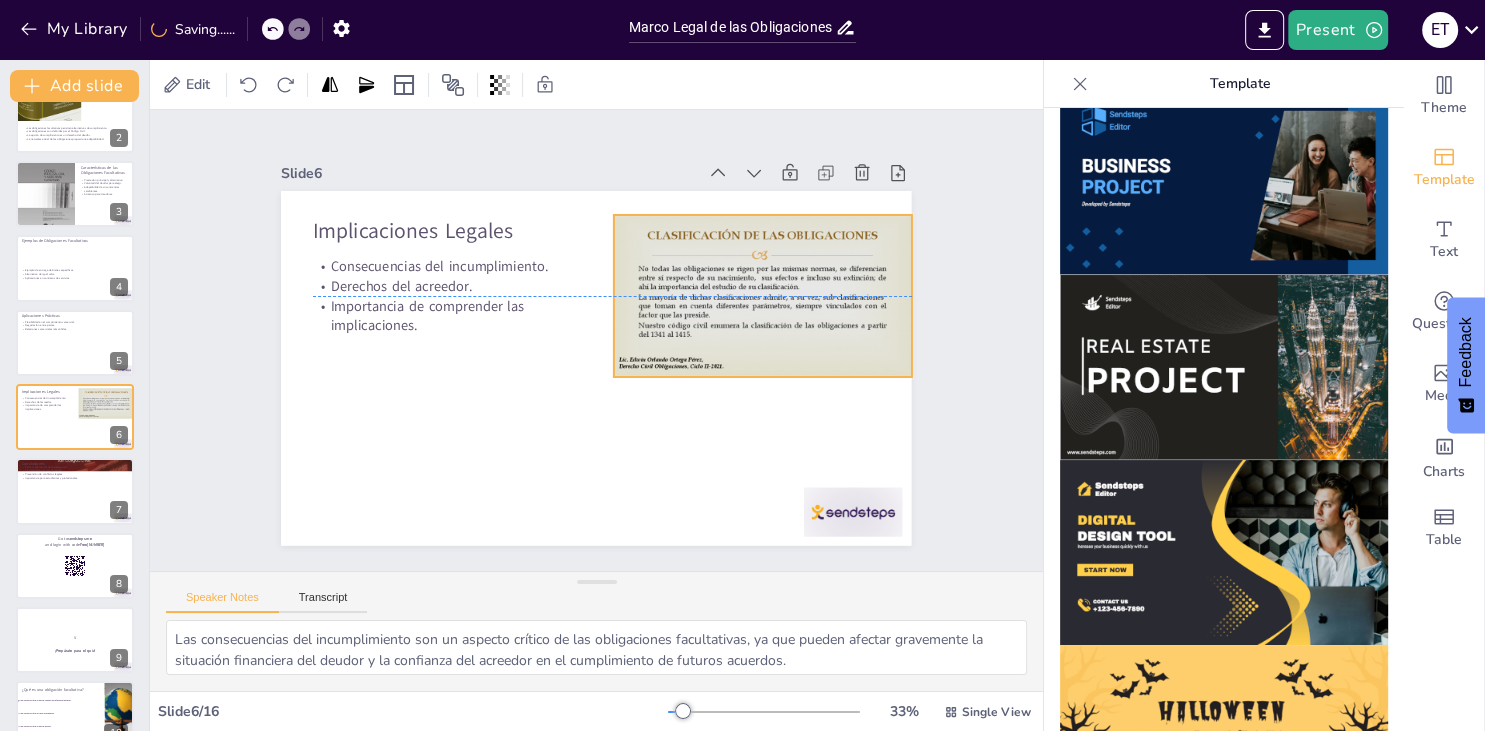 drag, startPoint x: 758, startPoint y: 356, endPoint x: 769, endPoint y: 374, distance: 21.095022 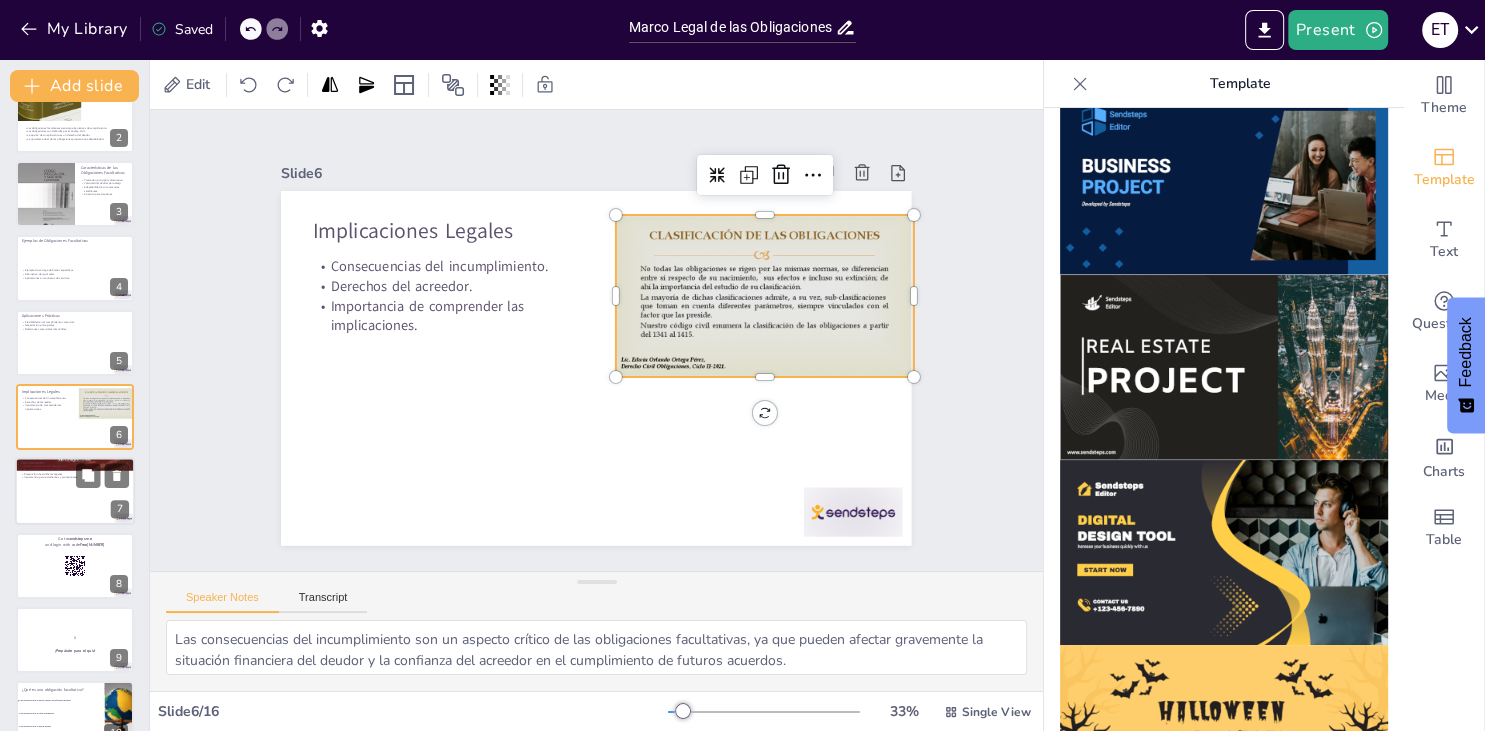 click at bounding box center (75, 492) 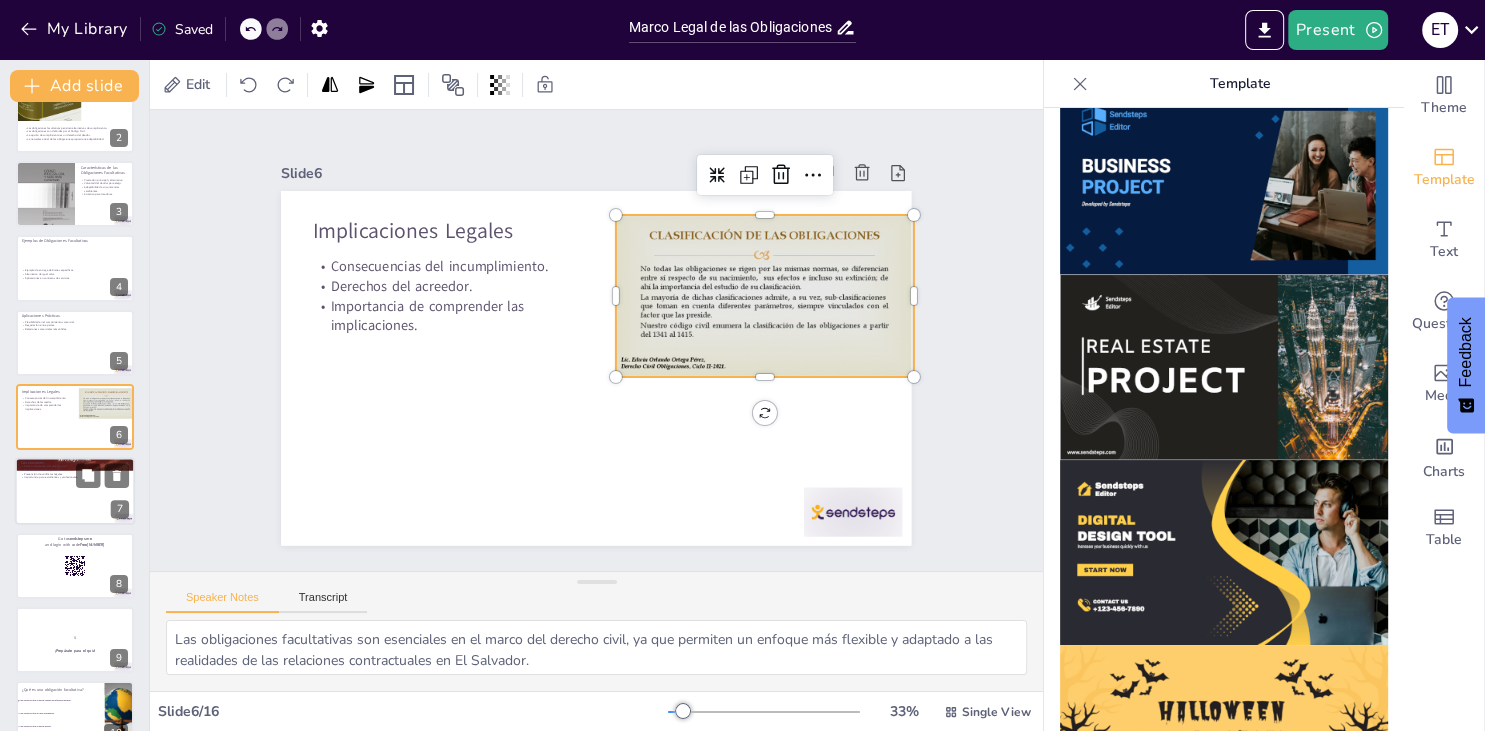 scroll, scrollTop: 180, scrollLeft: 0, axis: vertical 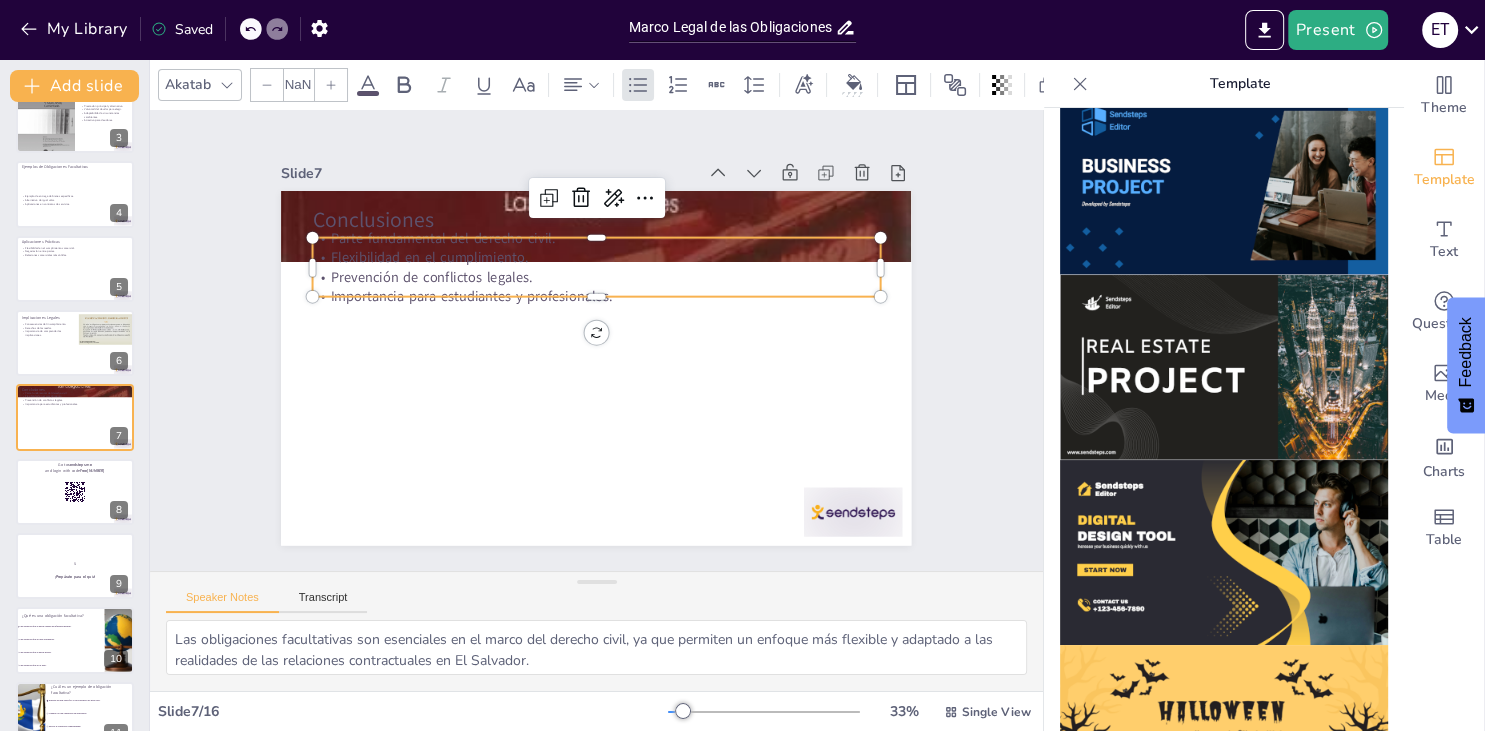 click on "Conclusiones Parte fundamental del derecho civil. Flexibilidad en el cumplimiento. Prevención de conflictos legales. Importancia para estudiantes y profesionales." at bounding box center [571, 352] 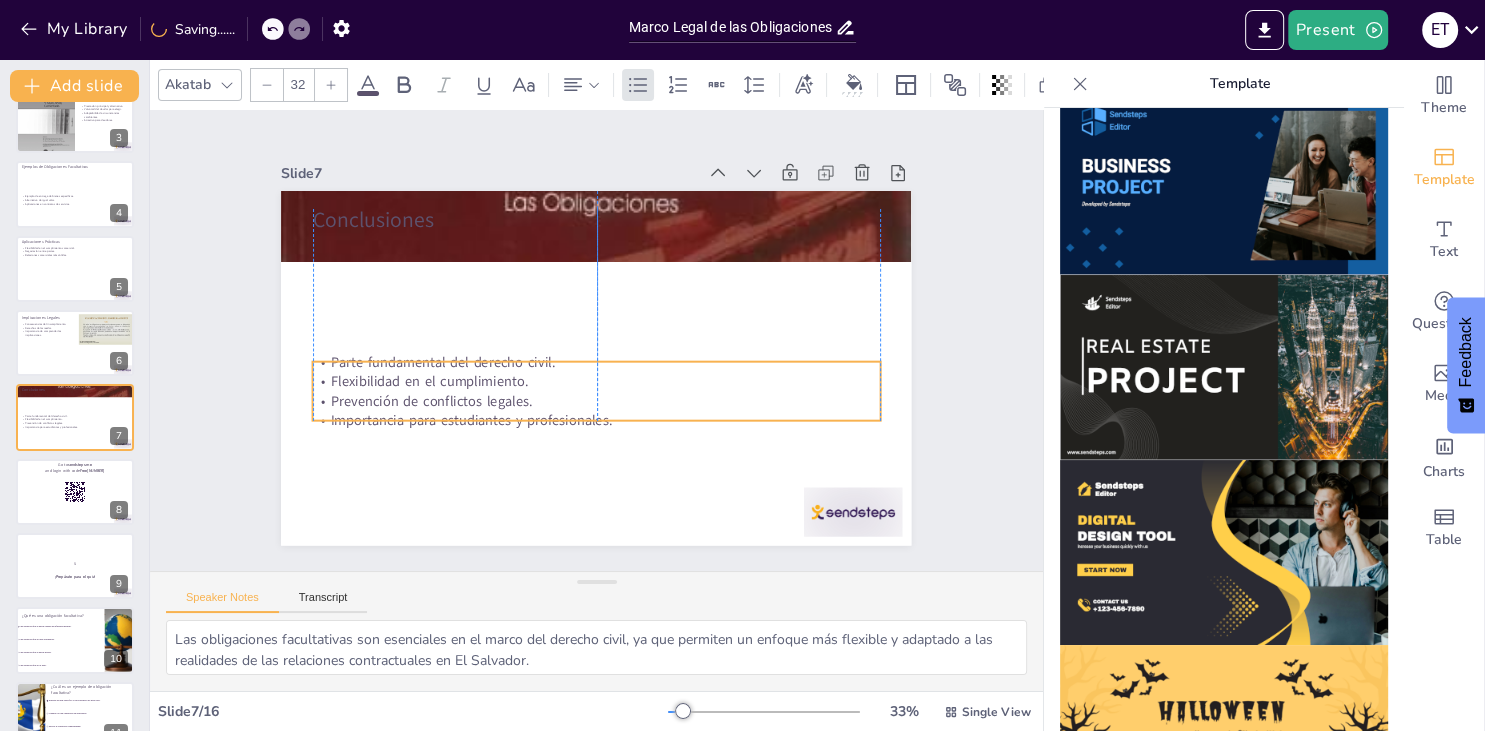 drag, startPoint x: 598, startPoint y: 294, endPoint x: 598, endPoint y: 421, distance: 127 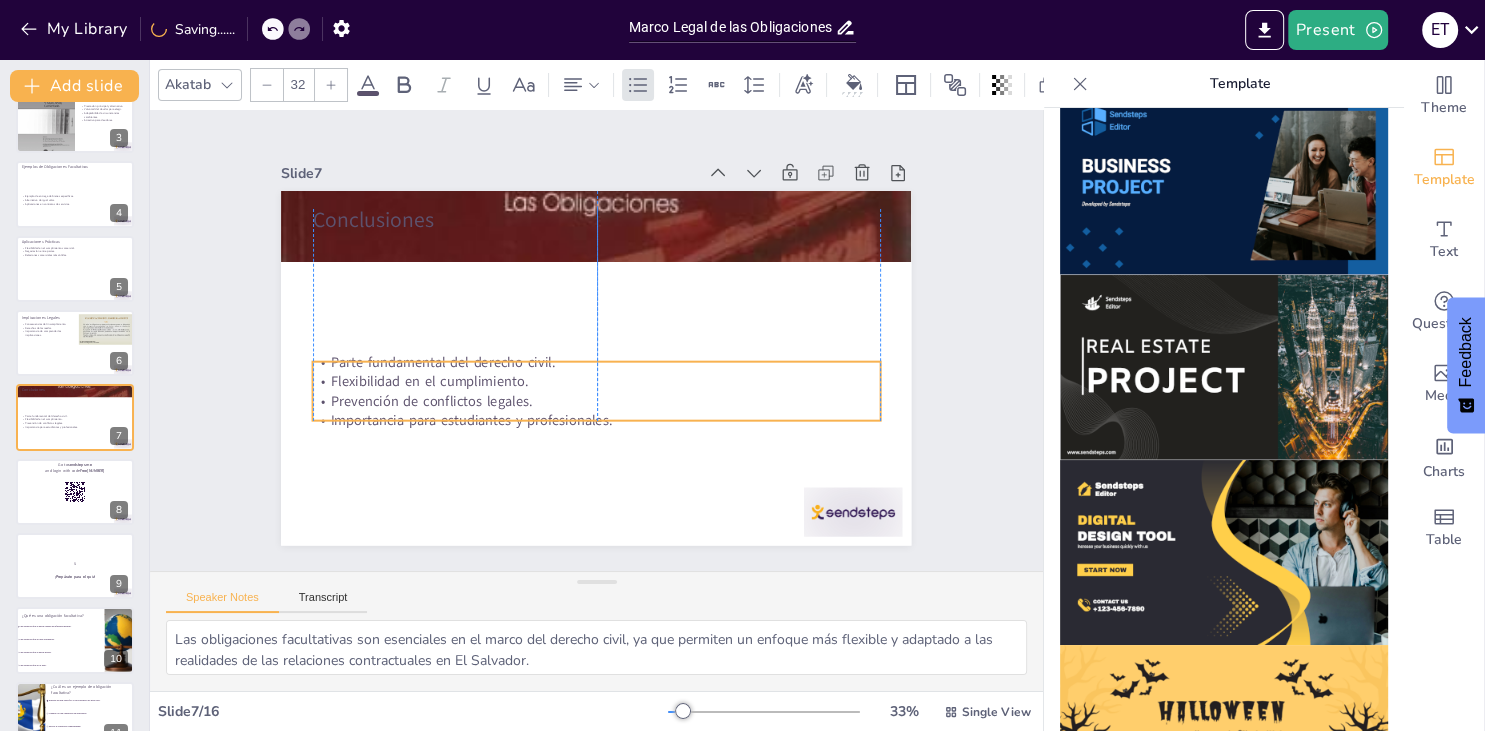 click on "Importancia para estudiantes y profesionales." at bounding box center (588, 420) 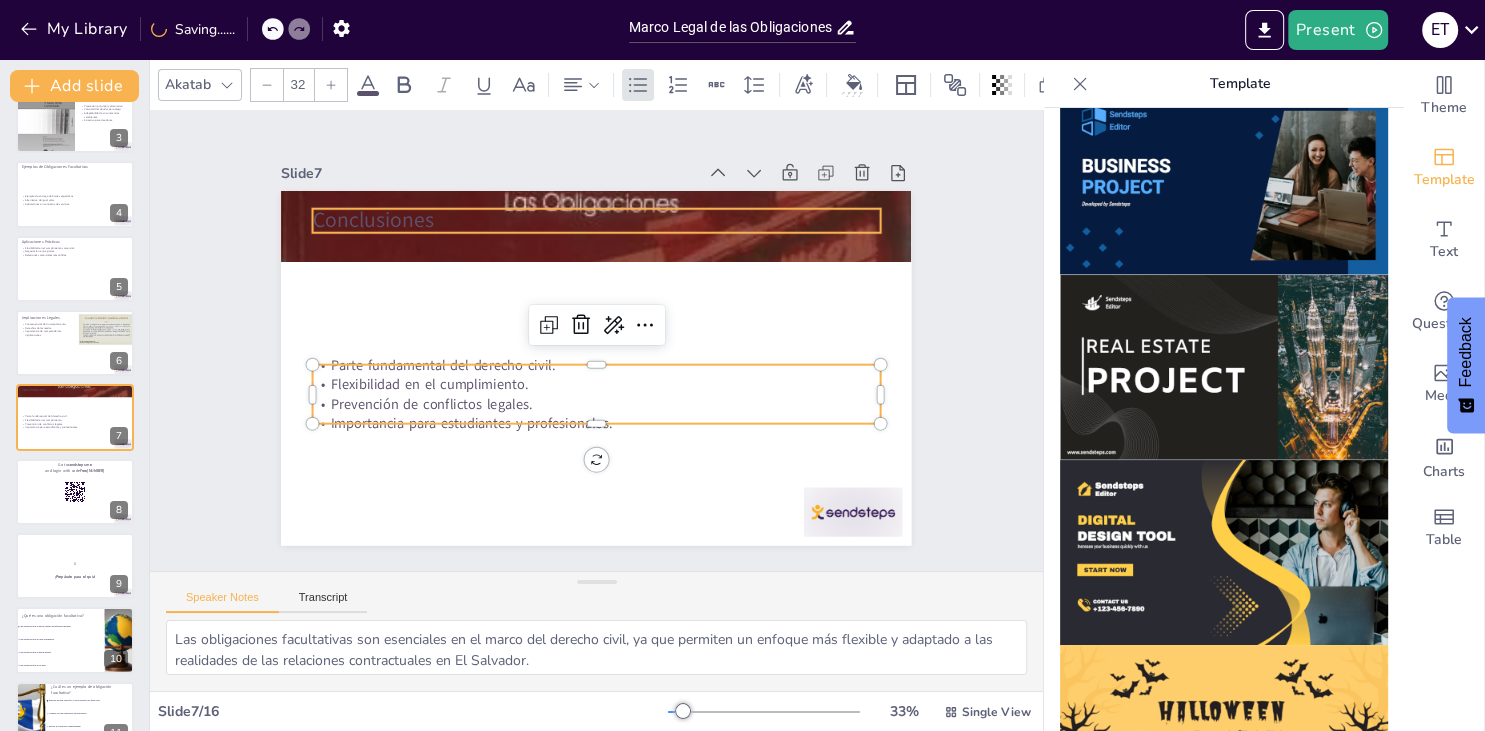 click on "Conclusiones" at bounding box center [608, 221] 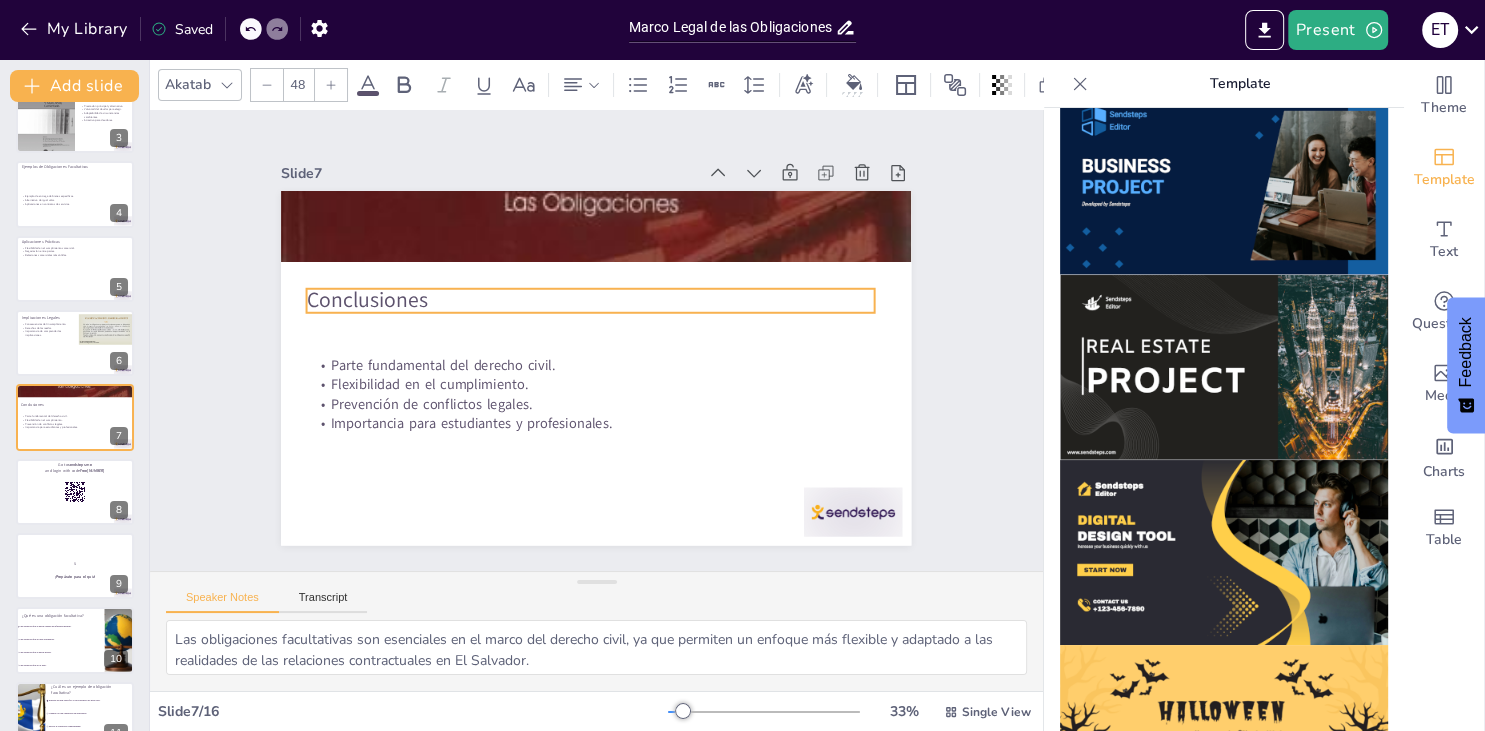 drag, startPoint x: 596, startPoint y: 233, endPoint x: 590, endPoint y: 313, distance: 80.224686 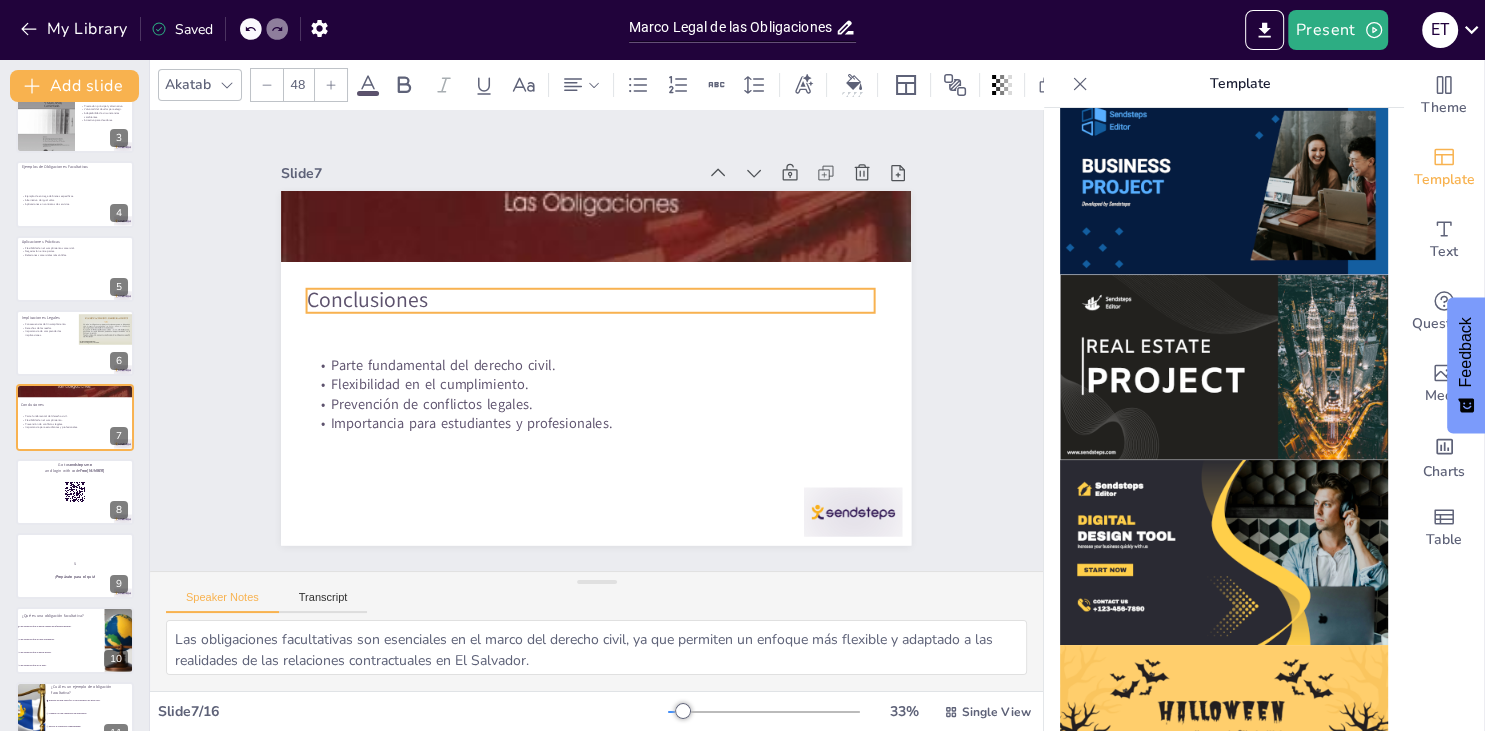 click on "Conclusiones" at bounding box center [594, 300] 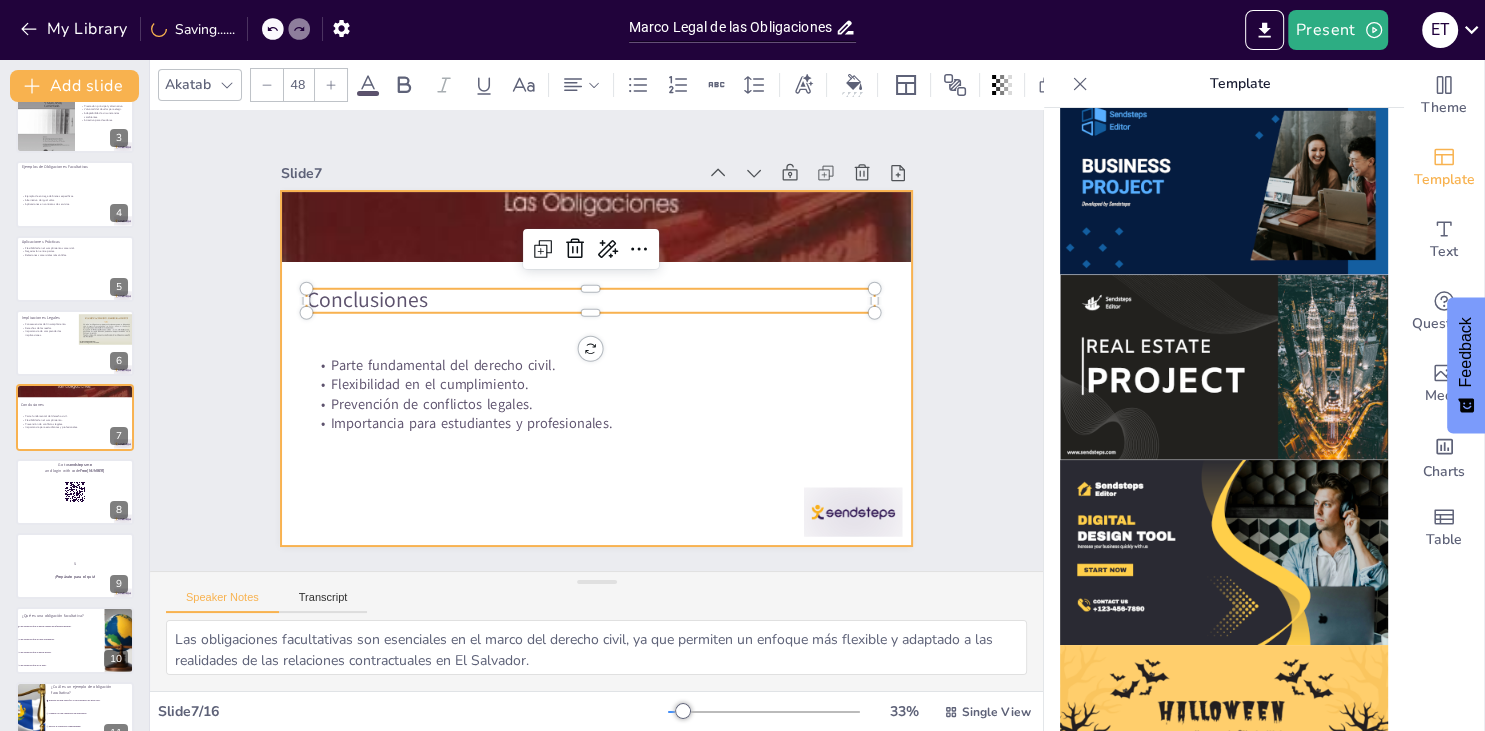 click at bounding box center [596, 368] 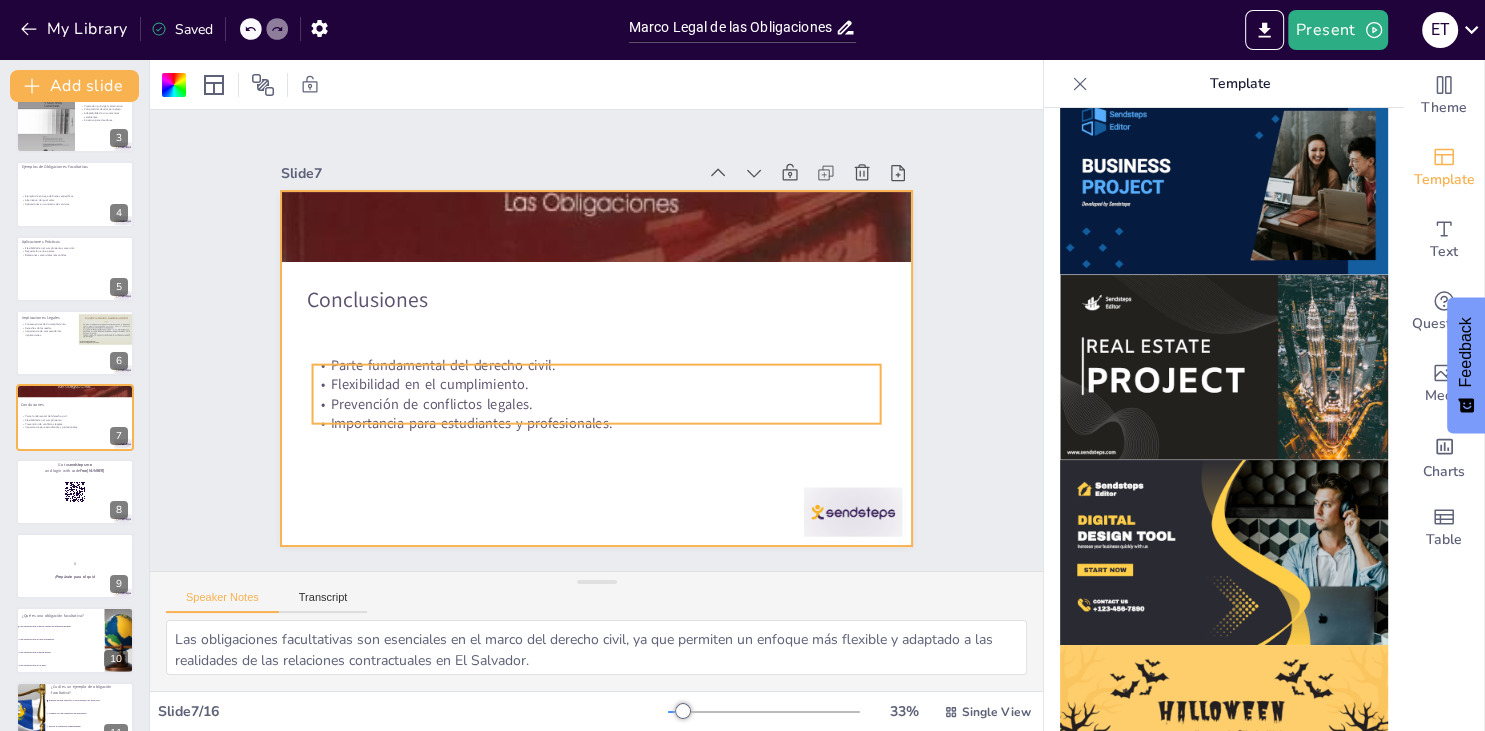 click on "Importancia para estudiantes y profesionales." at bounding box center (571, 420) 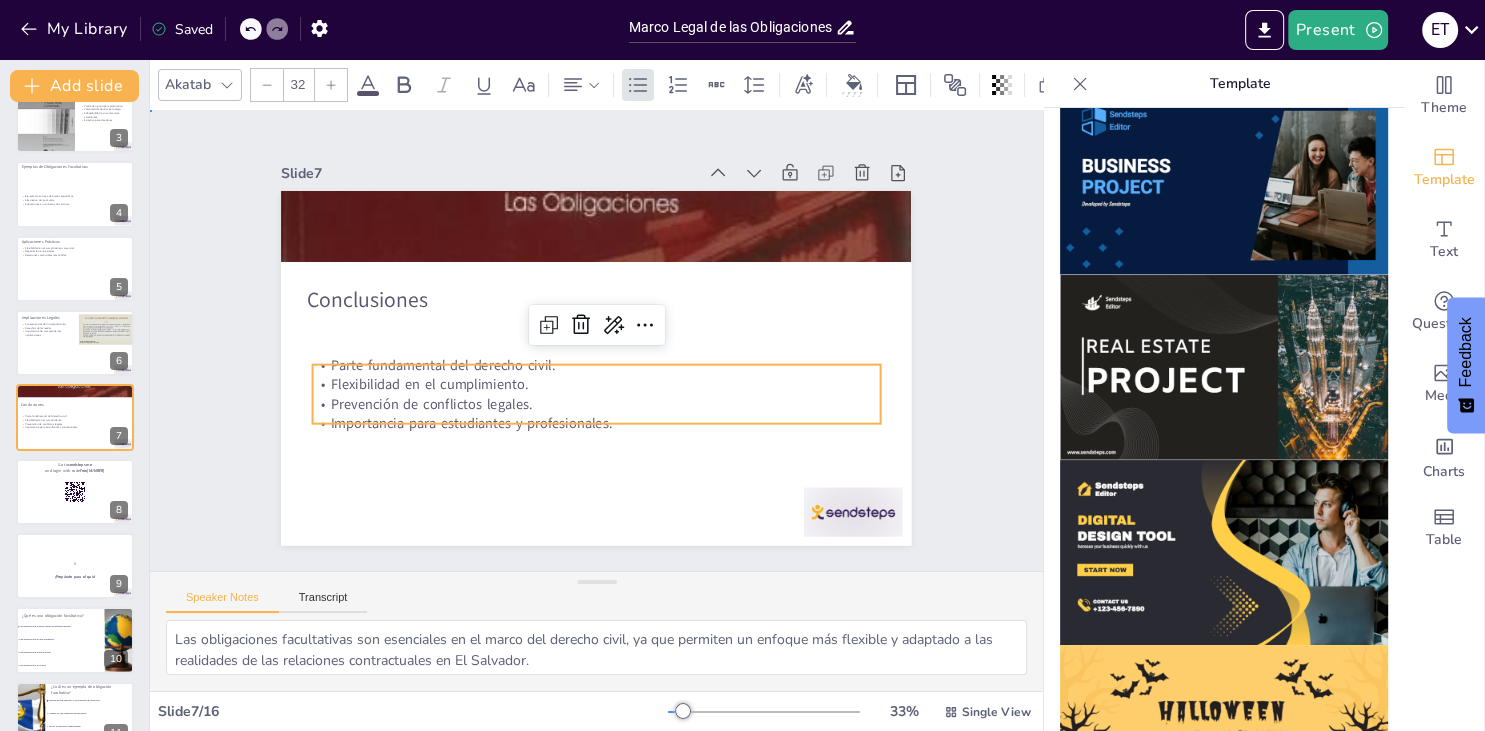 click on "Importancia para estudiantes y profesionales." at bounding box center [547, 408] 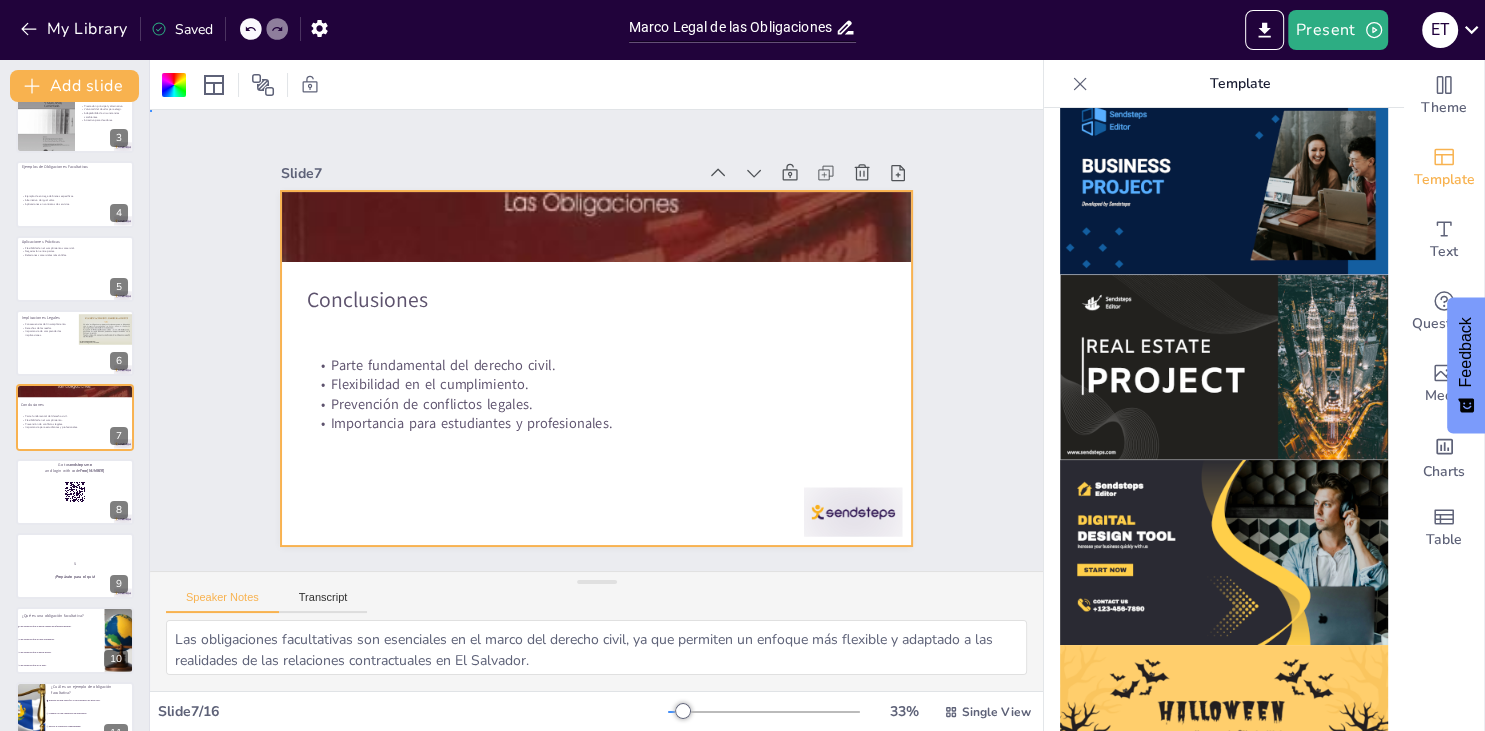 click on "Importancia para estudiantes y profesionales." at bounding box center (596, 424) 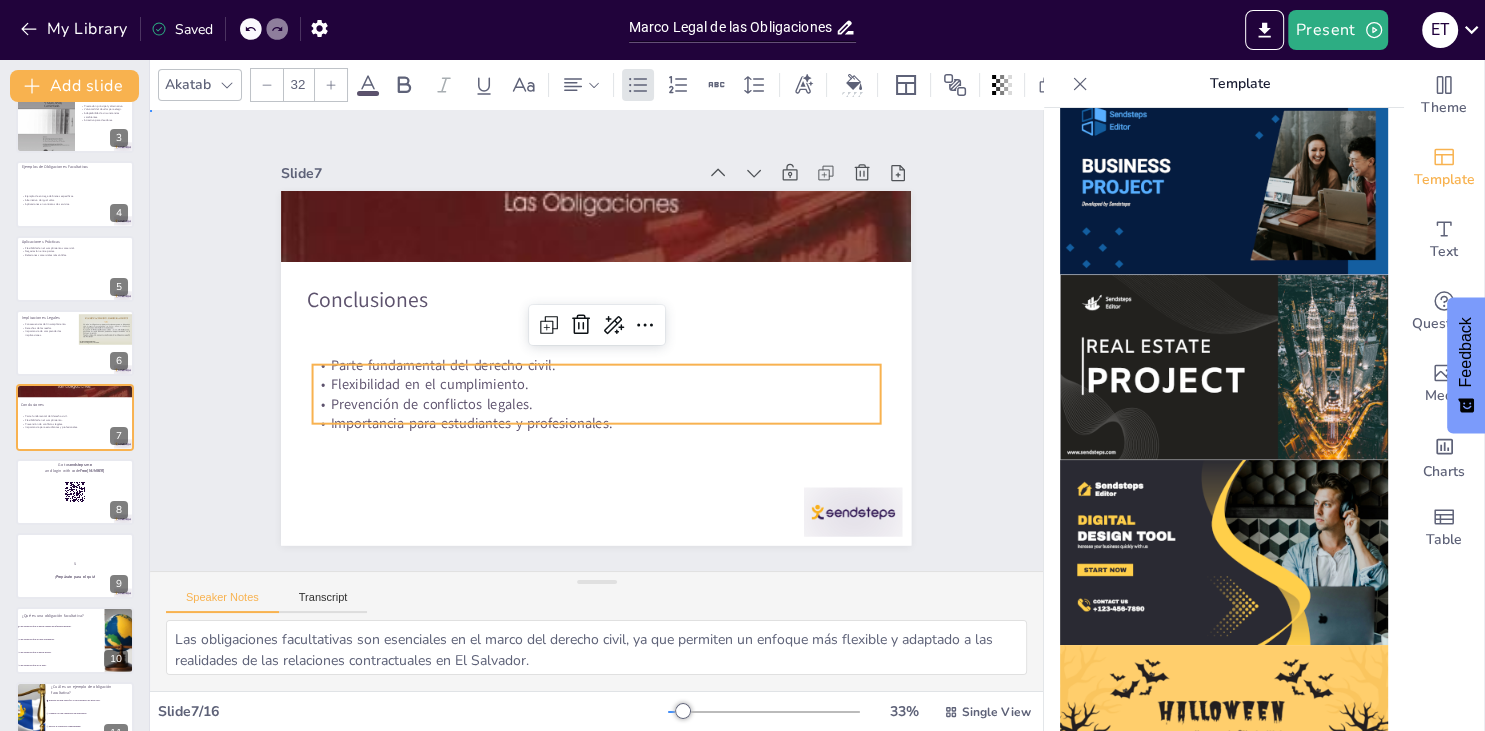 click on "Importancia para estudiantes y profesionales." at bounding box center (540, 402) 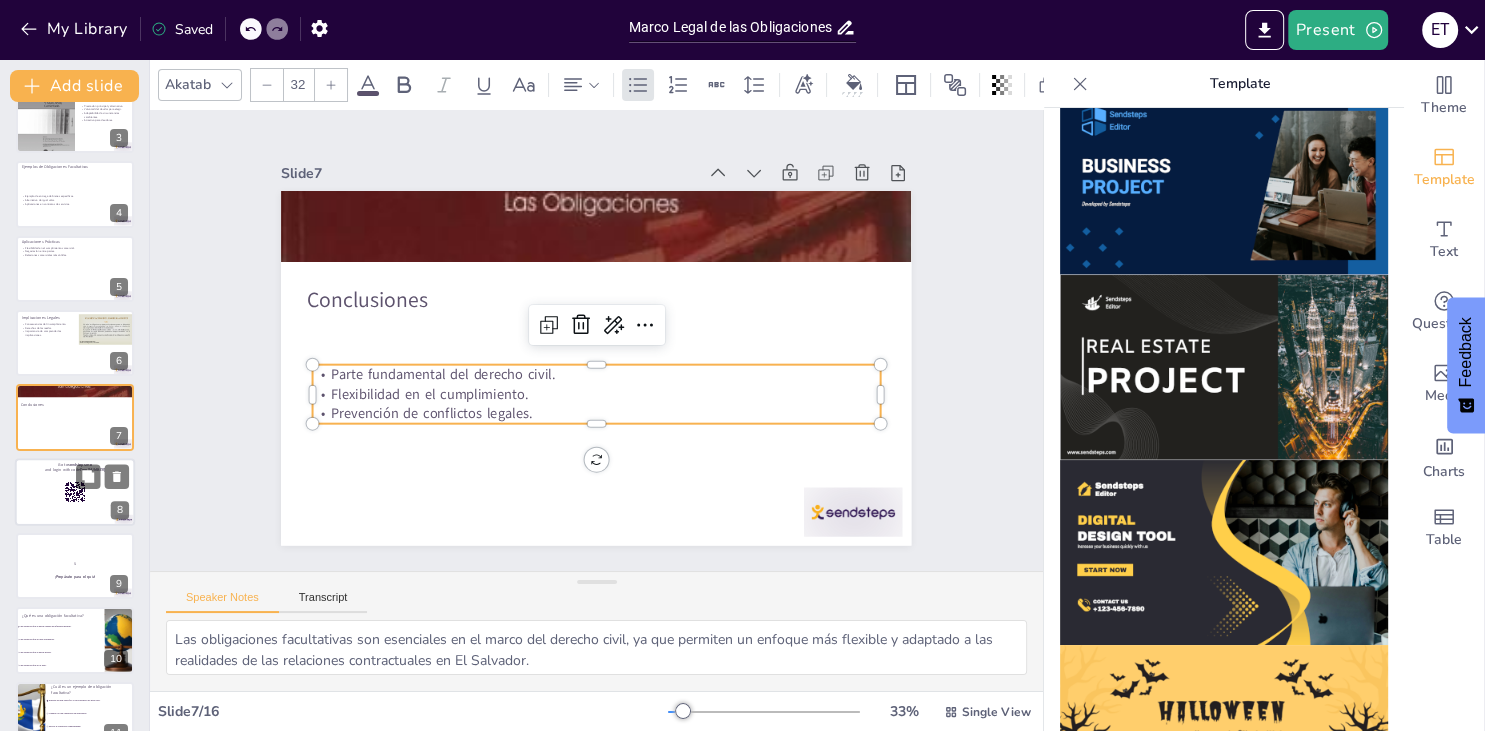 click at bounding box center [75, 492] 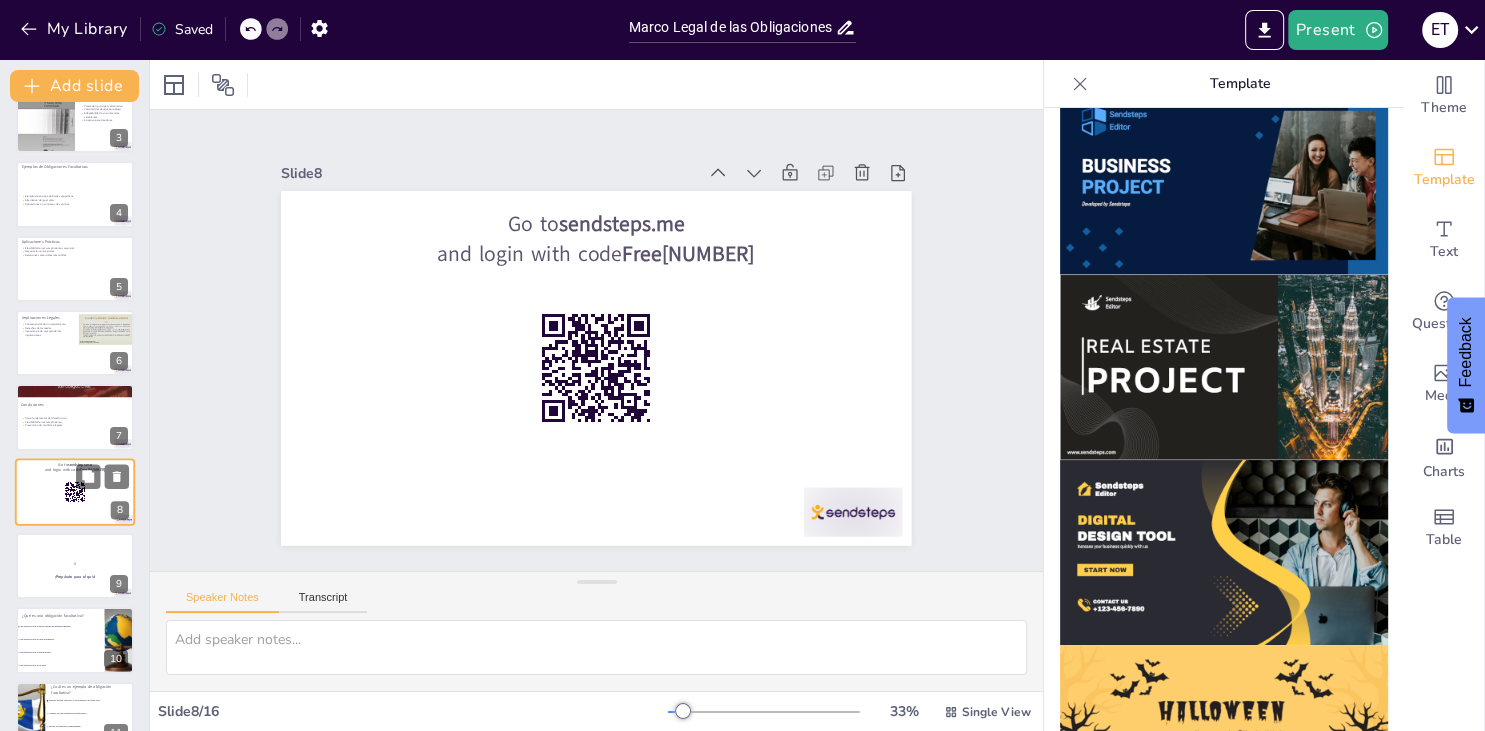 scroll, scrollTop: 255, scrollLeft: 0, axis: vertical 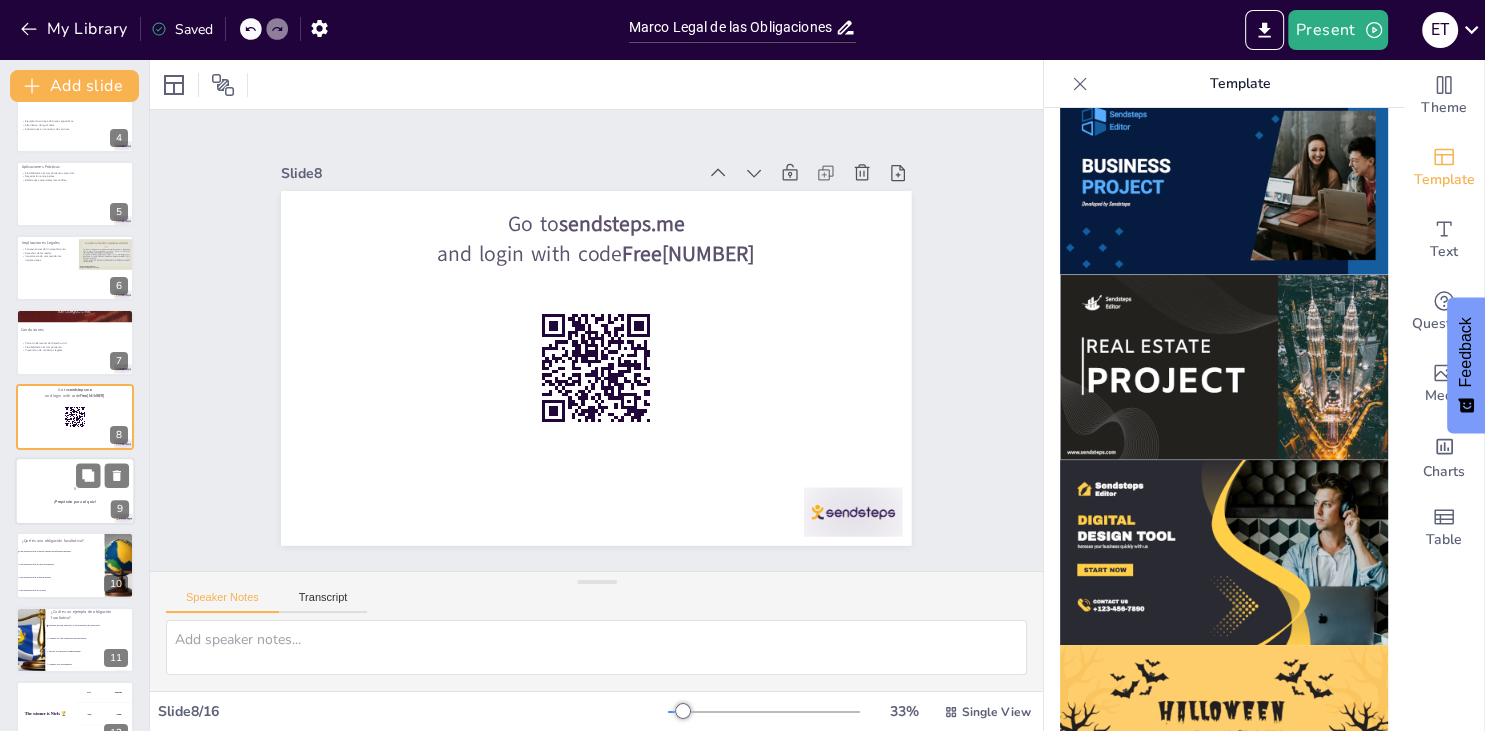 click on "5" at bounding box center [75, 489] 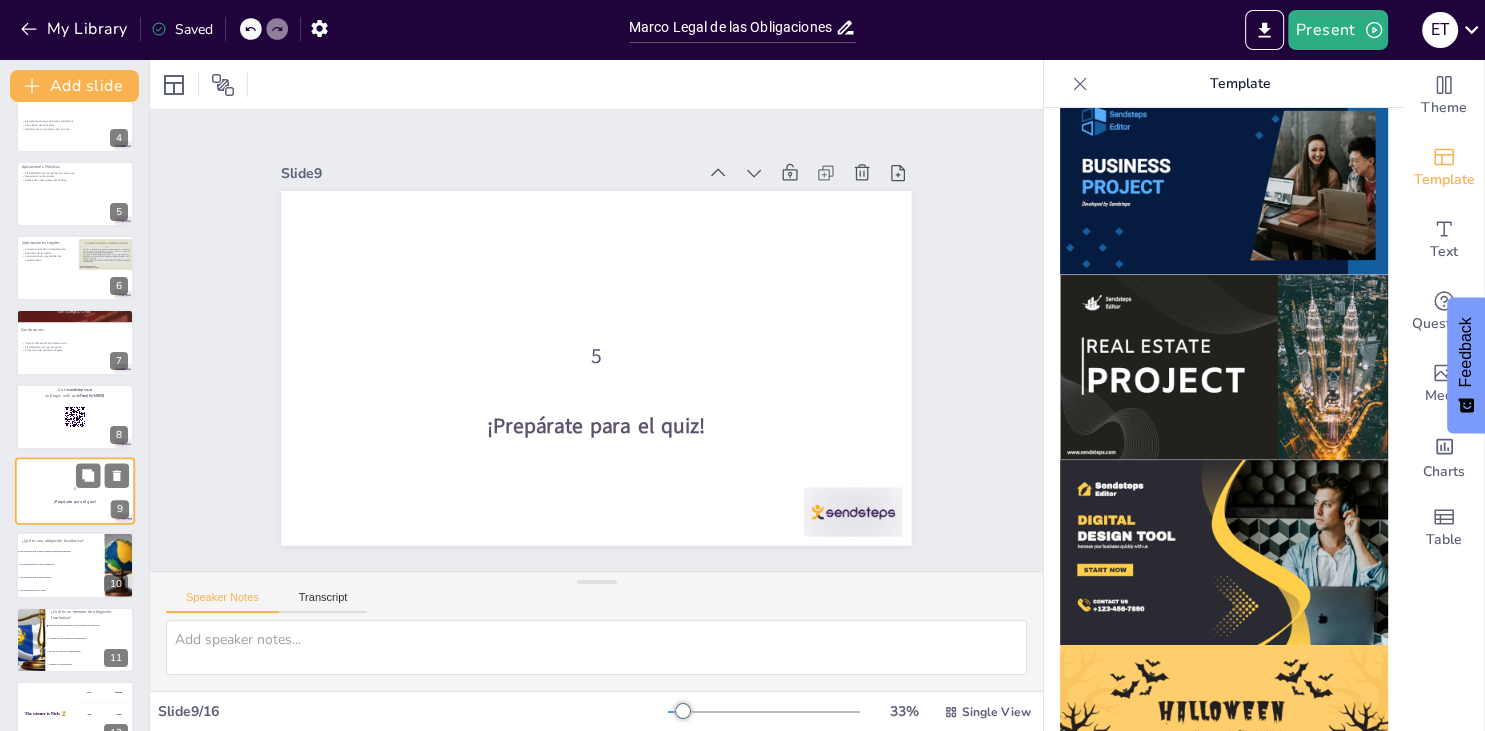 scroll, scrollTop: 329, scrollLeft: 0, axis: vertical 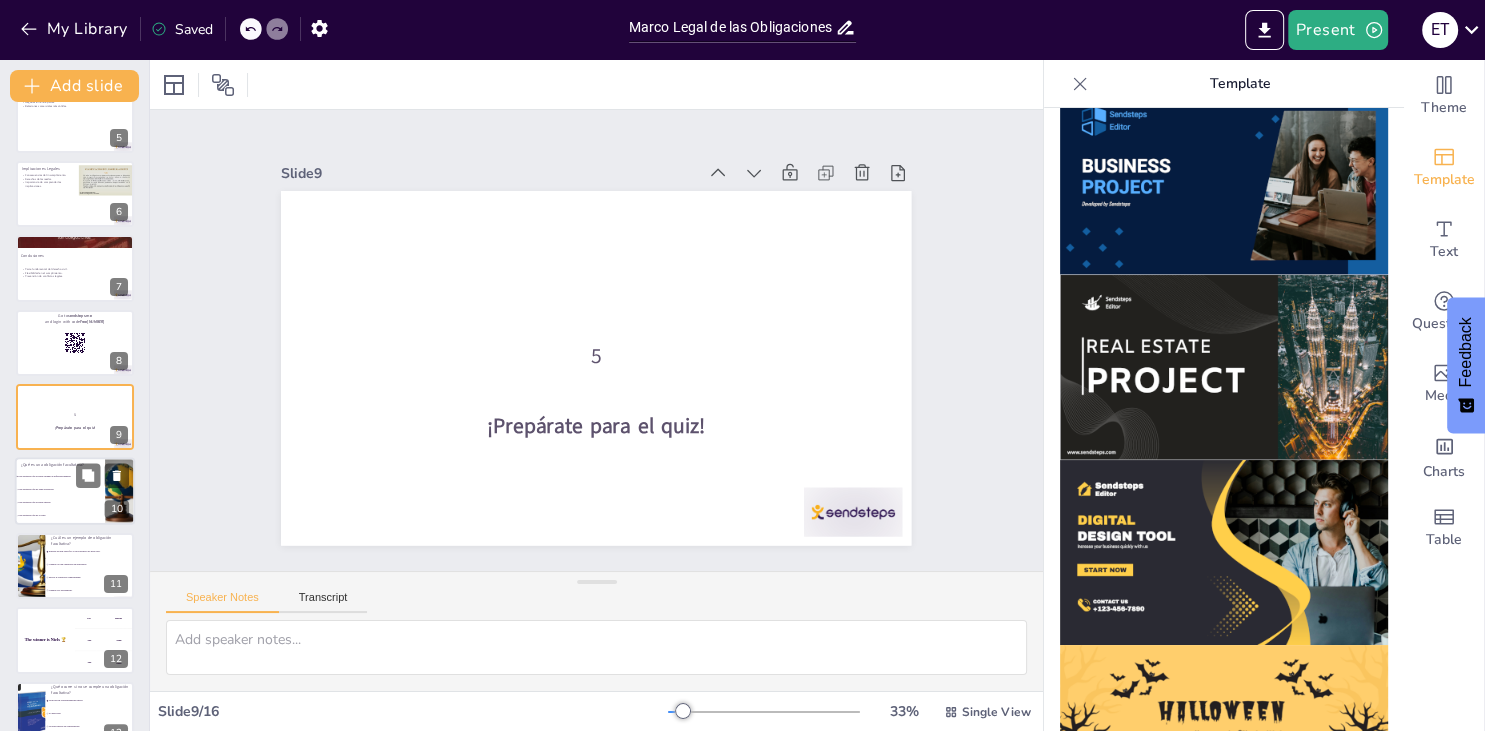 click on "Una obligación que no tiene alternativas." at bounding box center [61, 490] 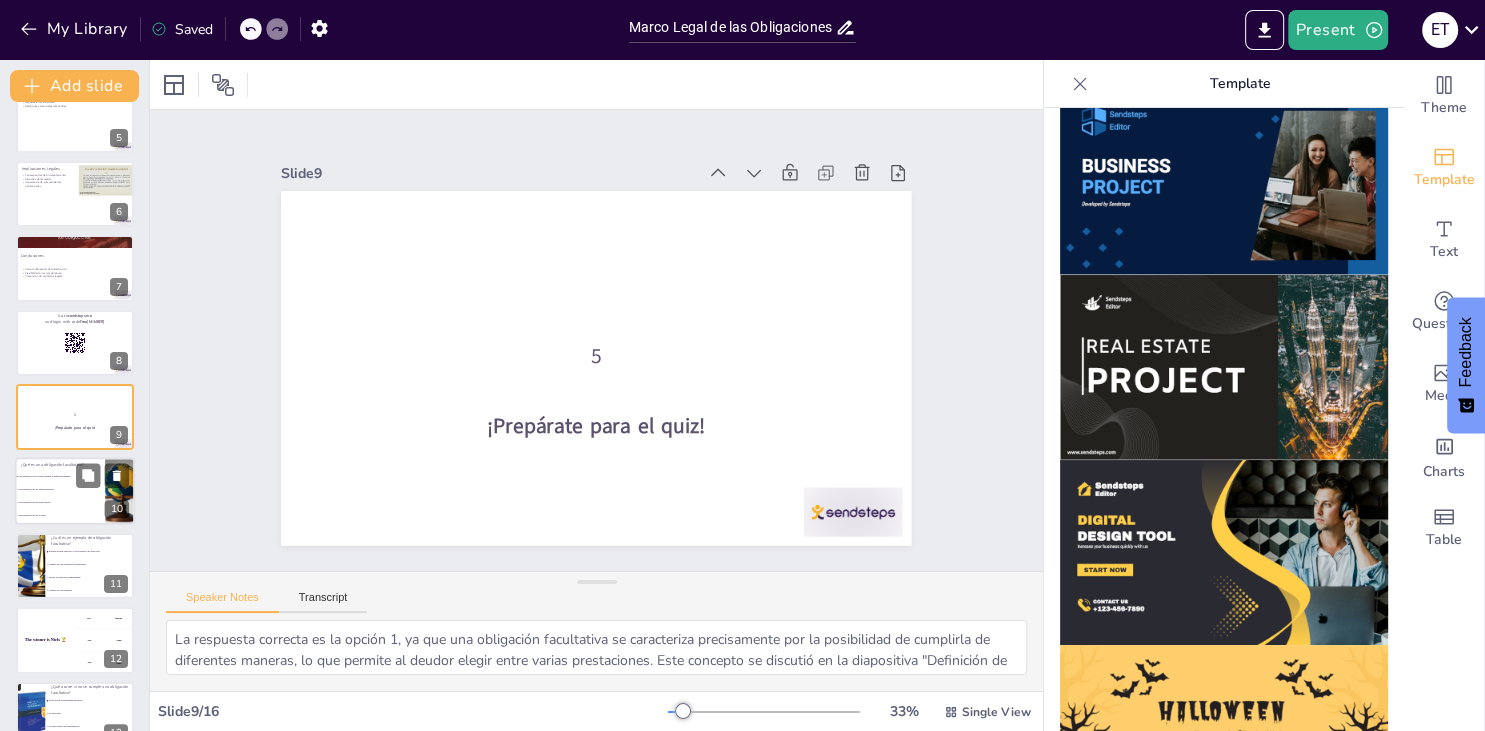 scroll, scrollTop: 404, scrollLeft: 0, axis: vertical 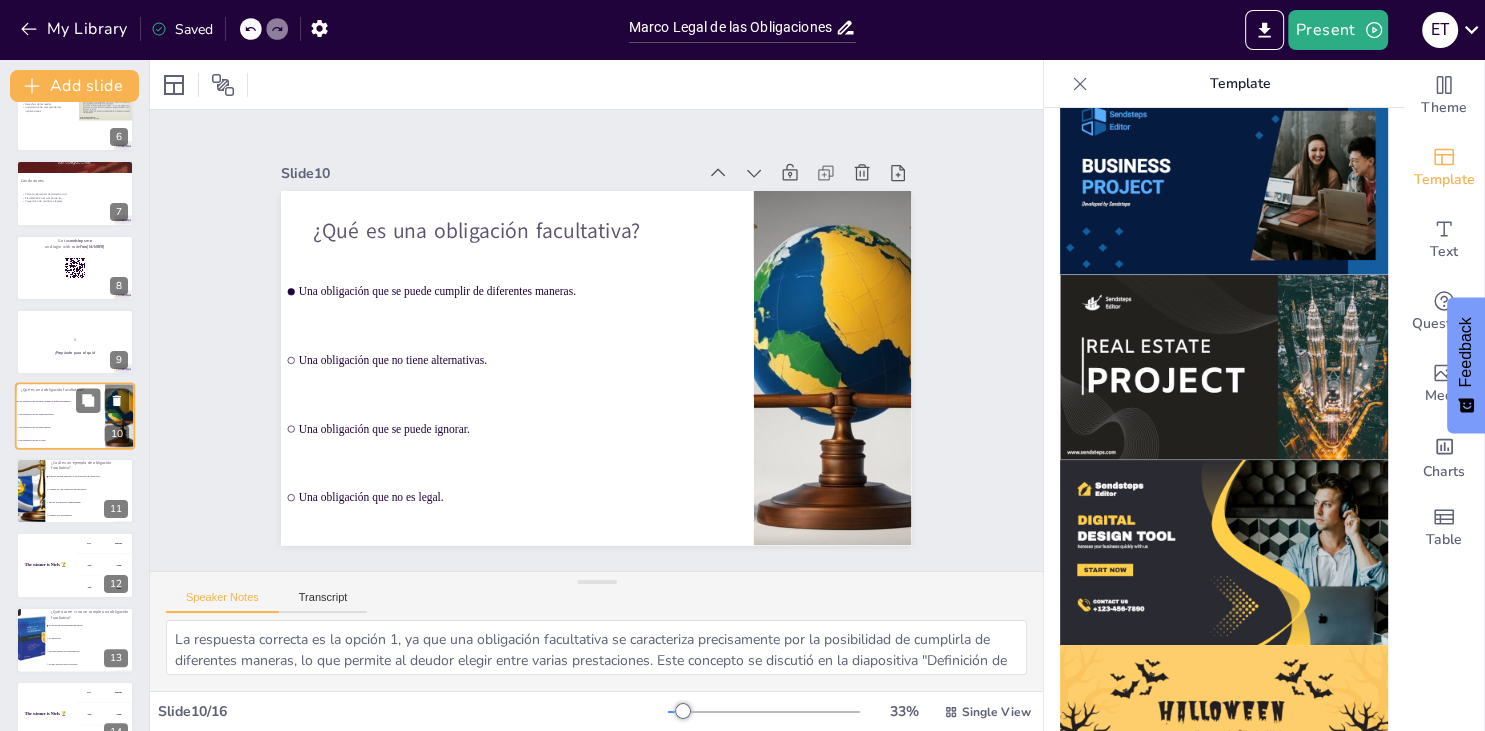 click on "Cumplir con una obligación sin alternativas." at bounding box center (91, 489) 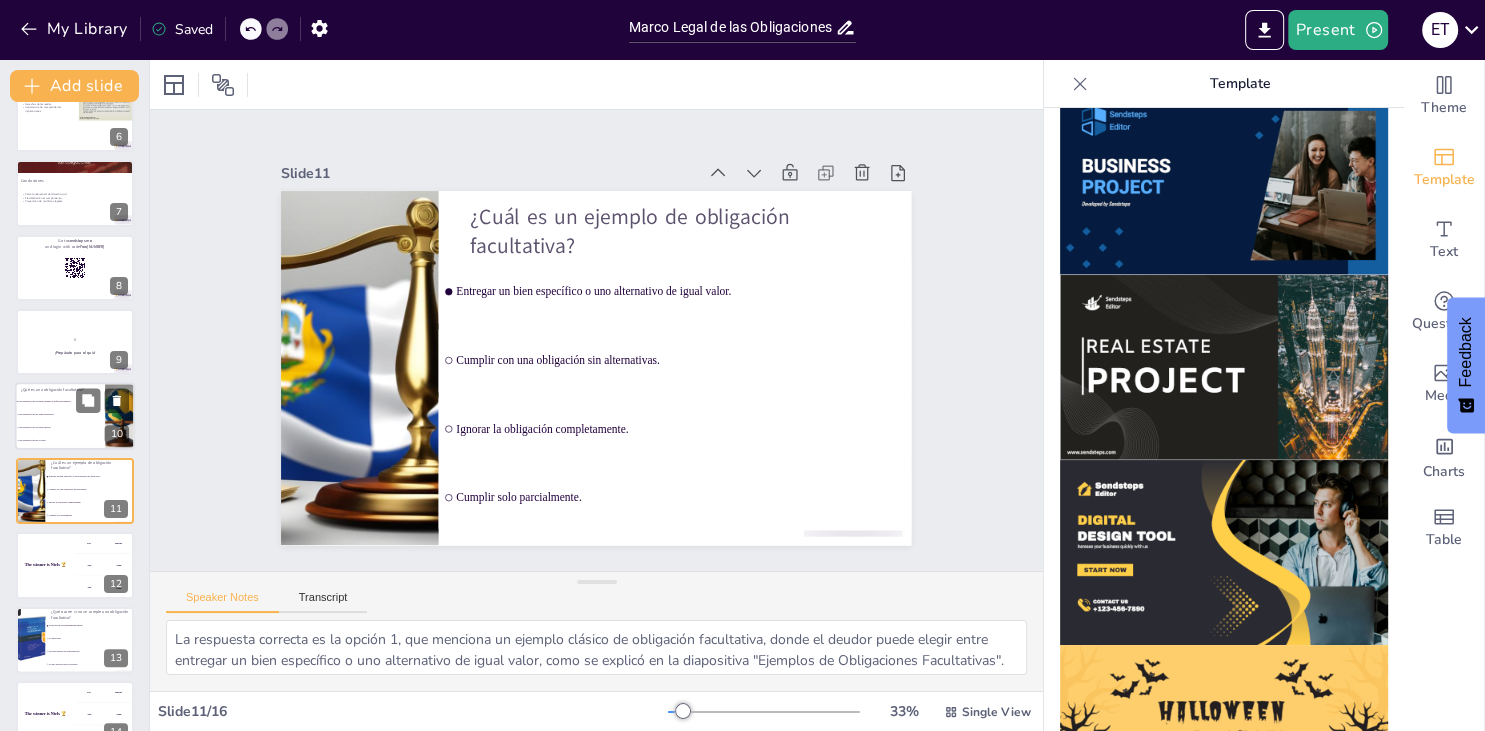 scroll, scrollTop: 478, scrollLeft: 0, axis: vertical 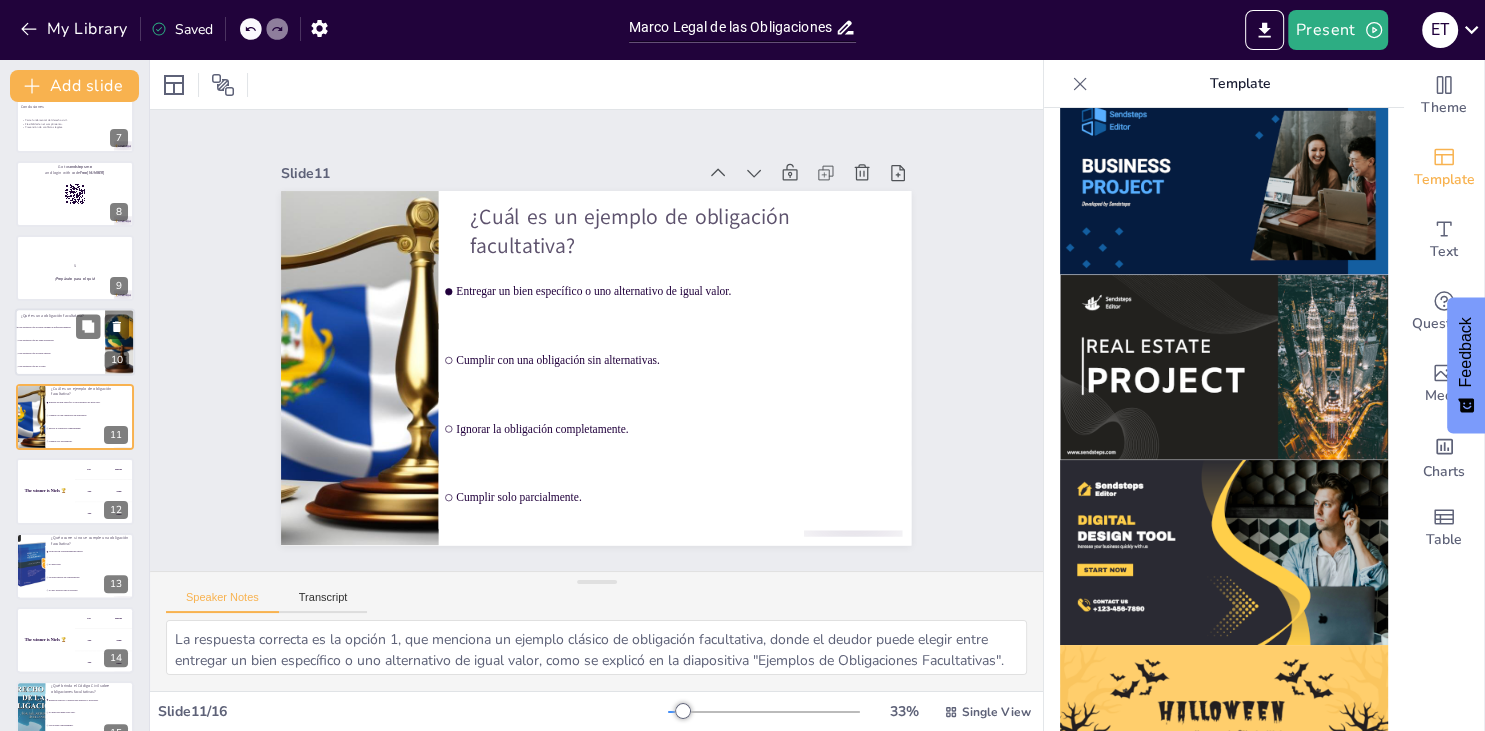 click on "The winner is   Niels 🏆" at bounding box center [45, 490] 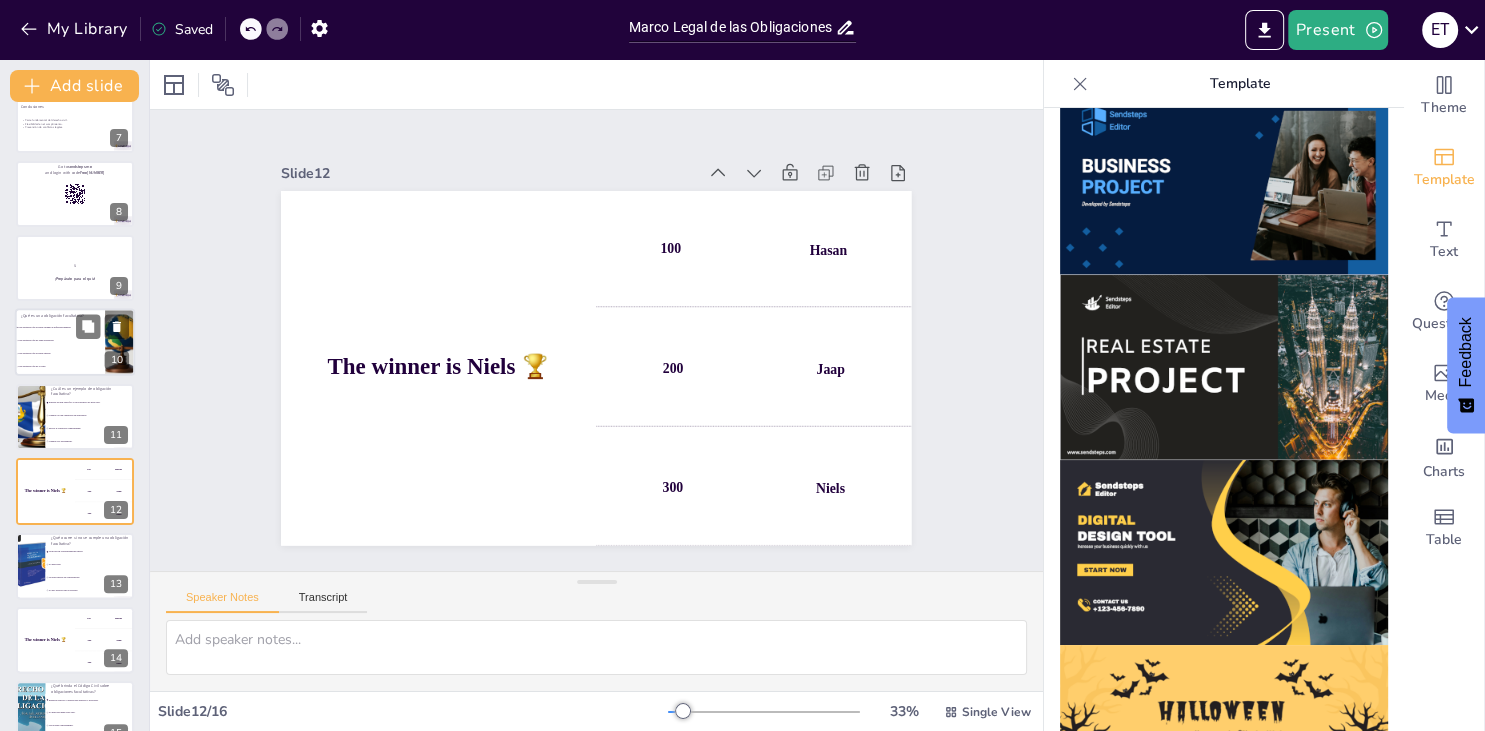 scroll, scrollTop: 552, scrollLeft: 0, axis: vertical 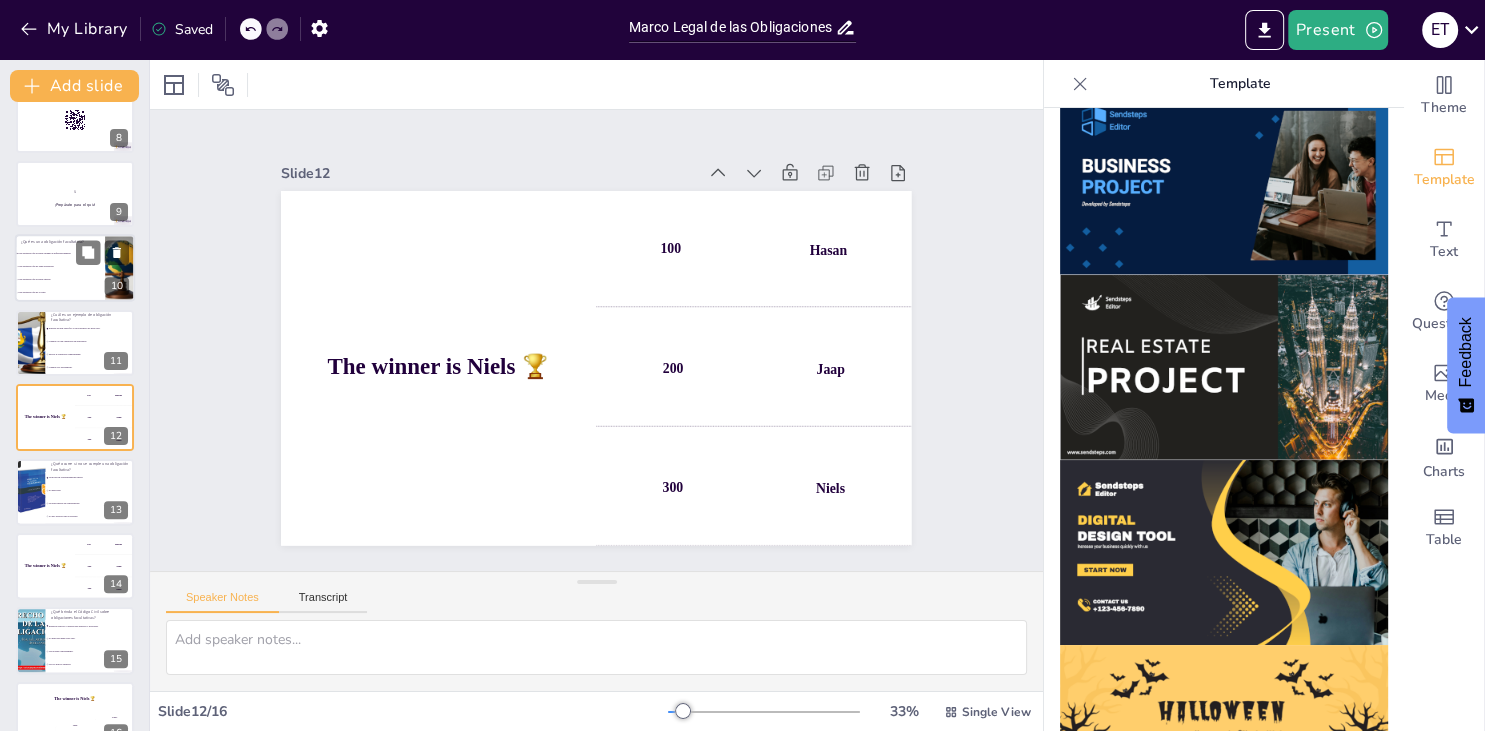 click on "No pasa nada." at bounding box center (91, 490) 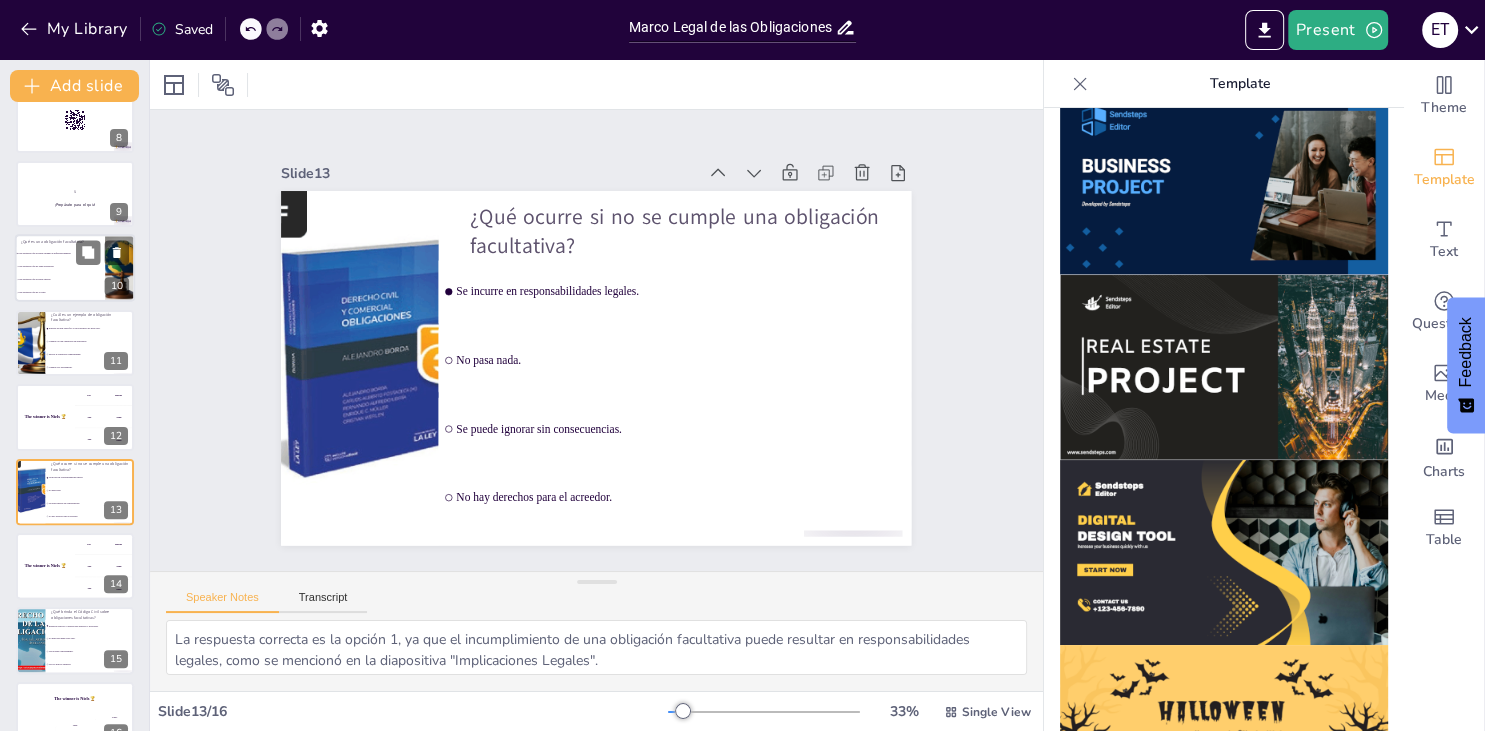 scroll, scrollTop: 584, scrollLeft: 0, axis: vertical 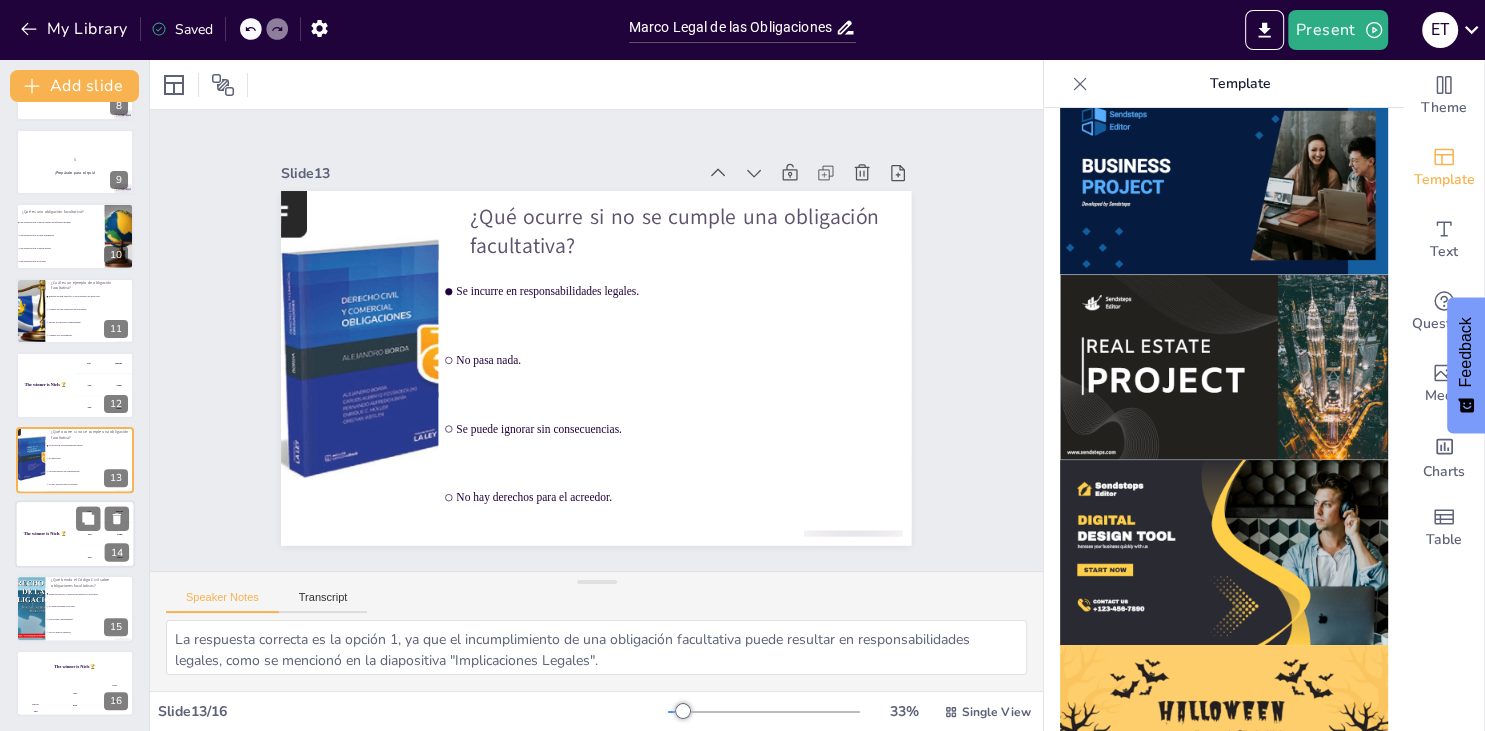 click on "The winner is   Niels 🏆" at bounding box center (45, 534) 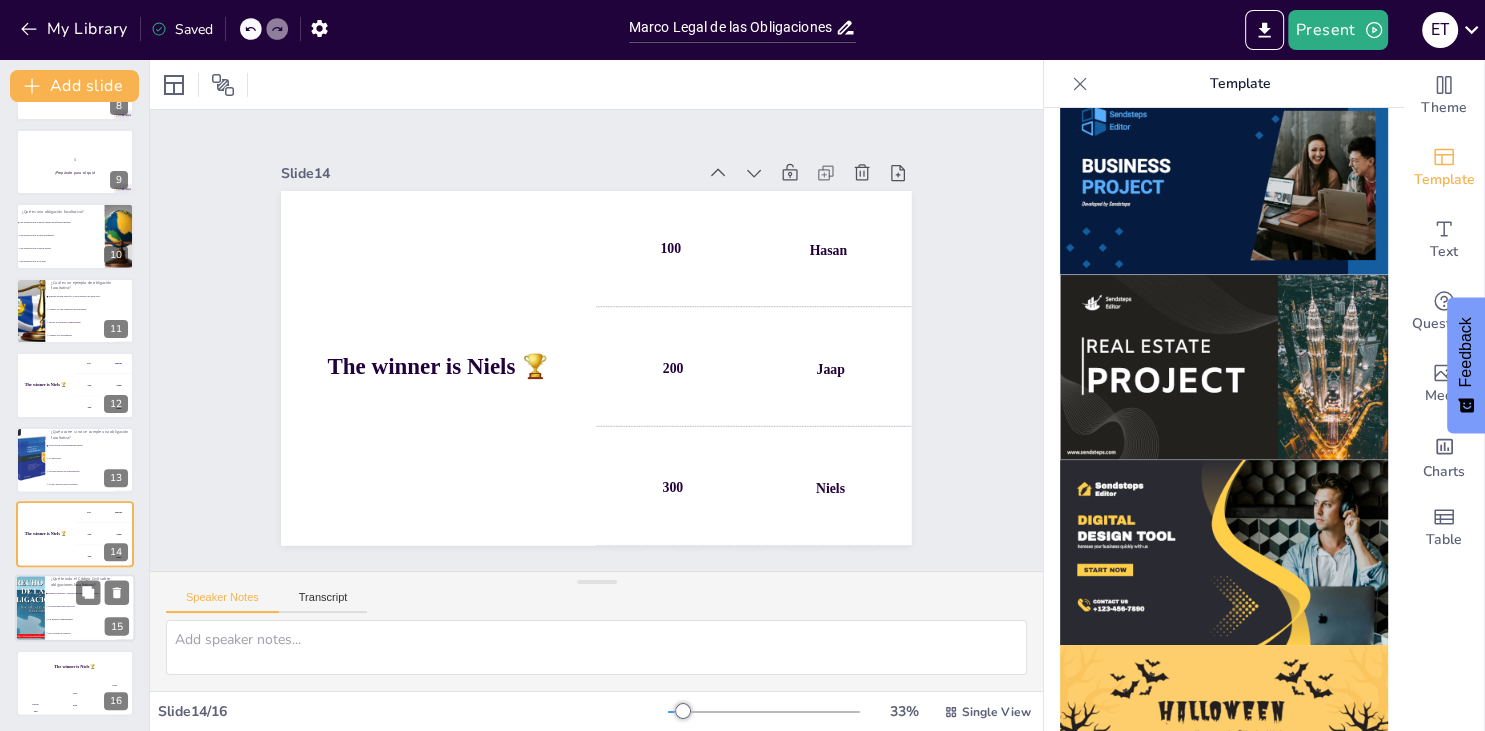 click on "Las prohíbe completamente." at bounding box center [90, 620] 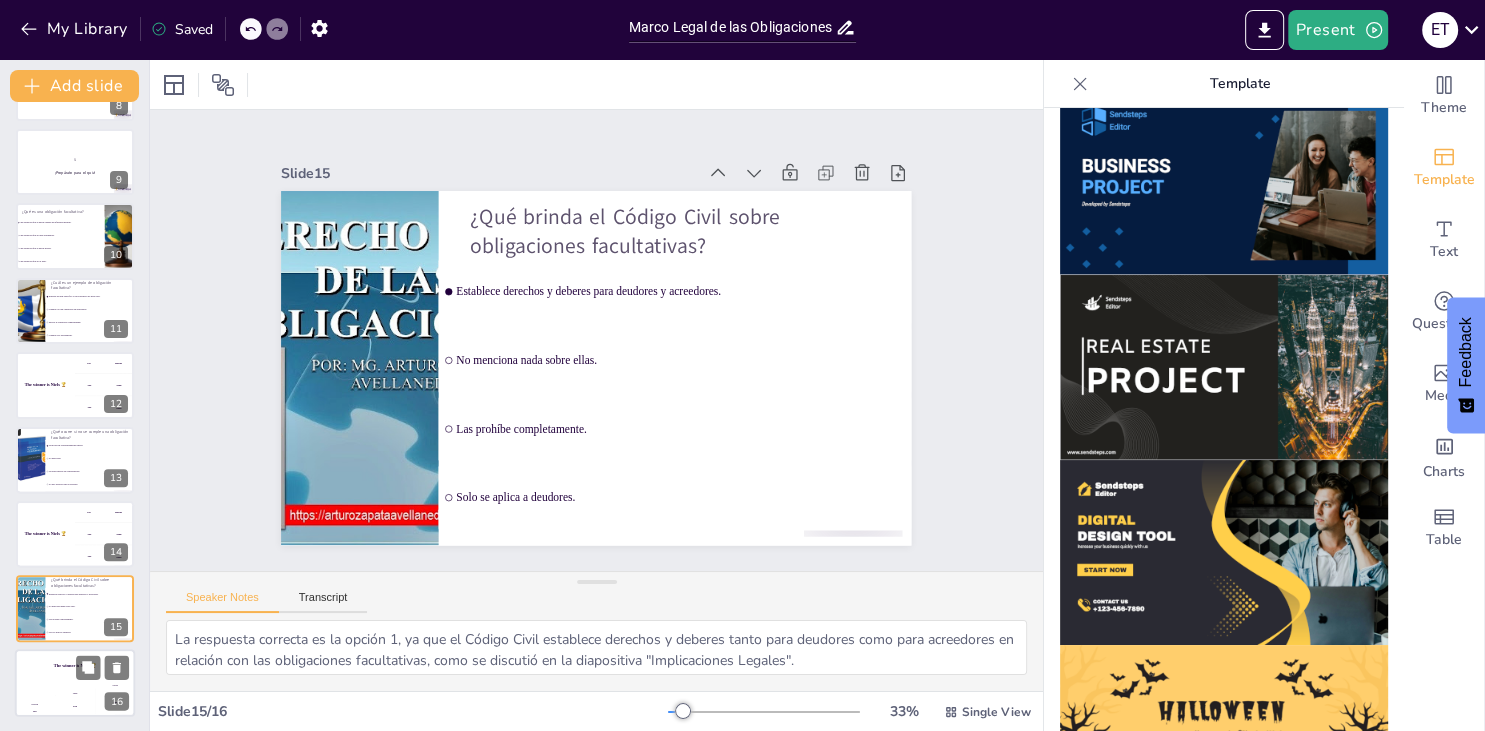 click on "The winner is   Niels 🏆" at bounding box center (75, 666) 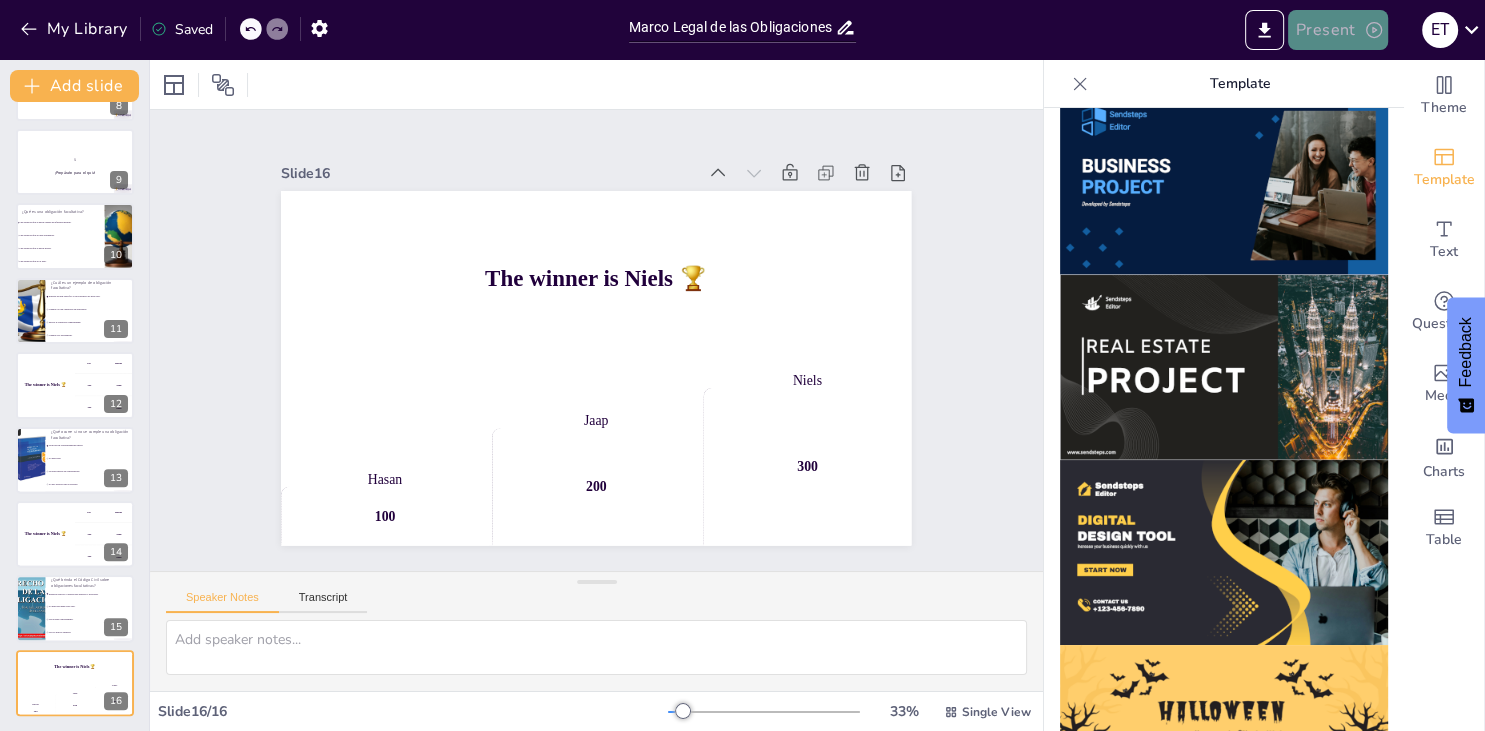 click on "Present" at bounding box center (1338, 30) 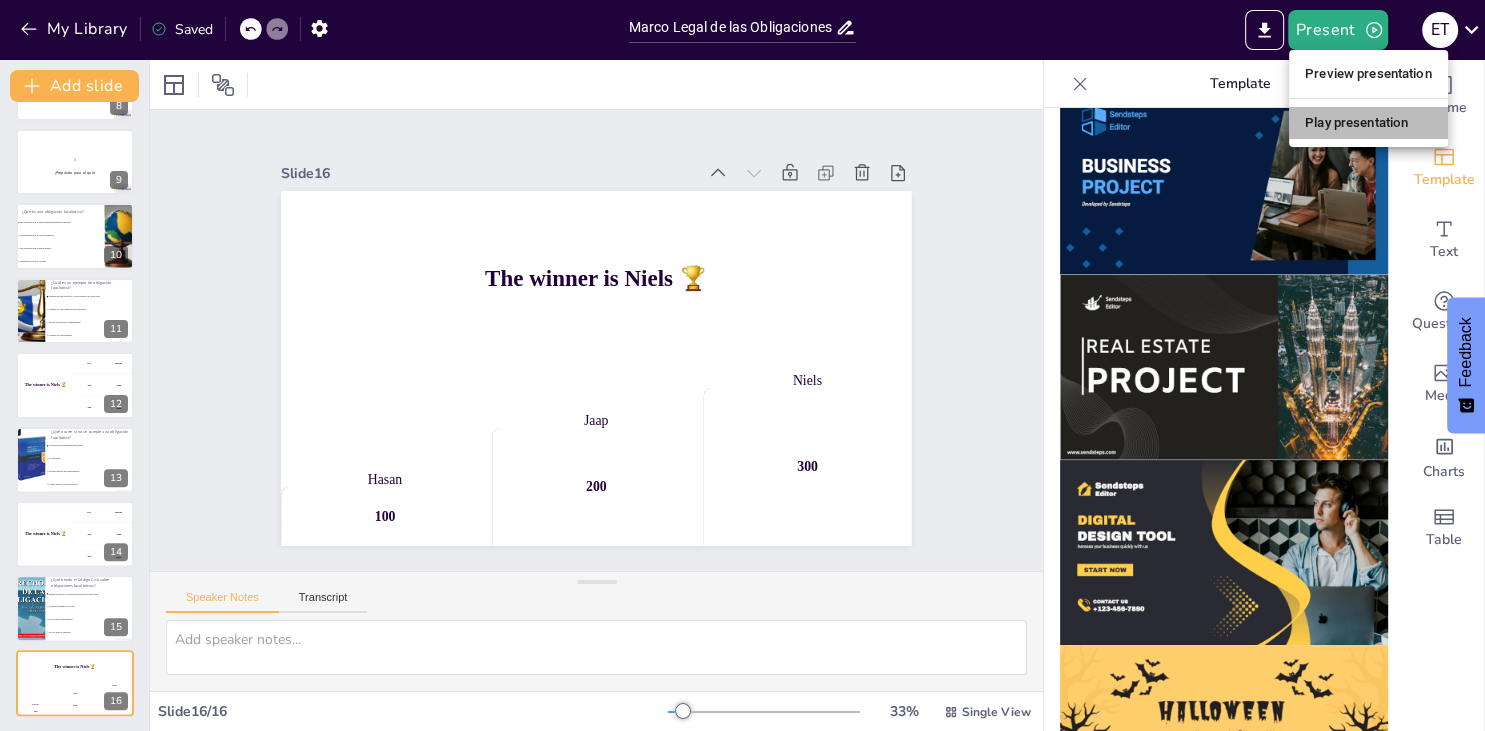 click on "Play presentation" at bounding box center [1368, 123] 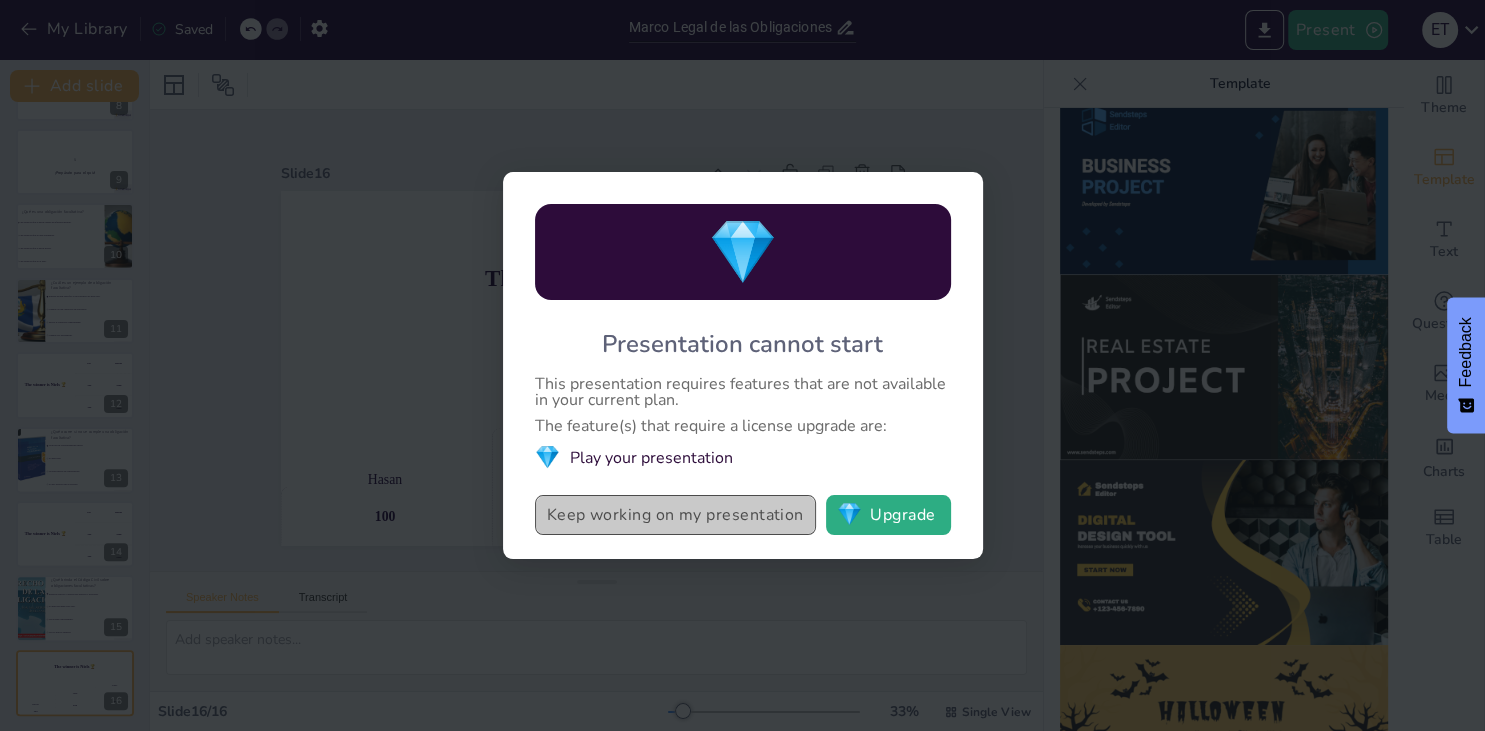 click on "Keep working on my presentation" at bounding box center [675, 515] 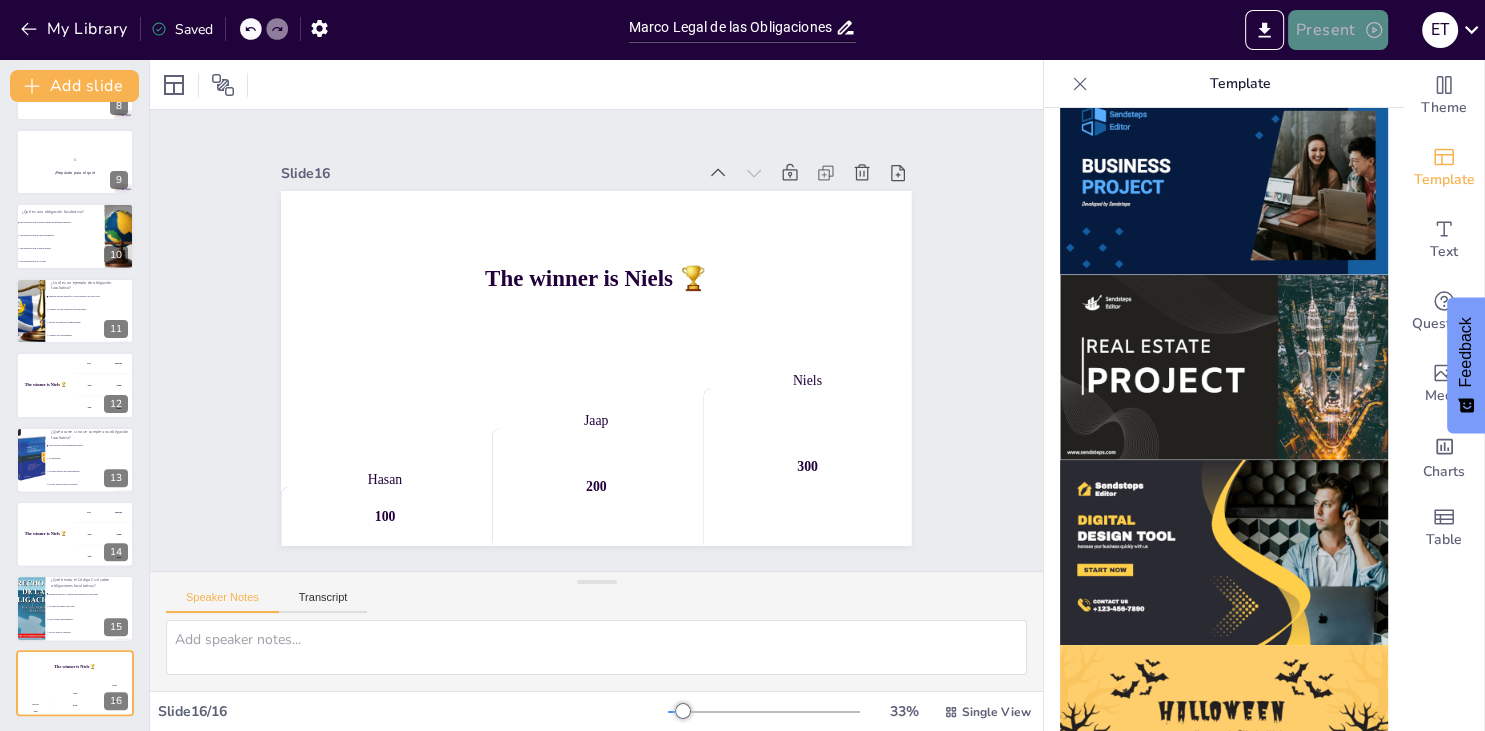 click on "Present" at bounding box center (1338, 30) 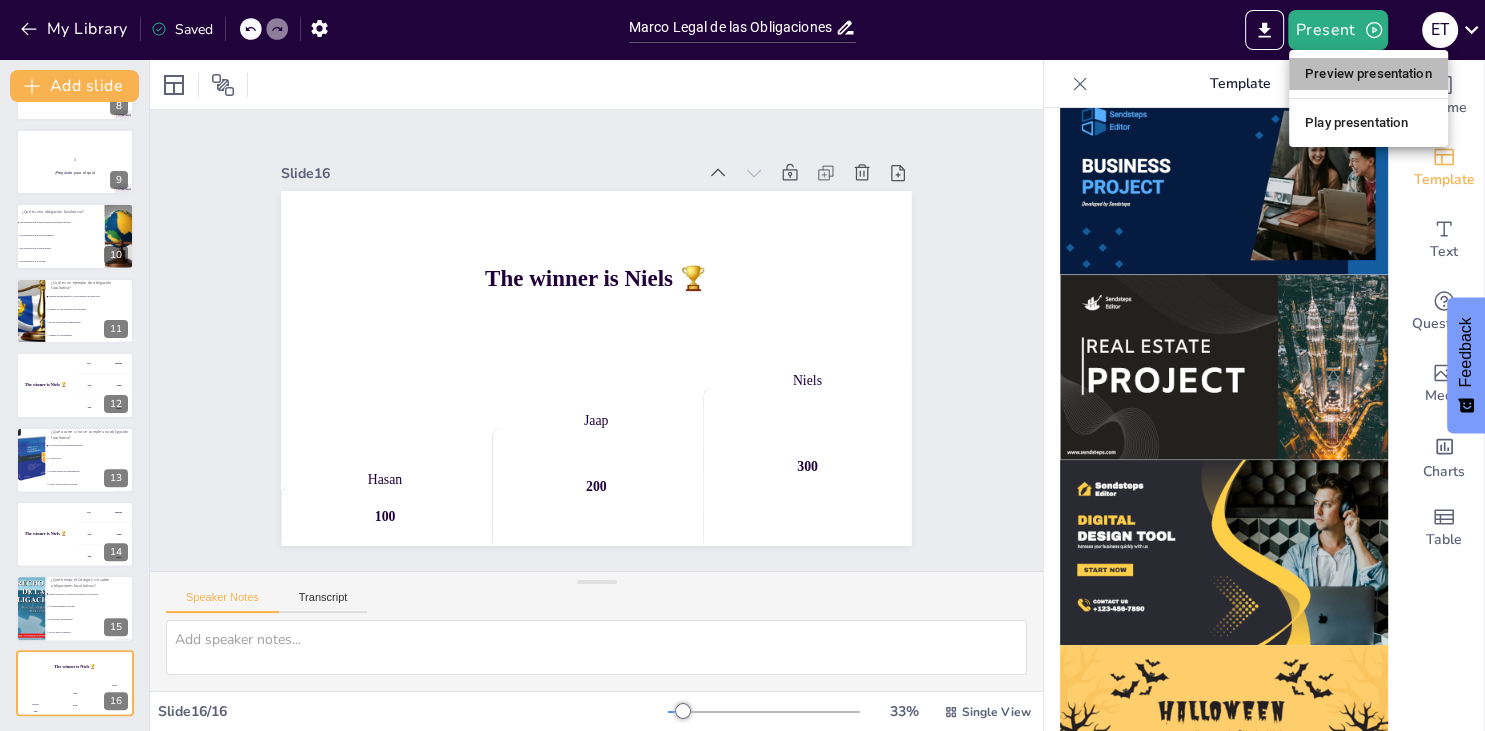 click on "Preview presentation" at bounding box center [1368, 74] 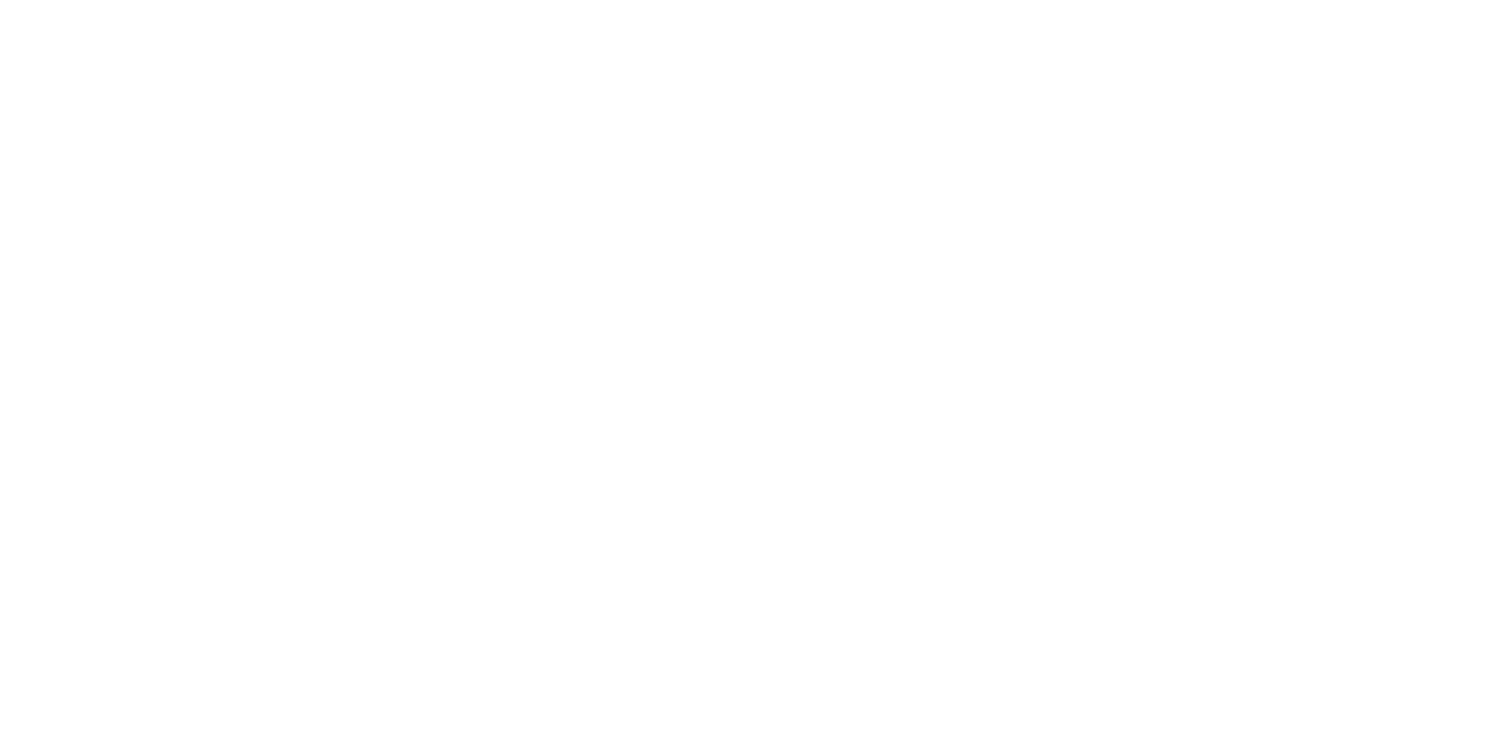 scroll, scrollTop: 0, scrollLeft: 0, axis: both 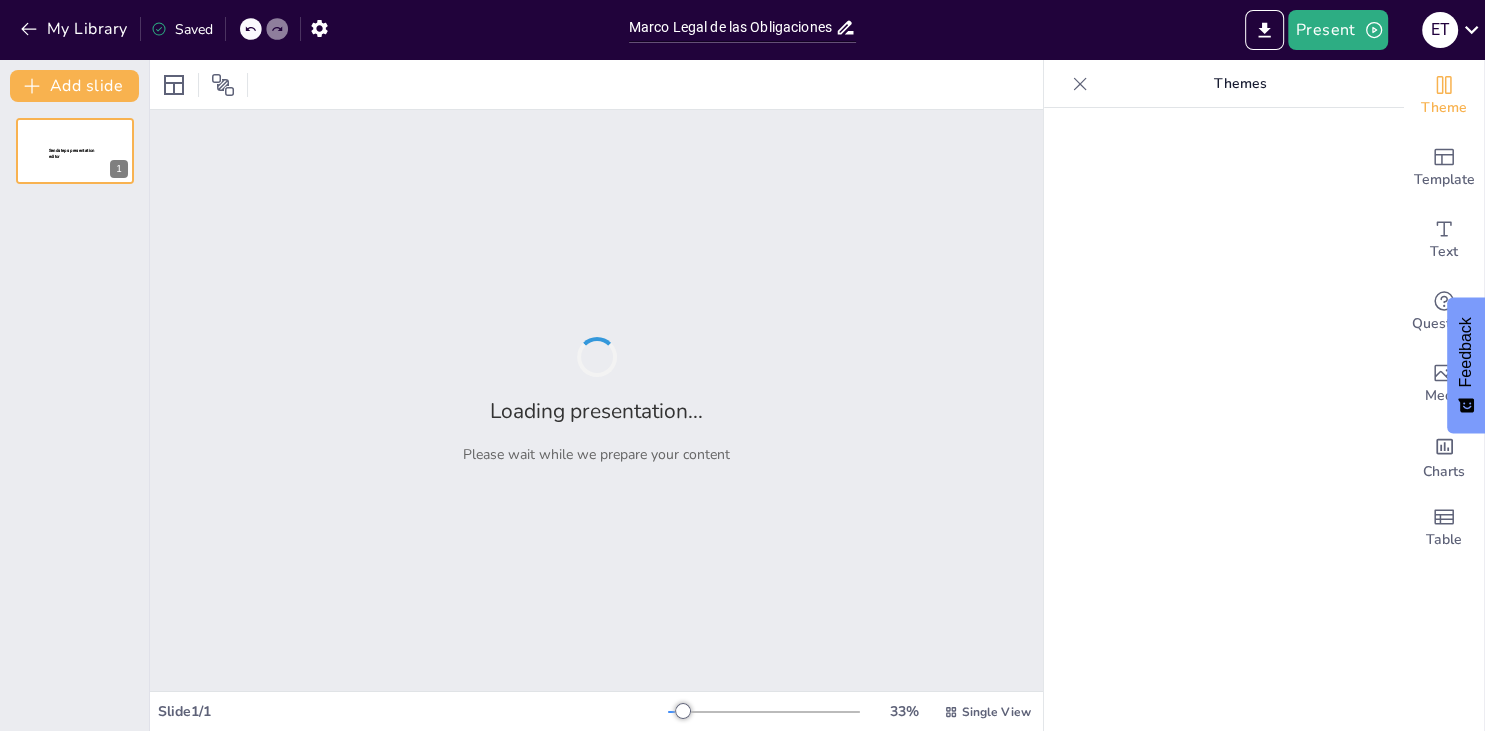type on "Marco Legal de las Obligaciones Facultativas según el Código Civil Salvadoreño" 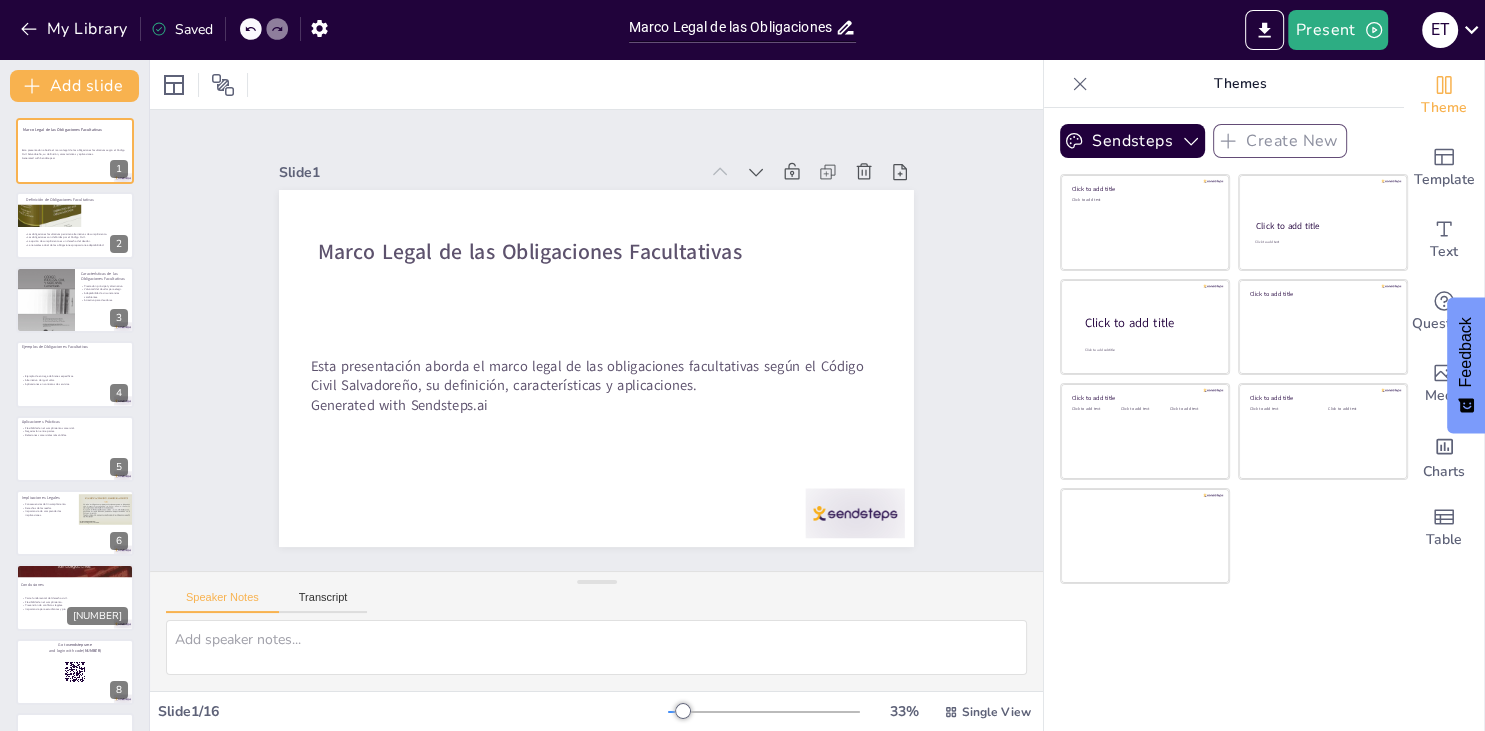 checkbox on "true" 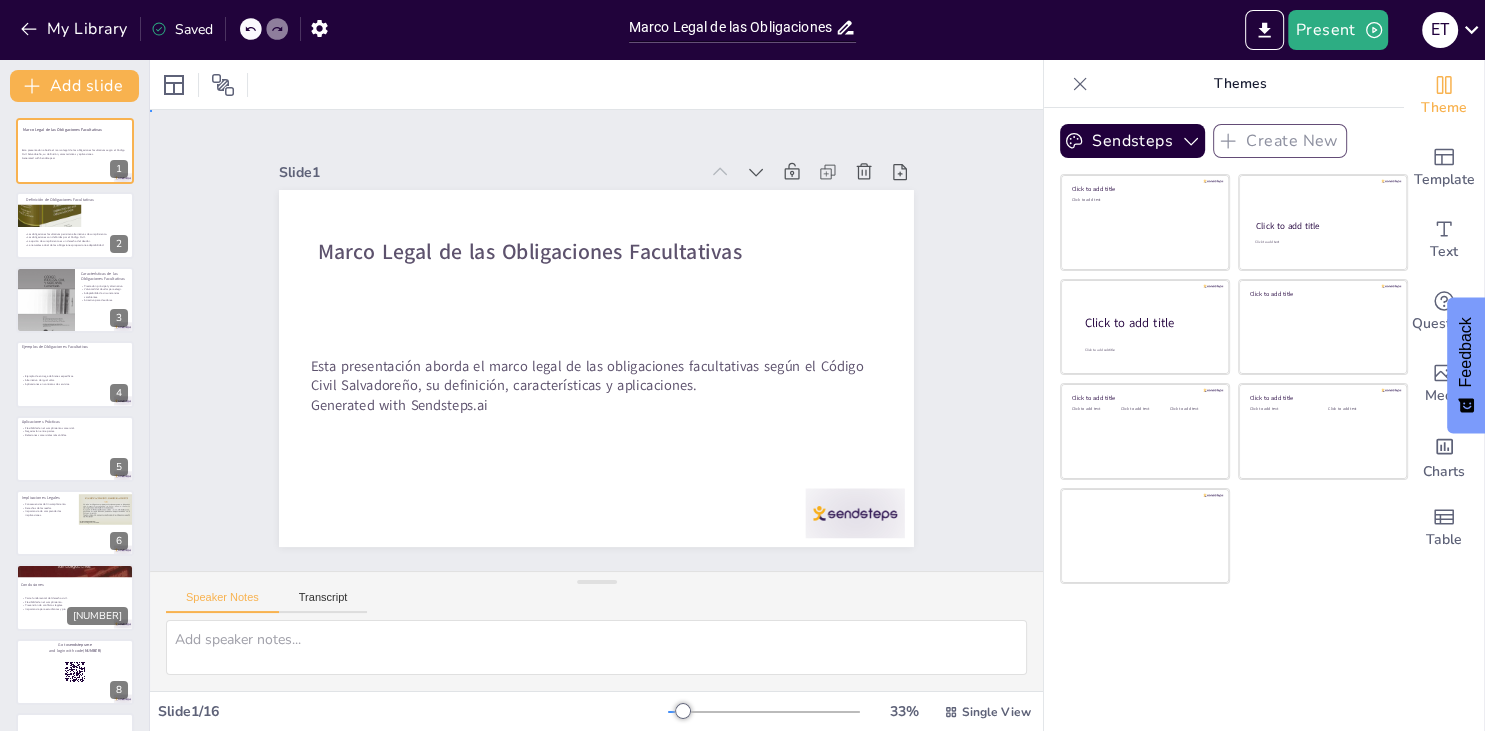 checkbox on "true" 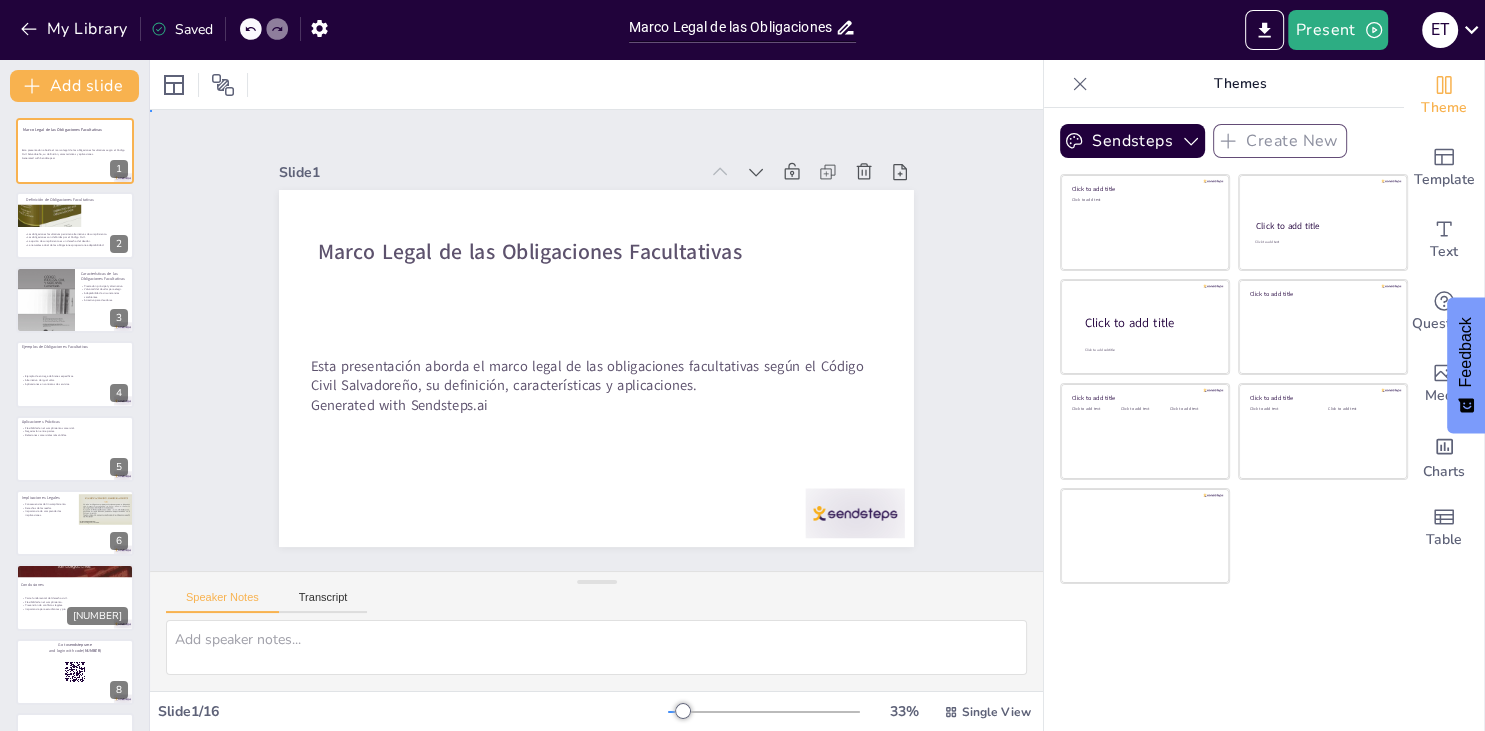 checkbox on "true" 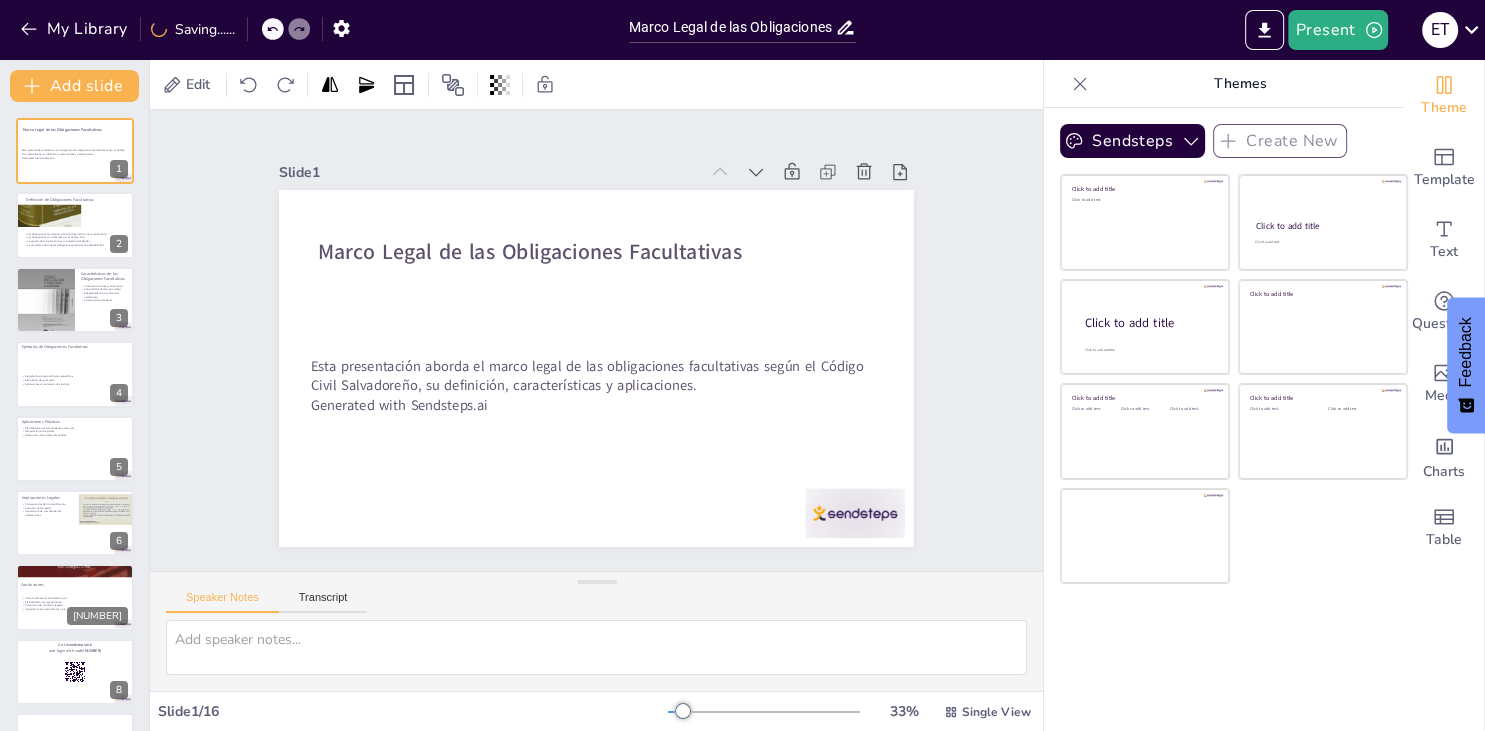 checkbox on "true" 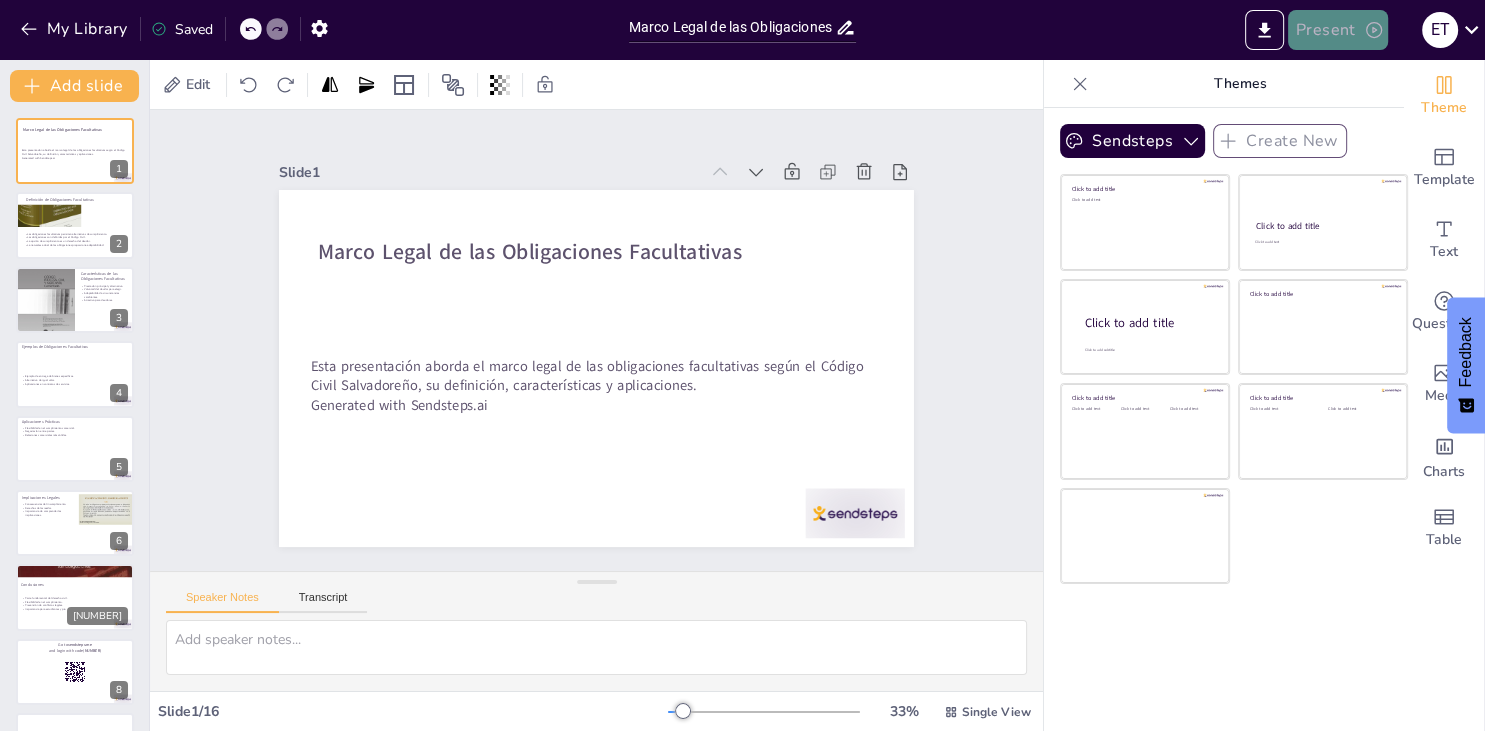 click on "Present" at bounding box center [1338, 30] 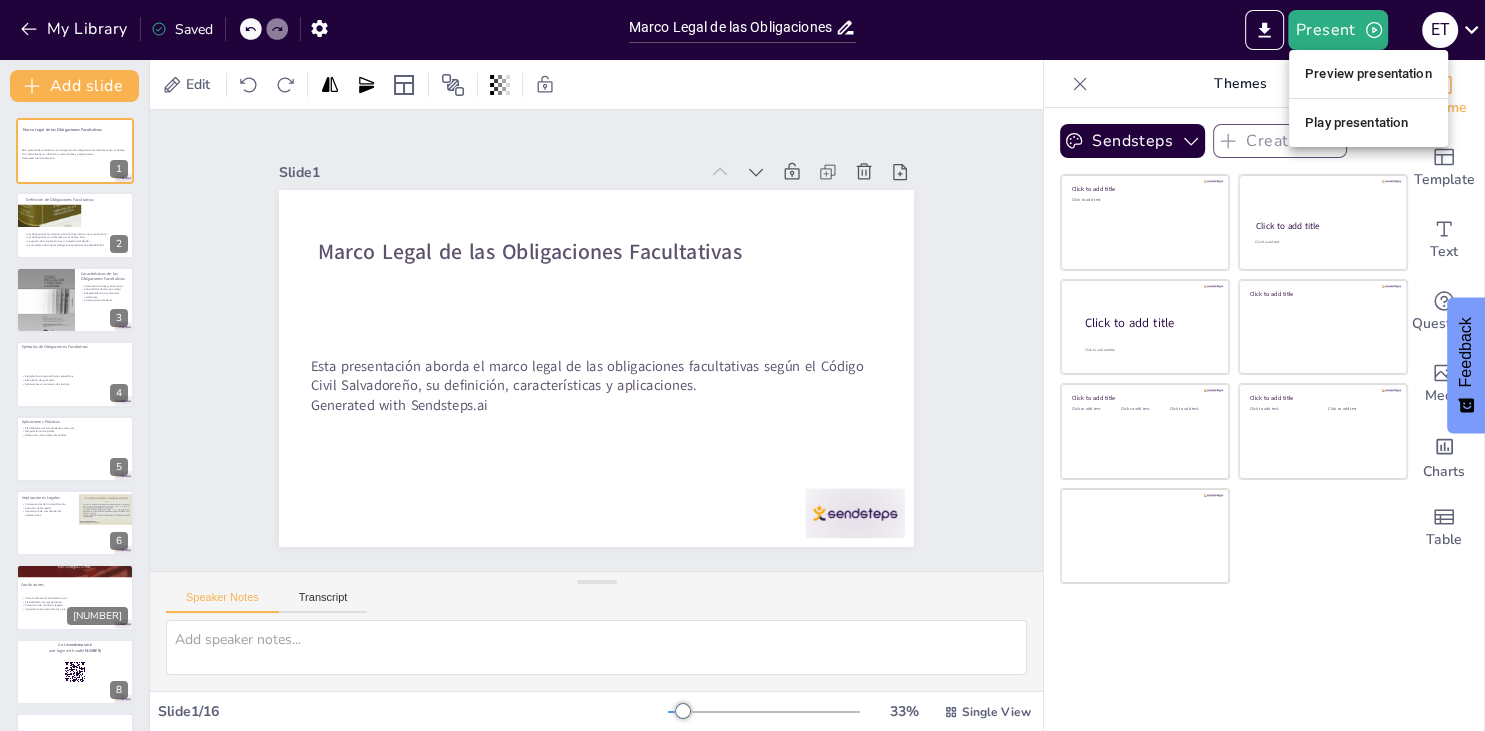 click on "Play presentation" at bounding box center [1368, 123] 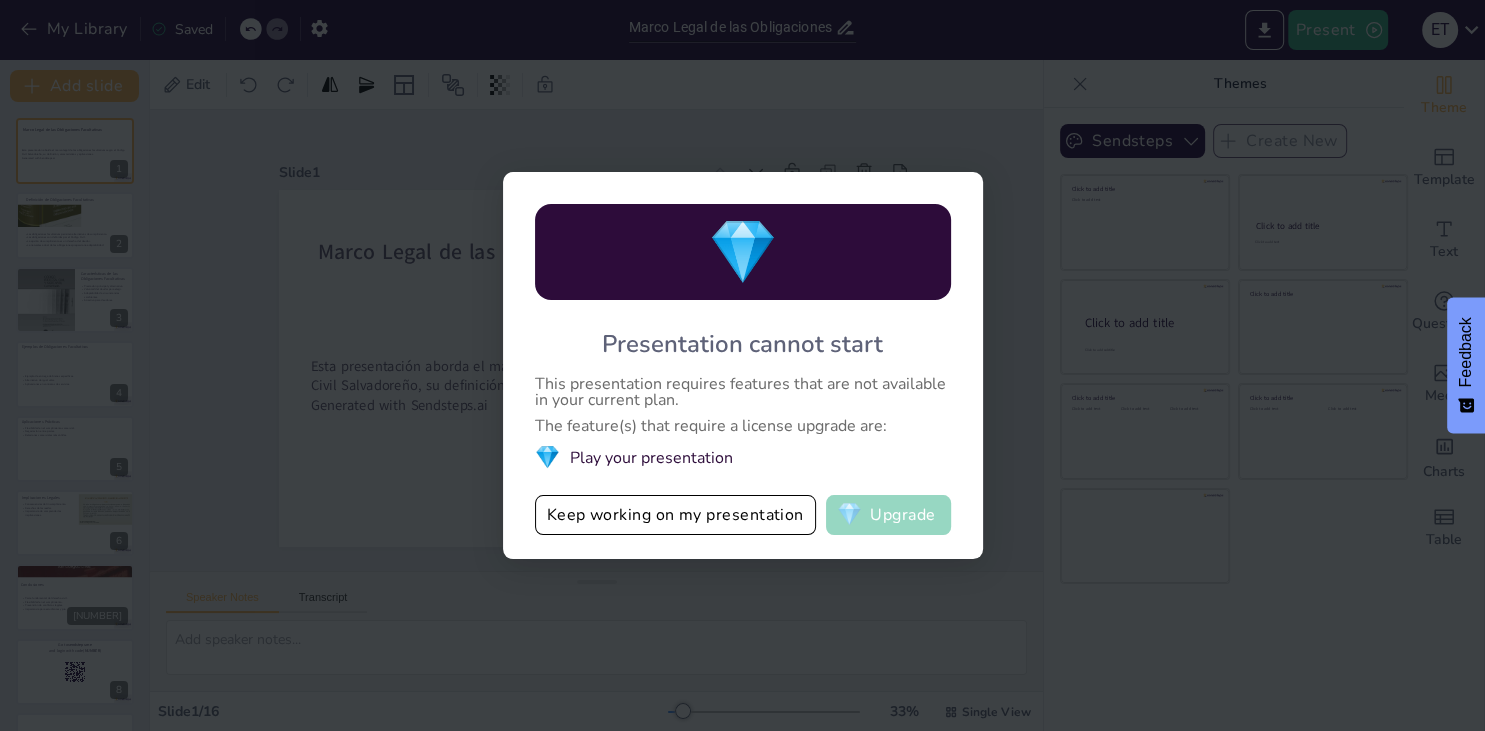 click on "💎 Upgrade" at bounding box center (888, 515) 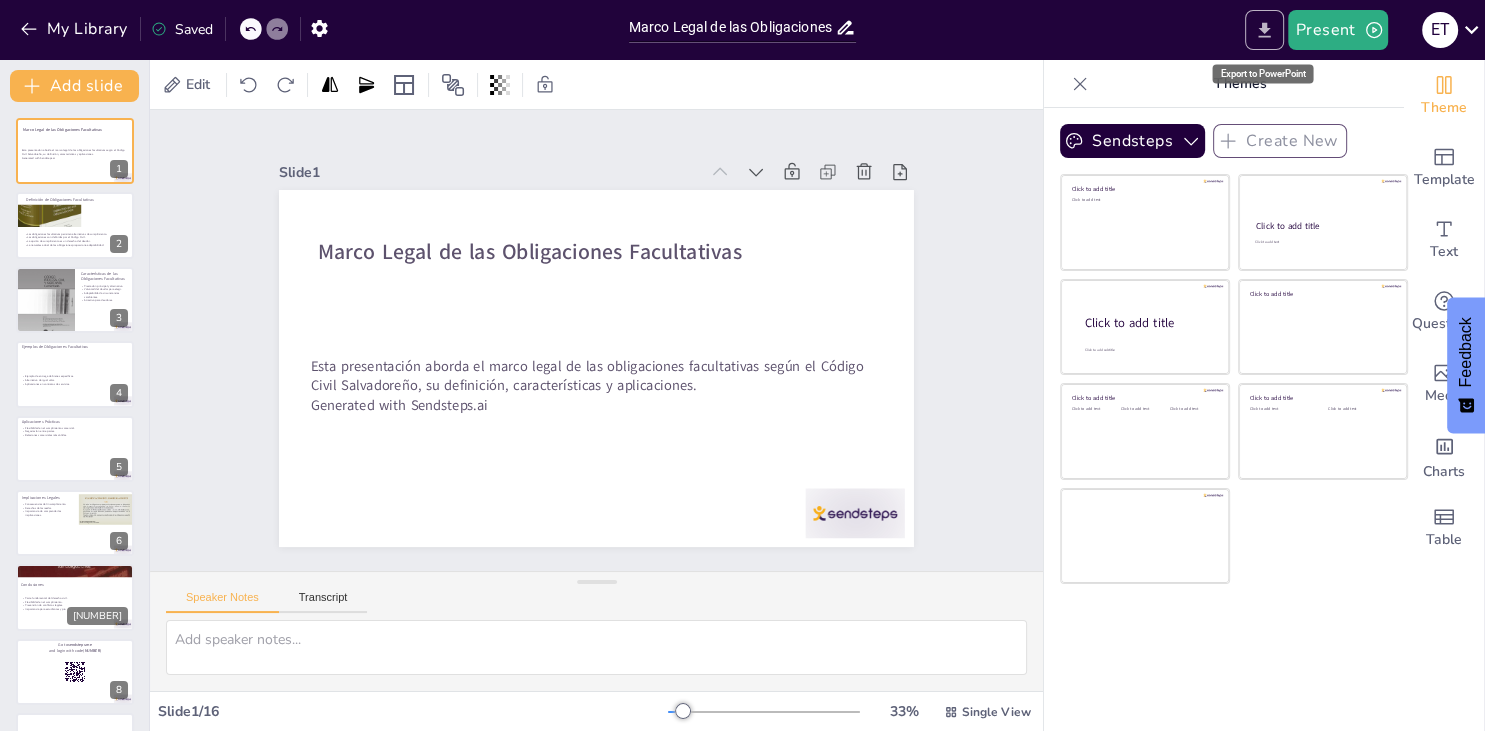 click 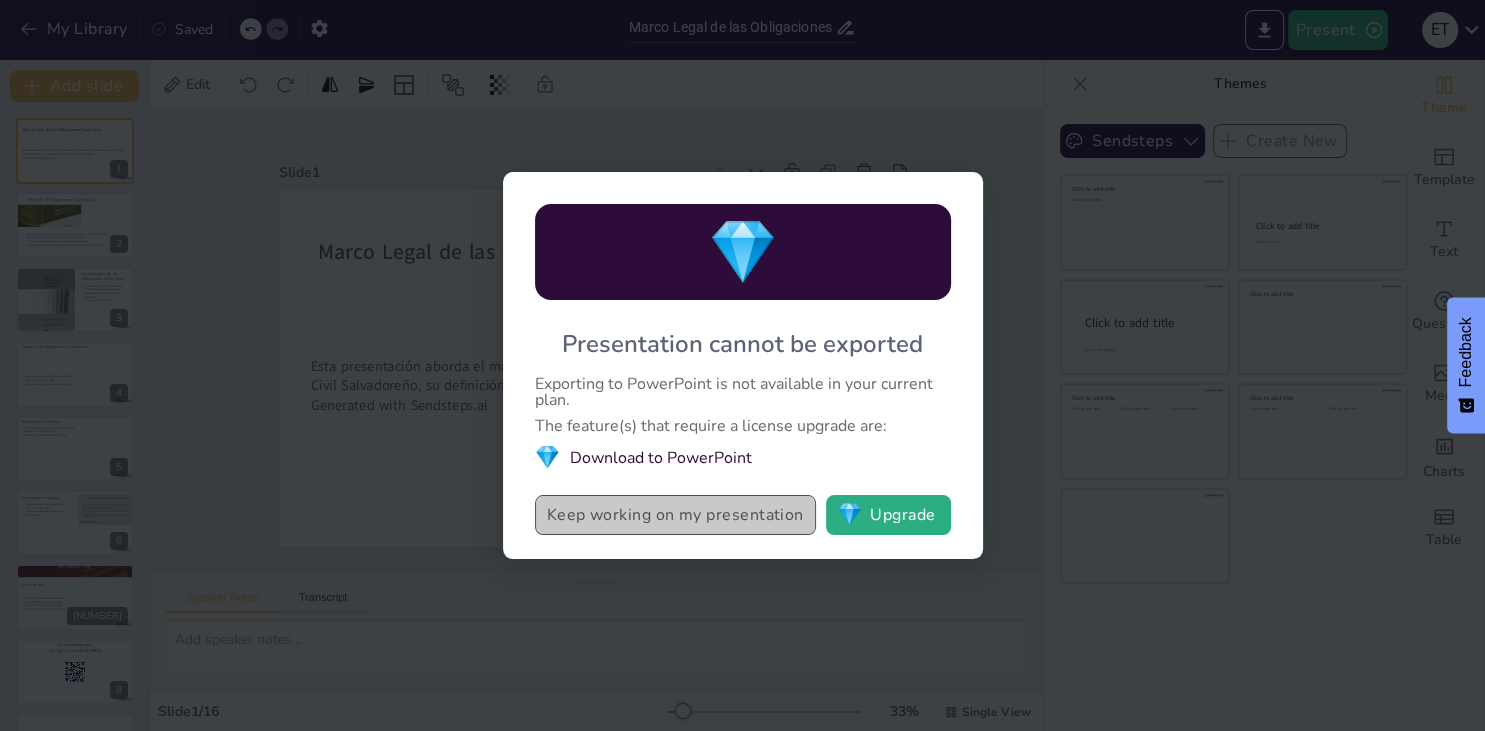 click on "Keep working on my presentation" at bounding box center [675, 515] 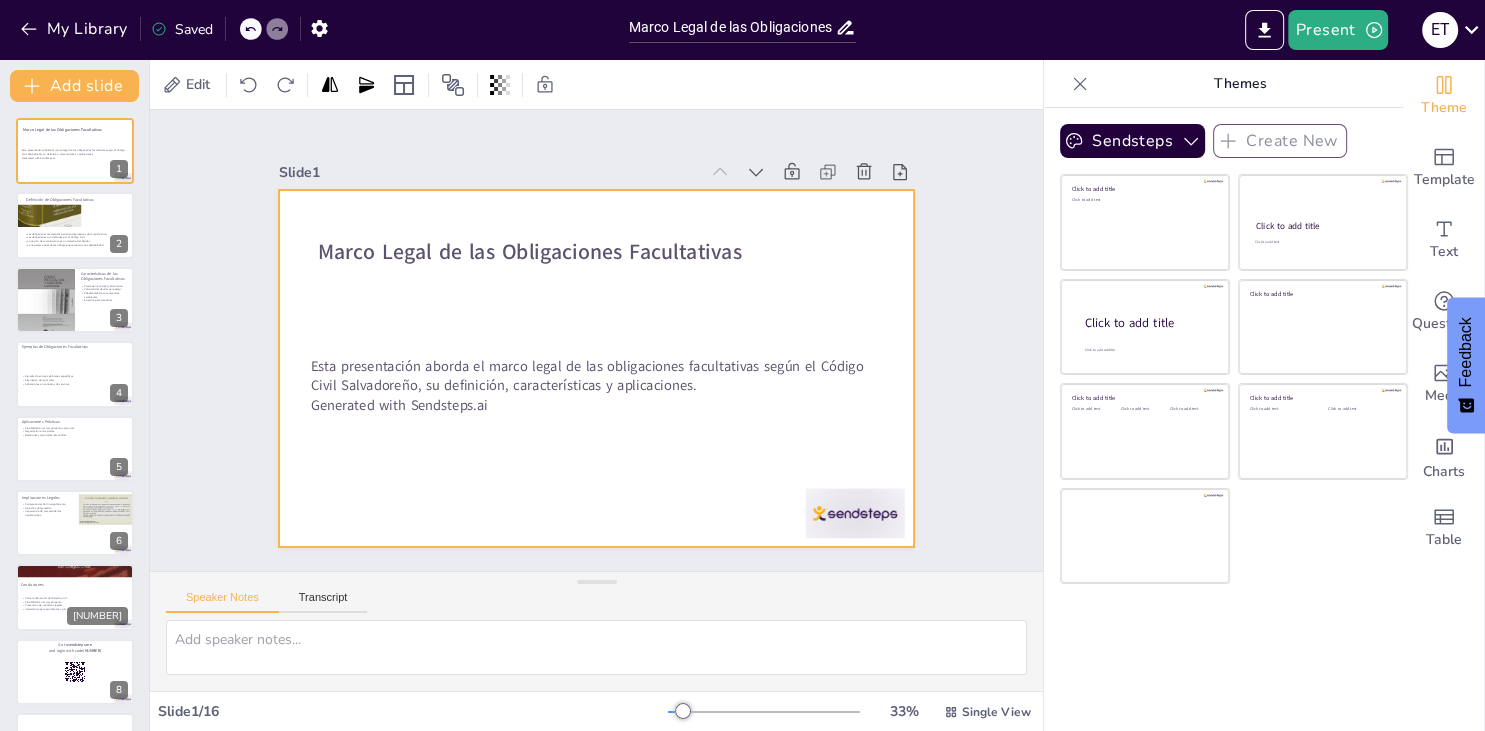 checkbox on "true" 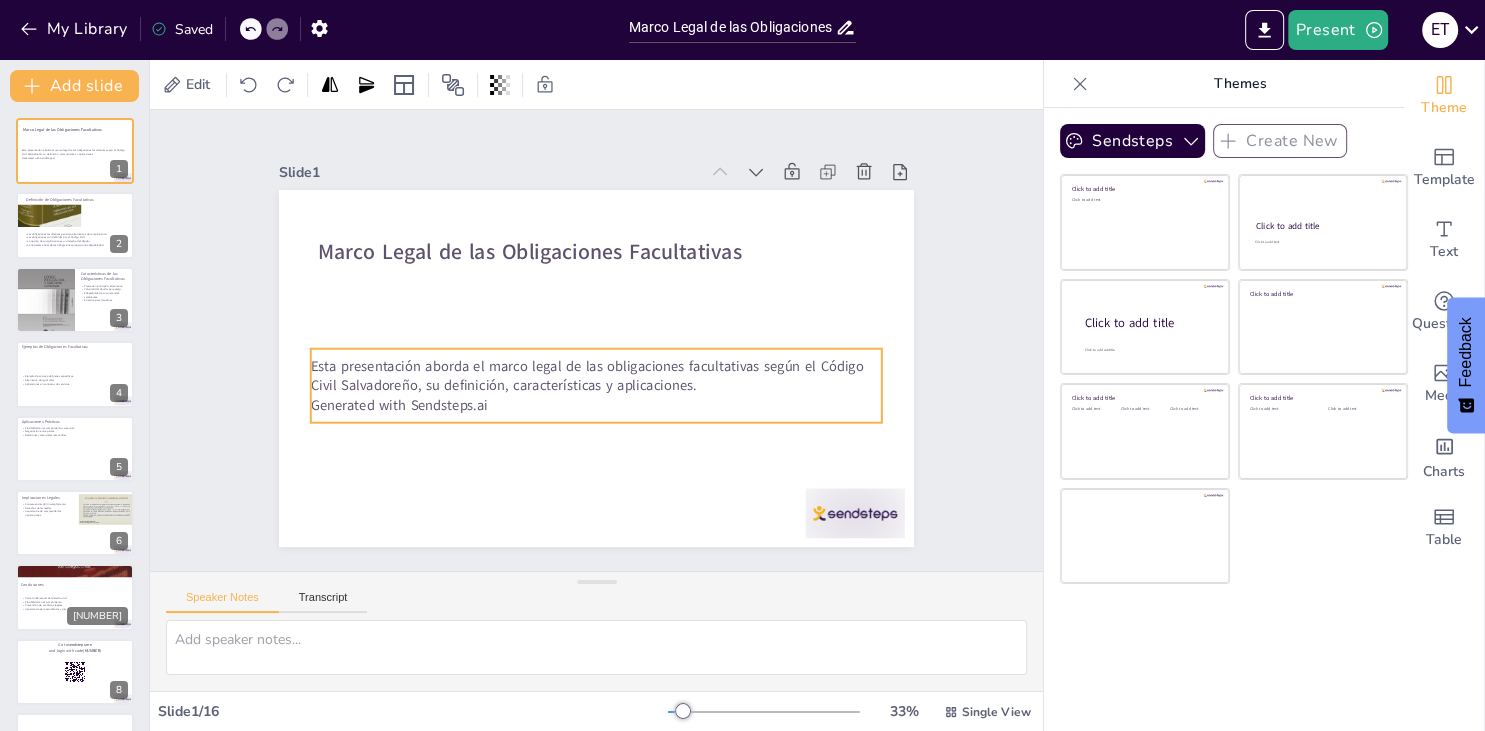 checkbox on "true" 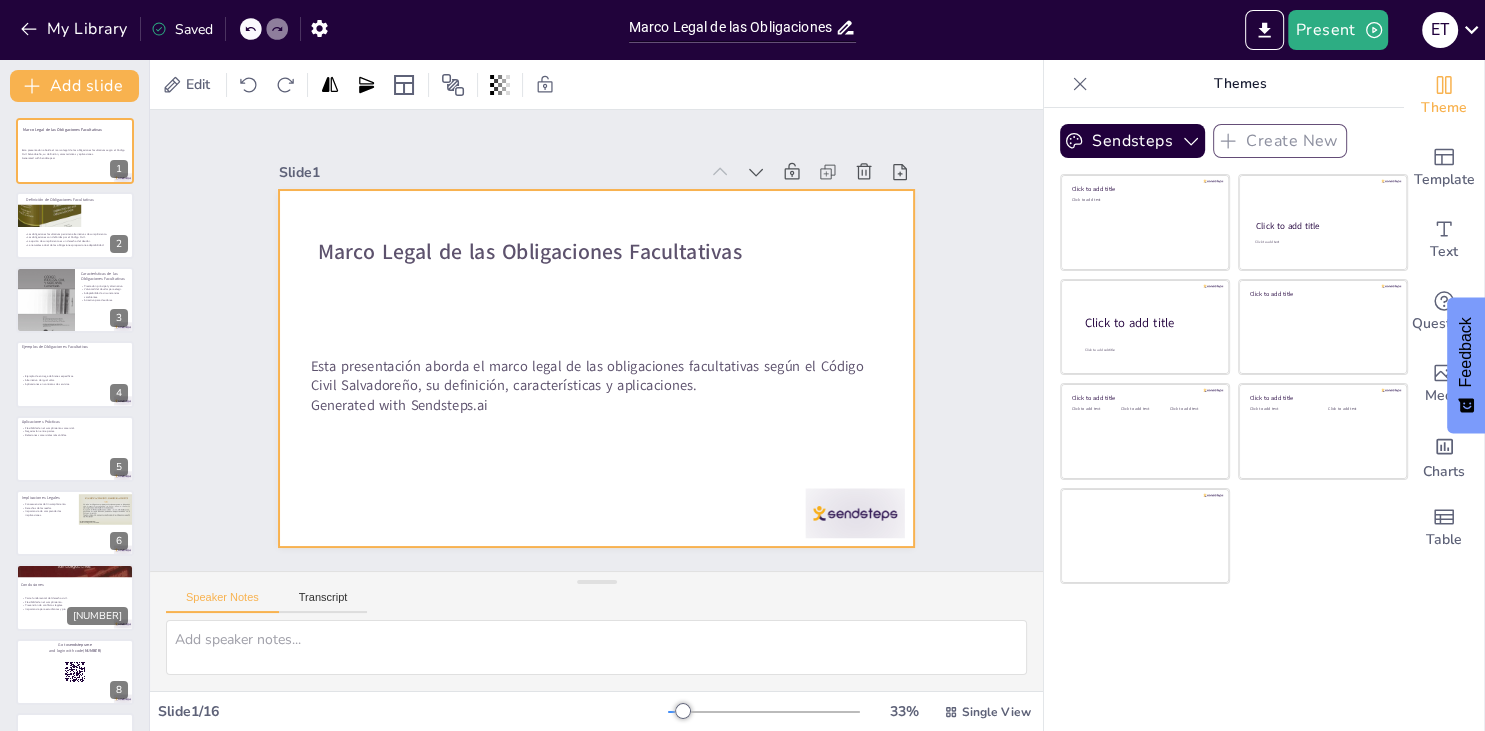 checkbox on "true" 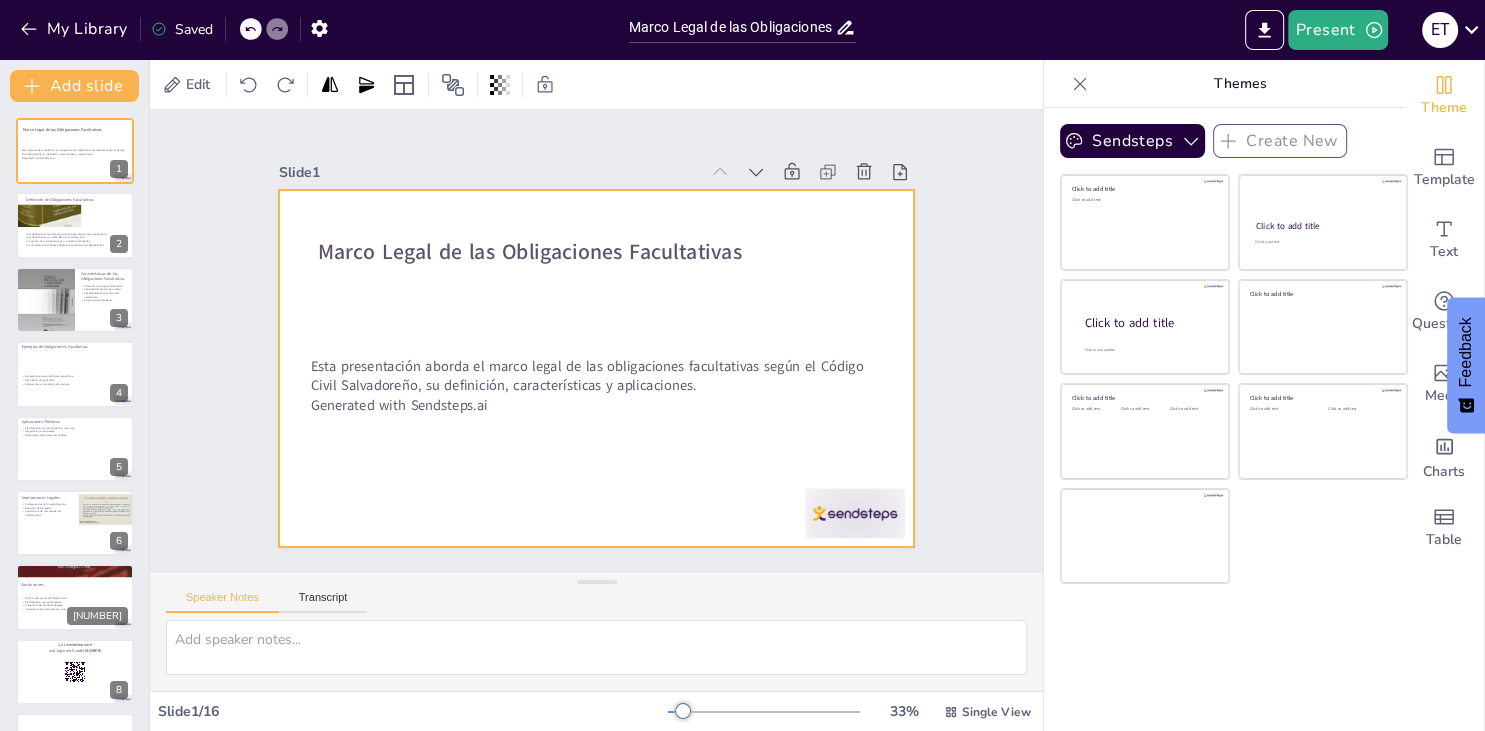checkbox on "true" 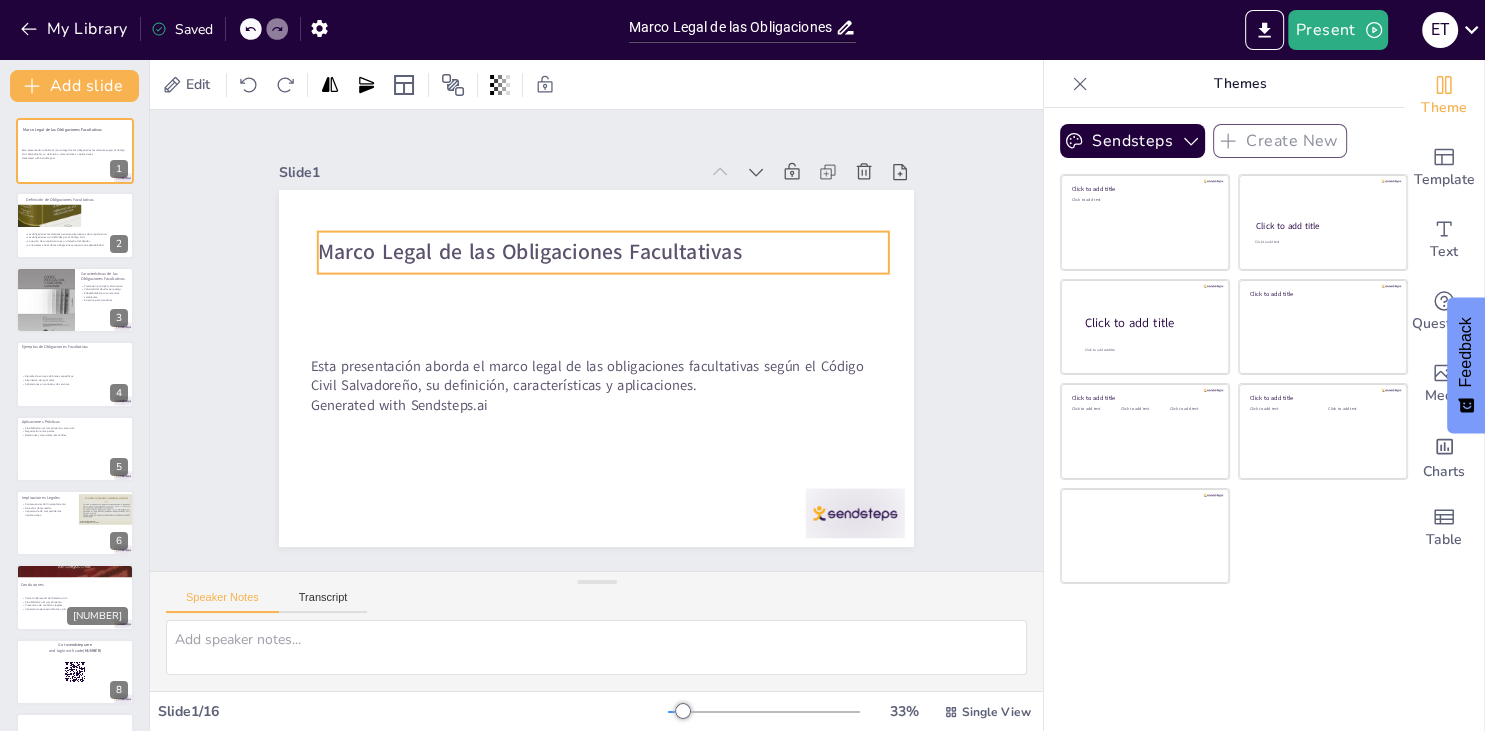 checkbox on "true" 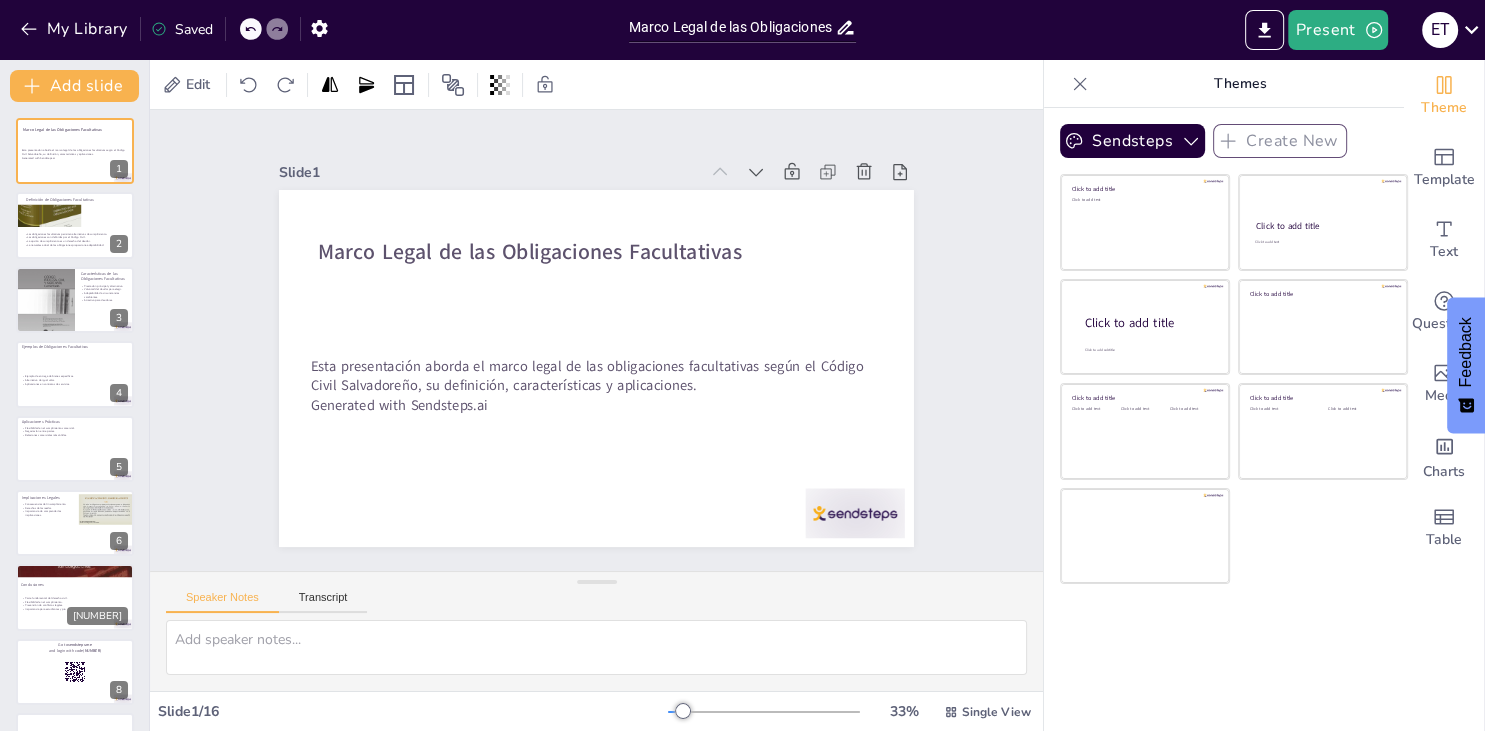 checkbox on "true" 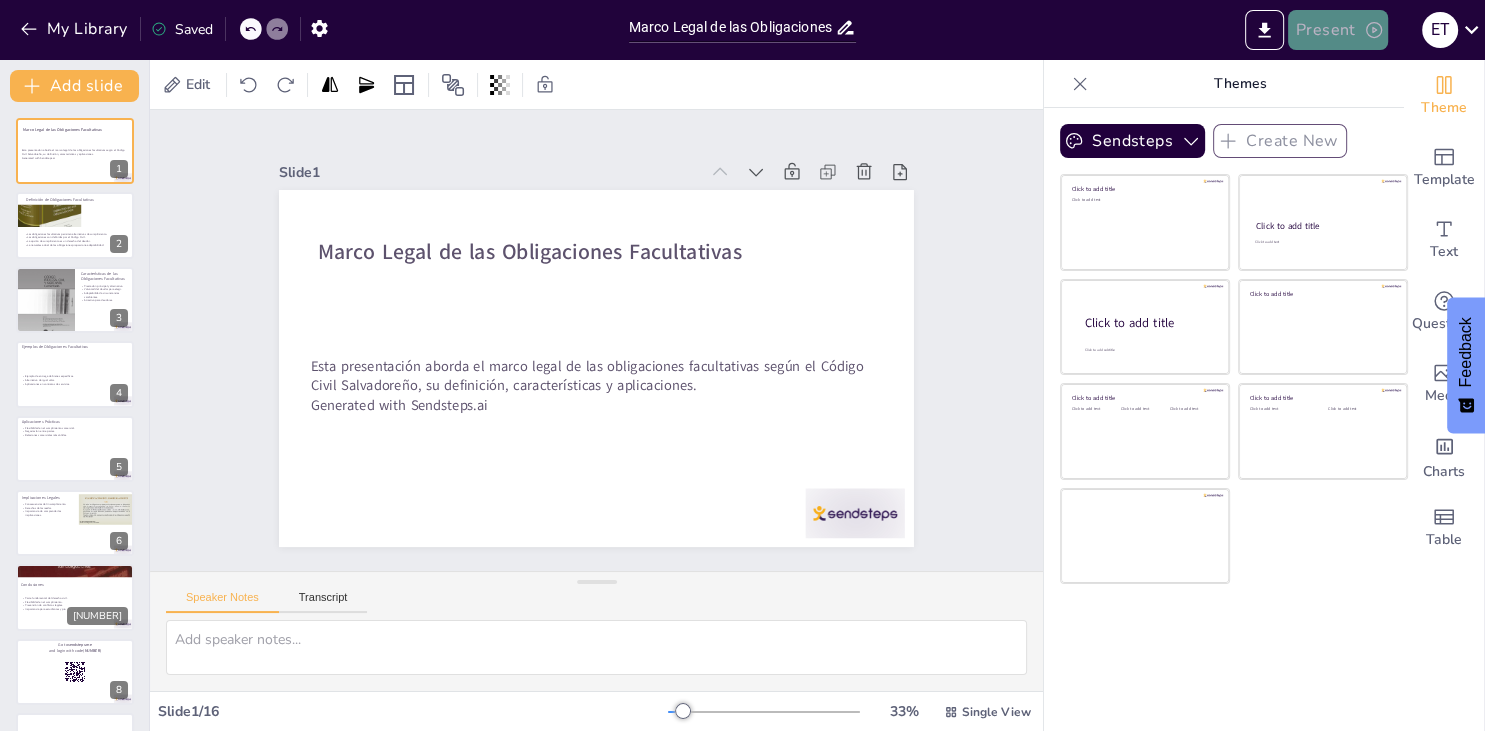 click on "Present" at bounding box center (1338, 30) 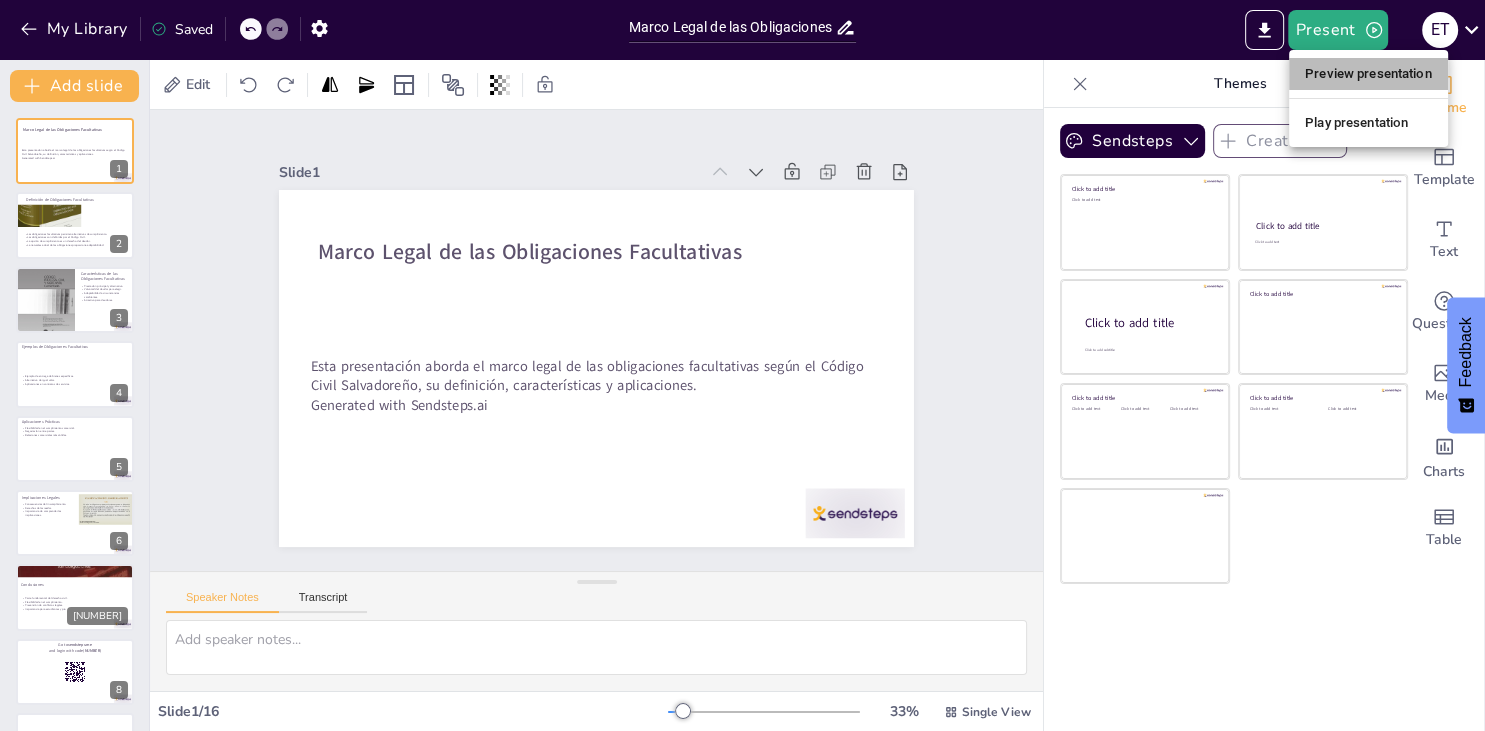 click on "Preview presentation" at bounding box center [1368, 74] 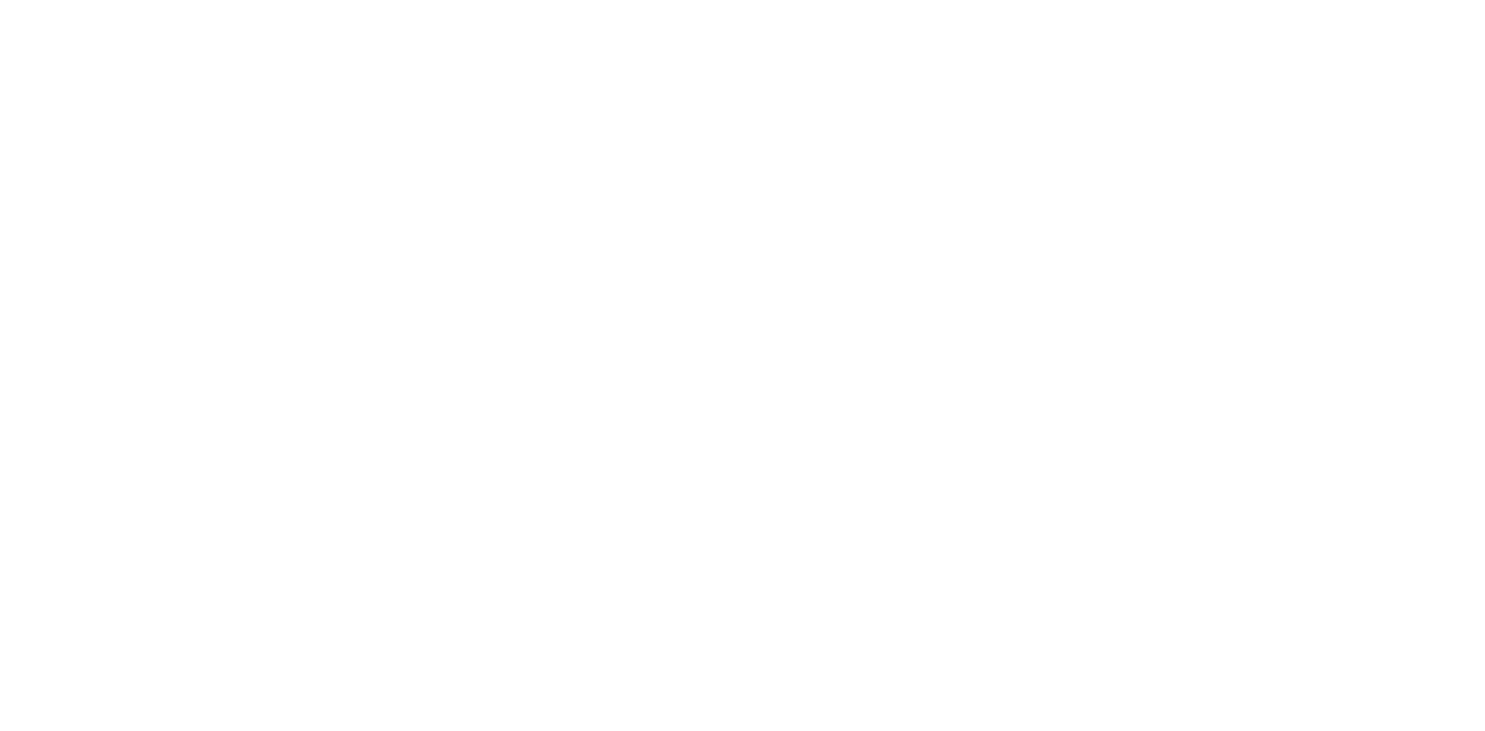 scroll, scrollTop: 0, scrollLeft: 0, axis: both 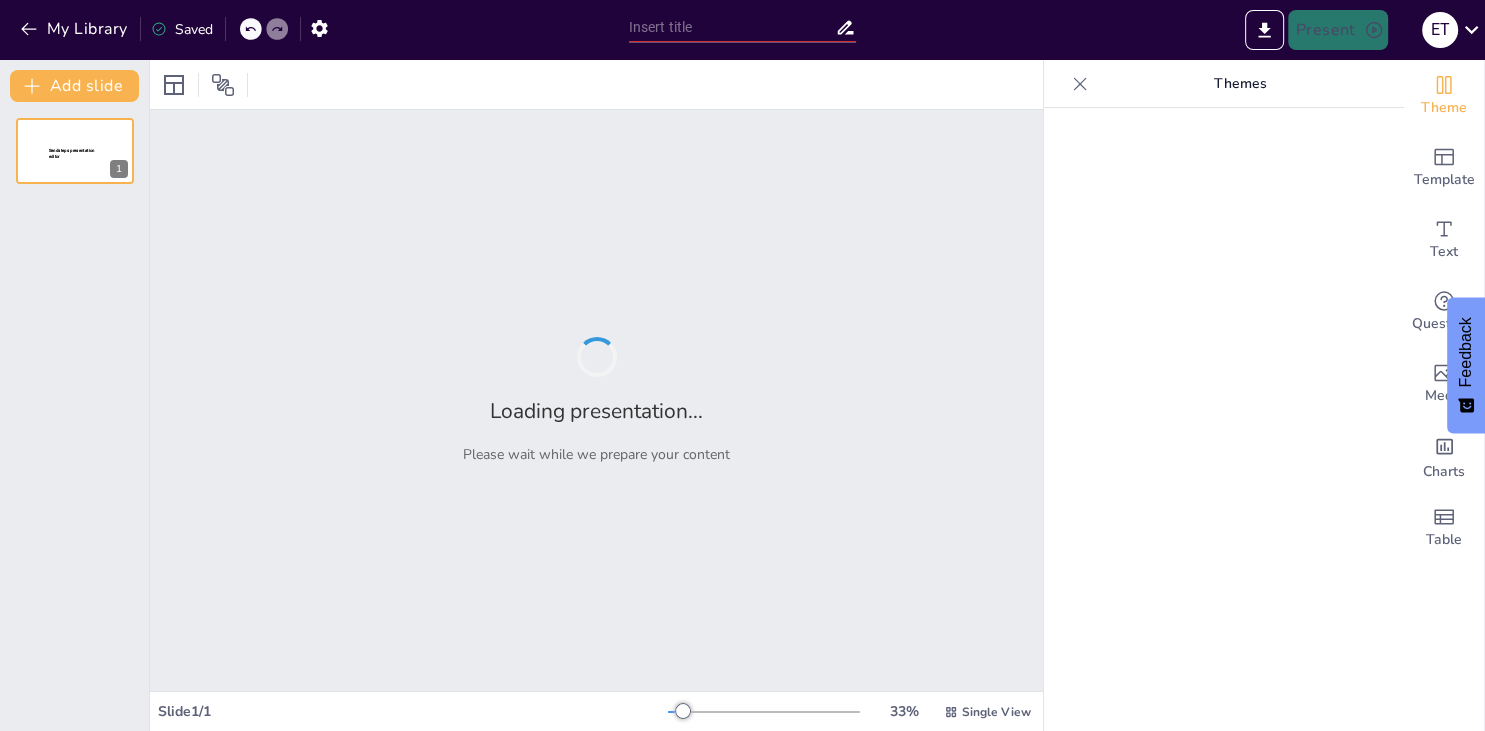 type on "Marco Legal de las Obligaciones Facultativas según el Código Civil Salvadoreño" 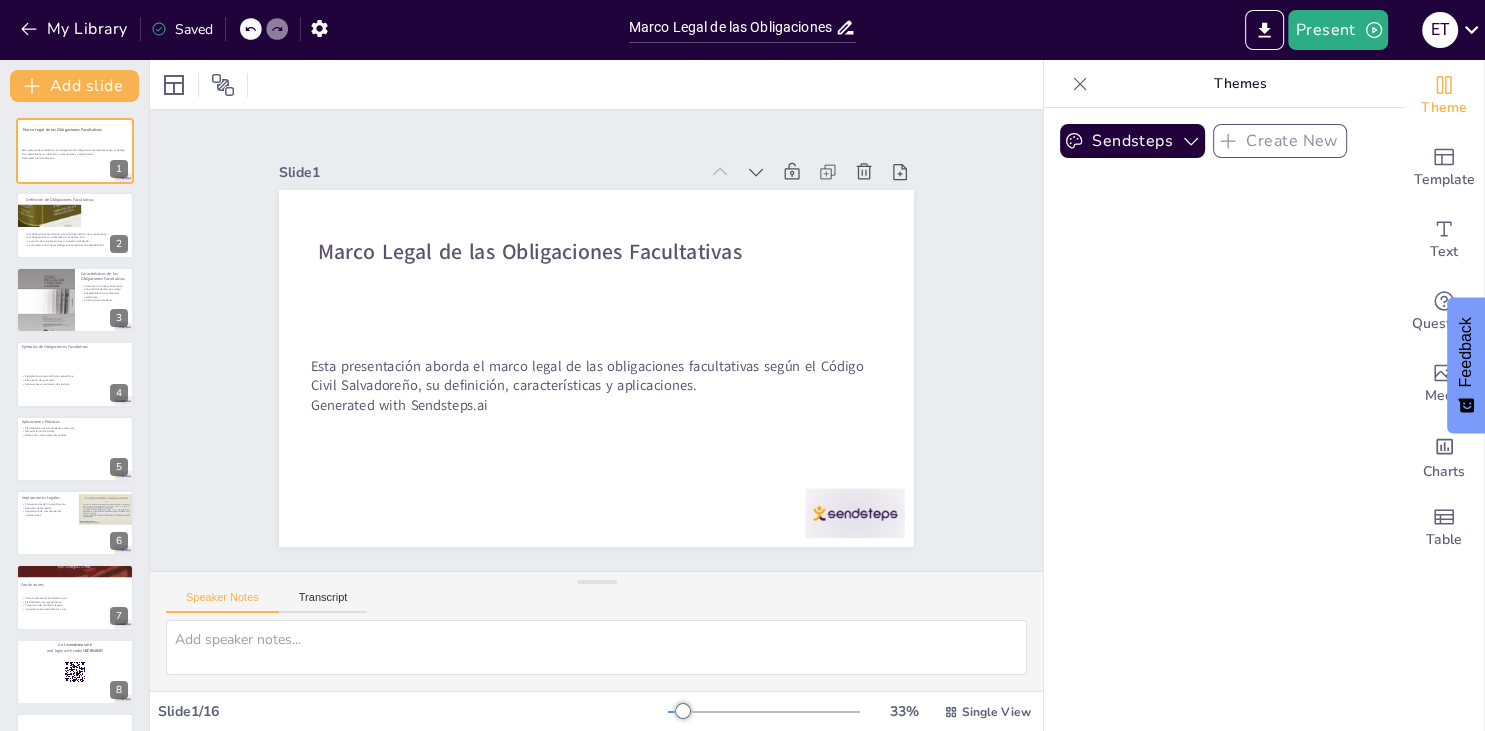 checkbox on "true" 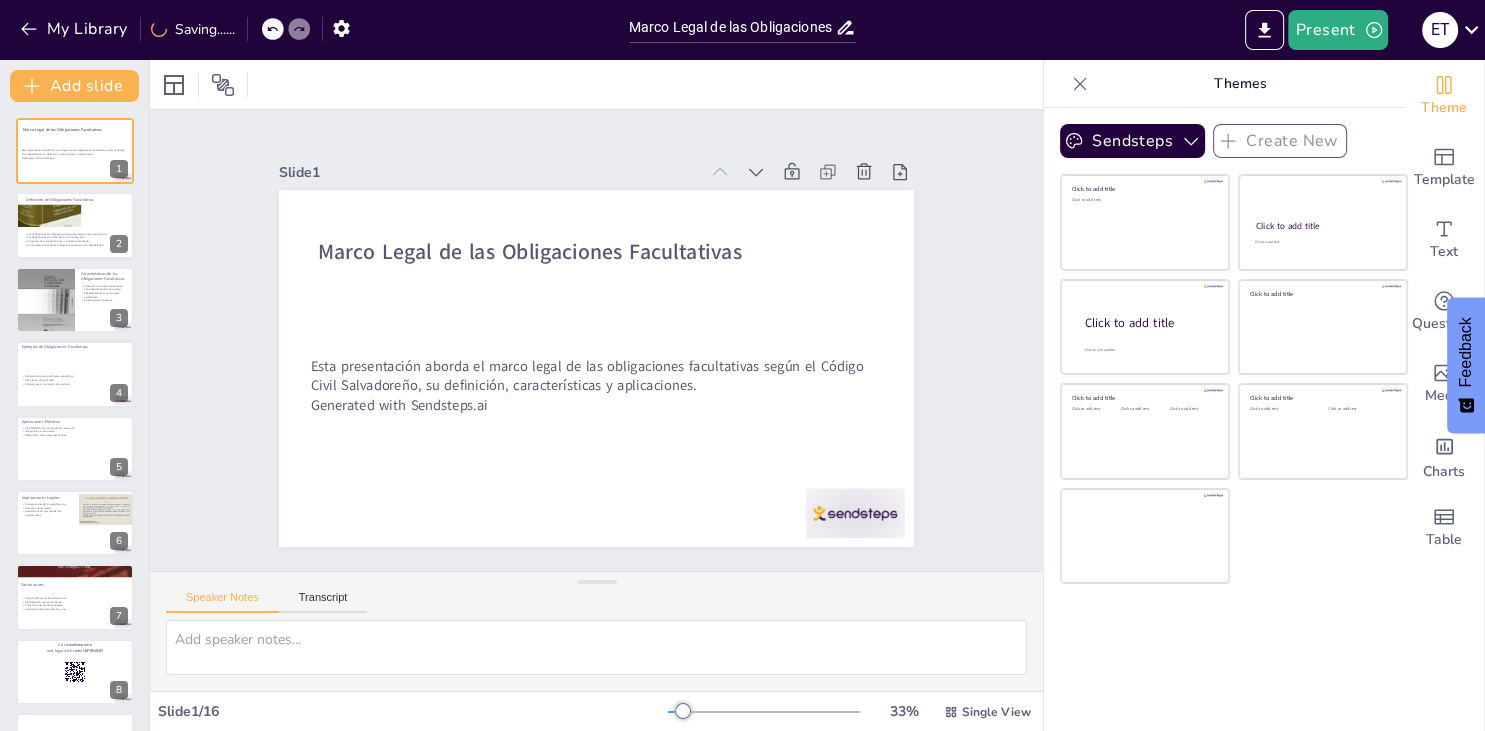 checkbox on "true" 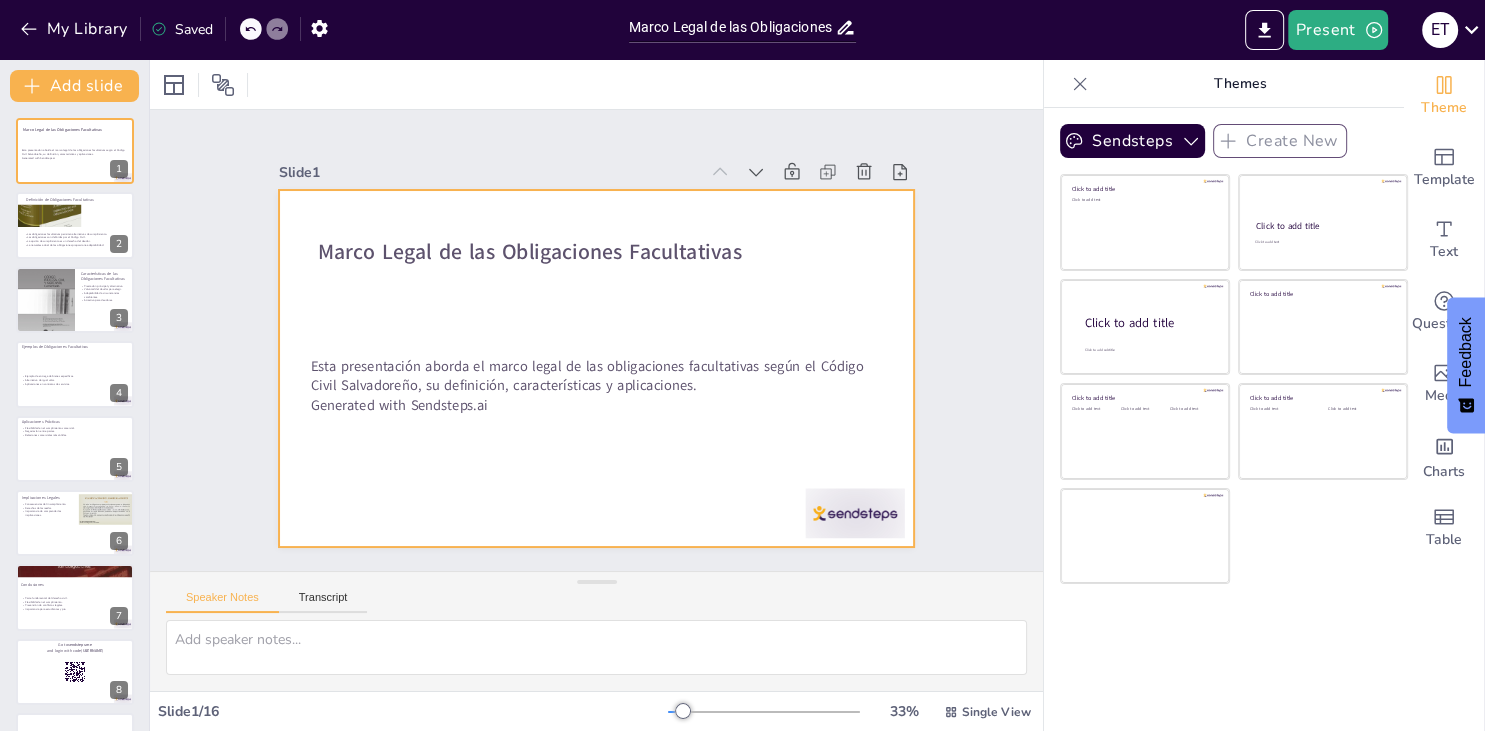 checkbox on "true" 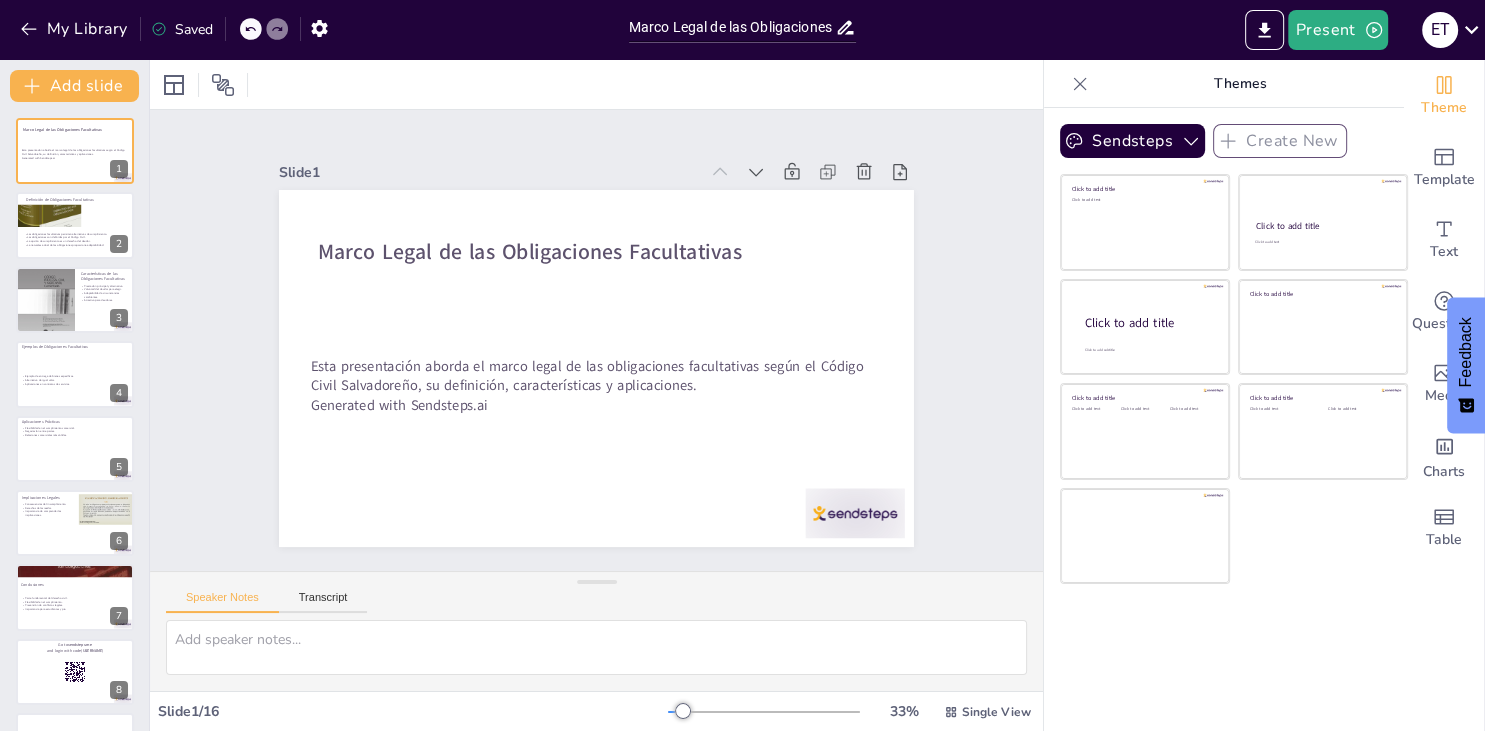 checkbox on "true" 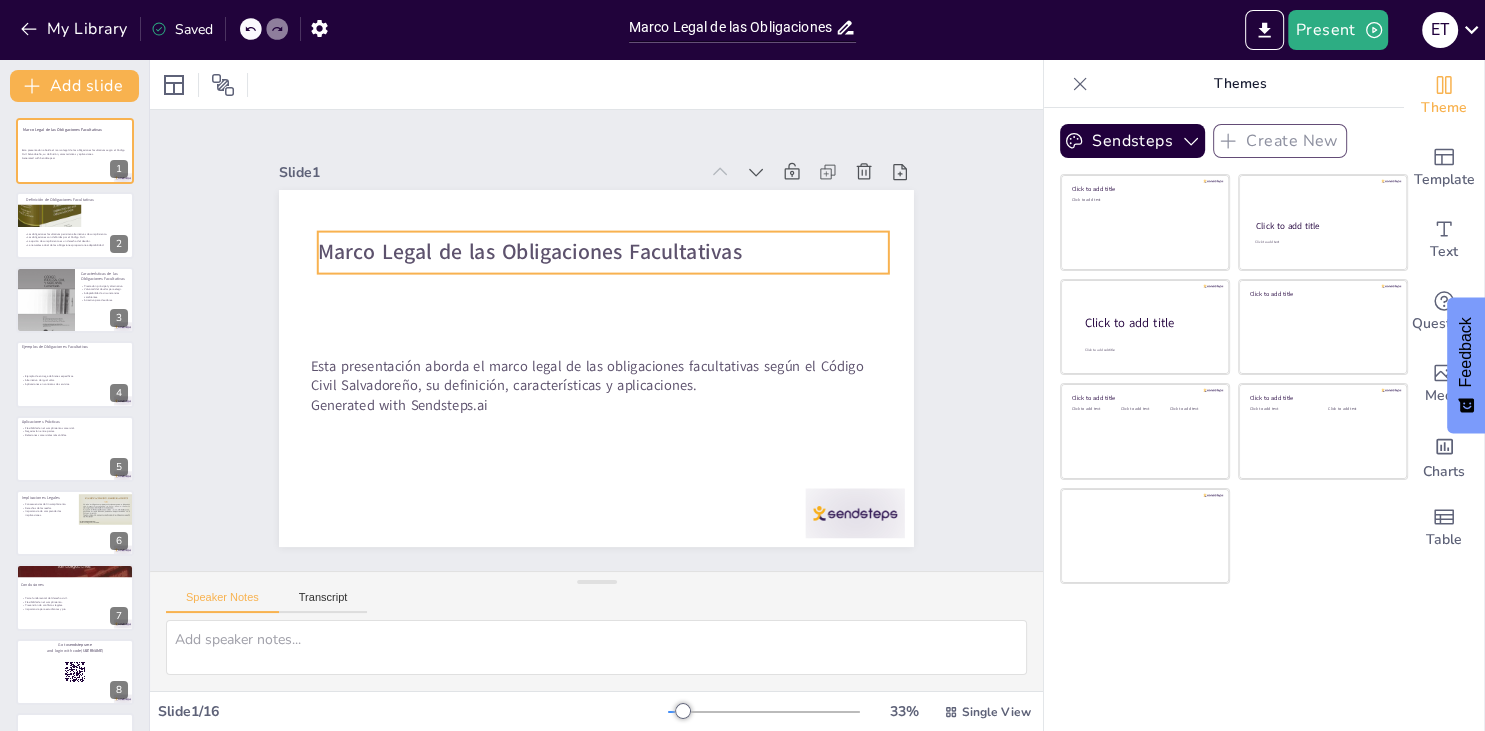 checkbox on "true" 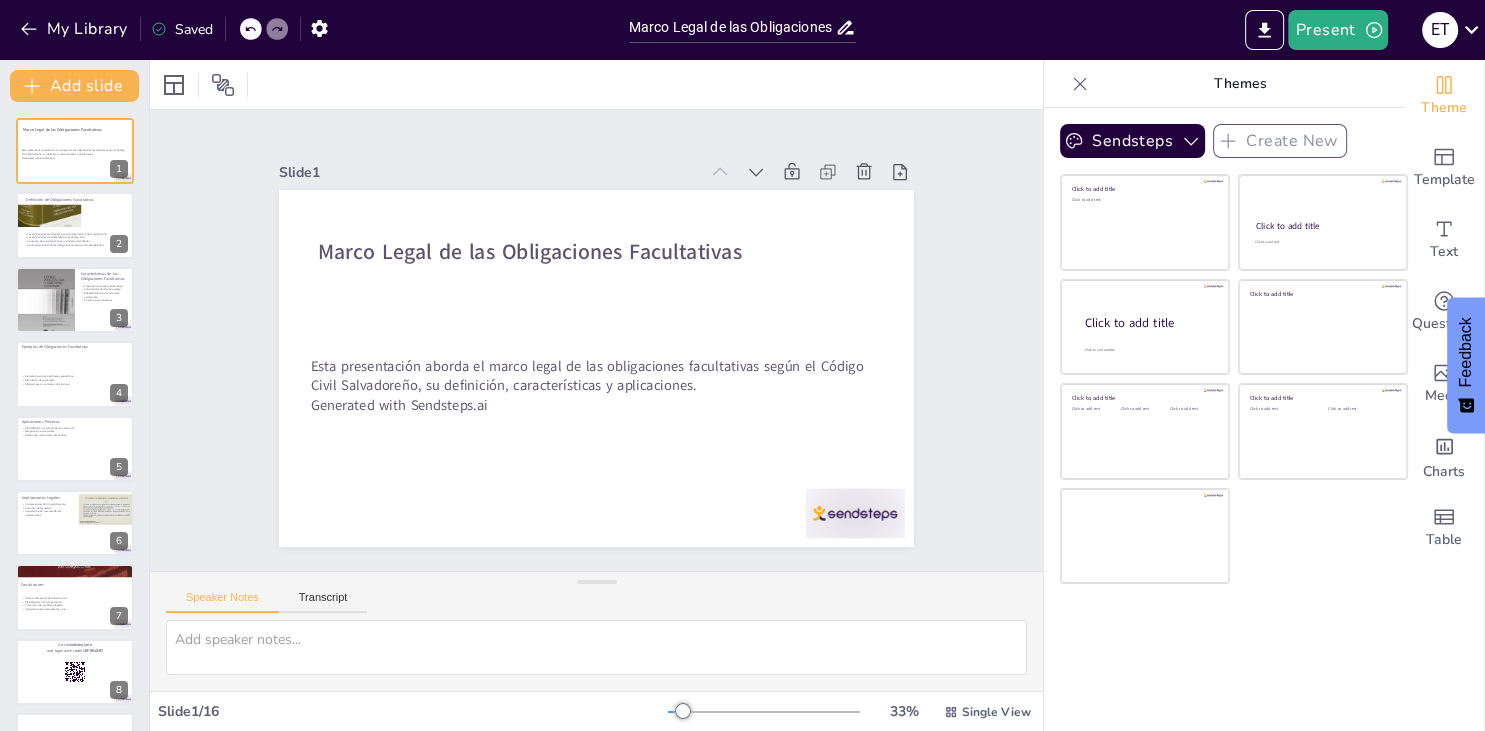 checkbox on "true" 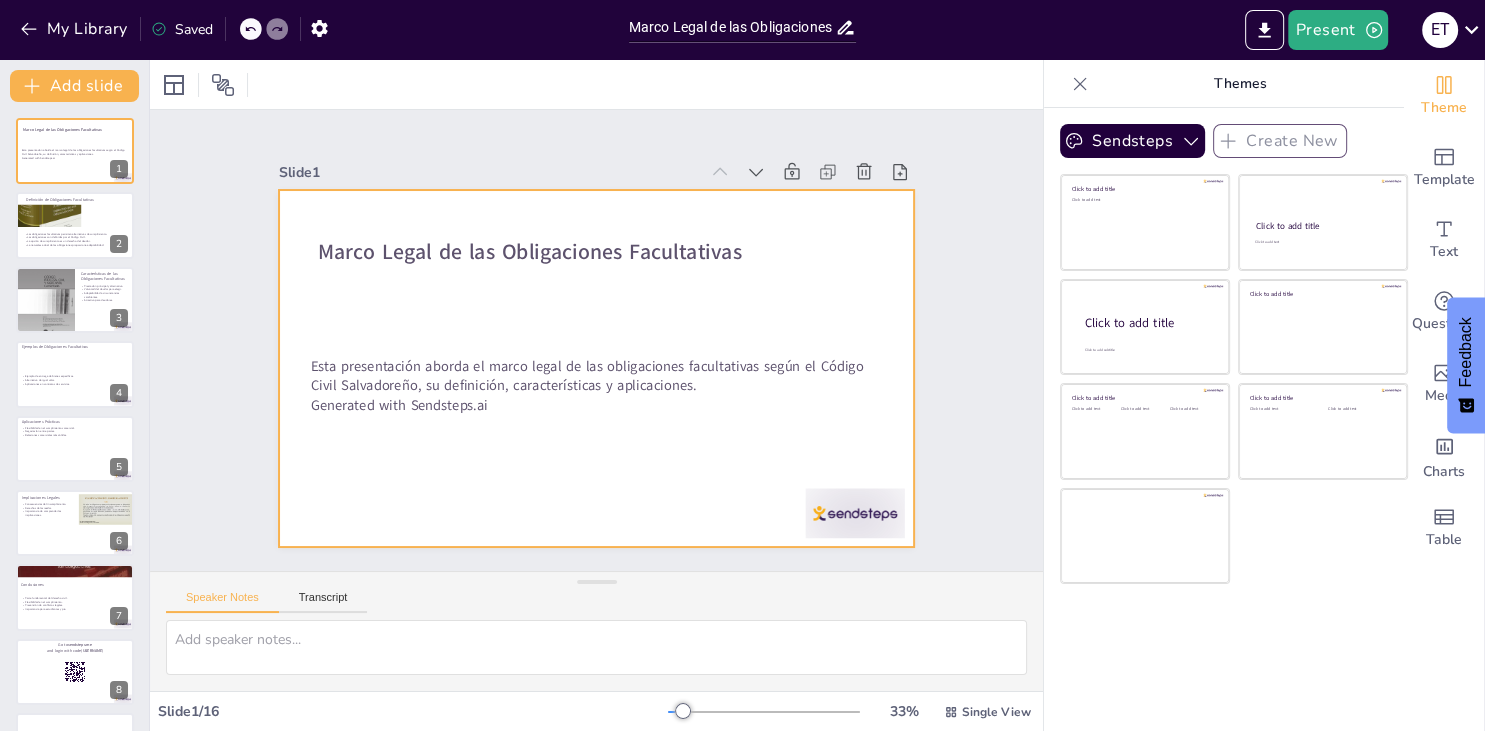 checkbox on "true" 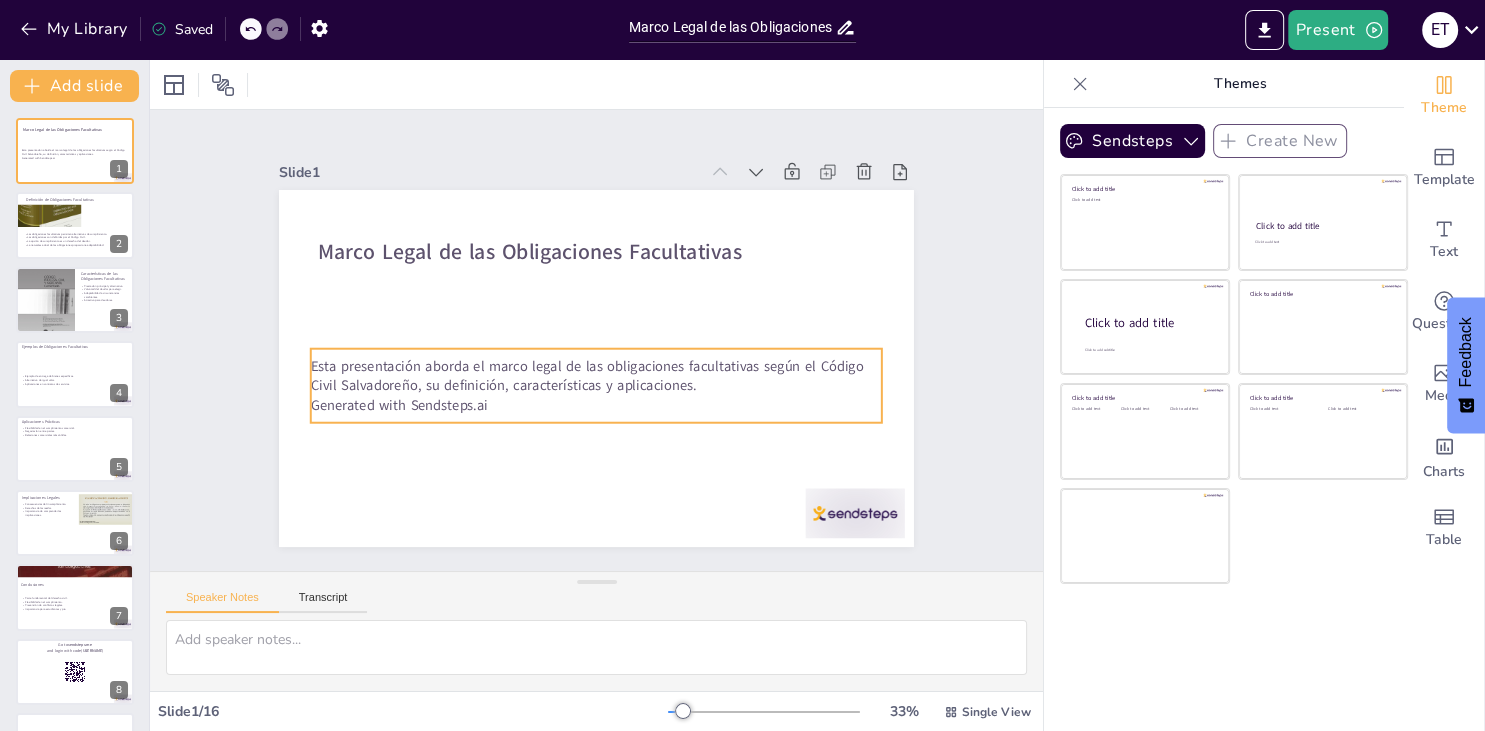 checkbox on "true" 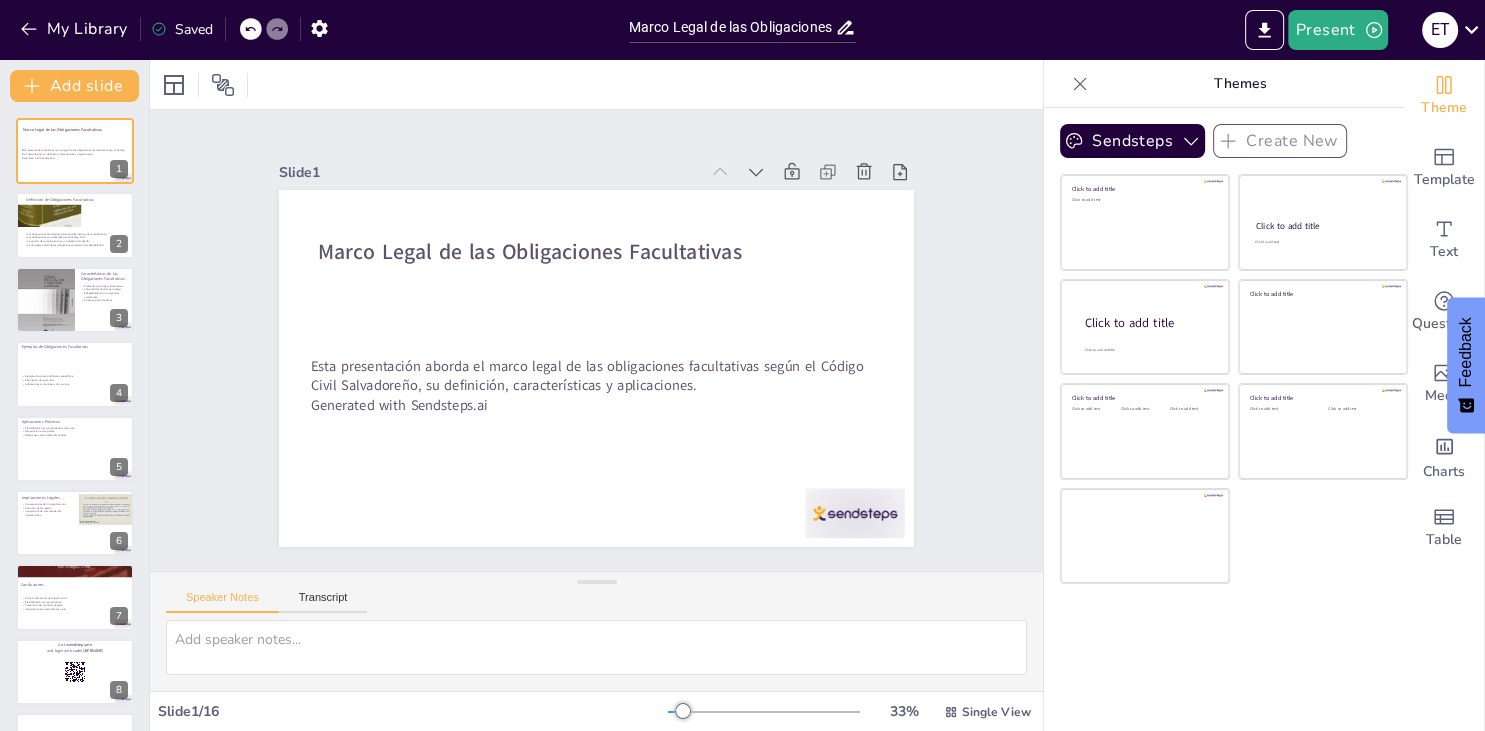 checkbox on "true" 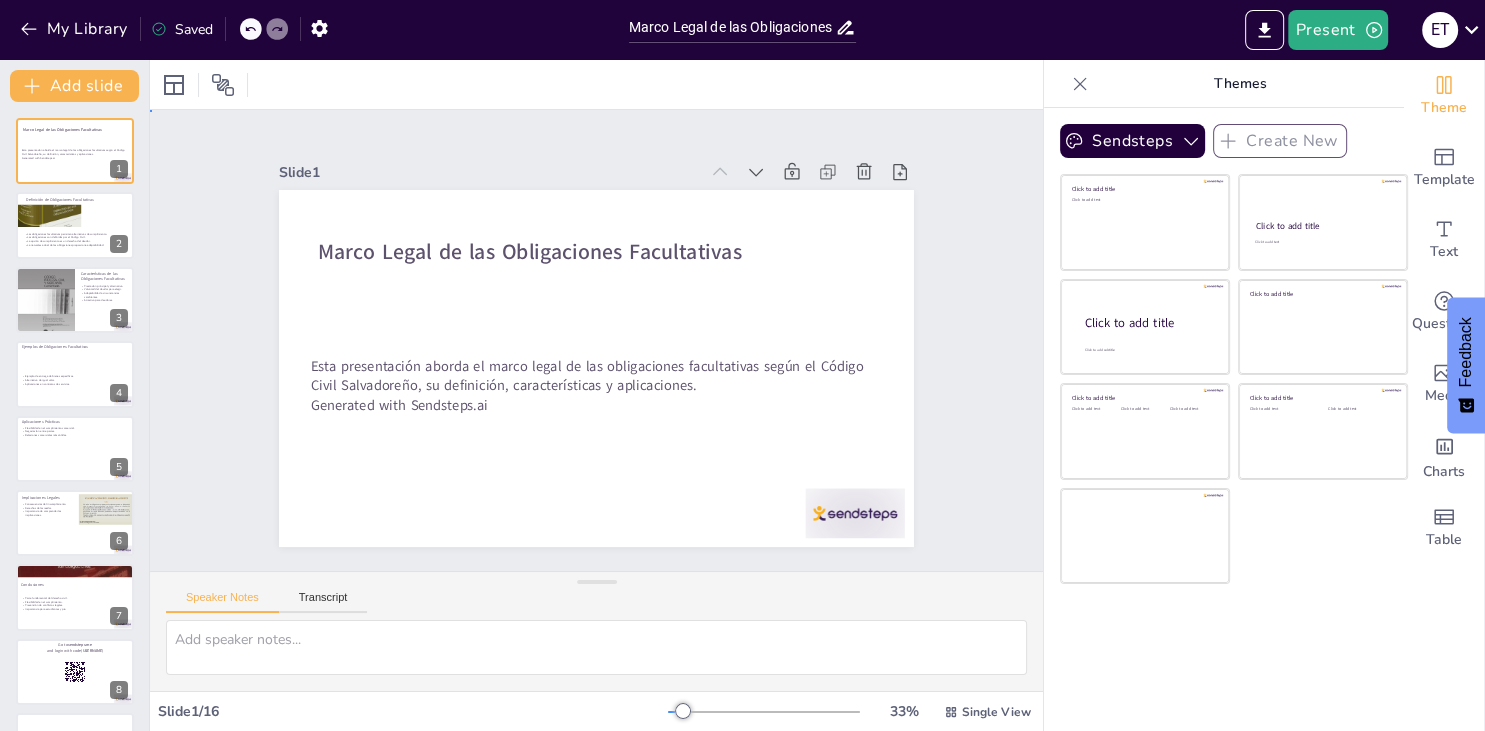 click on "Slide 1 Marco Legal de las Obligaciones Facultativas Esta presentación aborda el marco legal de las obligaciones facultativas según el Código Civil Salvadoreño, su definición, características y aplicaciones. Generated with Sendsteps.ai Slide 2 Definición de Obligaciones Facultativas Las obligaciones facultativas permiten alternativas de cumplimiento. Las obligaciones son definidas por el Código Civil. La opción de cumplimiento es un derecho del deudor. La naturaleza dual de las obligaciones proporciona adaptabilidad. Slide 3 Características de las Obligaciones Facultativas Prestación principal y alternativa. Voluntad del deudor para elegir. Adaptabilidad a circunstancias cambiantes. Atractivo para deudores. Slide 4 Ejemplos de Obligaciones Facultativas Ejemplo de entrega de bienes específicos. Alternativa de igual valor. Aplicaciones en contratos de servicios. Slide 5 Aplicaciones Prácticas Flexibilidad en el cumplimiento comercial. Negociación entre partes. Slide 6 Implicaciones Legales 7" at bounding box center [596, 340] 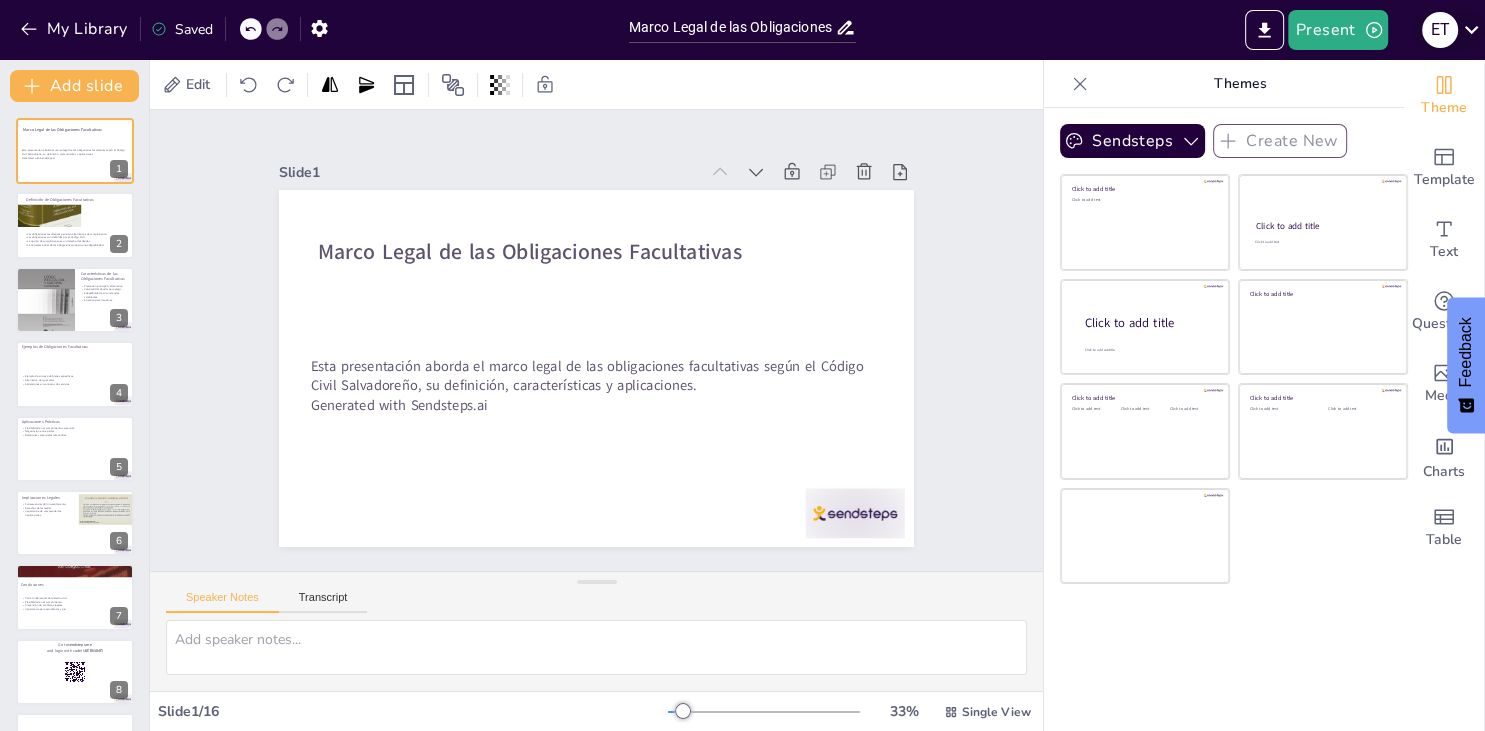 click 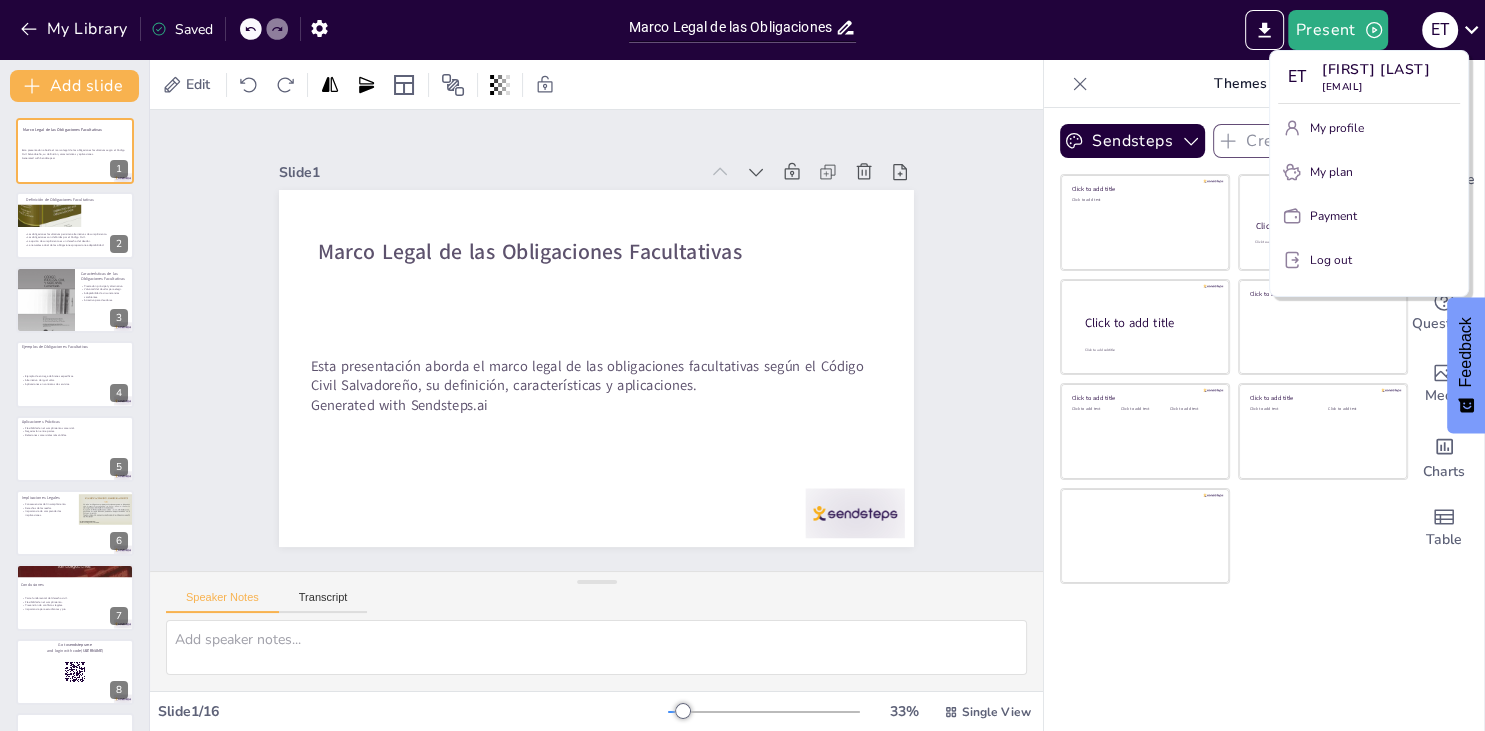 click at bounding box center (742, 365) 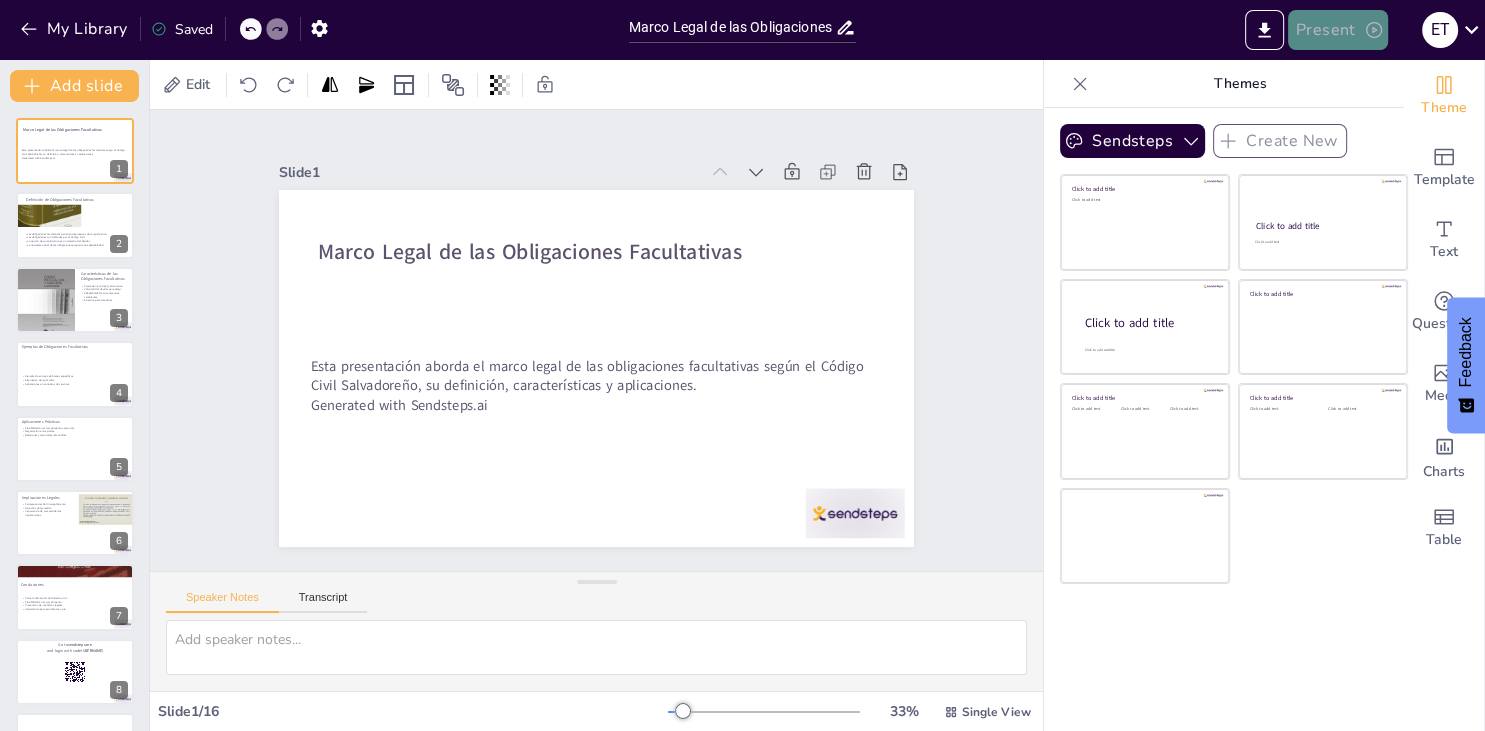click 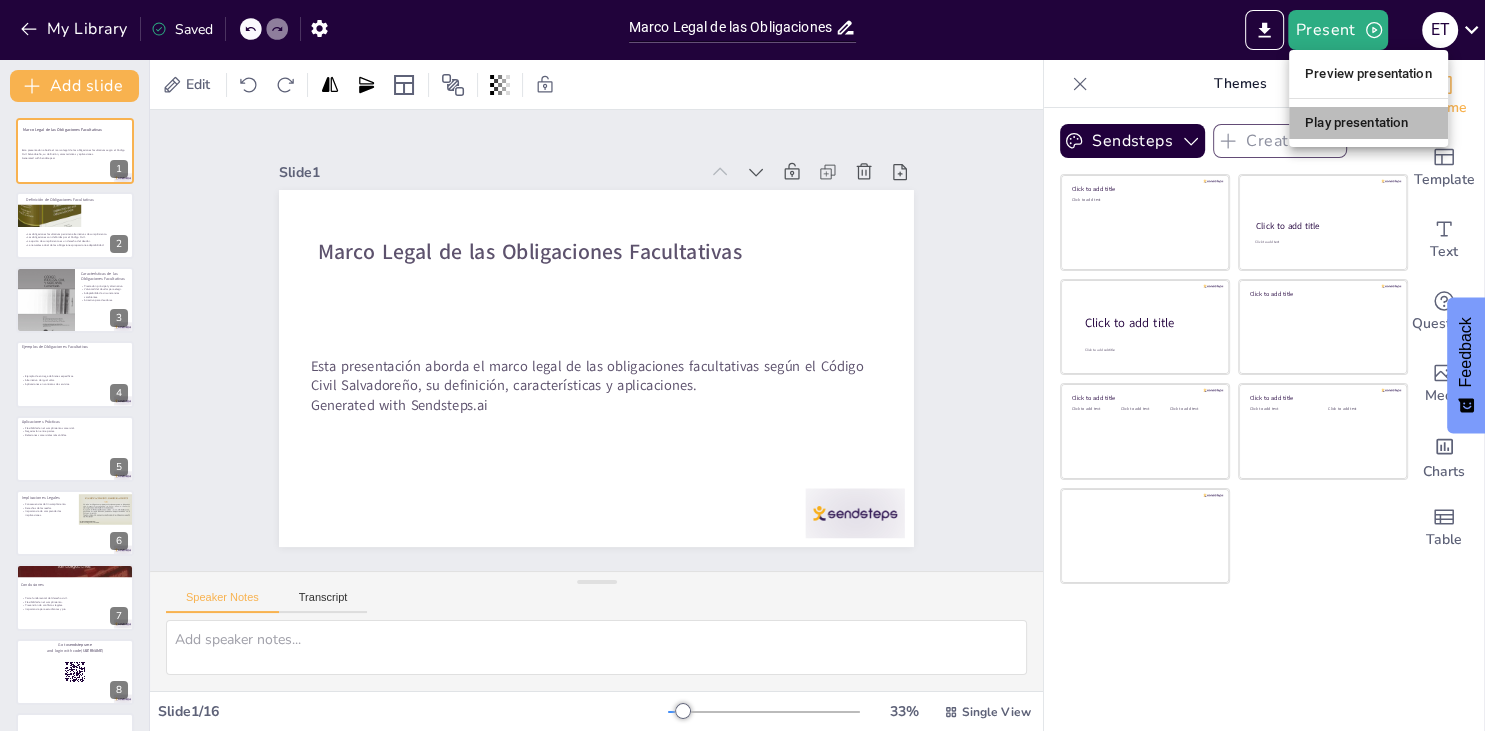 click on "Play presentation" at bounding box center [1368, 123] 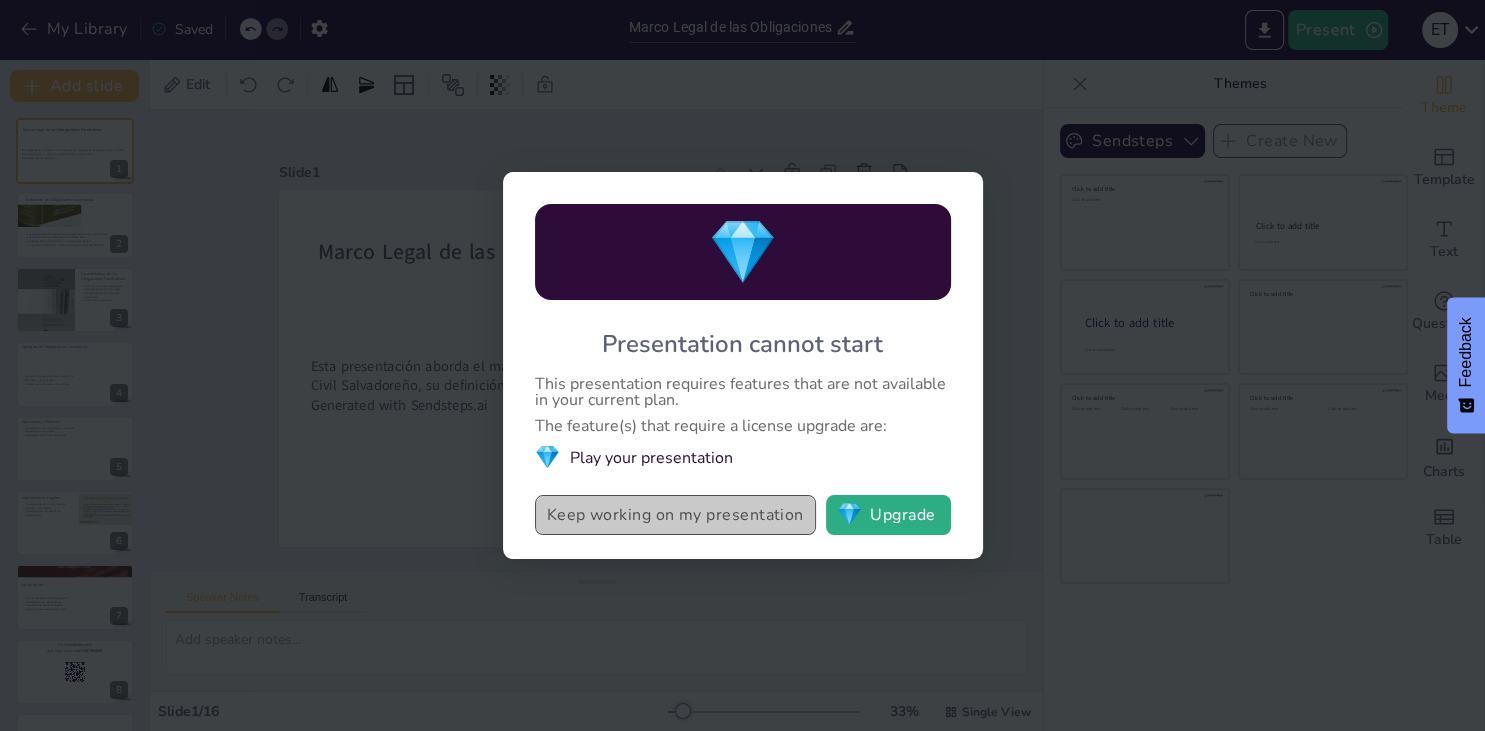 click on "Keep working on my presentation" at bounding box center [675, 515] 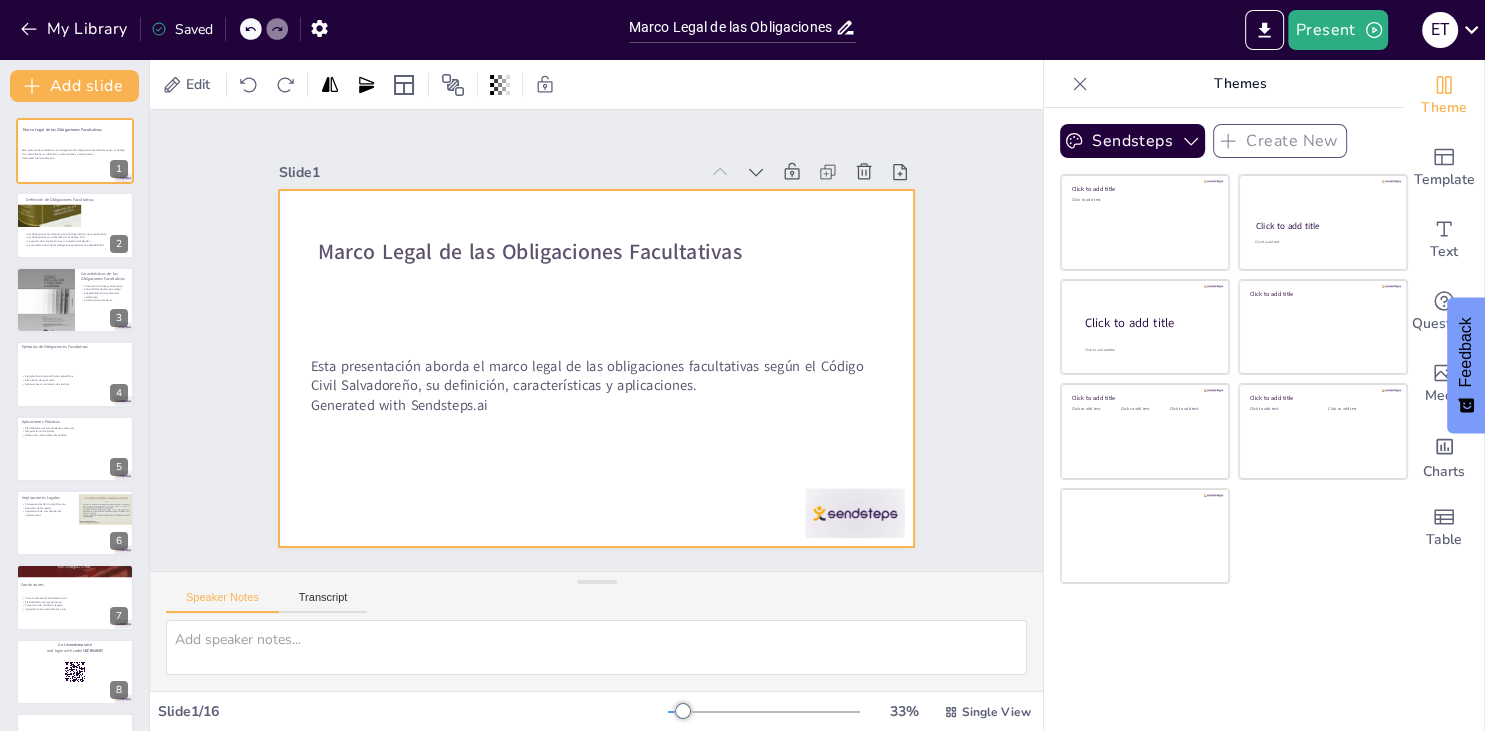 checkbox on "true" 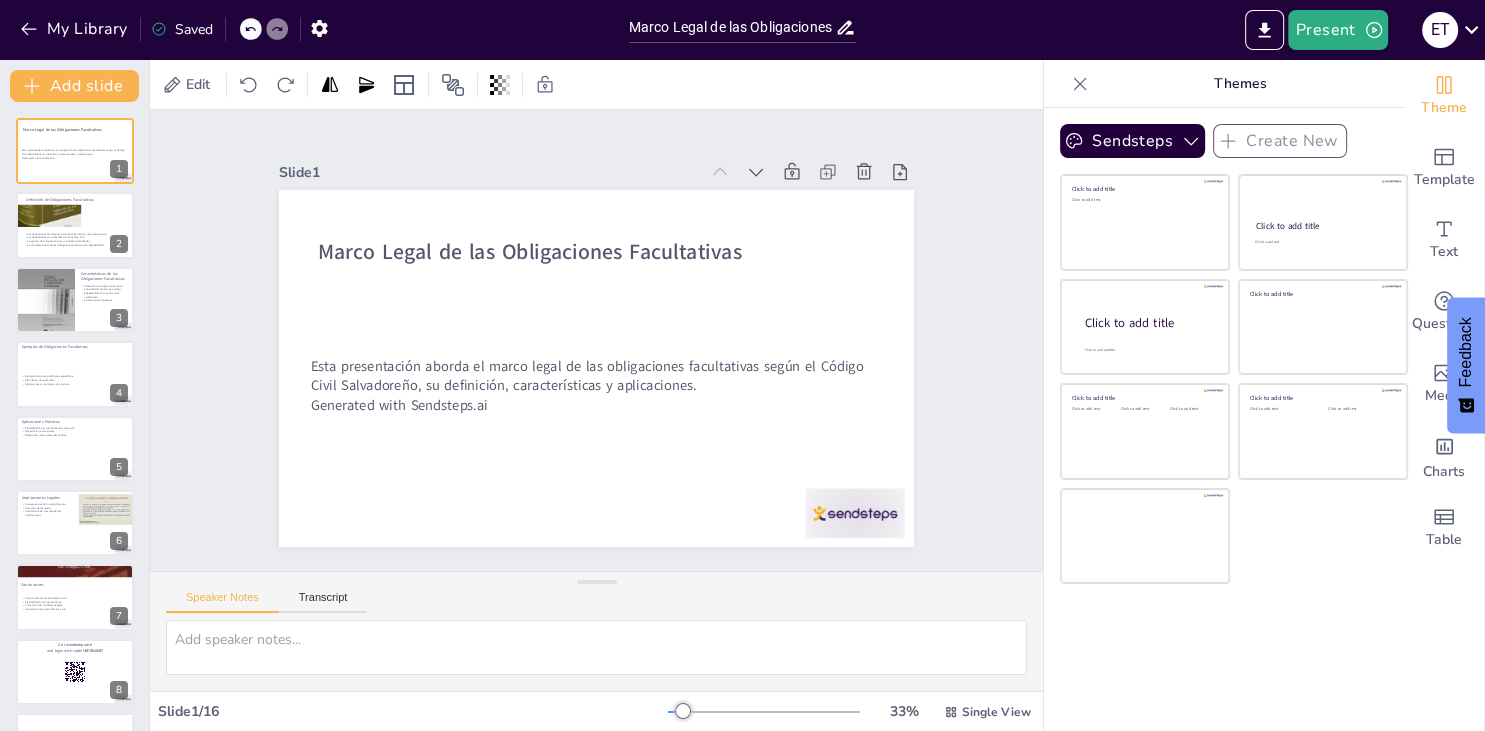 checkbox on "true" 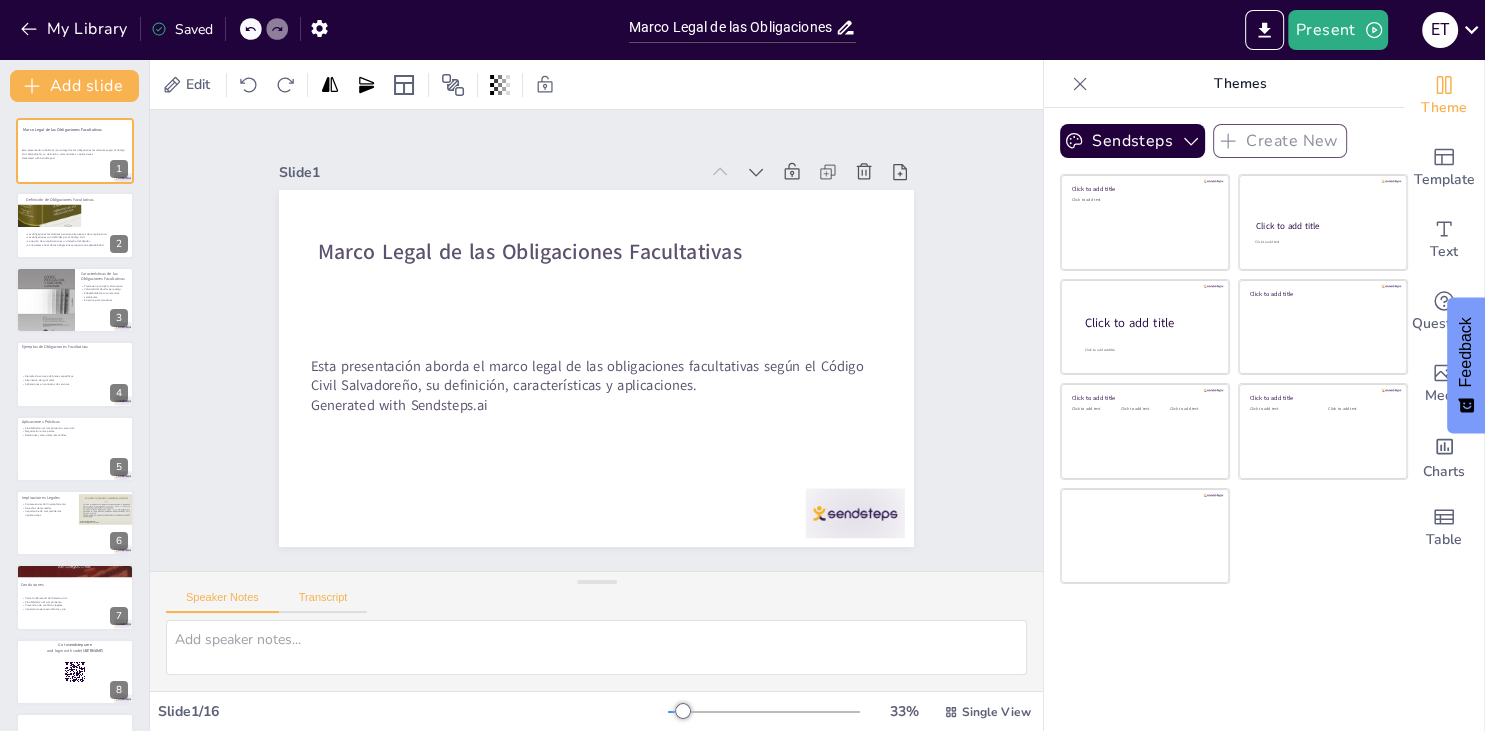 click on "Transcript" at bounding box center (323, 602) 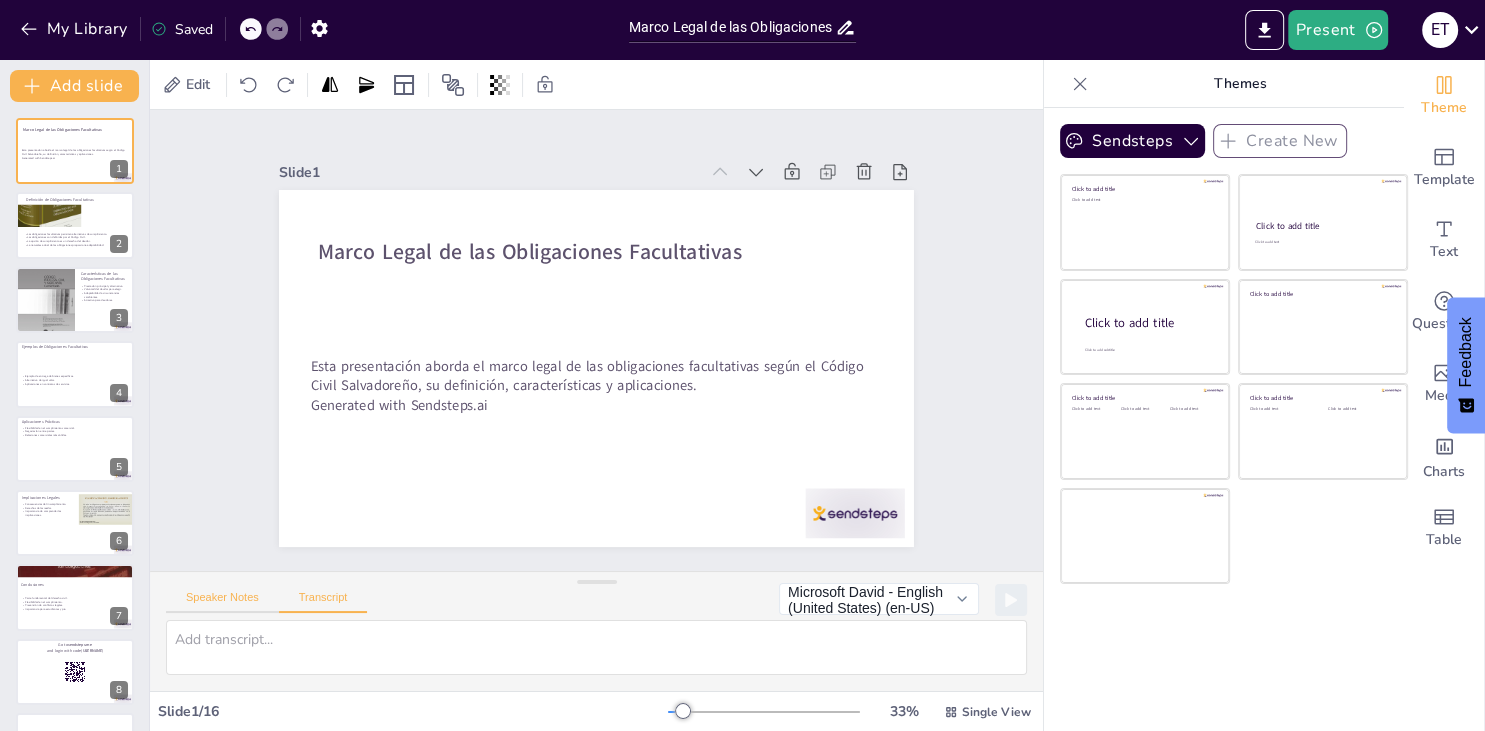 click on "Speaker Notes" at bounding box center (222, 602) 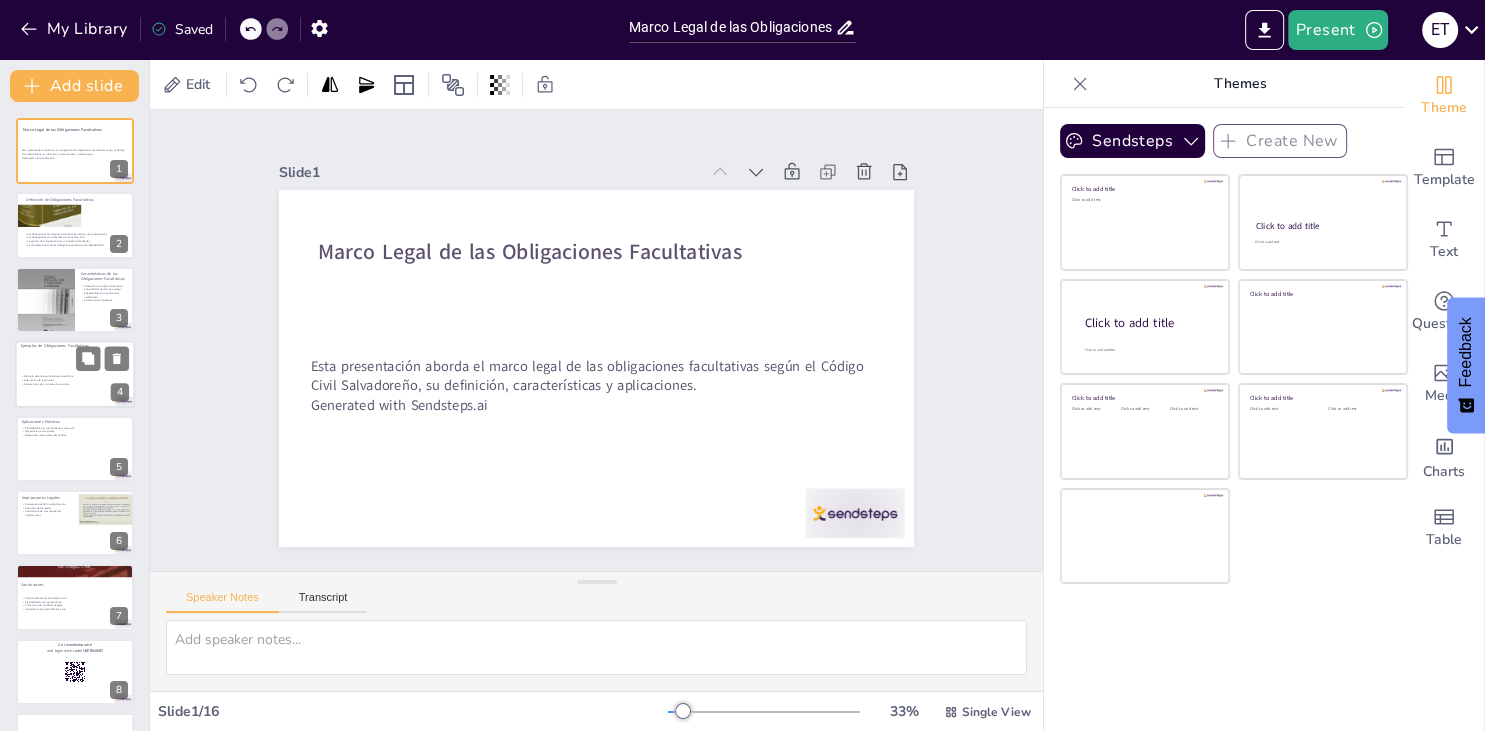 checkbox on "true" 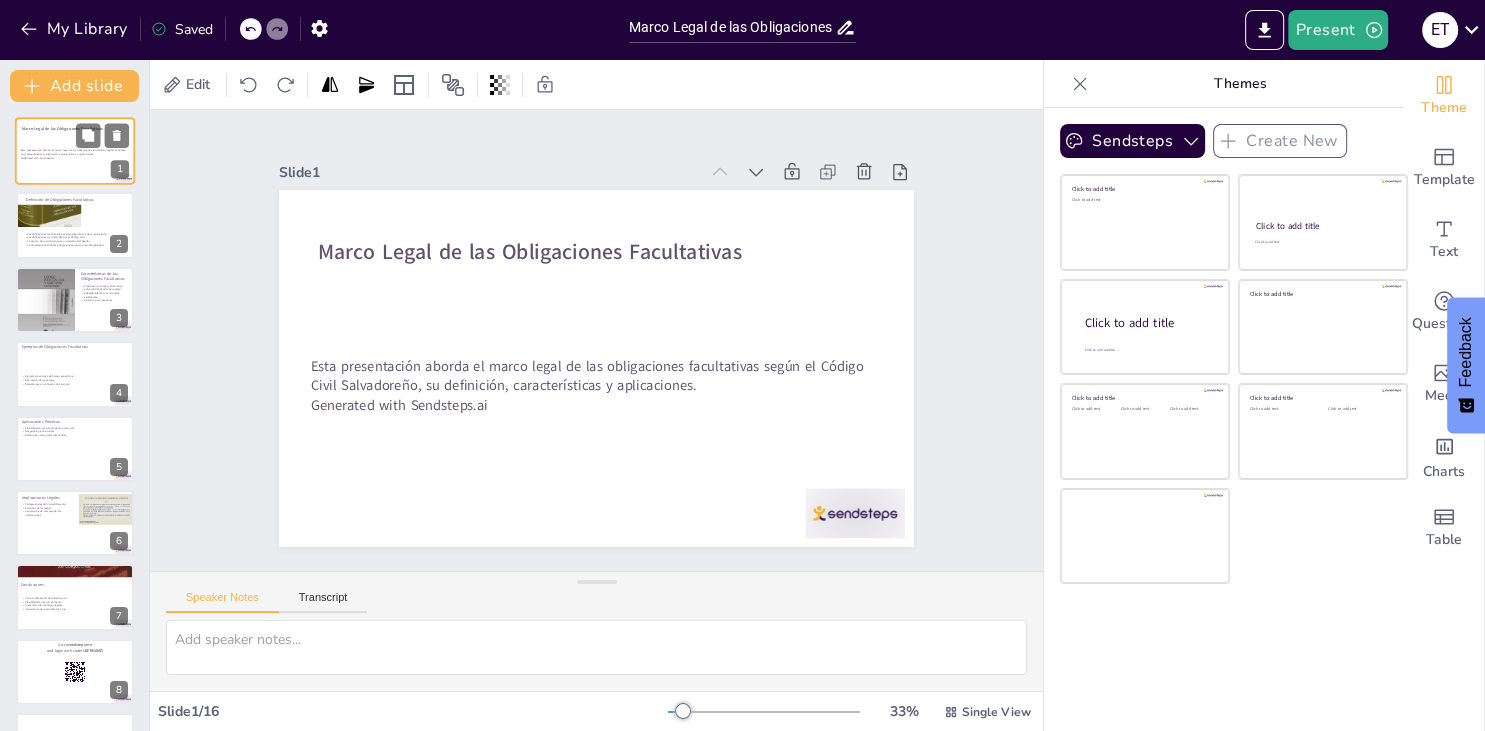 checkbox on "true" 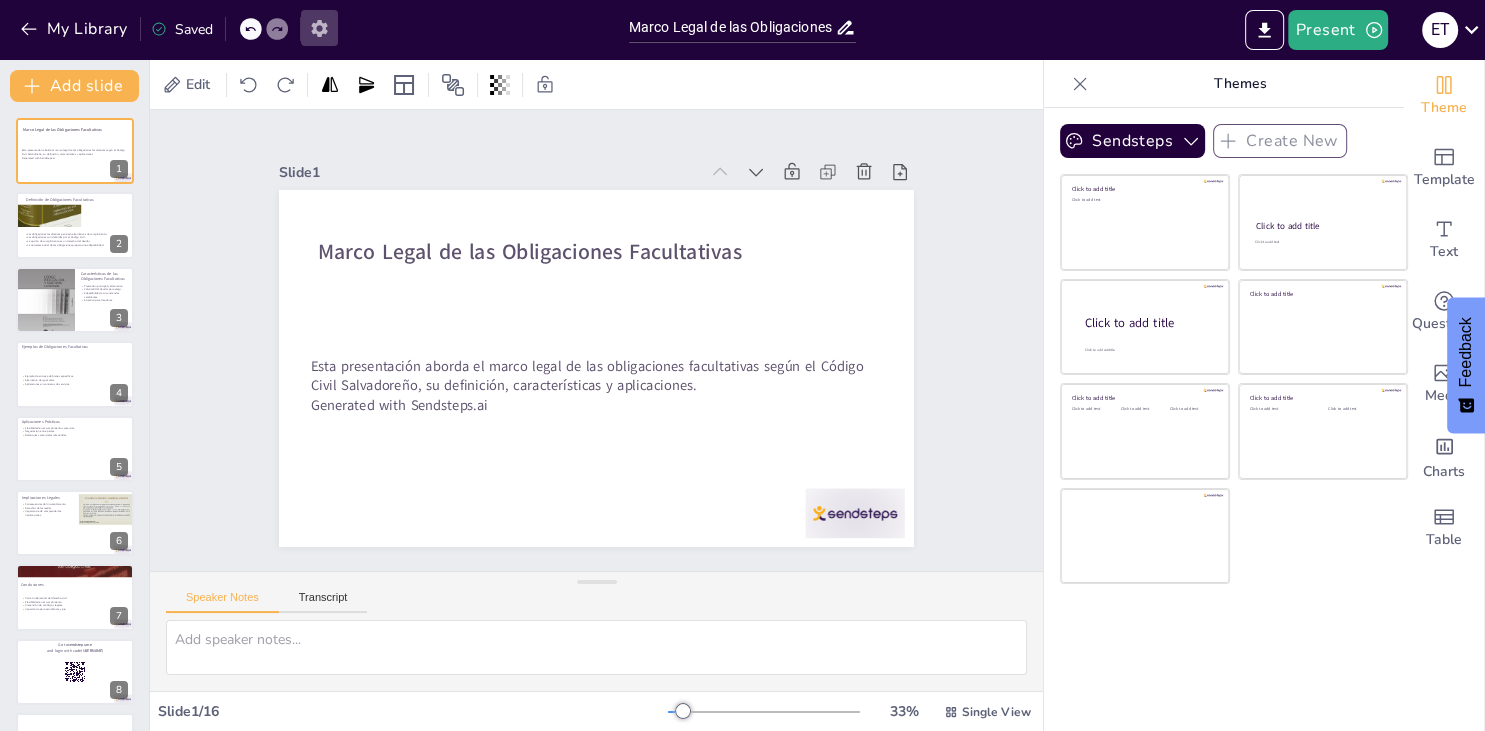 click 